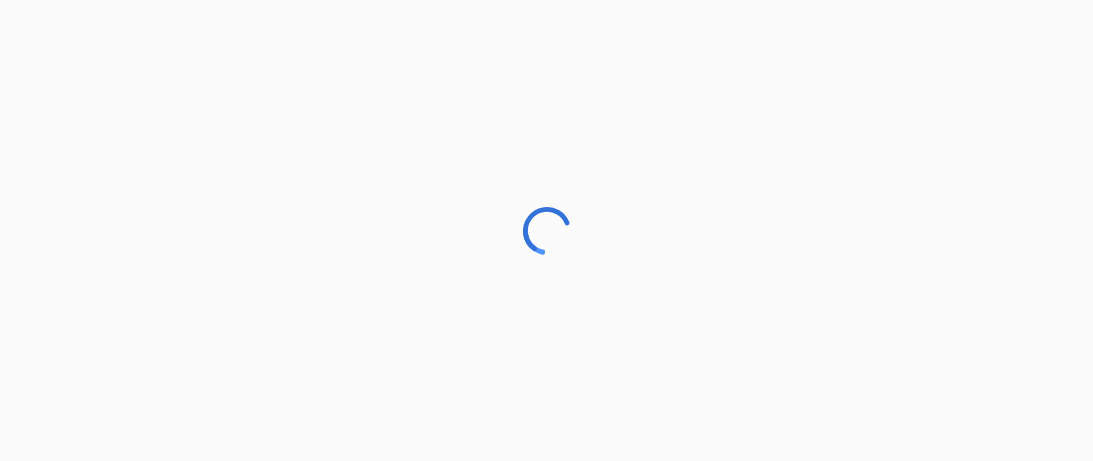 scroll, scrollTop: 0, scrollLeft: 0, axis: both 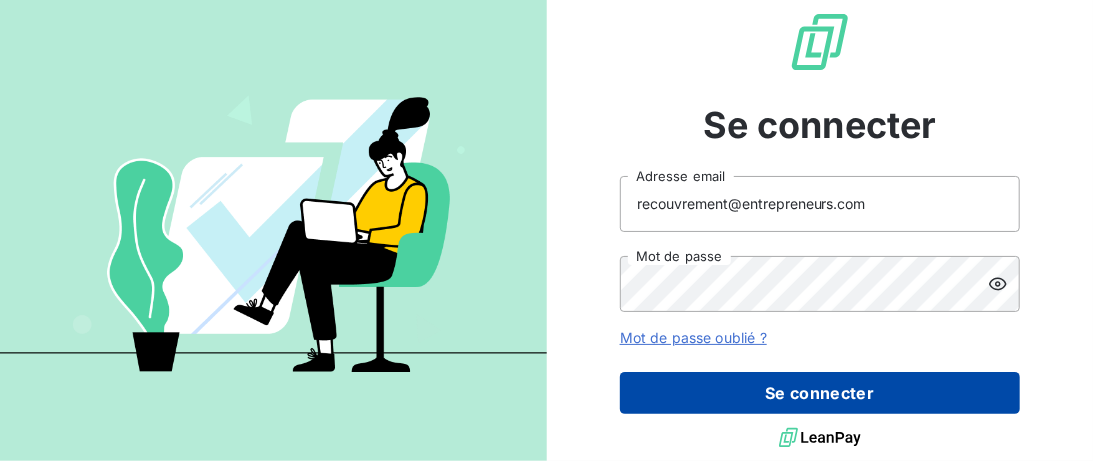 click on "Se connecter" at bounding box center [820, 393] 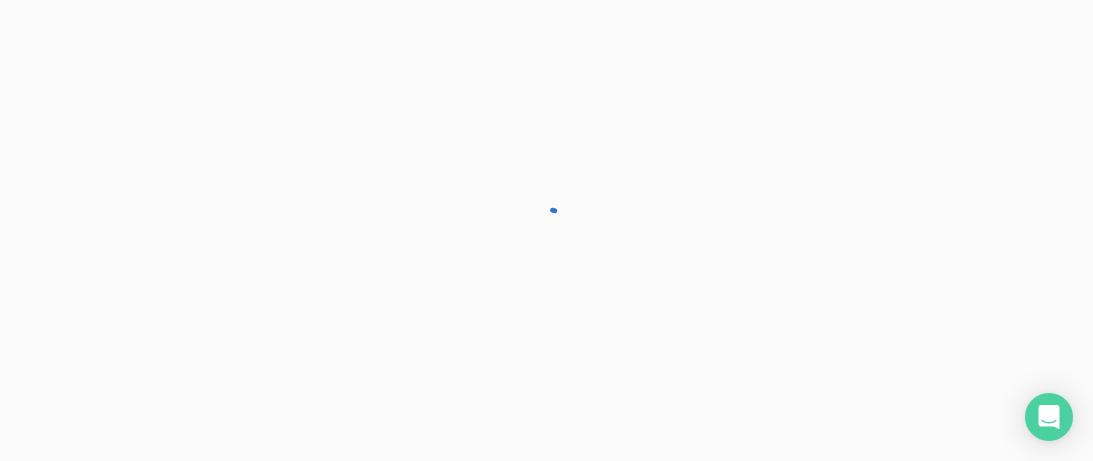 scroll, scrollTop: 0, scrollLeft: 0, axis: both 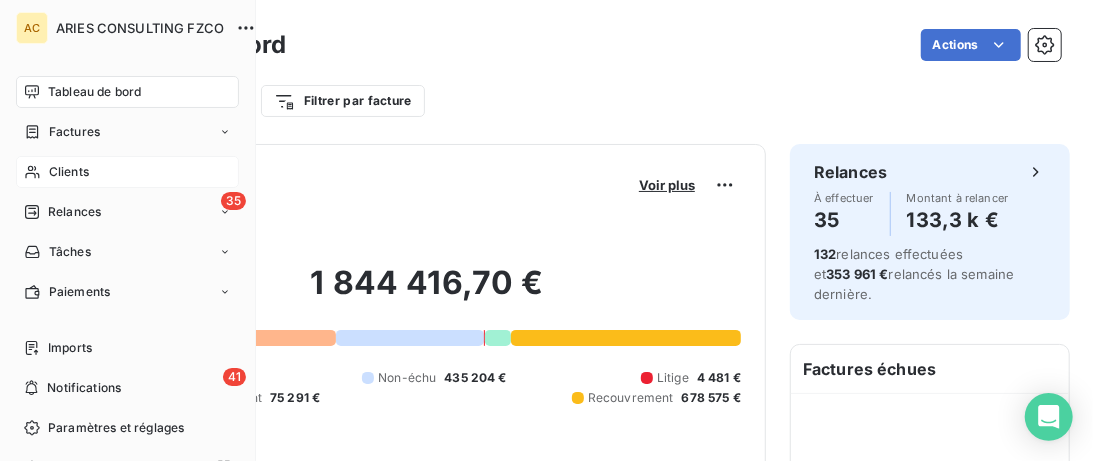 click on "Clients" at bounding box center [127, 172] 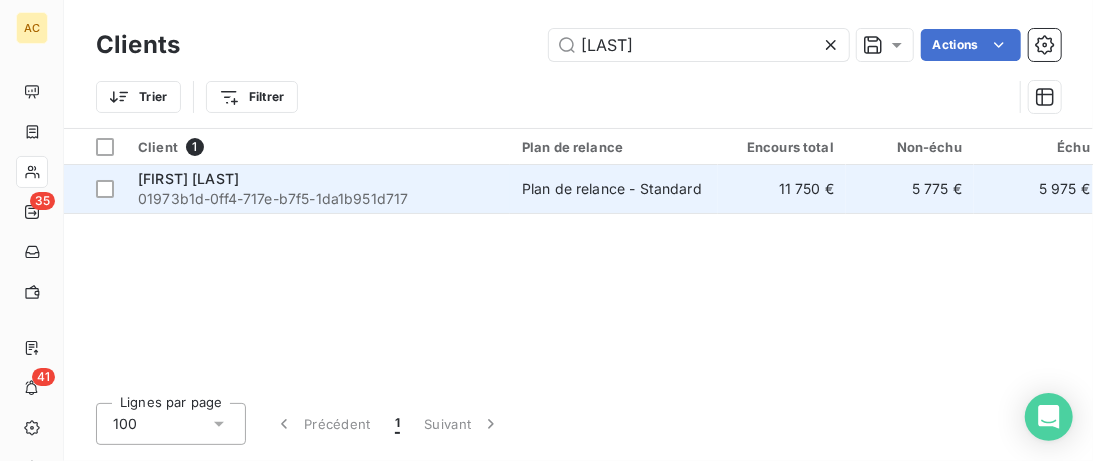 type on "[LAST]" 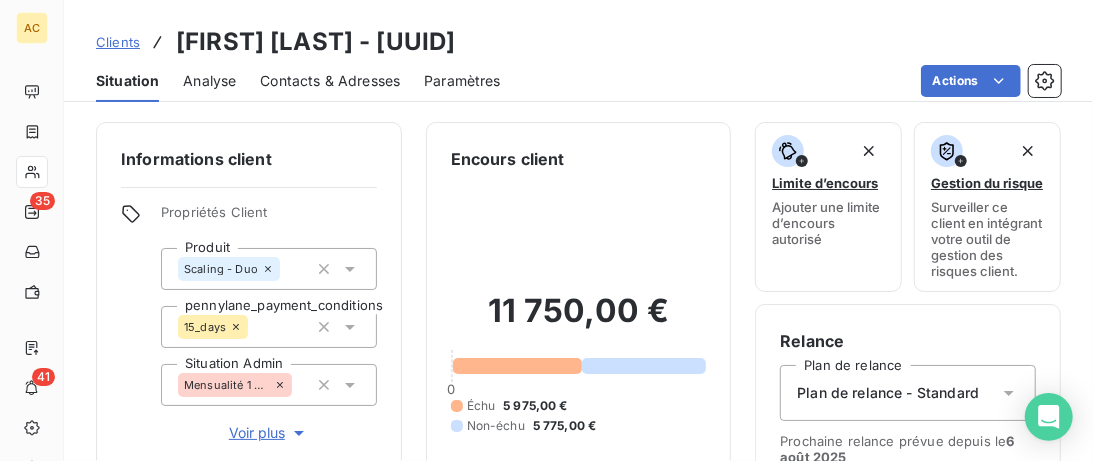click on "Voir plus" at bounding box center [269, 433] 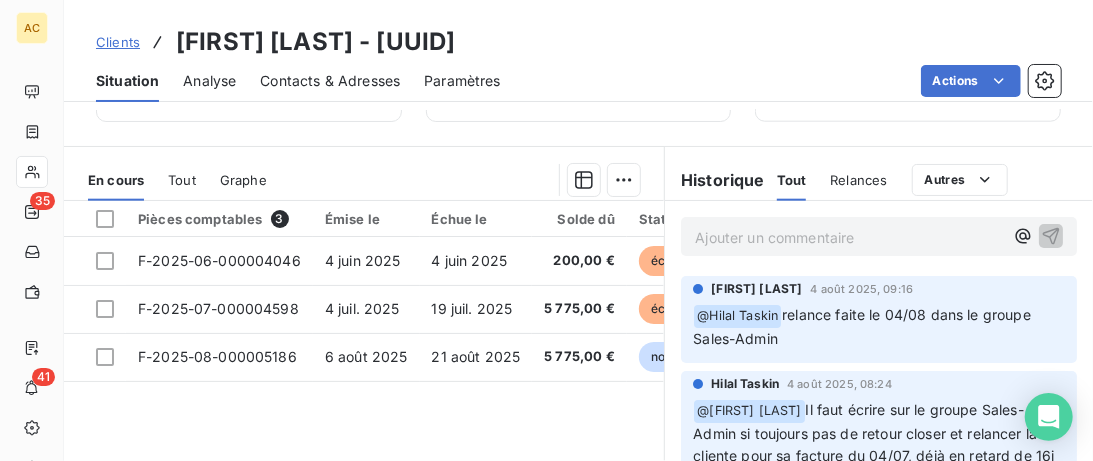 scroll, scrollTop: 1025, scrollLeft: 0, axis: vertical 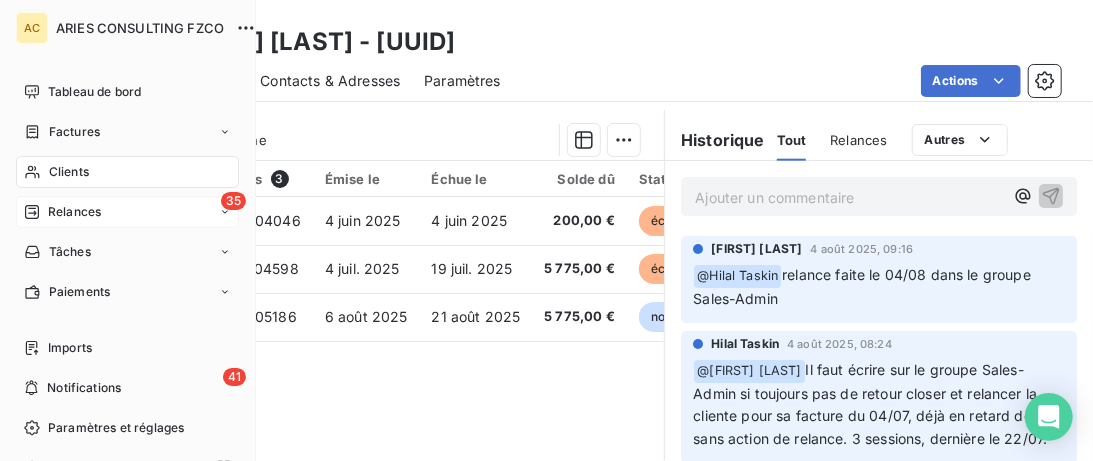 click on "35 Relances" at bounding box center [127, 212] 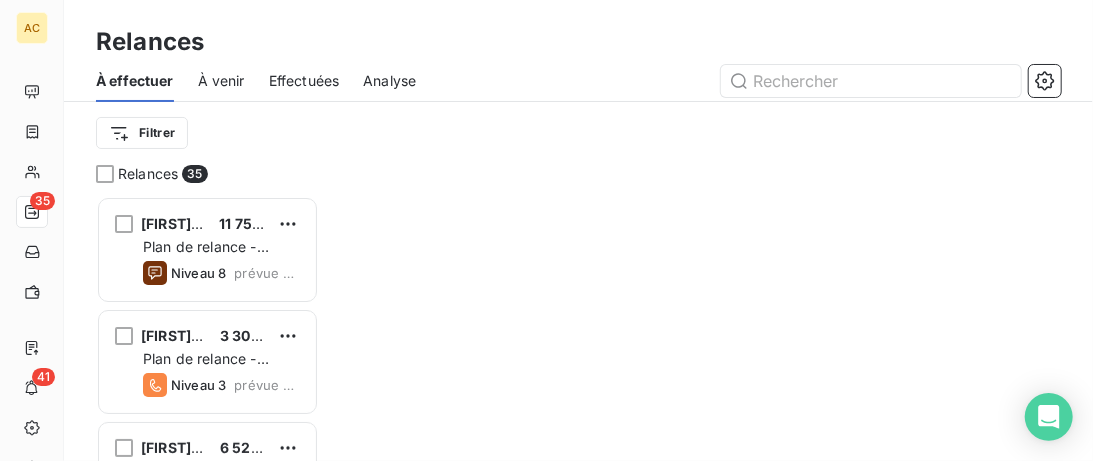 scroll, scrollTop: 0, scrollLeft: 0, axis: both 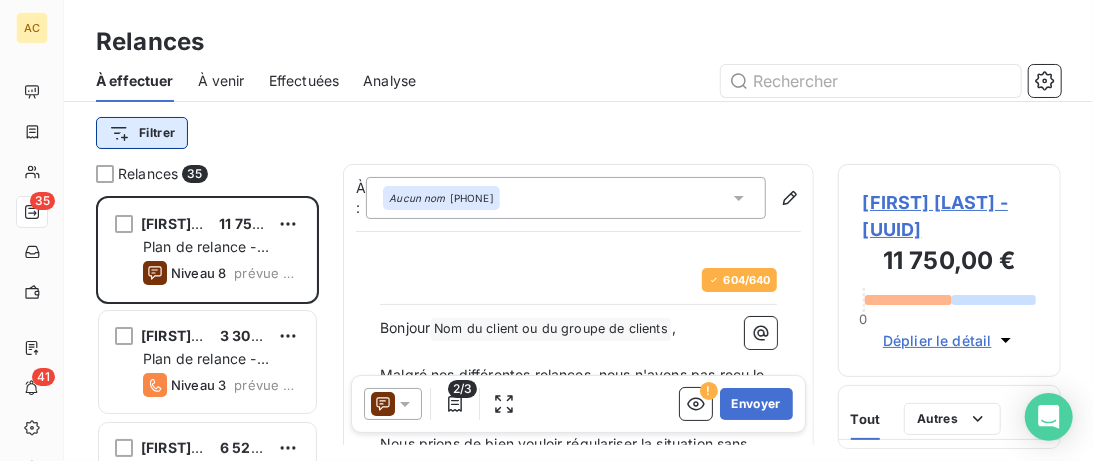 click on "AC 35 41 Relances À effectuer À venir Effectuées Analyse Filtrer Relances 35 [LAST] 11 750,00 € Plan de relance - Standard Niveau 8 prévue depuis 31 jours [FIRST] [LAST] 3 300,00 € Plan de relance - Standard Niveau 3 prévue depuis 15 jours [FIRST] [LAST] 6 525,00 € Plan de relance - Standard Niveau 10 prévue depuis 11 jours [FIRST] [LAST] 3 000,00 € Plan de relance - Standard Niveau 10 prévue depuis 9 jours [FIRST] [LAST] 2 970,00 € Plan de relance - Standard Niveau 6 prévue depuis 2 jours [FIRST] [LAST] 14 175,00 € Plan de relance - Standard Niveau 10 prévue depuis 2 jours [FIRST] [LAST] 6 380,00 € Plan de relance - Standard Niveau 3 prévue depuis 2 jours [FIRST] [LAST] 6 100,00 € Plan de relance - Standard Niveau 3 prévue depuis hier [FIRST] [LAST] 2 025,00 € Plan de relance - Standard Niveau 3 prévue depuis hier [FIRST] [LAST] 2 175,00 € Plan de relance - Standard Niveau 3 prévue depuis hier [FIRST] [LAST] 3 200,00 € Niveau 3 À :" at bounding box center (546, 230) 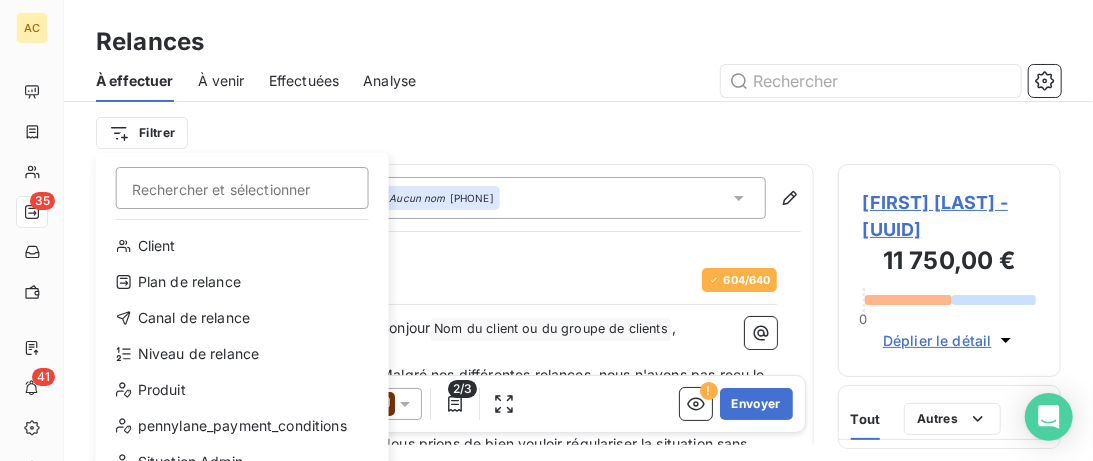 scroll, scrollTop: 0, scrollLeft: 0, axis: both 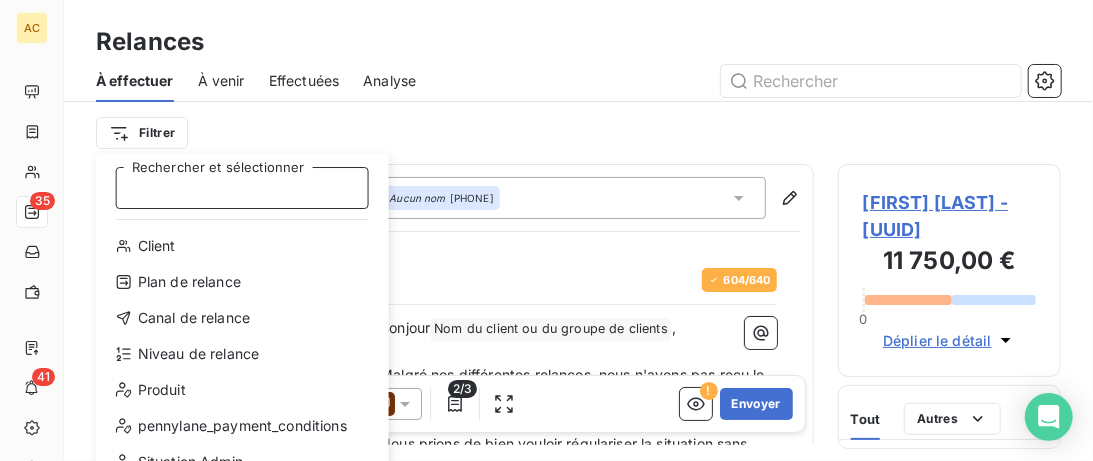 click on "Rechercher et sélectionner" at bounding box center (242, 188) 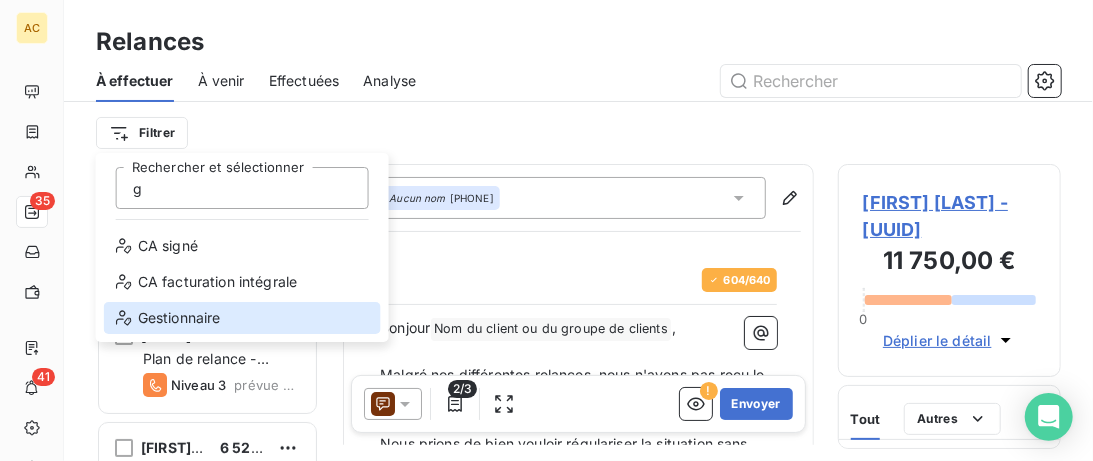 click on "Gestionnaire" at bounding box center (242, 318) 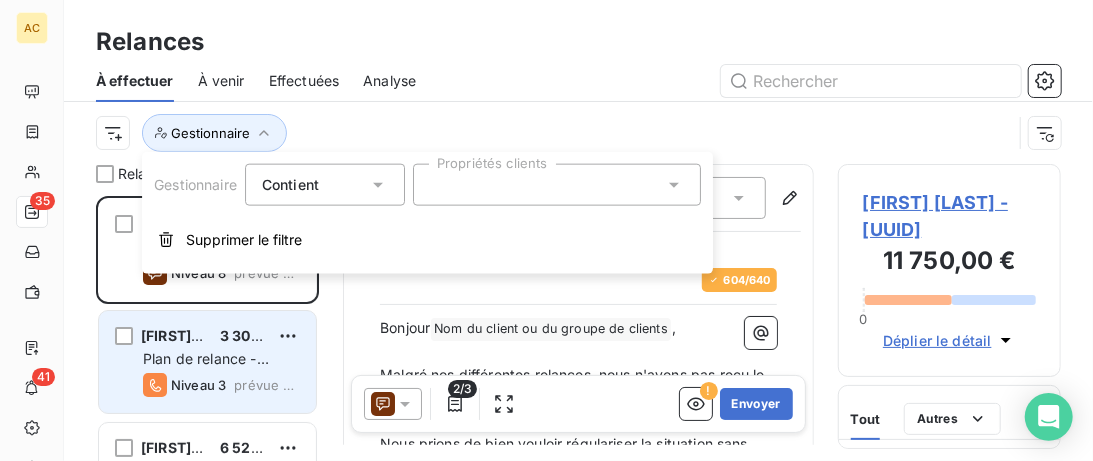 scroll, scrollTop: 0, scrollLeft: 0, axis: both 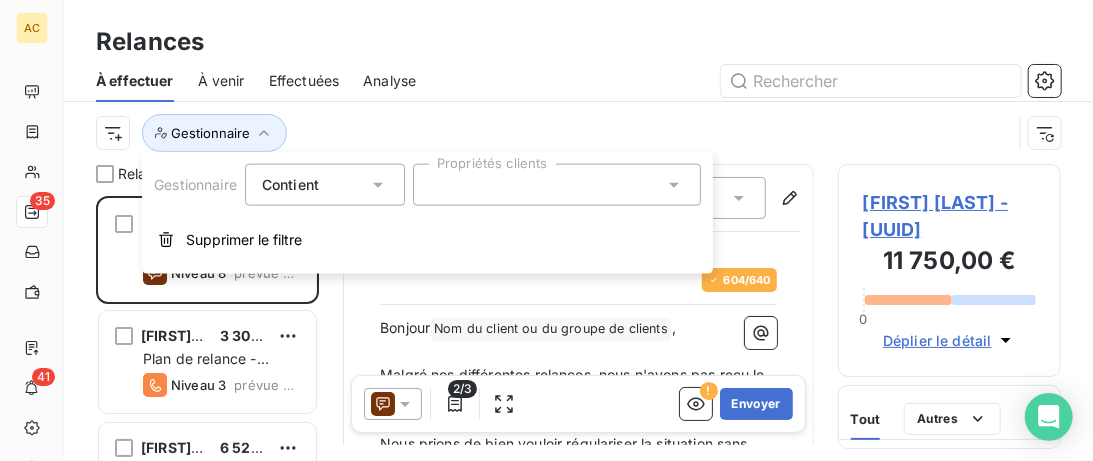 click at bounding box center [557, 185] 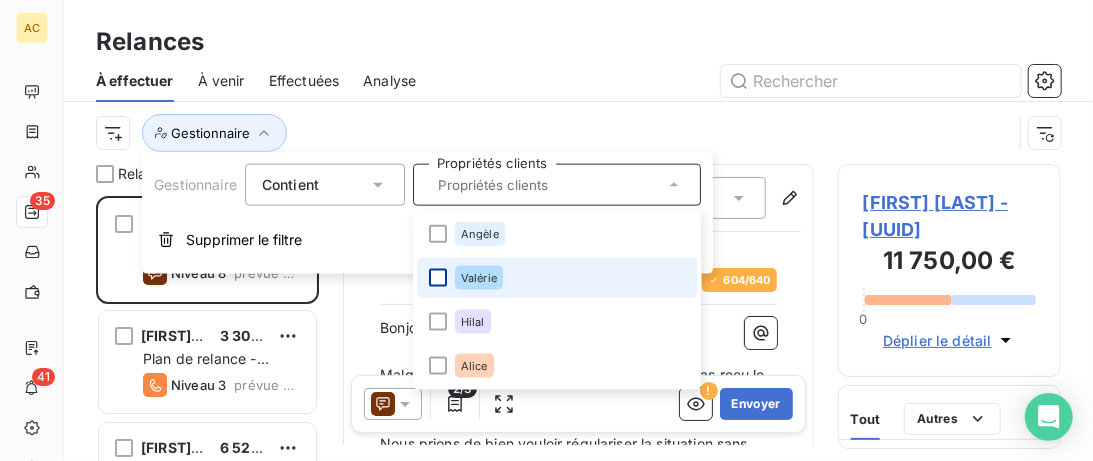 click at bounding box center (438, 278) 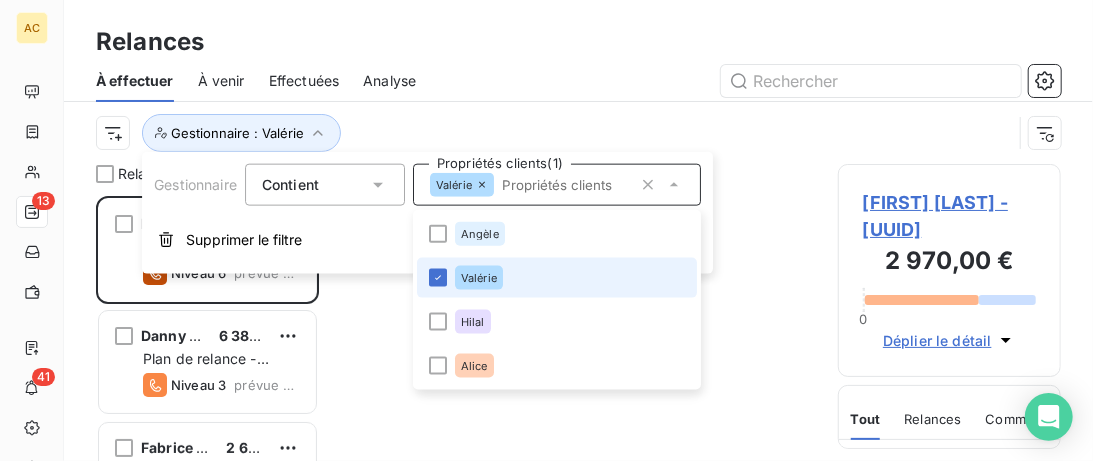 scroll, scrollTop: 0, scrollLeft: 0, axis: both 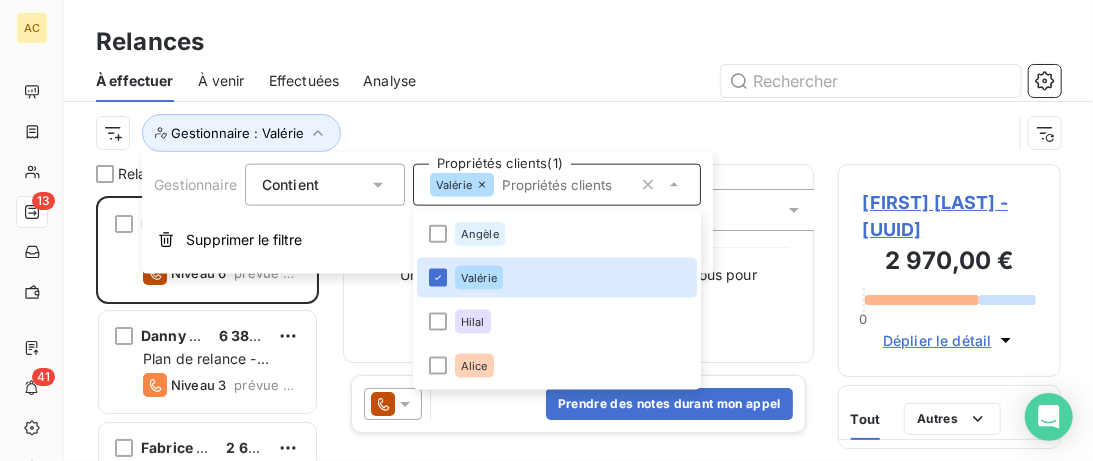 click at bounding box center [750, 81] 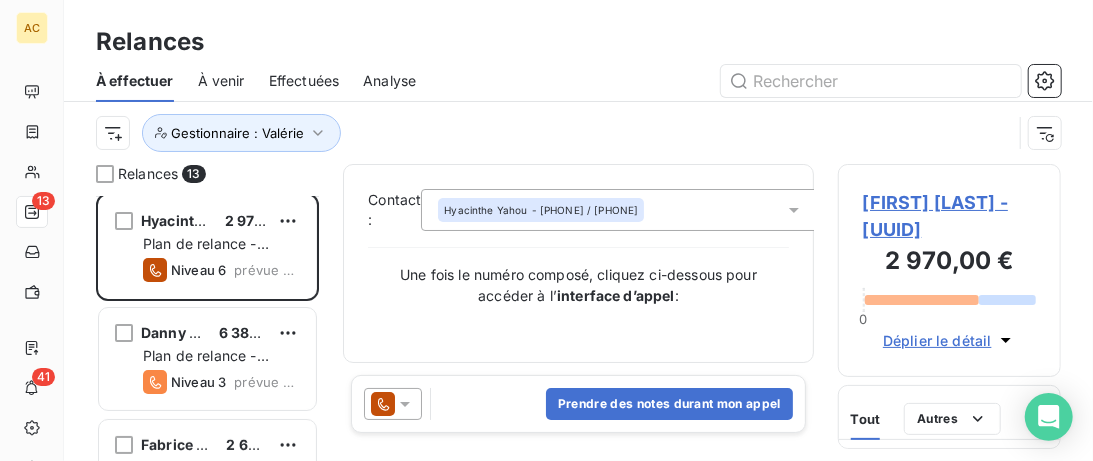 scroll, scrollTop: 0, scrollLeft: 0, axis: both 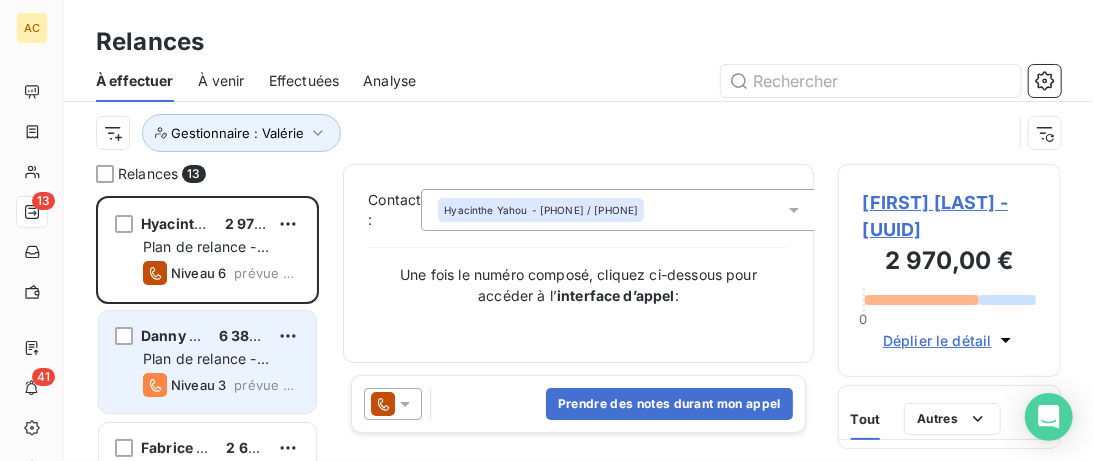 click on "Danny Aubert" at bounding box center (189, 335) 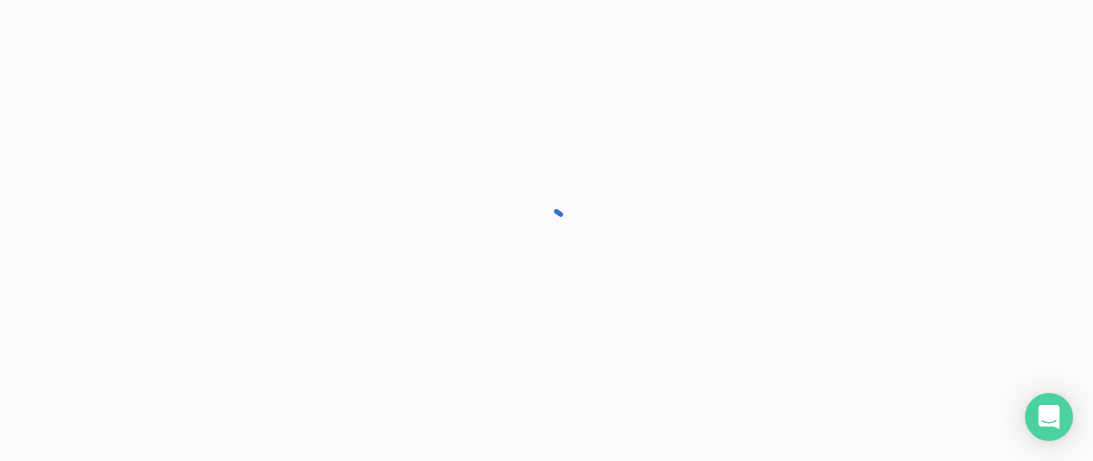 scroll, scrollTop: 0, scrollLeft: 0, axis: both 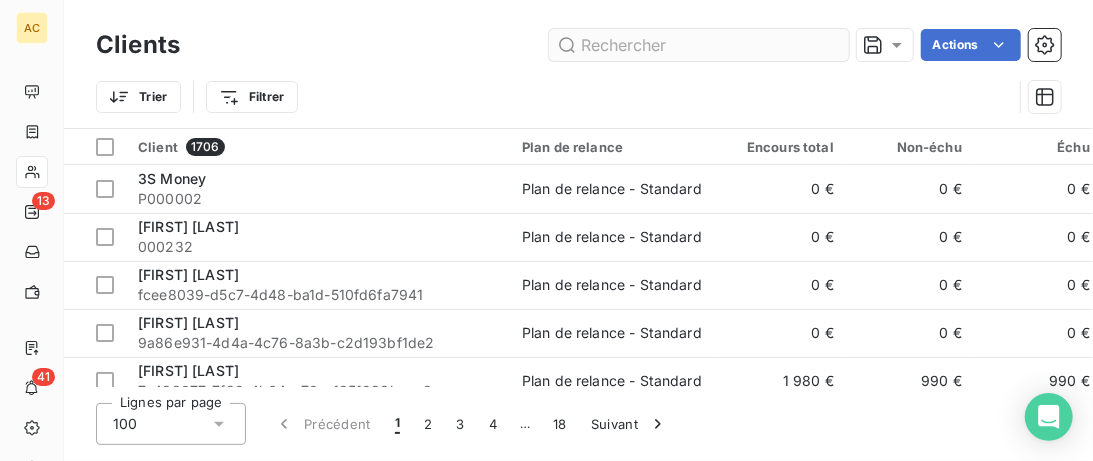 click at bounding box center (699, 45) 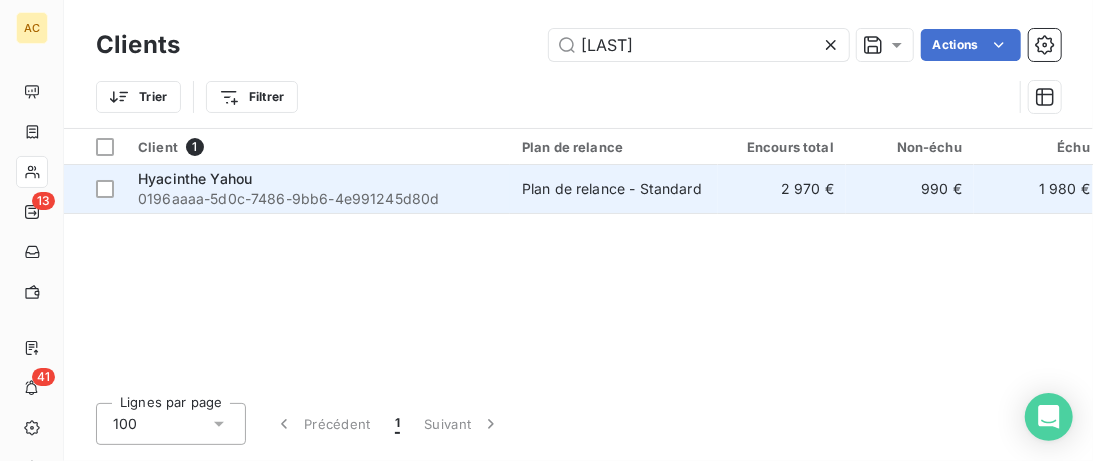 type on "[LAST]" 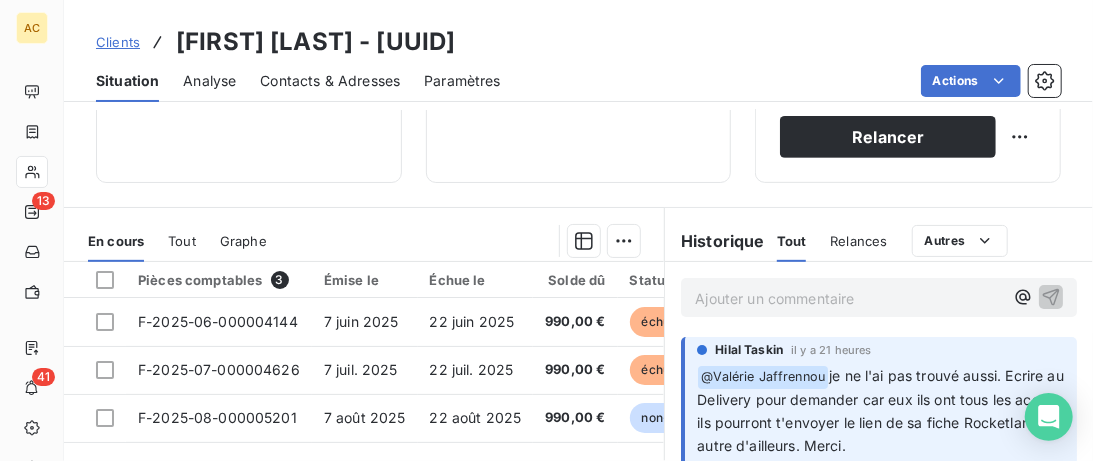 scroll, scrollTop: 512, scrollLeft: 0, axis: vertical 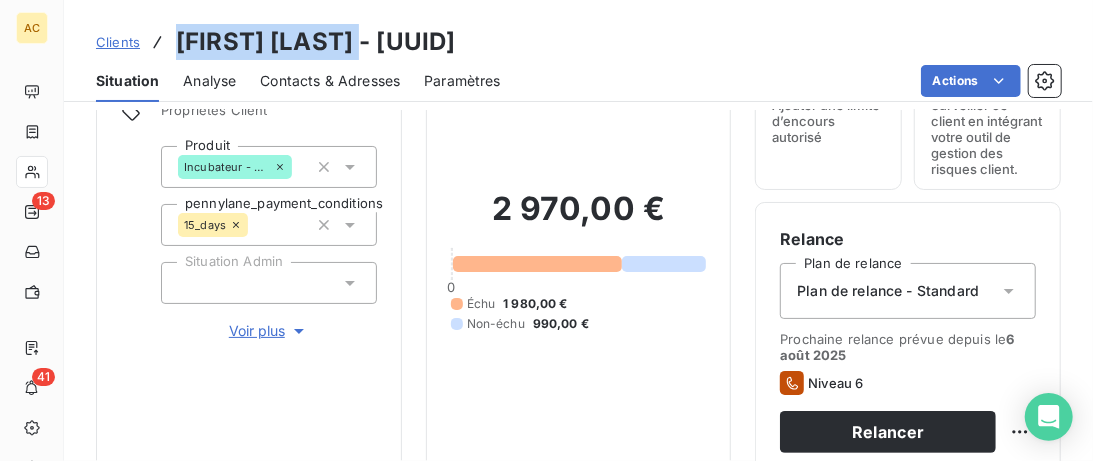 drag, startPoint x: 379, startPoint y: 44, endPoint x: 181, endPoint y: 33, distance: 198.30531 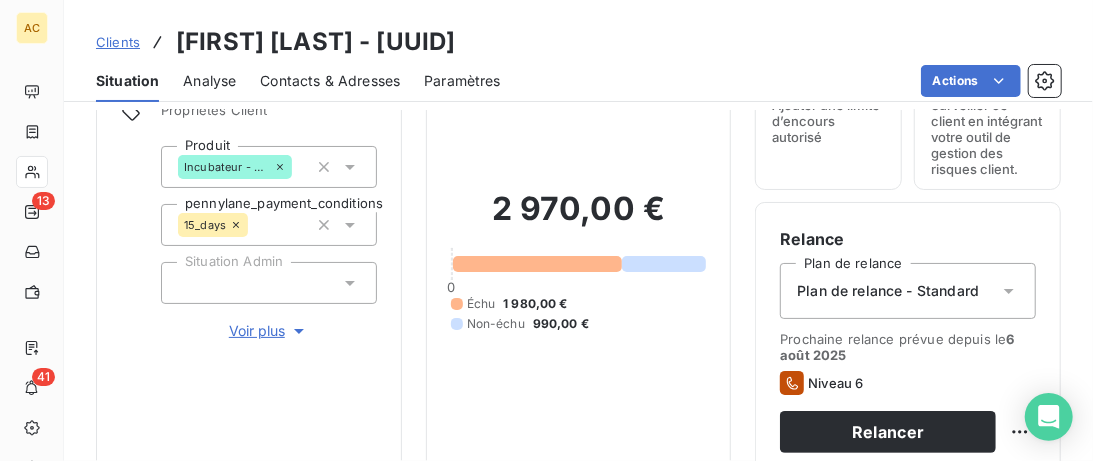 click 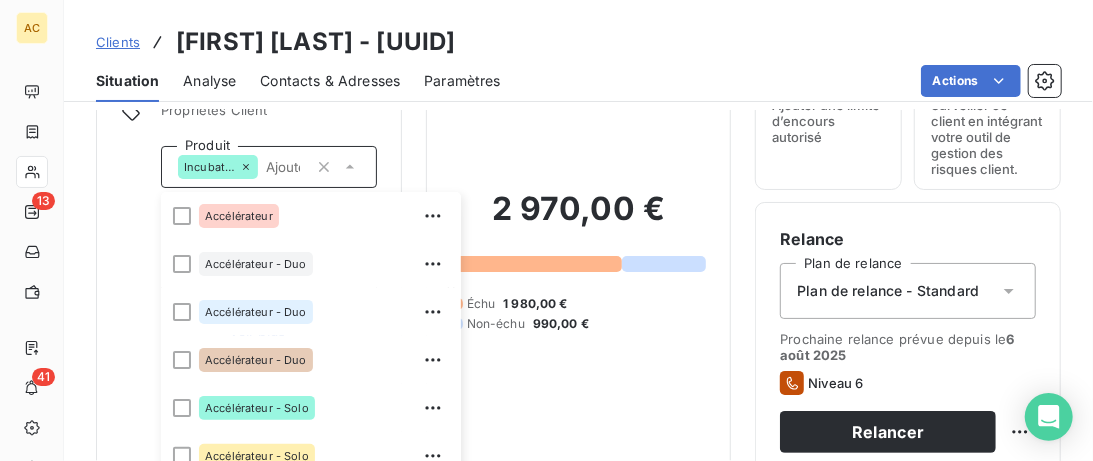 scroll, scrollTop: 312, scrollLeft: 0, axis: vertical 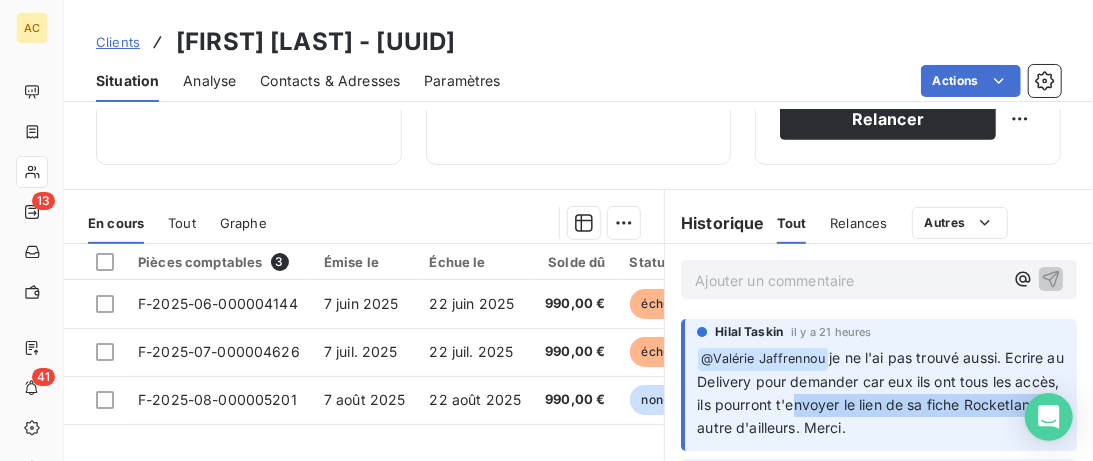 drag, startPoint x: 834, startPoint y: 400, endPoint x: 773, endPoint y: 430, distance: 67.977936 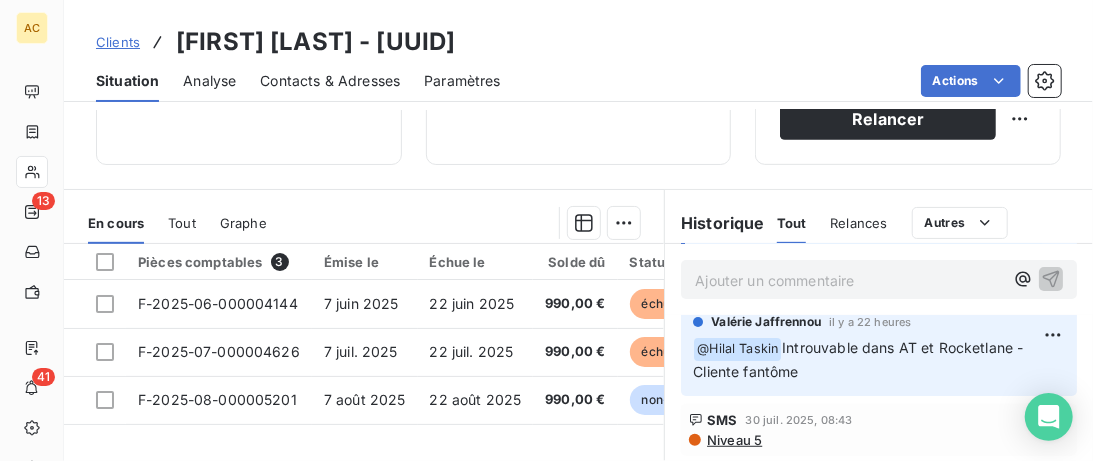 scroll, scrollTop: 102, scrollLeft: 0, axis: vertical 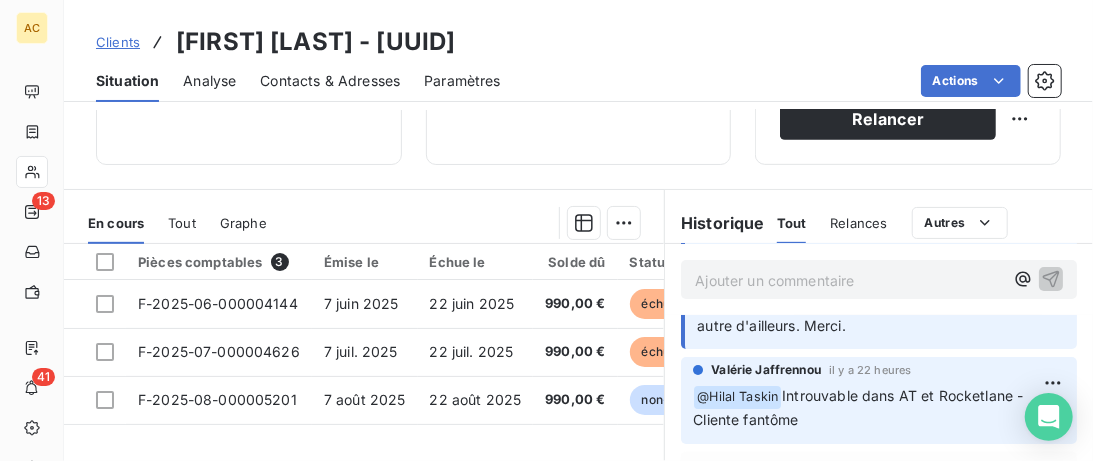 click on "Clients" at bounding box center [118, 42] 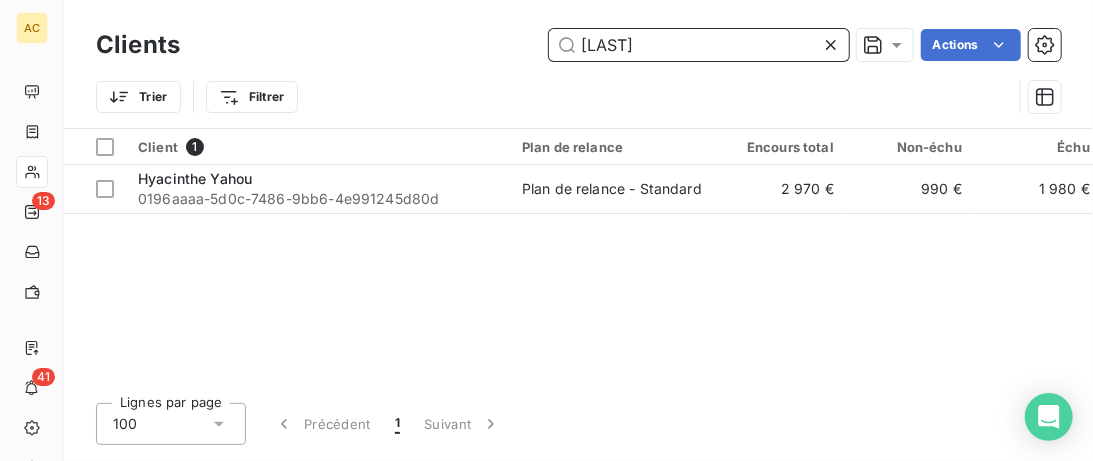 drag, startPoint x: 645, startPoint y: 43, endPoint x: 346, endPoint y: 44, distance: 299.00168 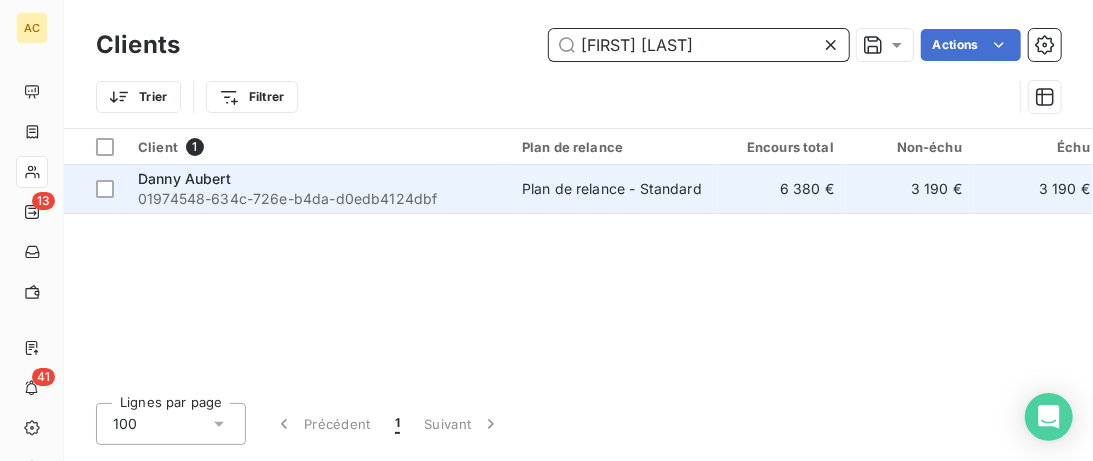 type on "[FIRST] [LAST]" 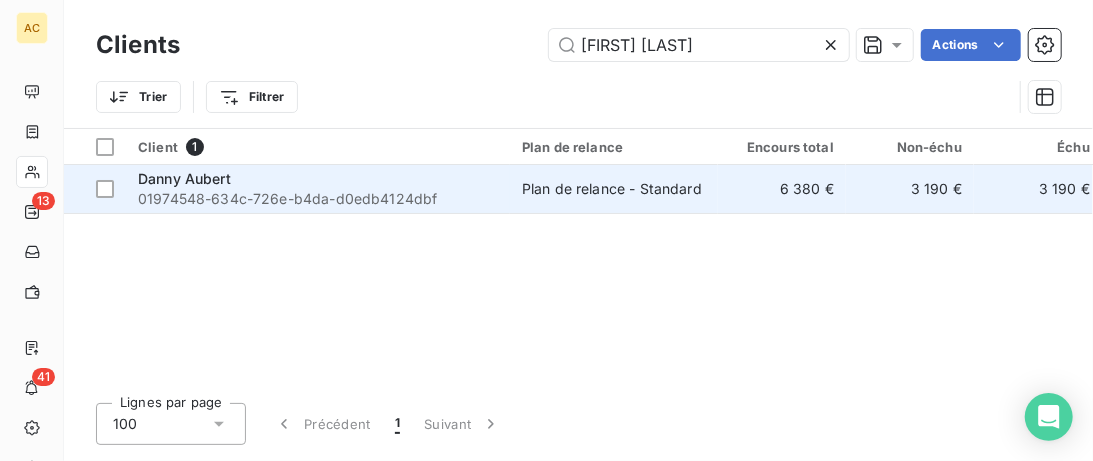 click on "Danny Aubert" at bounding box center (318, 179) 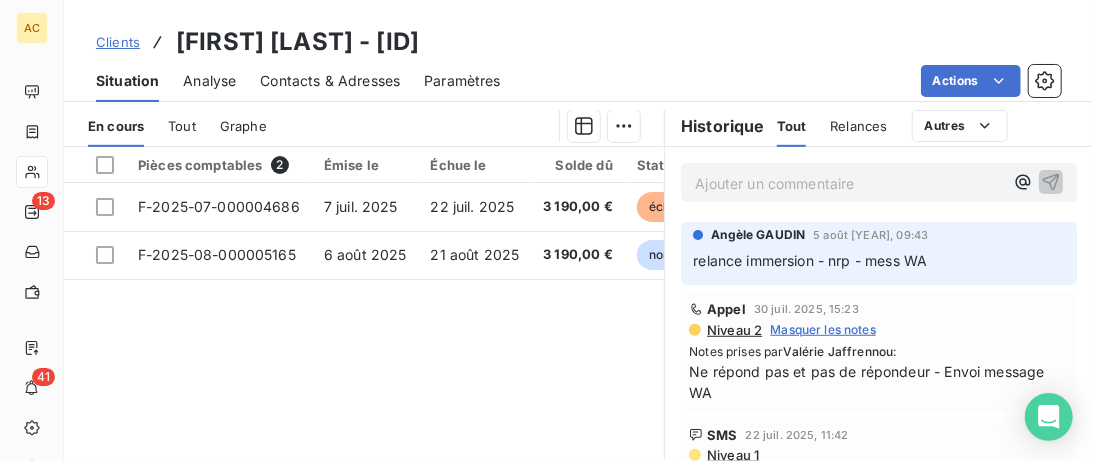 scroll, scrollTop: 410, scrollLeft: 0, axis: vertical 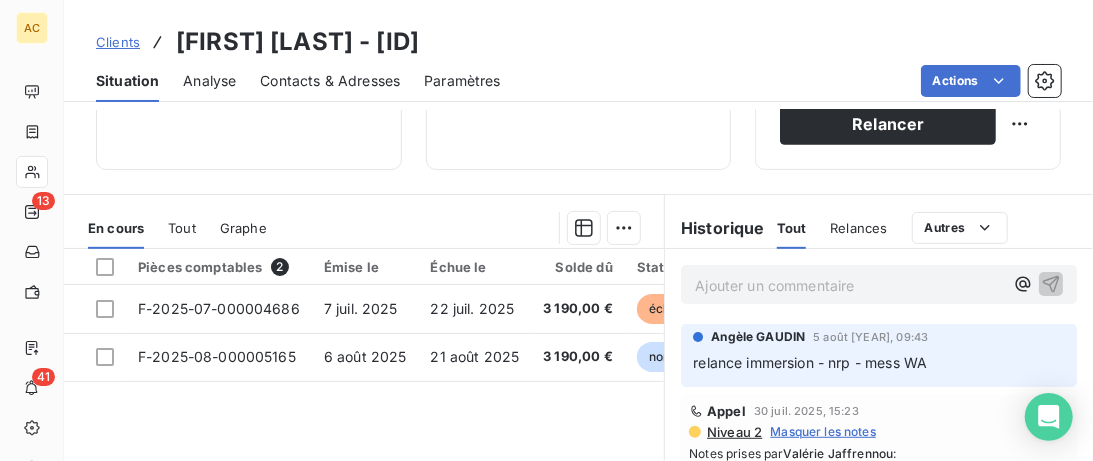 click on "Clients" at bounding box center (118, 42) 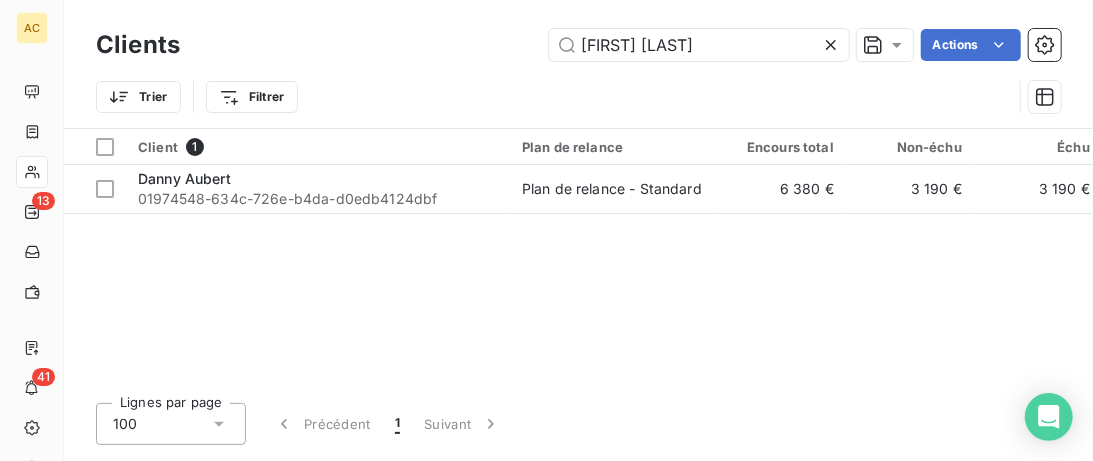 drag, startPoint x: 687, startPoint y: 48, endPoint x: 482, endPoint y: 48, distance: 205 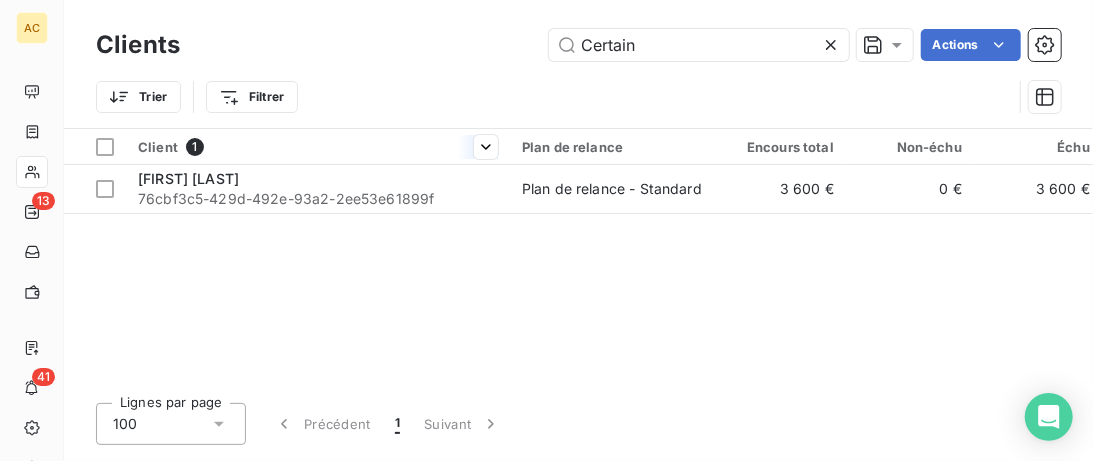 type on "Certain" 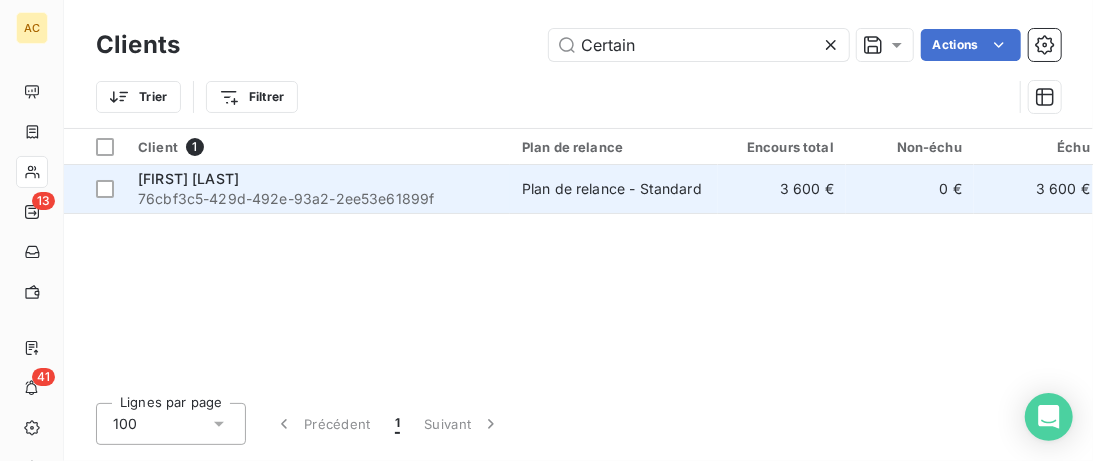 click on "[FIRST] [LAST]" at bounding box center (318, 179) 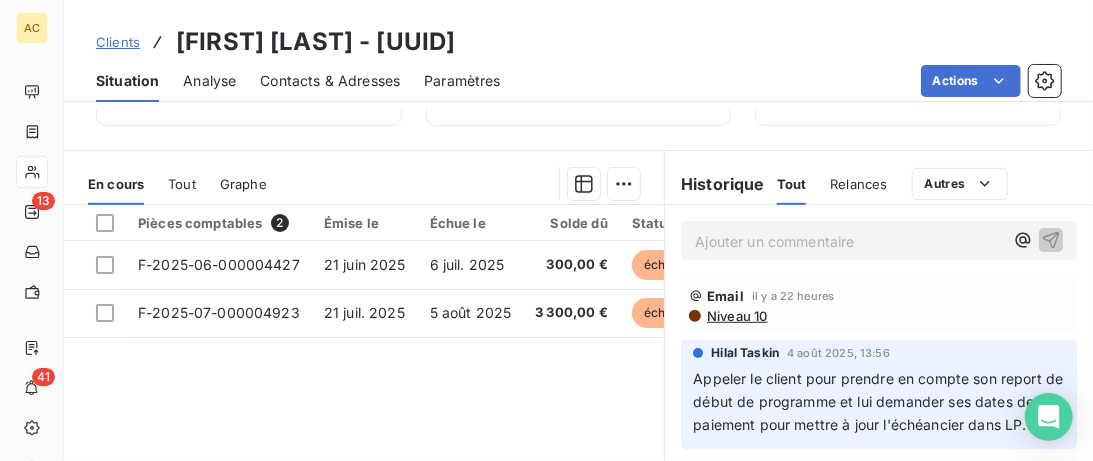 scroll, scrollTop: 410, scrollLeft: 0, axis: vertical 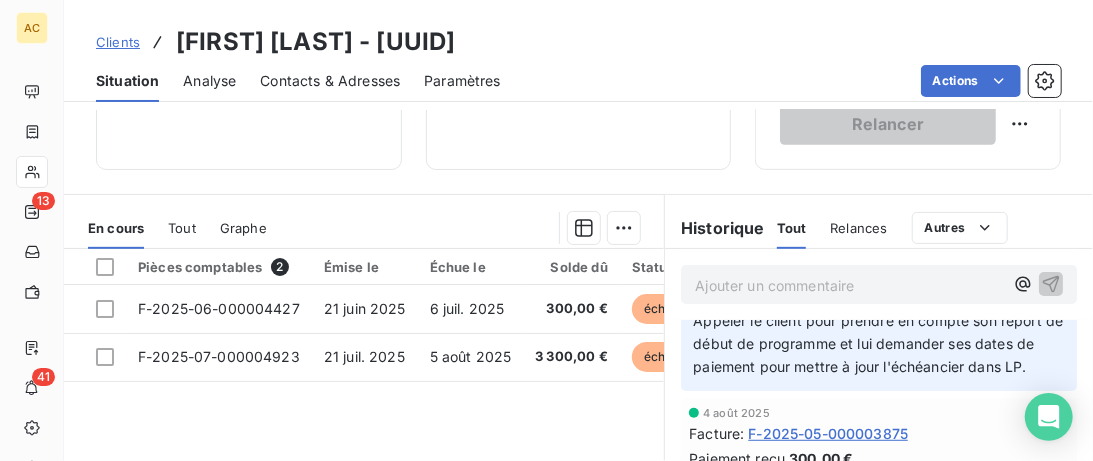 click on "Tout" at bounding box center (182, 228) 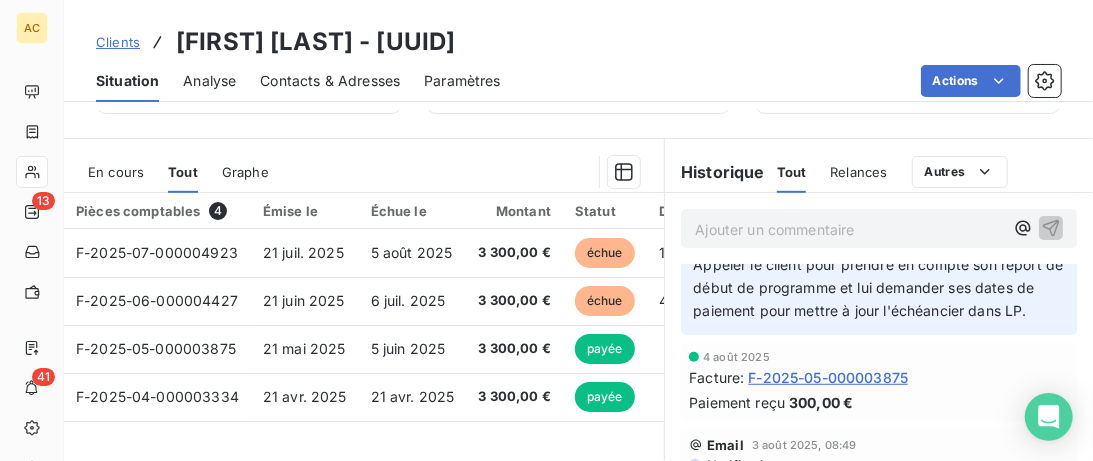 scroll, scrollTop: 512, scrollLeft: 0, axis: vertical 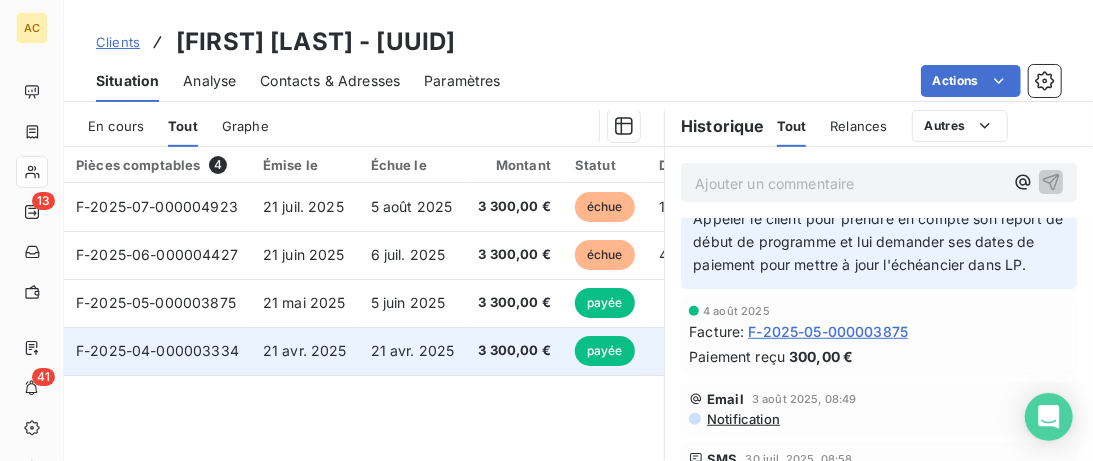 click on "21 avr. 2025" at bounding box center [305, 350] 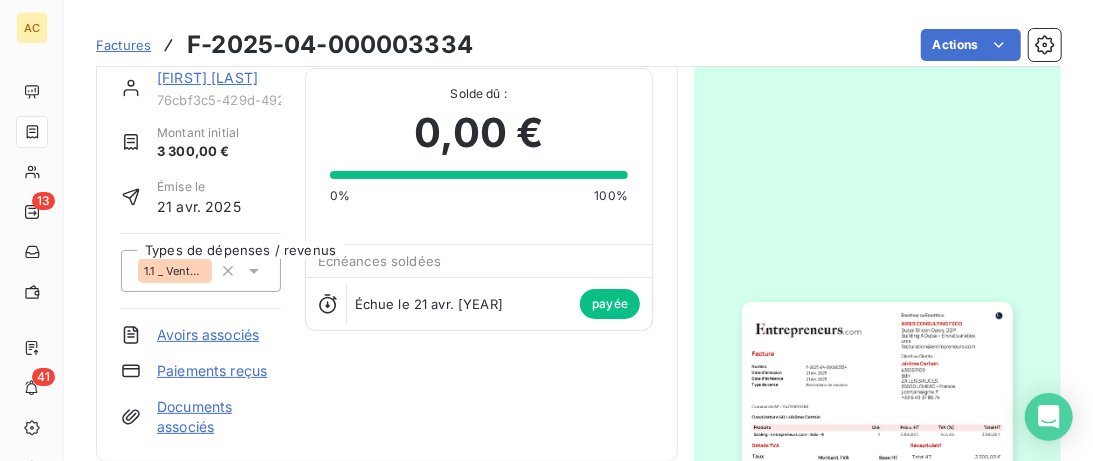 scroll, scrollTop: 0, scrollLeft: 0, axis: both 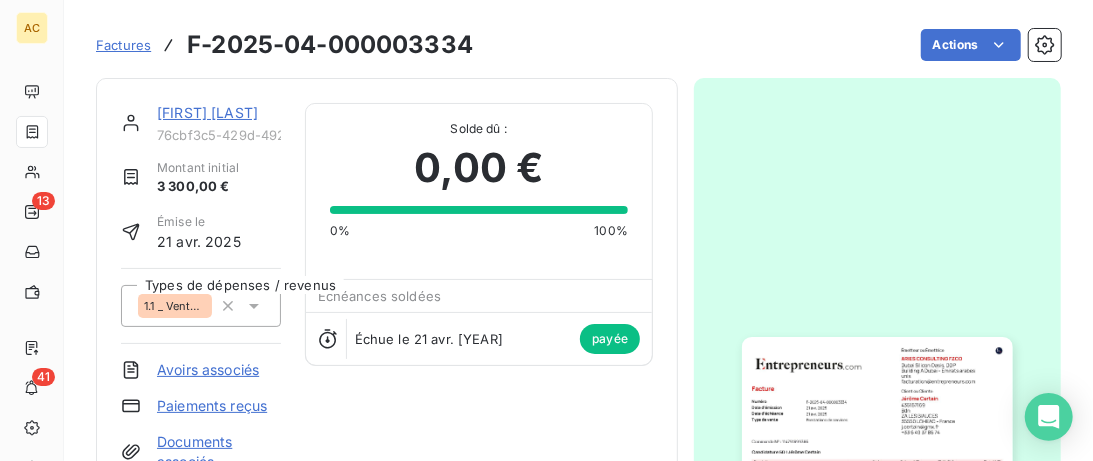click on "[FIRST] [LAST]" at bounding box center [207, 112] 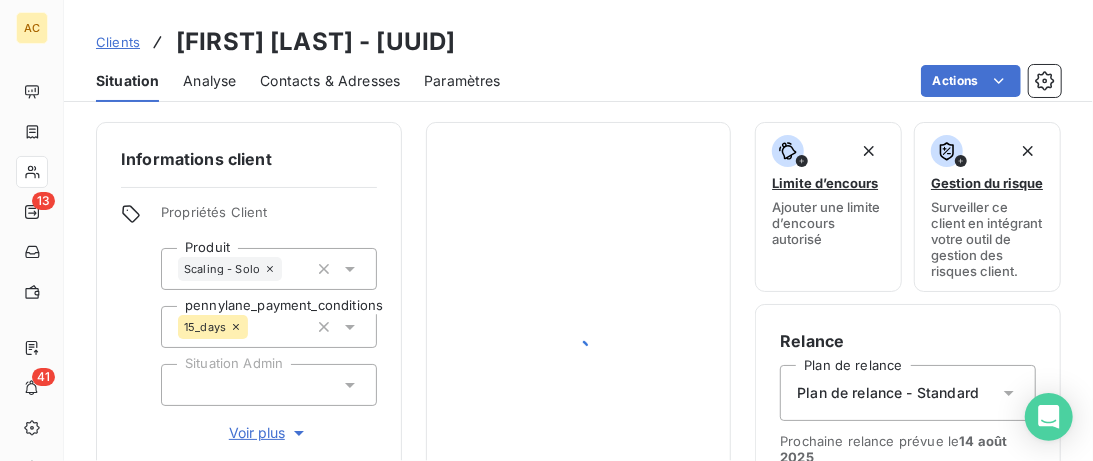 scroll, scrollTop: 512, scrollLeft: 0, axis: vertical 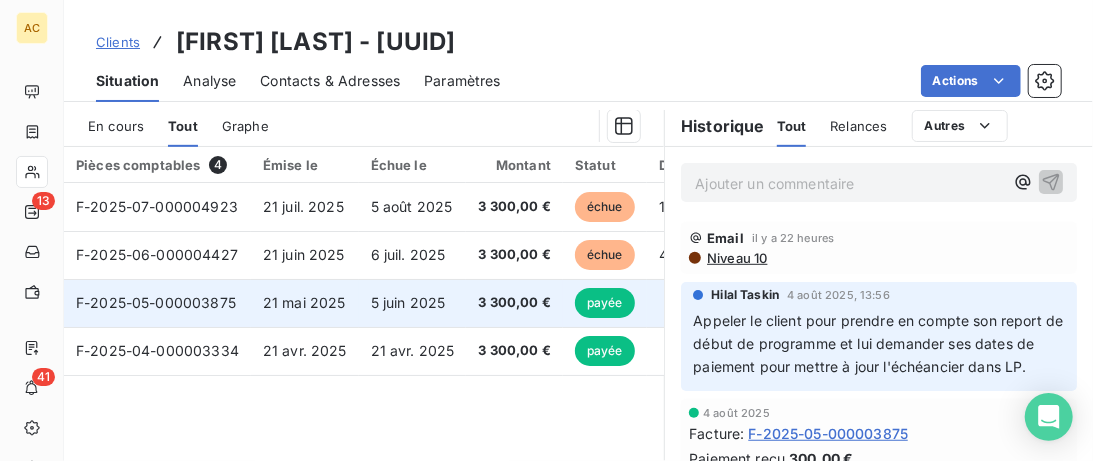 click on "21 mai 2025" at bounding box center [305, 303] 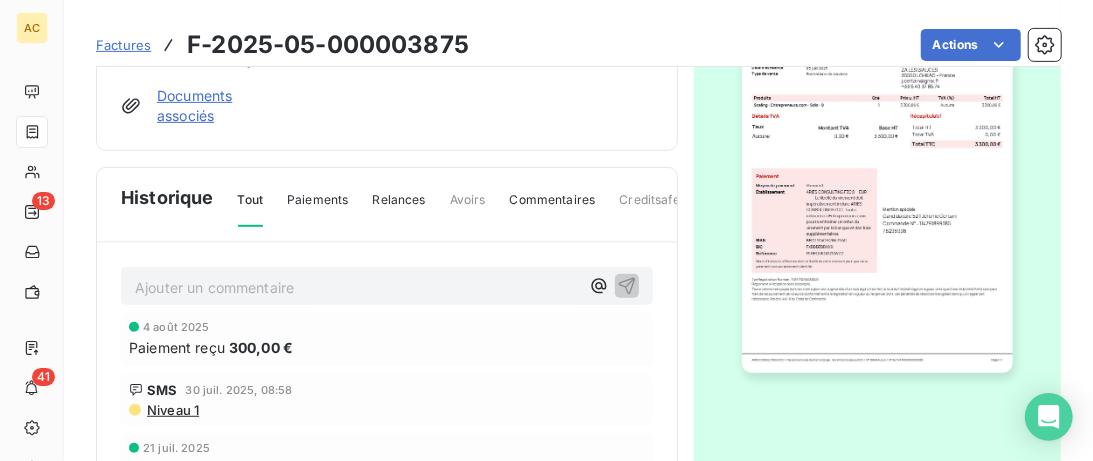scroll, scrollTop: 548, scrollLeft: 0, axis: vertical 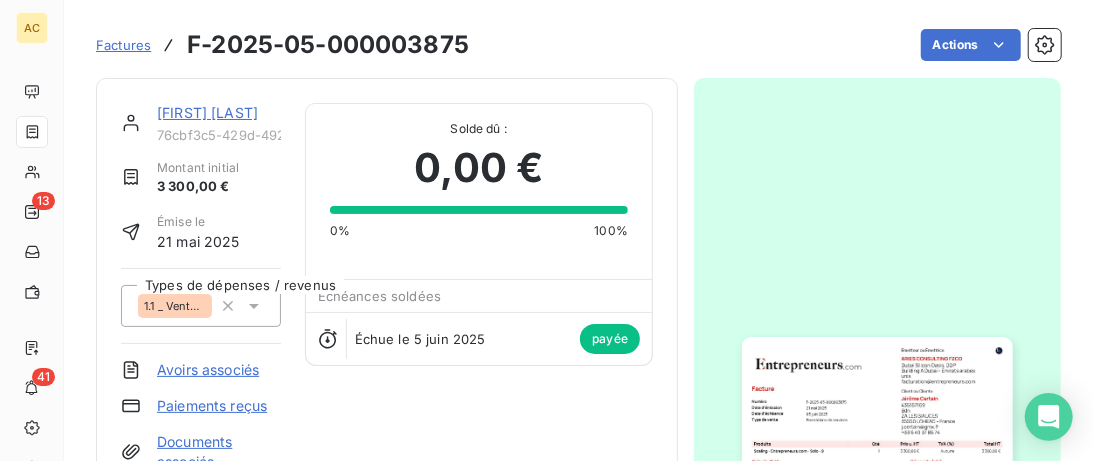 click on "[FIRST] [LAST]" at bounding box center (207, 112) 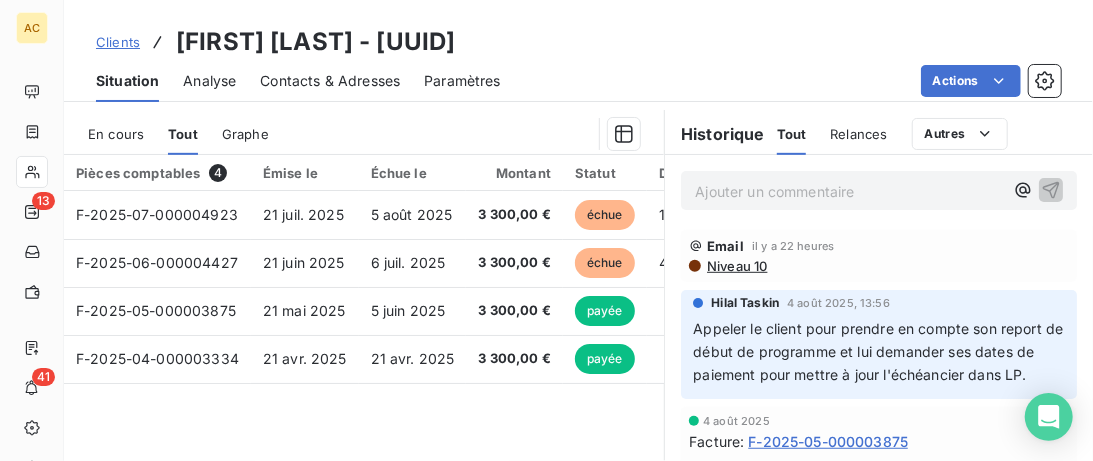 scroll, scrollTop: 512, scrollLeft: 0, axis: vertical 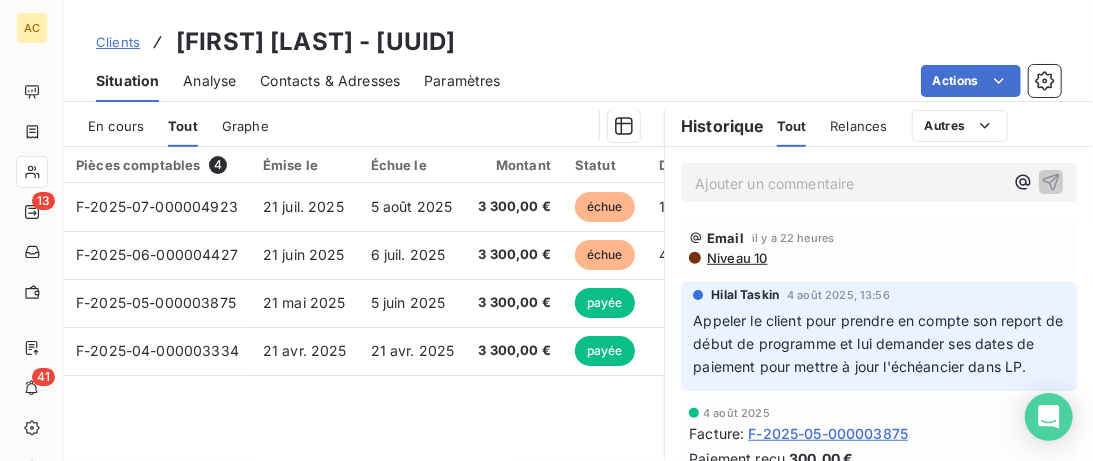 click on "Clients" at bounding box center (118, 42) 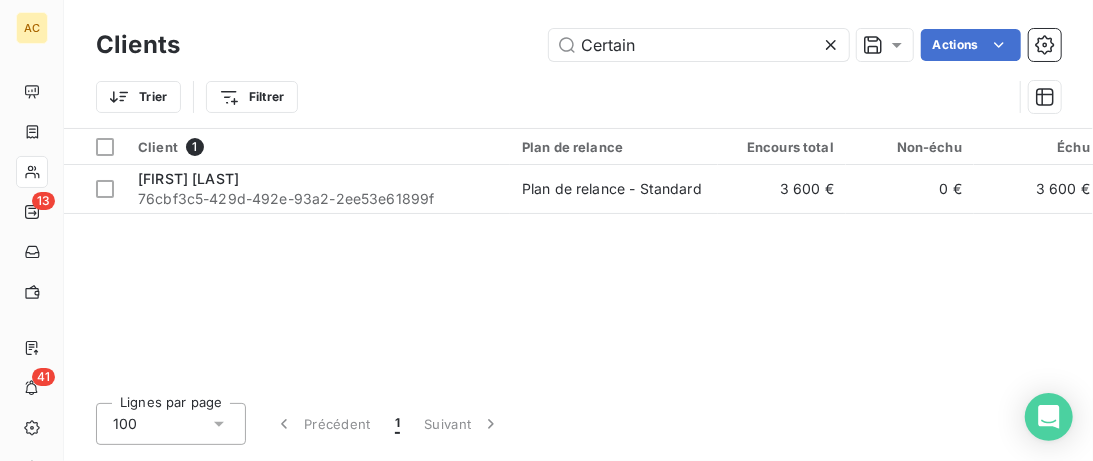 drag, startPoint x: 653, startPoint y: 54, endPoint x: 482, endPoint y: 49, distance: 171.07309 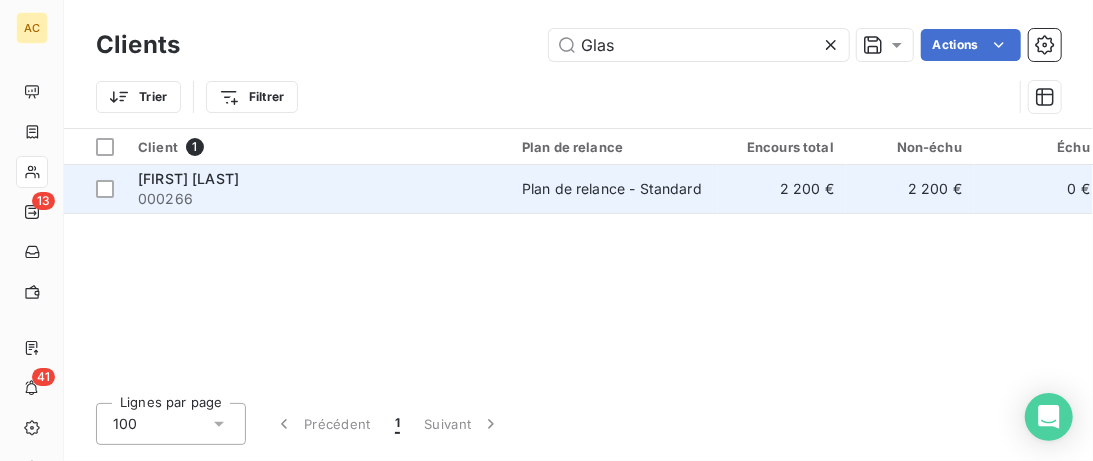 type on "Glas" 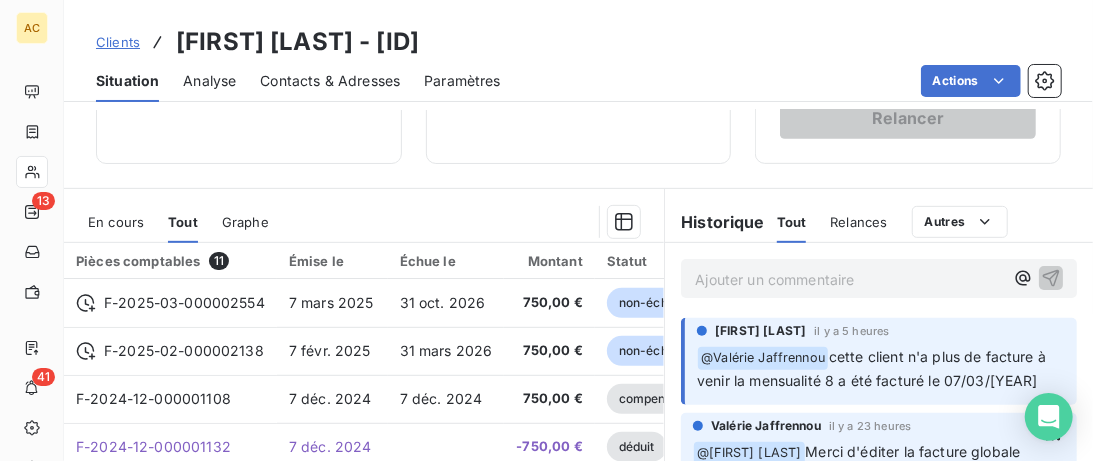 scroll, scrollTop: 512, scrollLeft: 0, axis: vertical 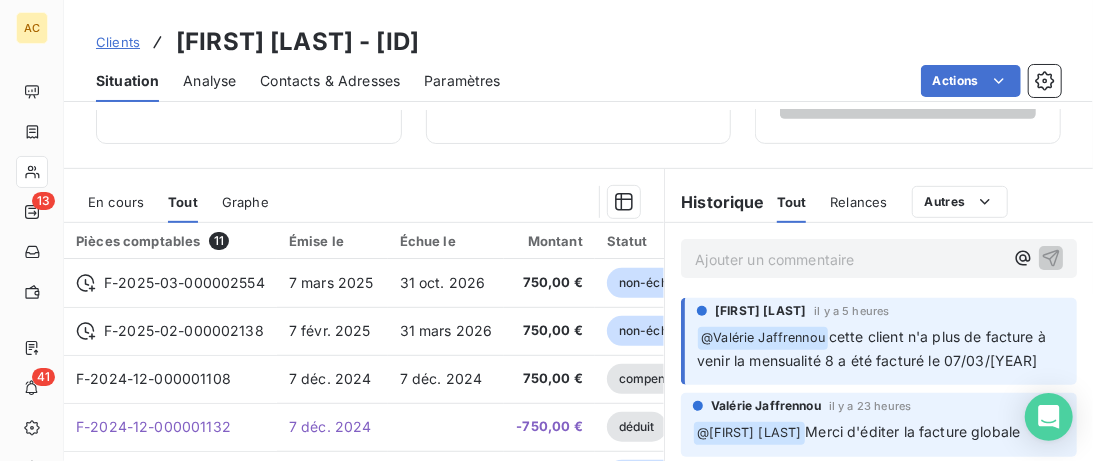 click on "cette client n'a plus de facture à venir la mensualité 8 a été facturé le 07/03/[YEAR]" at bounding box center [873, 348] 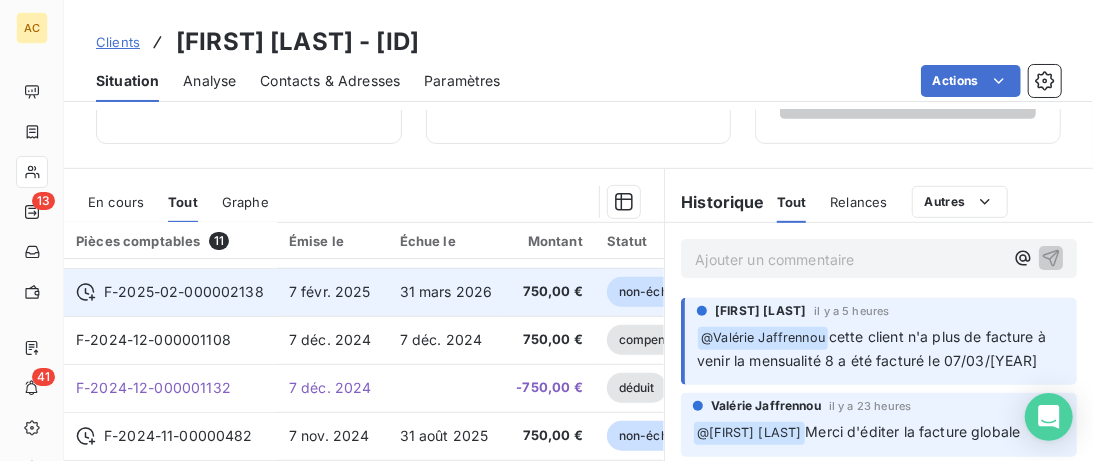 scroll, scrollTop: 0, scrollLeft: 0, axis: both 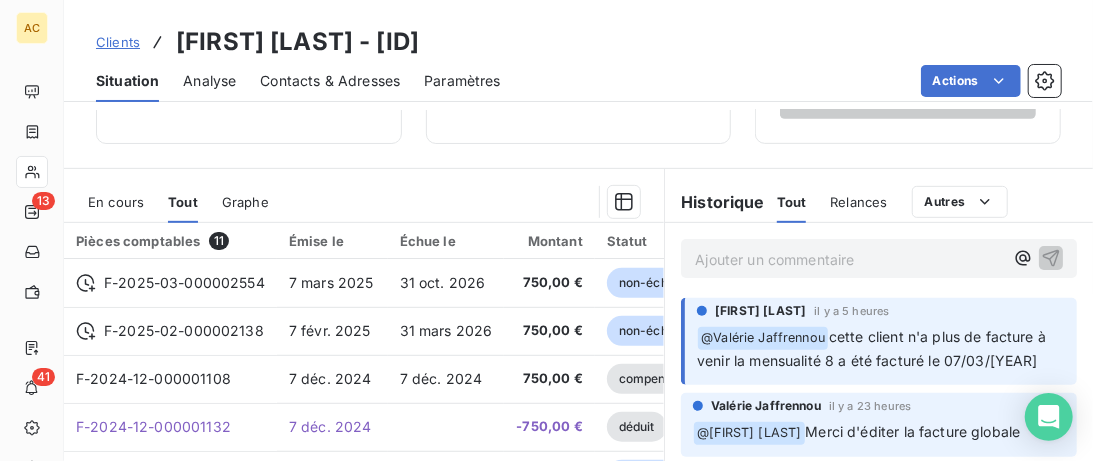 click on "Clients" at bounding box center [118, 42] 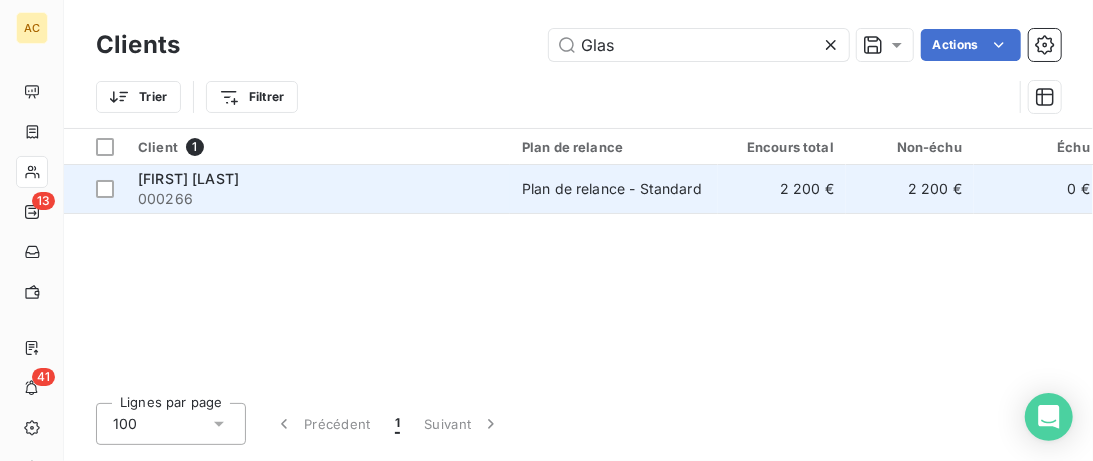 drag, startPoint x: 674, startPoint y: 49, endPoint x: 131, endPoint y: 167, distance: 555.67346 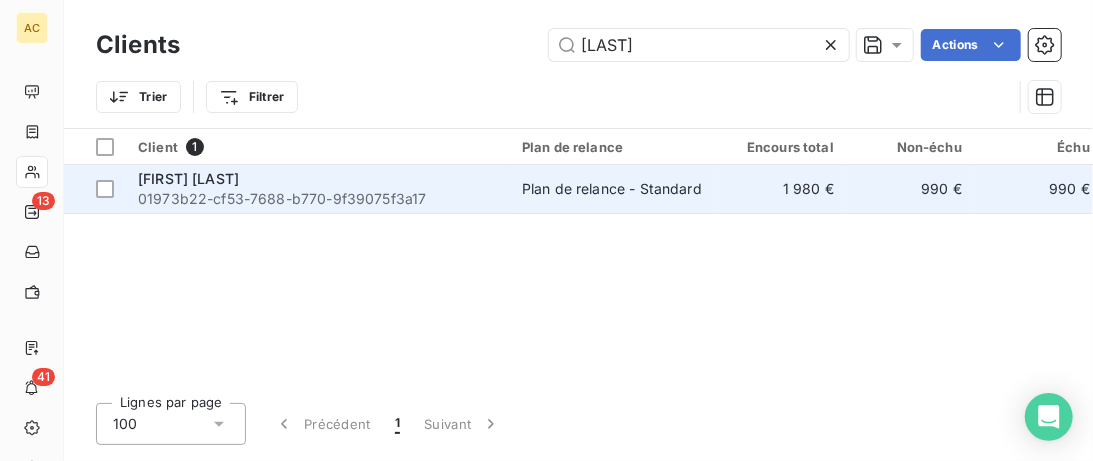 type on "[LAST]" 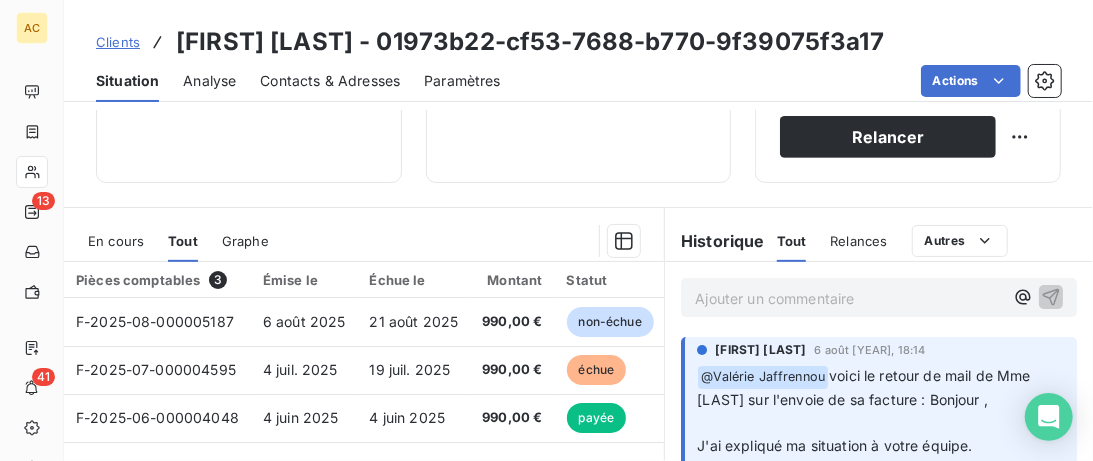 scroll, scrollTop: 512, scrollLeft: 0, axis: vertical 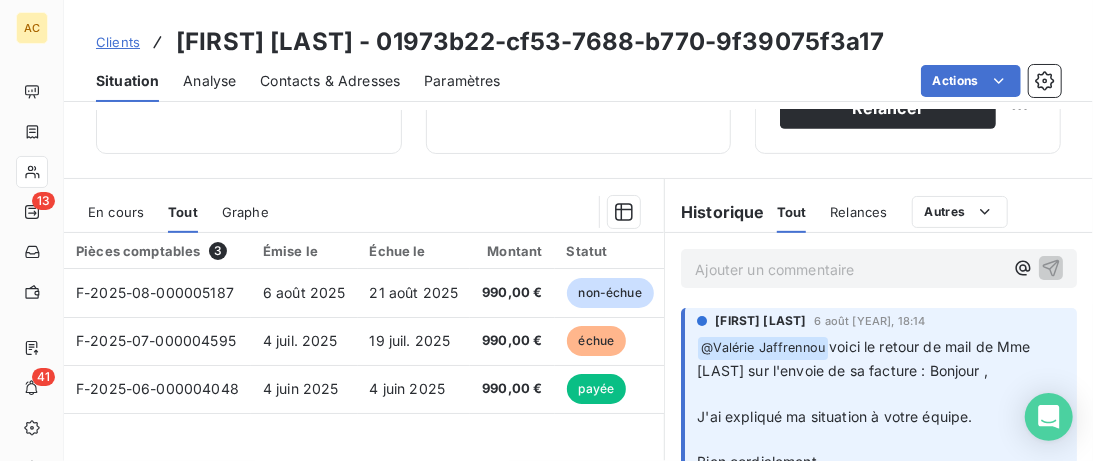 click on "Ajouter un commentaire ﻿" at bounding box center [849, 269] 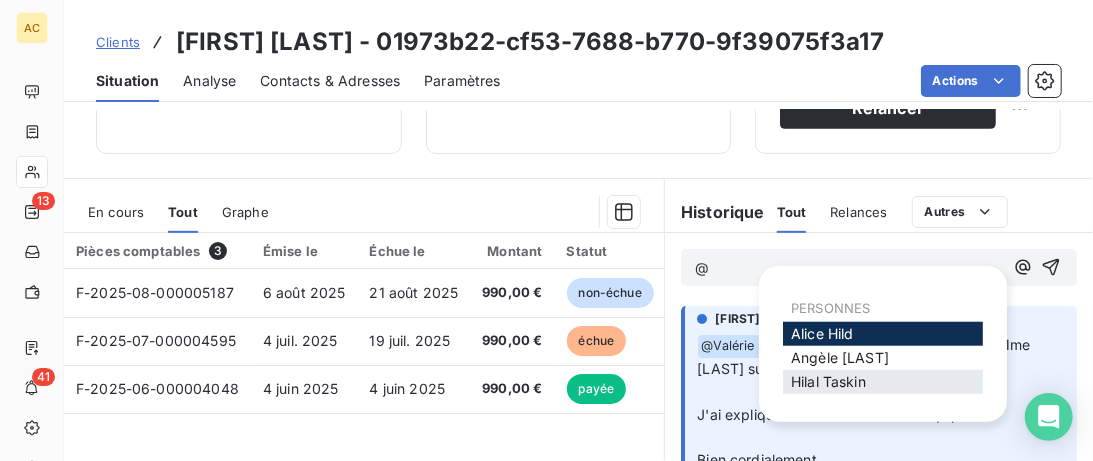 click on "[FIRST] [LAST]" at bounding box center (828, 381) 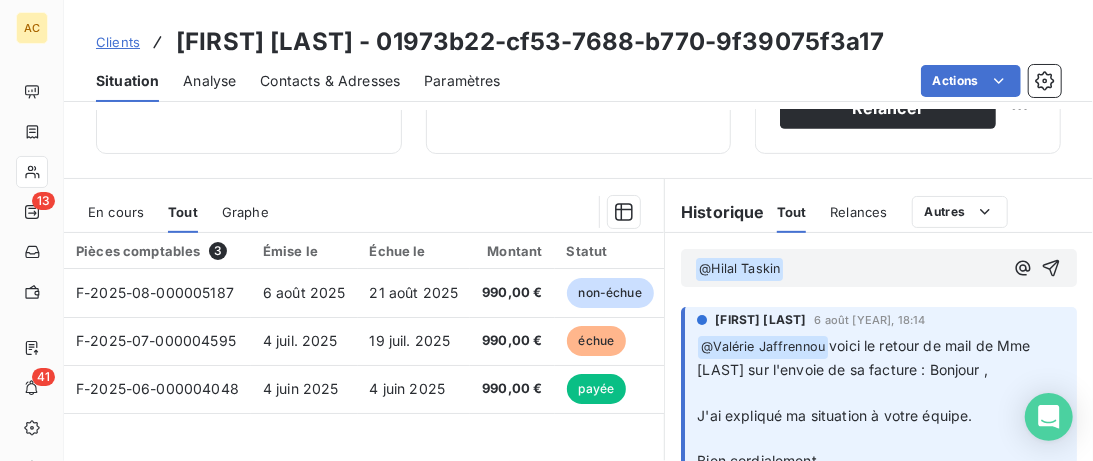 click on "@ [NAME] [LAST]" at bounding box center [849, 269] 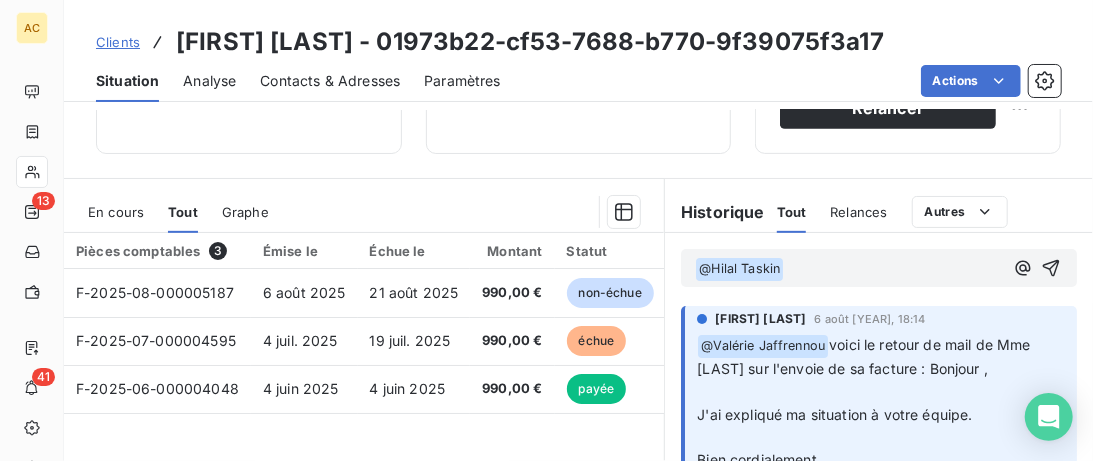 scroll, scrollTop: 0, scrollLeft: 0, axis: both 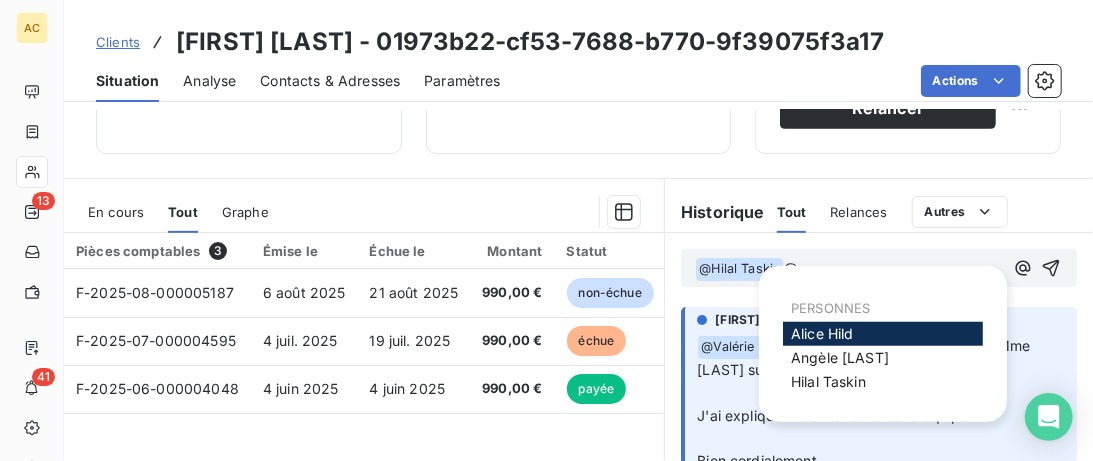 click on "[FIRST] [LAST]" at bounding box center [883, 334] 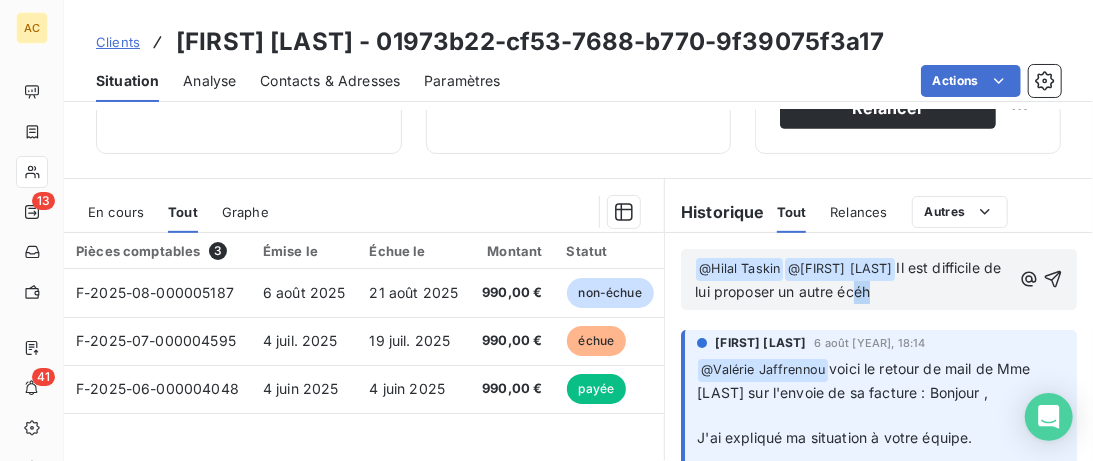 drag, startPoint x: 852, startPoint y: 295, endPoint x: 836, endPoint y: 290, distance: 16.763054 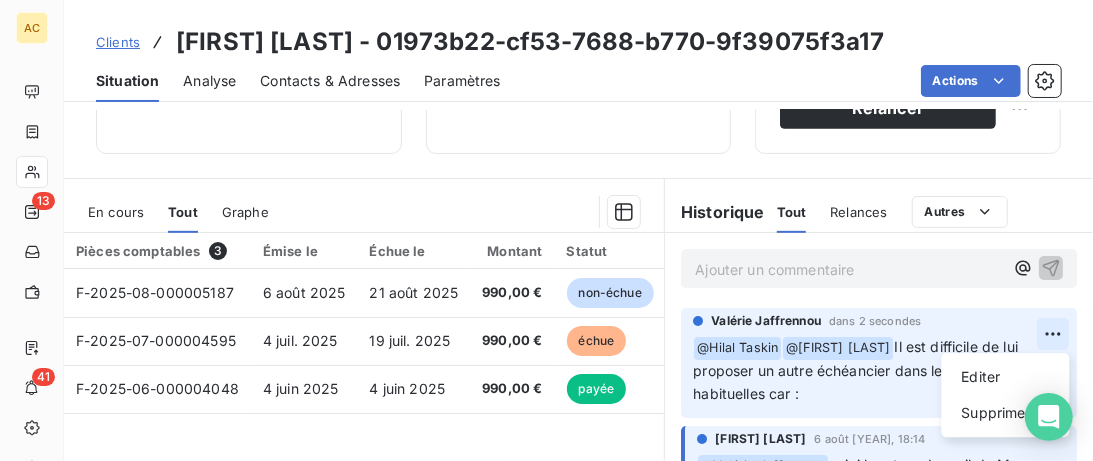 click on "AC 13 41 Clients [FIRST] [LAST] - 01973b22-cf53-7688-b770-9f39075f3a17 Situation Analyse Contacts & Adresses Paramètres Actions Informations client Propriétés Client Produit Incubateur - Solo pennylane_payment_conditions 15_days Situation Admin Voir plus Encours client 1 980,00 € 0 Échu 990,00 € Non-échu 990,00 € Limite d’encours Ajouter une limite d’encours autorisé Gestion du risque Surveiller ce client en intégrant votre outil de gestion des risques client. Relance Plan de relance Plan de relance - Standard Prochaine relance prévue aujourd’hui Niveau 6 Relancer En cours Tout Graphe Pièces comptables 3 Émise le Échue le Montant Statut Délai Retard F-2025-08-000005187 [DATE] [DATE] 990,00 € non-échue 2 j -13 j F-2025-07-000004595 [DATE] [DATE] 990,00 € échue 35 j +20 j F-2025-06-000004048 [DATE] [DATE] 990,00 € payée Lignes par page 25 Précédent 1 Suivant Historique Tout Relances Commentaires Tout Autres" at bounding box center (546, 230) 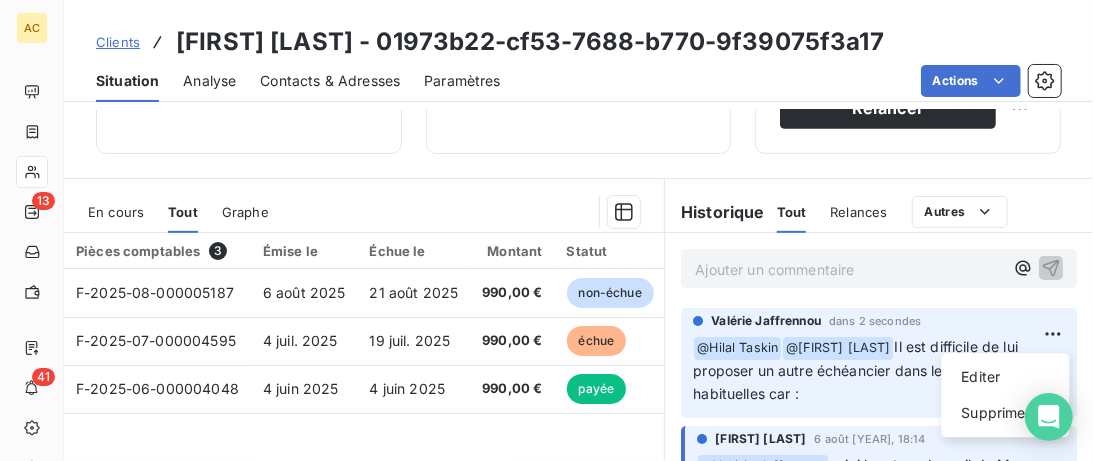 scroll, scrollTop: 410, scrollLeft: 0, axis: vertical 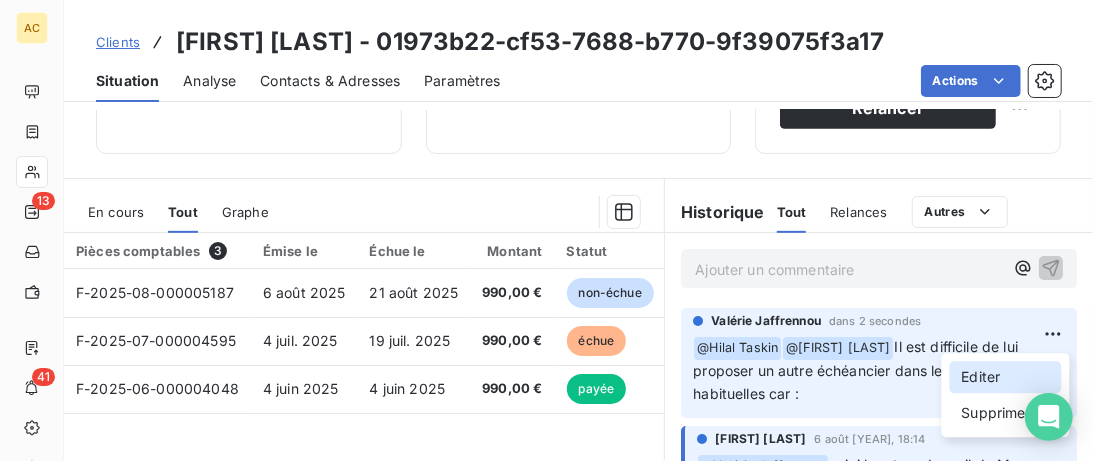 drag, startPoint x: 1000, startPoint y: 368, endPoint x: 979, endPoint y: 377, distance: 22.847319 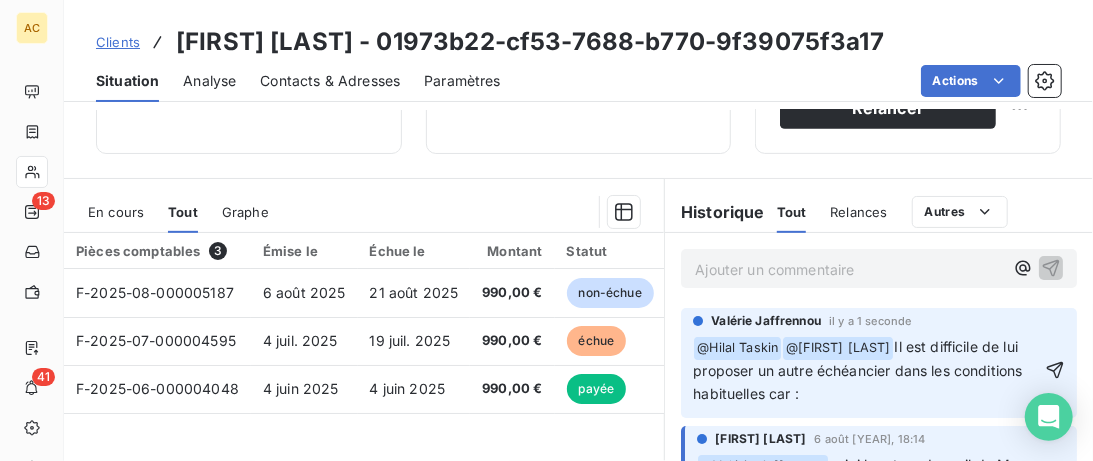 scroll, scrollTop: 410, scrollLeft: 0, axis: vertical 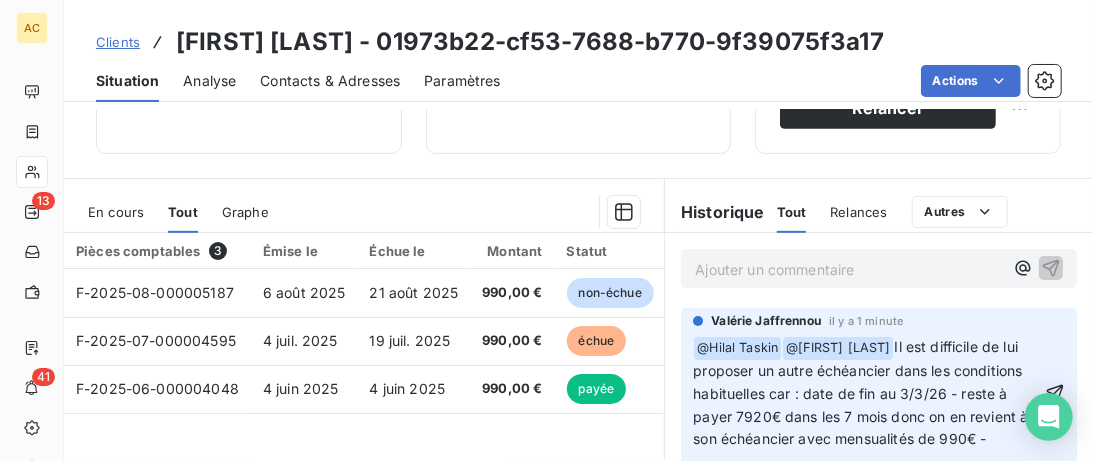 click on "Il est difficile de lui proposer un autre échéancier dans les conditions habituelles car : date de fin au 3/3/26 - reste à payer 7920€ dans les 7 mois donc on en revient à son échéancier avec mensualités de 990€ -" at bounding box center (862, 393) 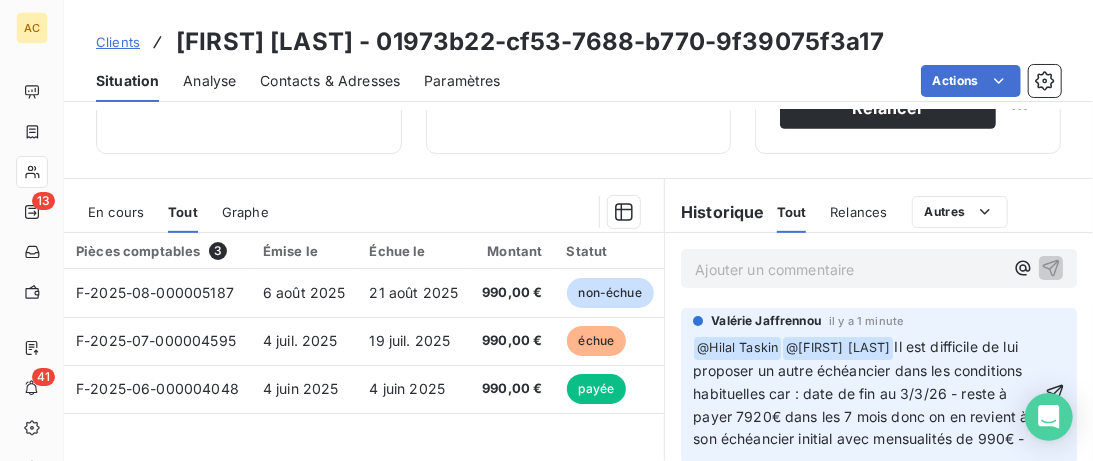 click at bounding box center (0, 0) 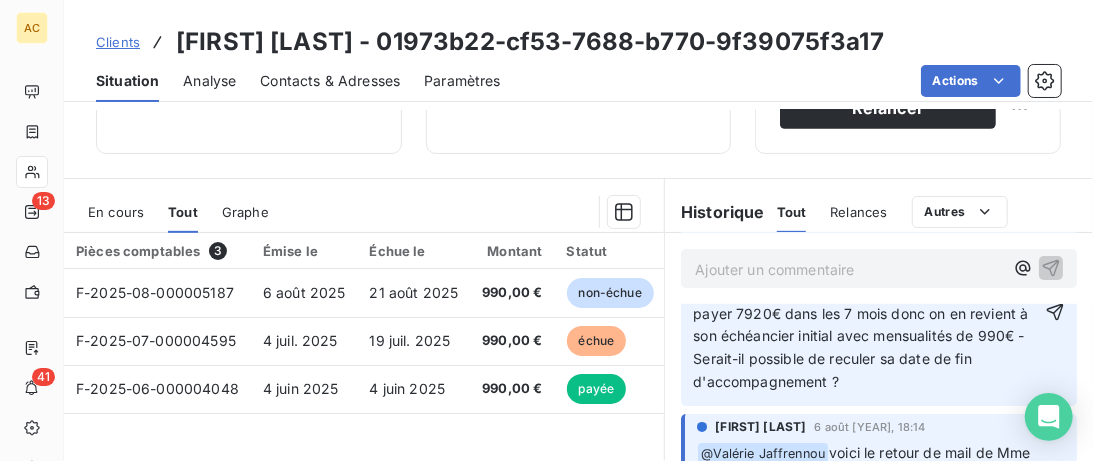 scroll, scrollTop: 102, scrollLeft: 0, axis: vertical 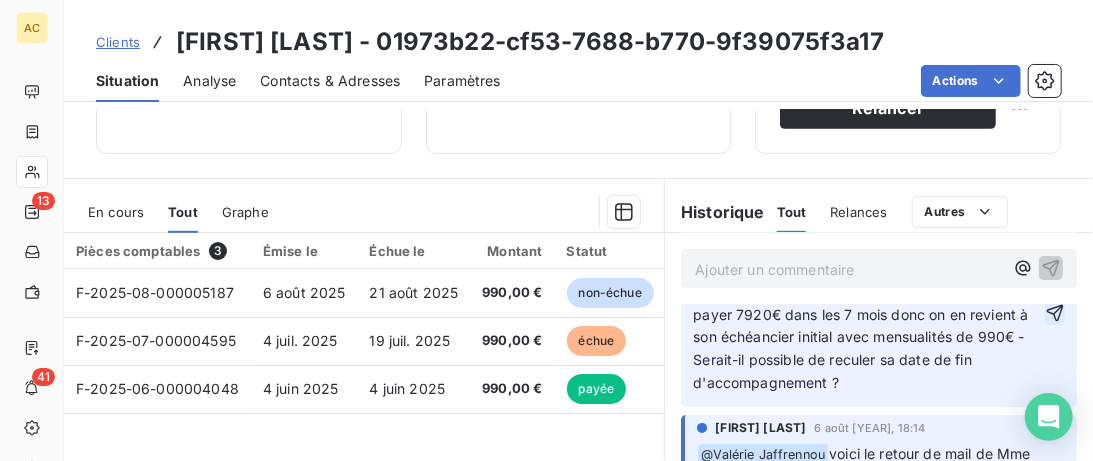click 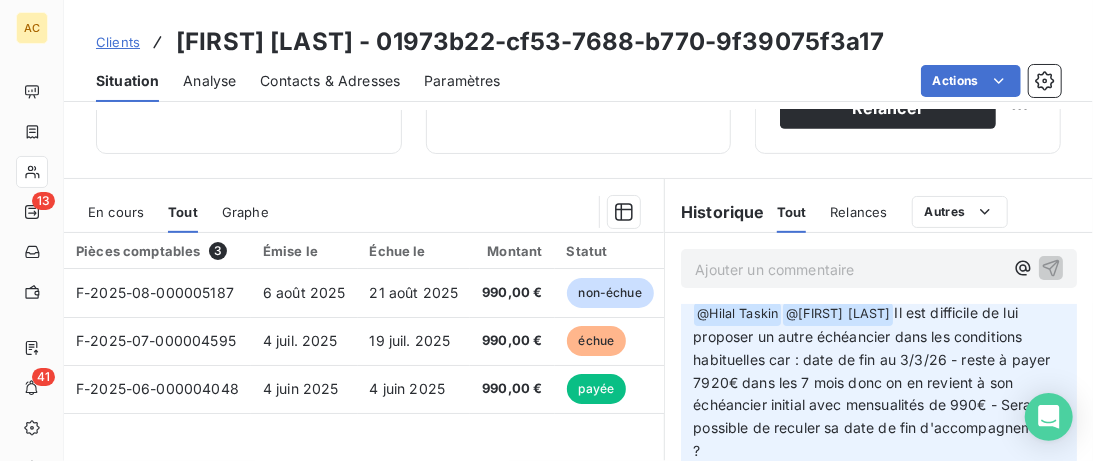 scroll, scrollTop: 0, scrollLeft: 0, axis: both 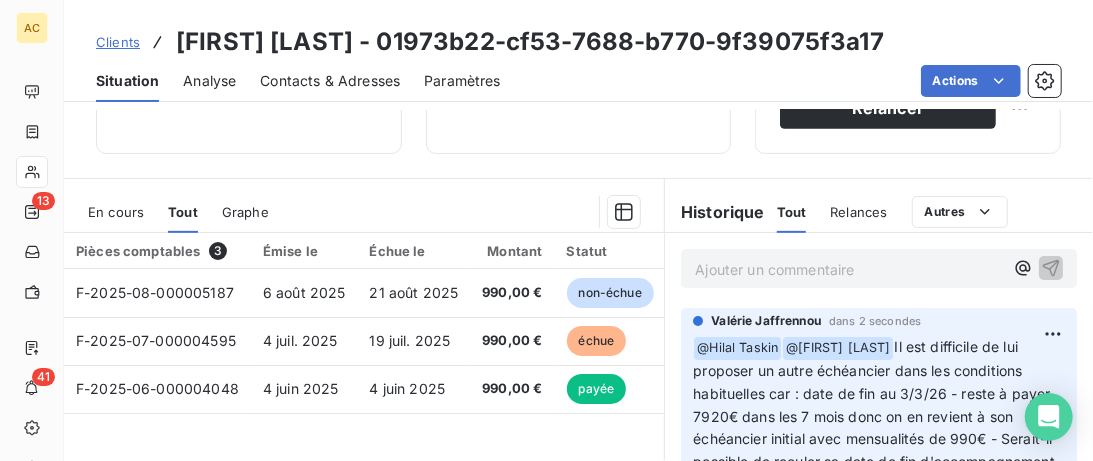 click on "Clients" at bounding box center [118, 42] 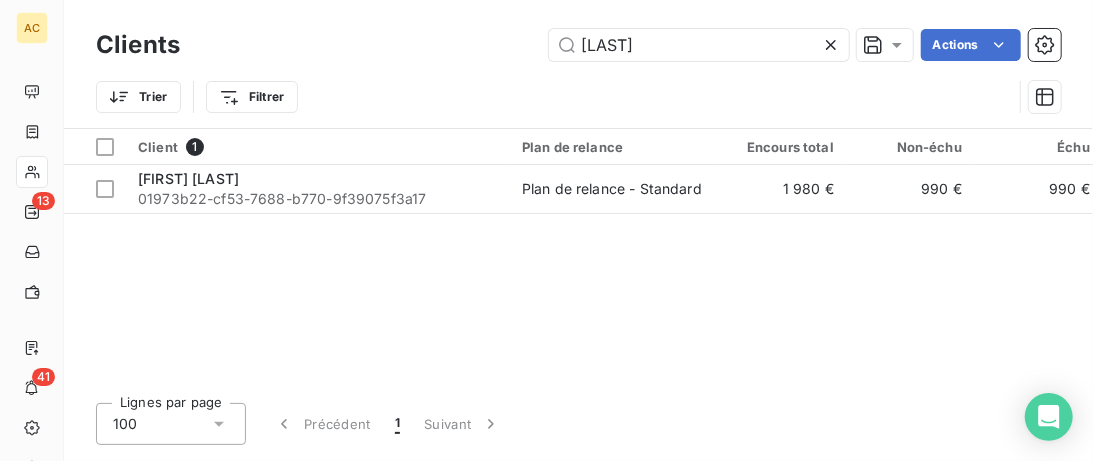 drag, startPoint x: 636, startPoint y: 48, endPoint x: 400, endPoint y: 46, distance: 236.00847 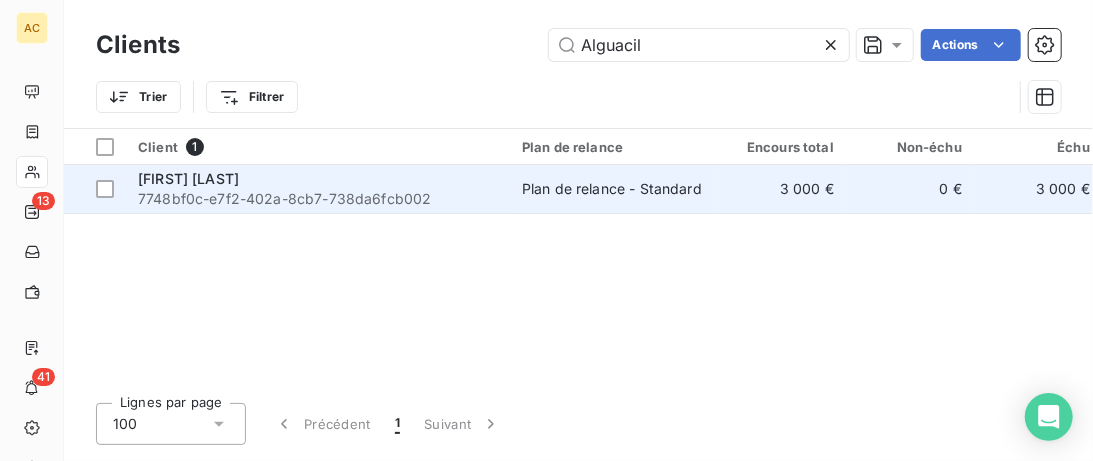 type on "Alguacil" 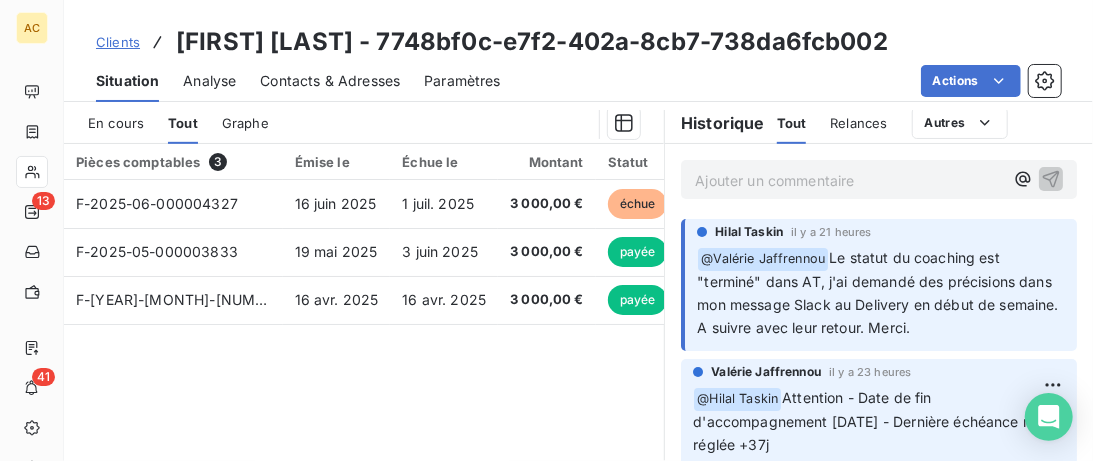scroll, scrollTop: 512, scrollLeft: 0, axis: vertical 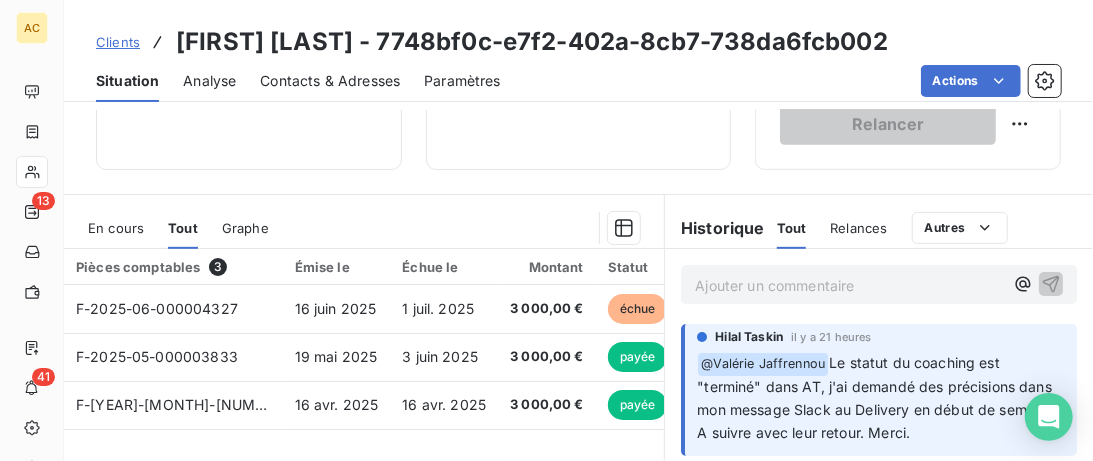 click on "Clients" at bounding box center [118, 42] 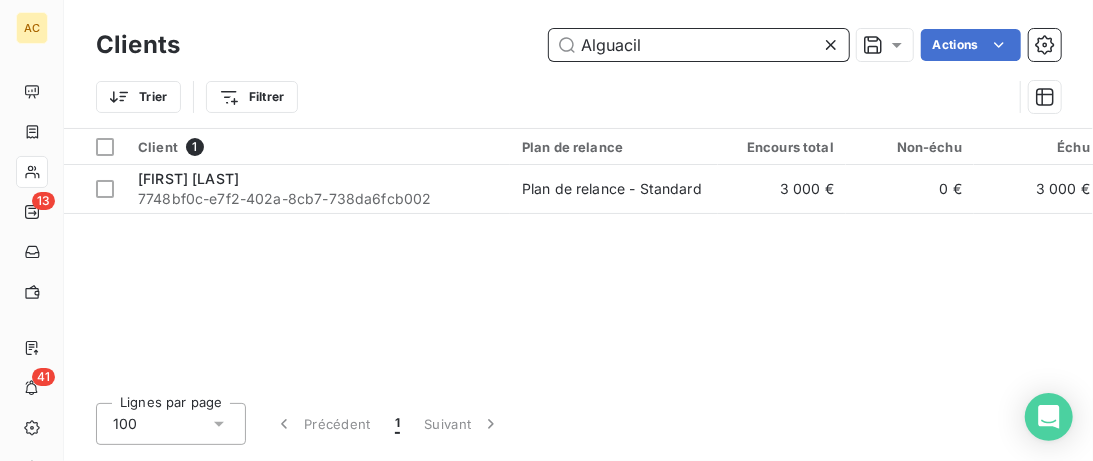 drag, startPoint x: 715, startPoint y: 42, endPoint x: 178, endPoint y: 40, distance: 537.0037 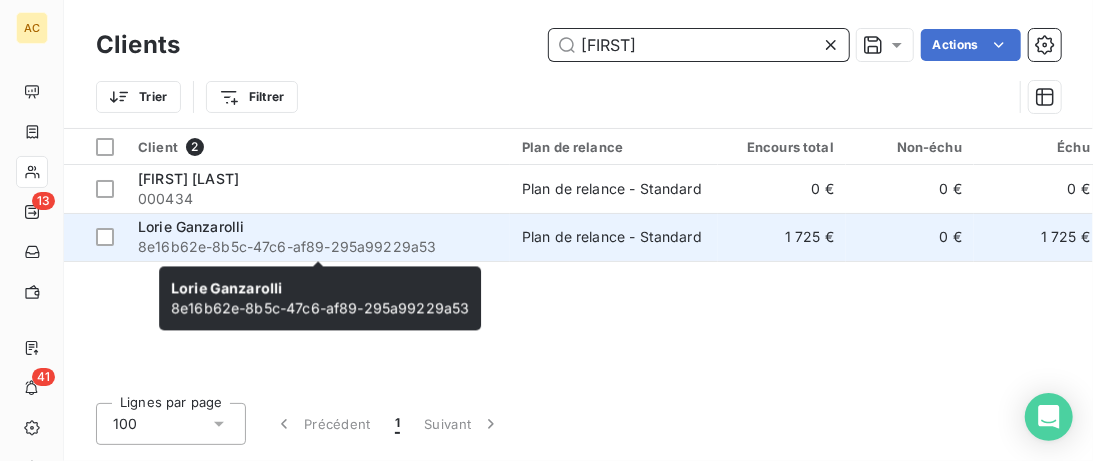 type on "[FIRST]" 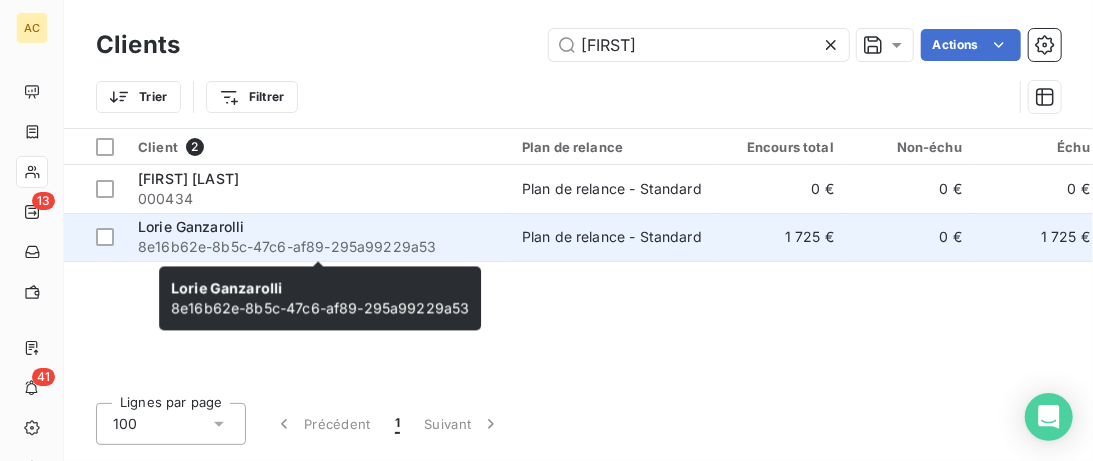 click on "Lorie Ganzarolli" at bounding box center (318, 227) 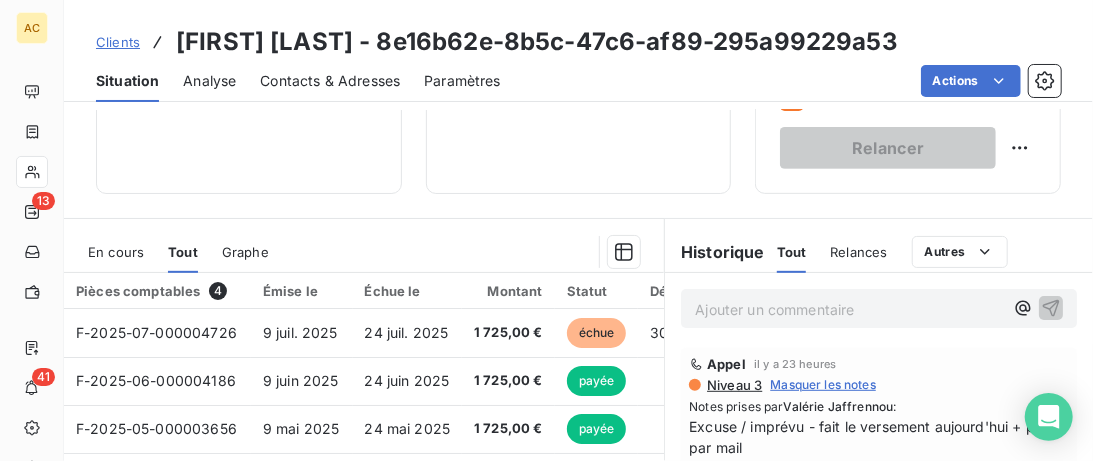 scroll, scrollTop: 512, scrollLeft: 0, axis: vertical 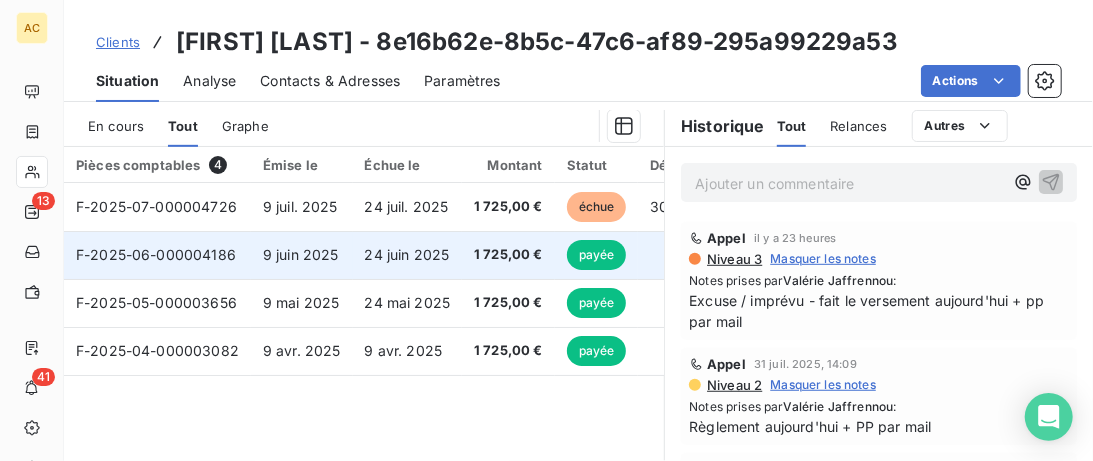 click on "24 juin 2025" at bounding box center (408, 255) 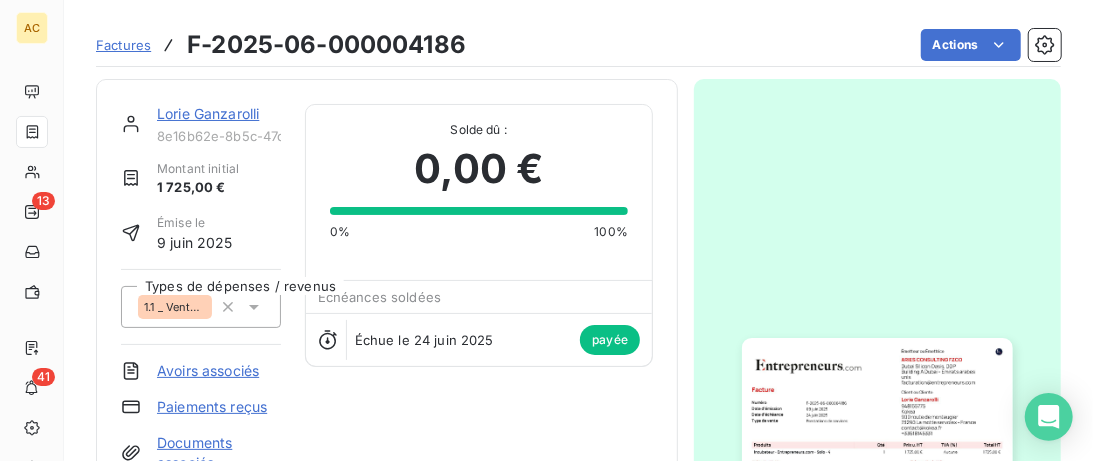 scroll, scrollTop: 0, scrollLeft: 0, axis: both 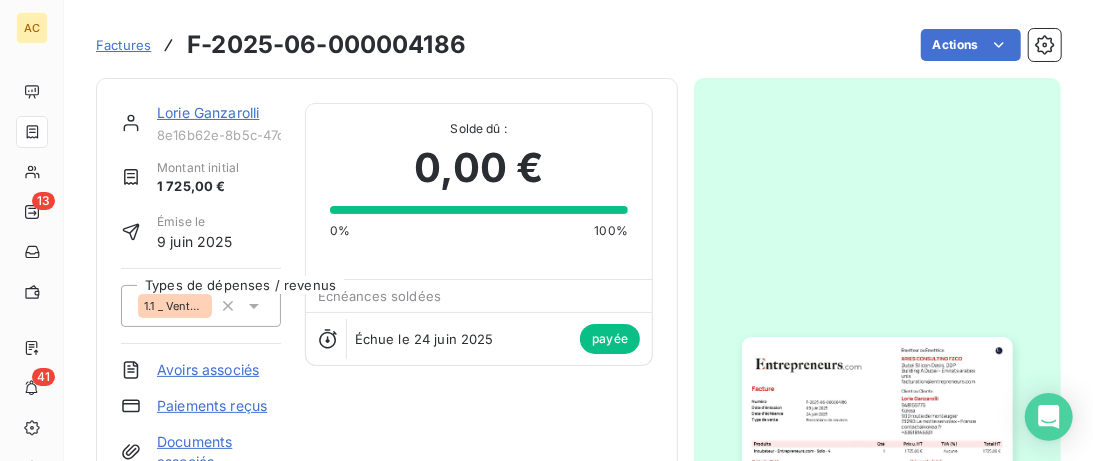 click on "Lorie Ganzarolli" at bounding box center [208, 112] 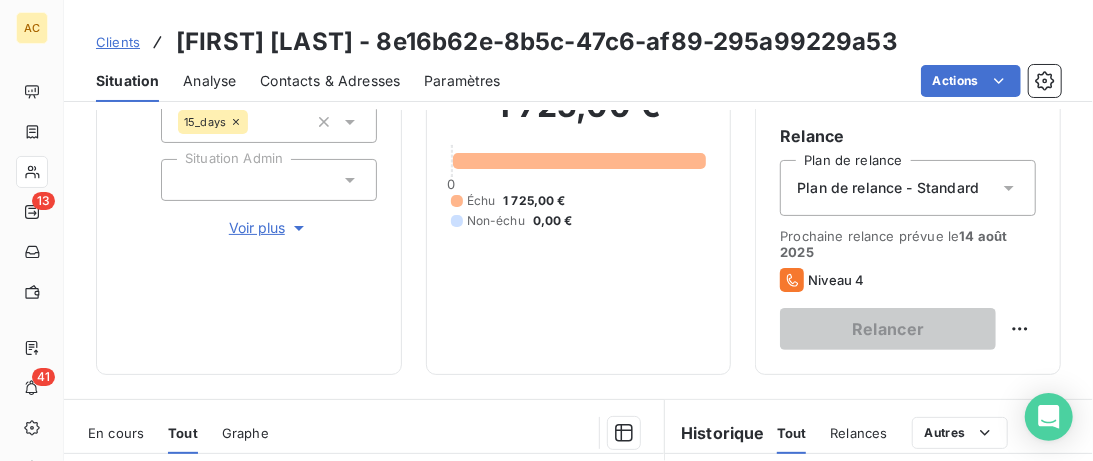 scroll, scrollTop: 410, scrollLeft: 0, axis: vertical 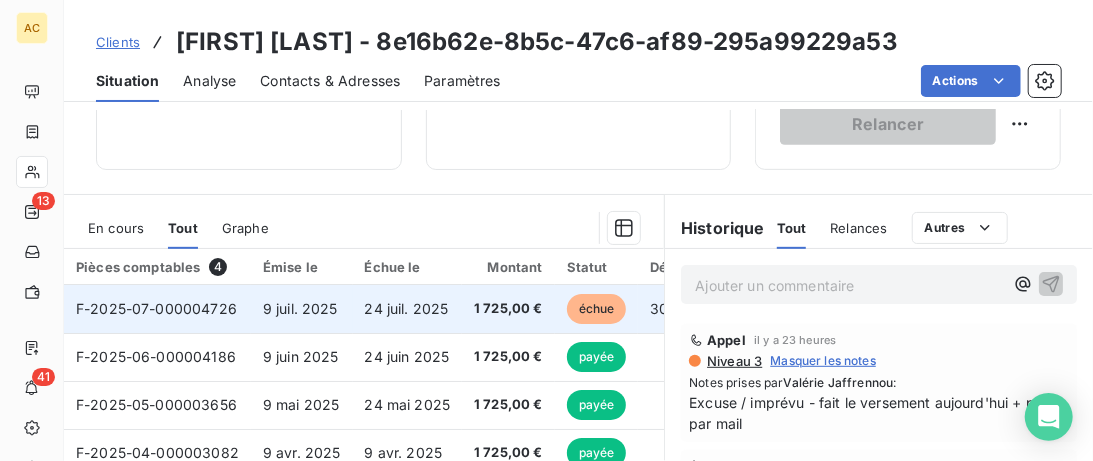 click on "9 juil. 2025" at bounding box center (300, 308) 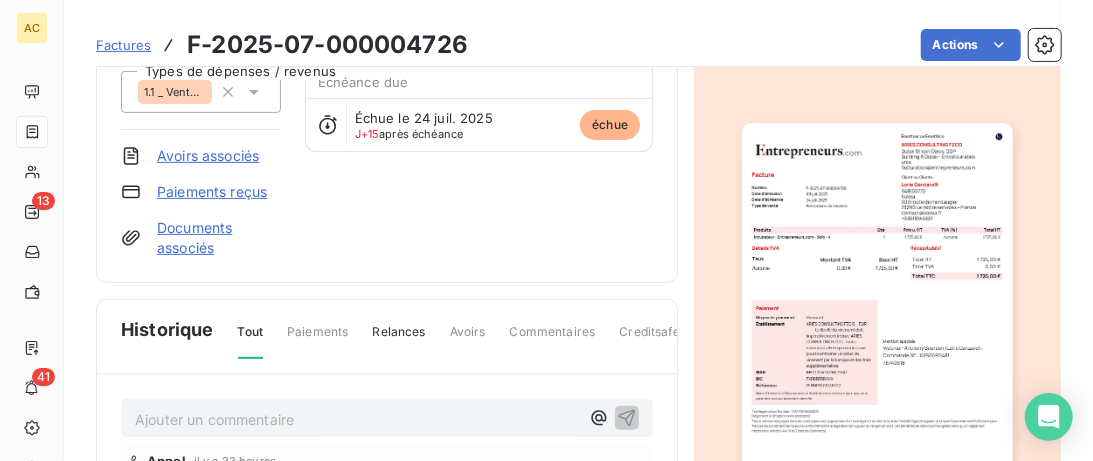 scroll, scrollTop: 205, scrollLeft: 0, axis: vertical 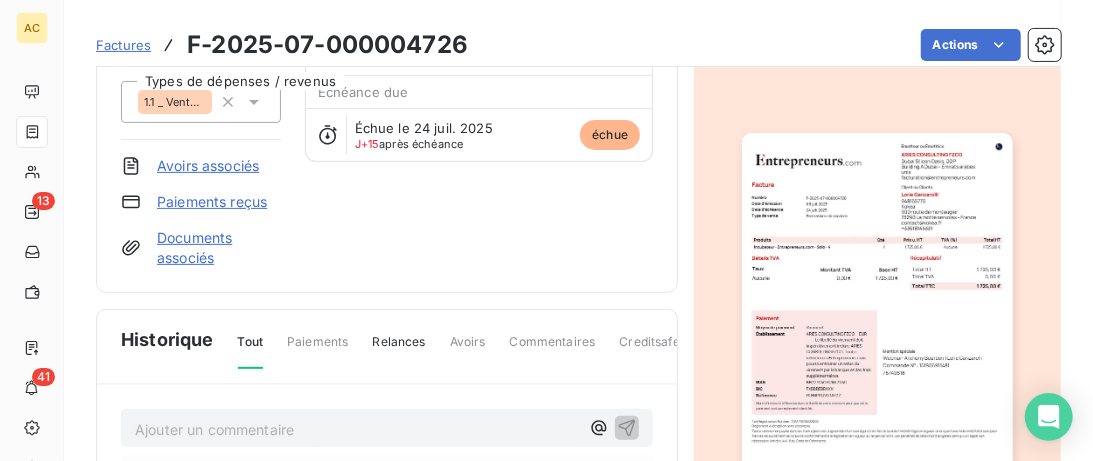 click on "Documents associés" at bounding box center (219, 248) 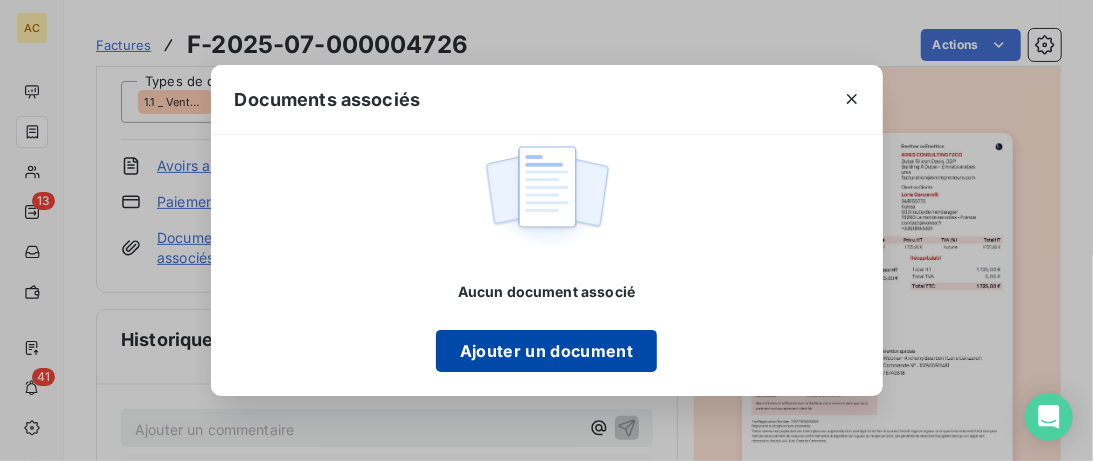 click on "Ajouter un document" at bounding box center (546, 351) 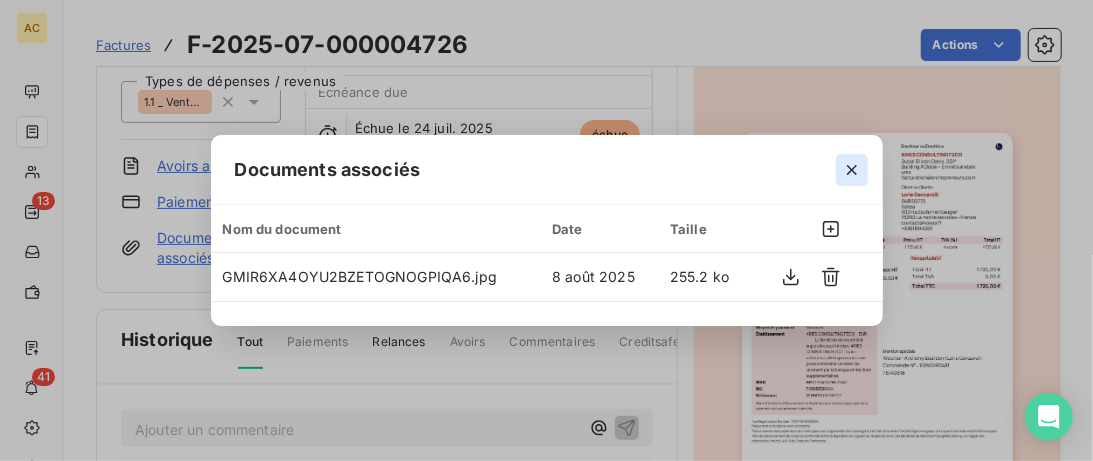 click 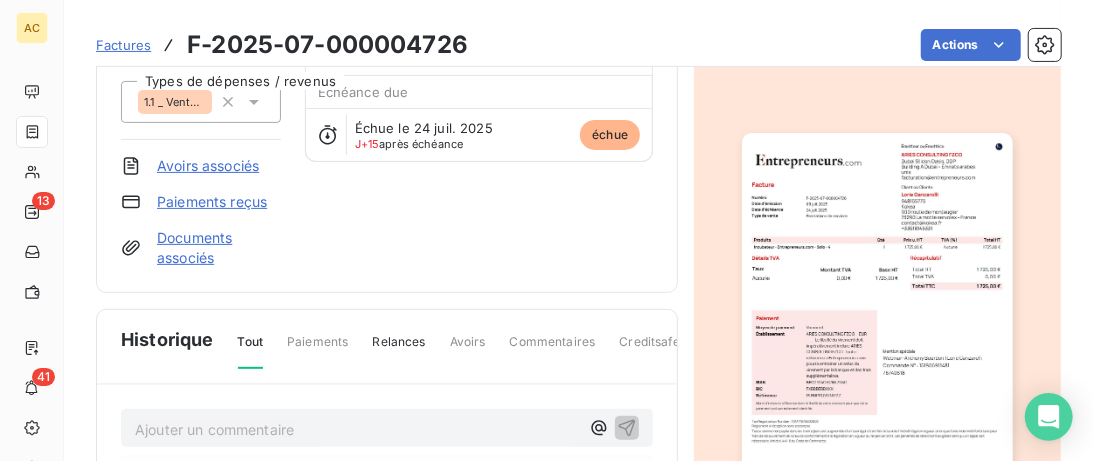 click on "Paiements reçus" at bounding box center (212, 202) 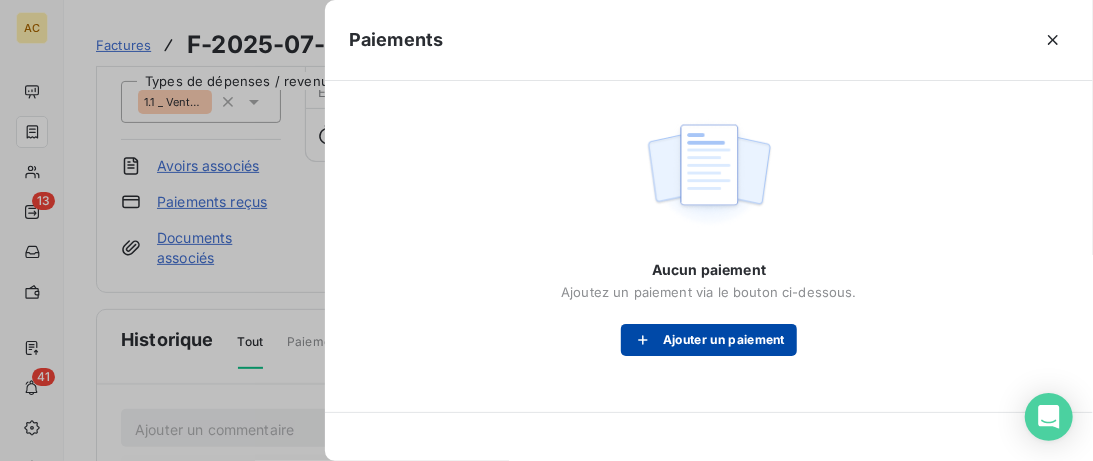click on "Ajouter un paiement" at bounding box center (709, 340) 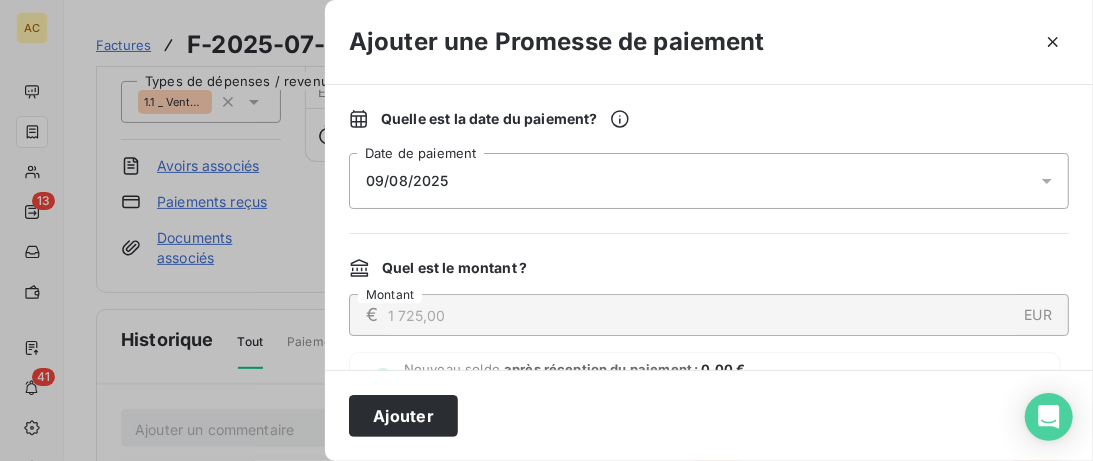 click on "09/08/2025" at bounding box center (709, 181) 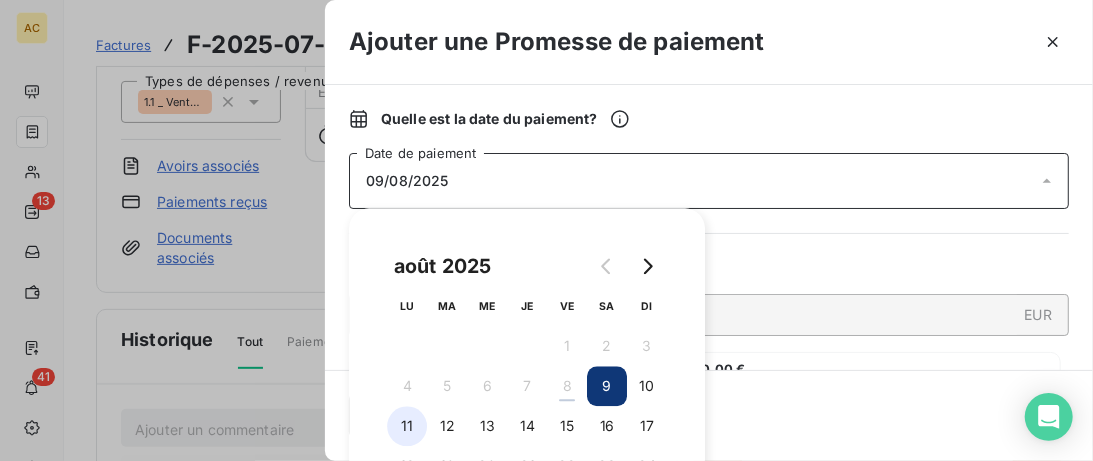 click on "11" at bounding box center (407, 426) 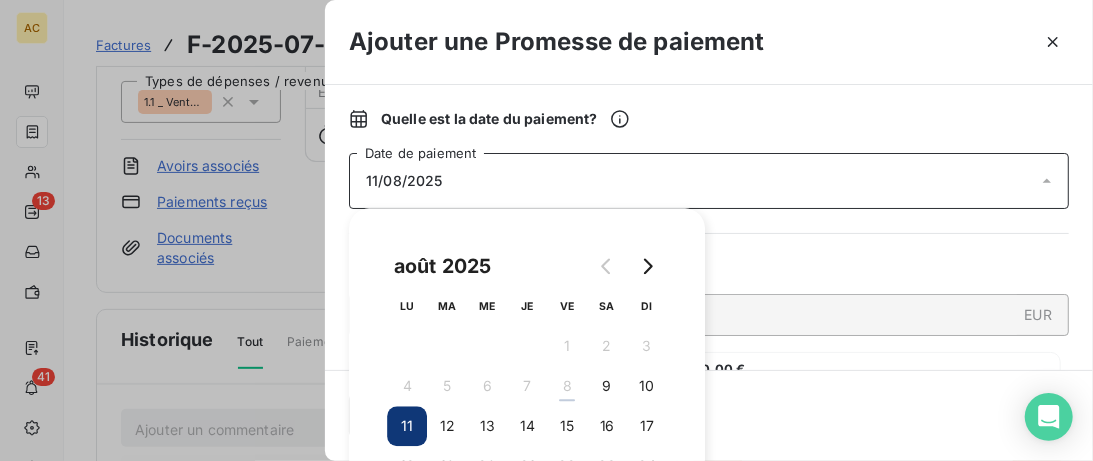 click on "Ajouter" at bounding box center (709, 415) 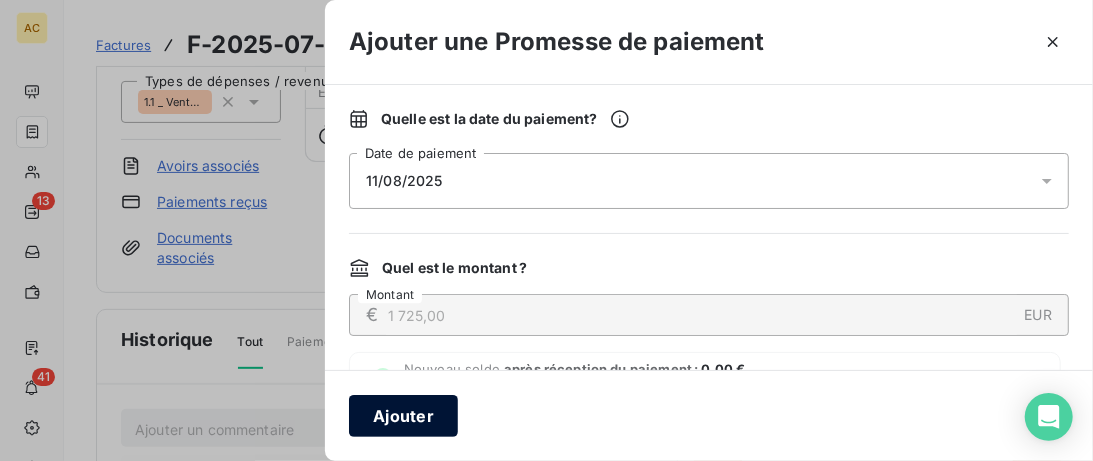 click on "Ajouter" at bounding box center (403, 416) 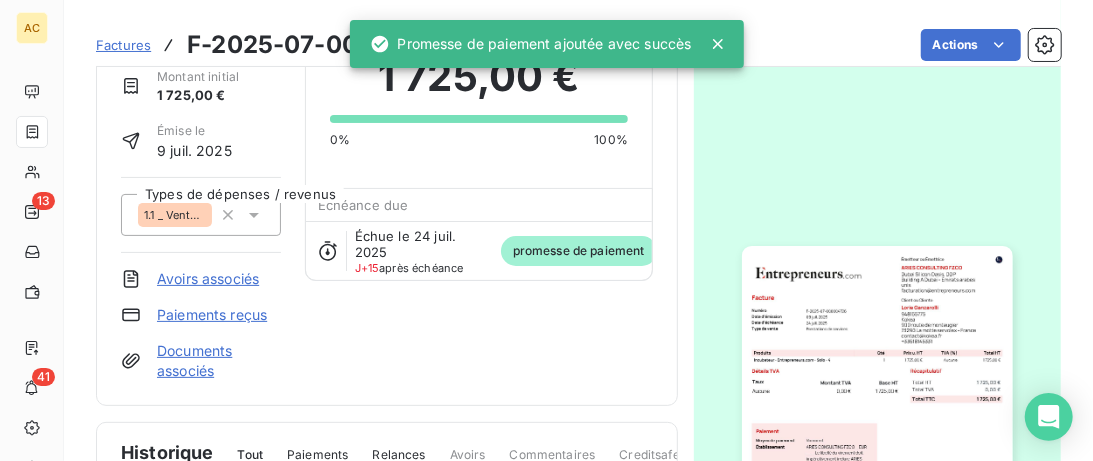 scroll, scrollTop: 0, scrollLeft: 0, axis: both 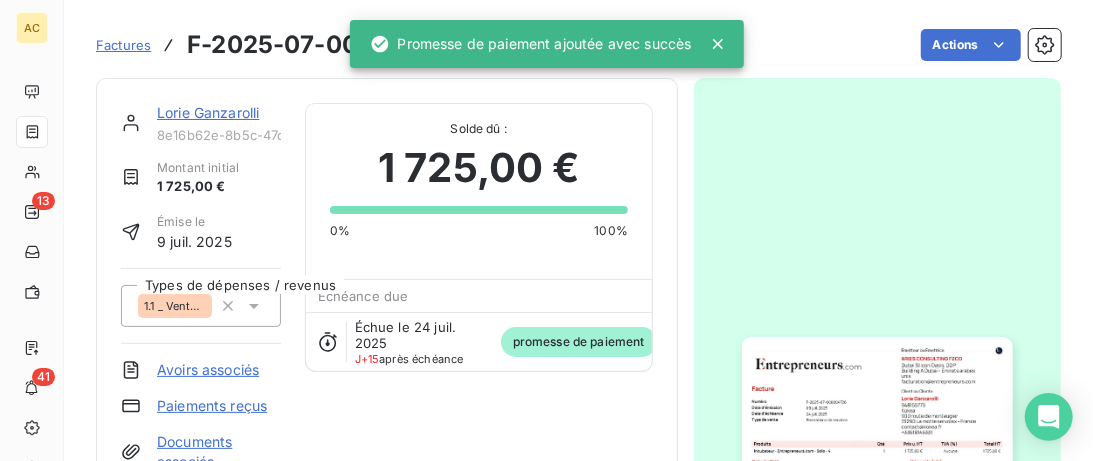 click on "Lorie Ganzarolli" at bounding box center [208, 112] 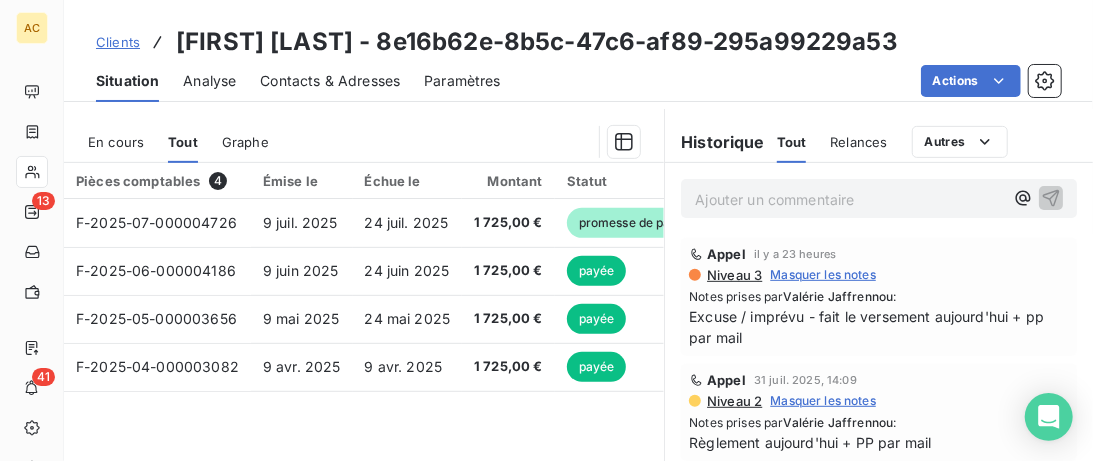 scroll, scrollTop: 205, scrollLeft: 0, axis: vertical 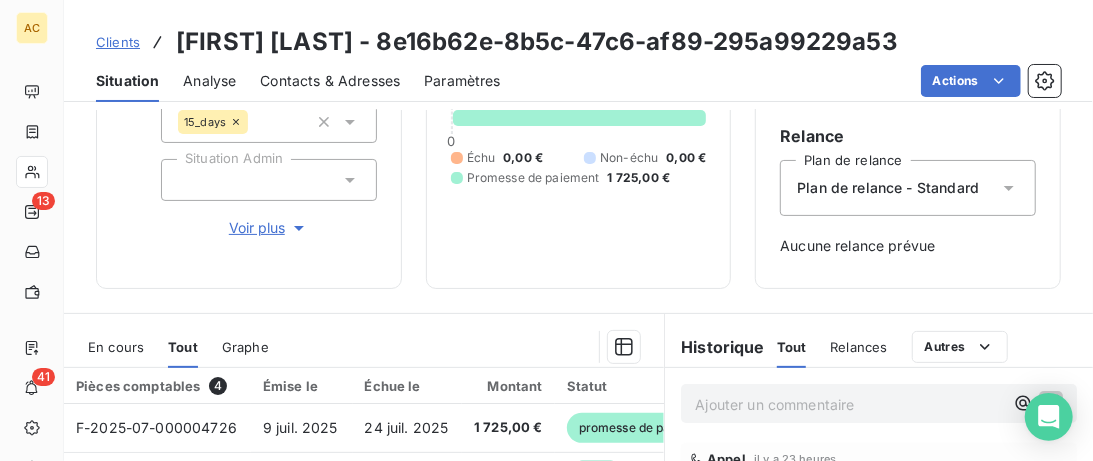 click on "Clients" at bounding box center [118, 42] 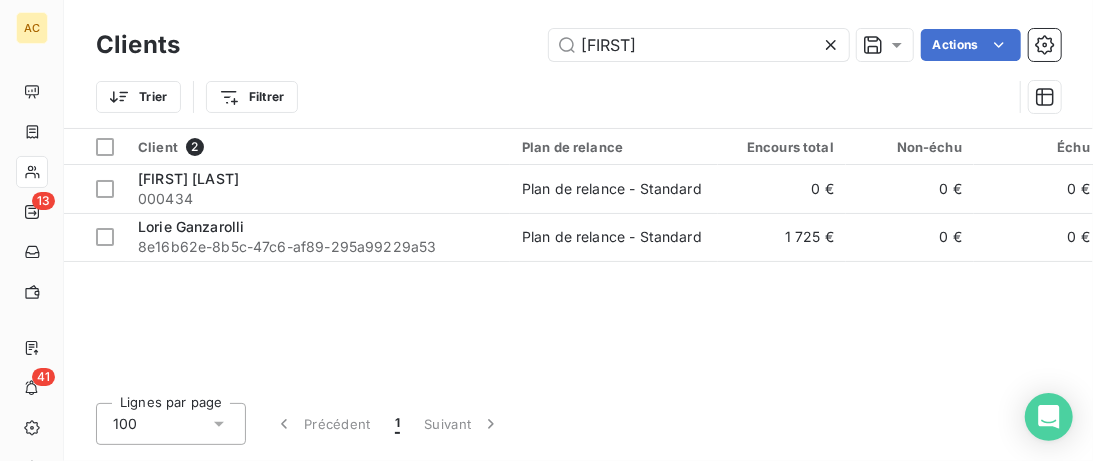 drag, startPoint x: 648, startPoint y: 57, endPoint x: 419, endPoint y: 70, distance: 229.3687 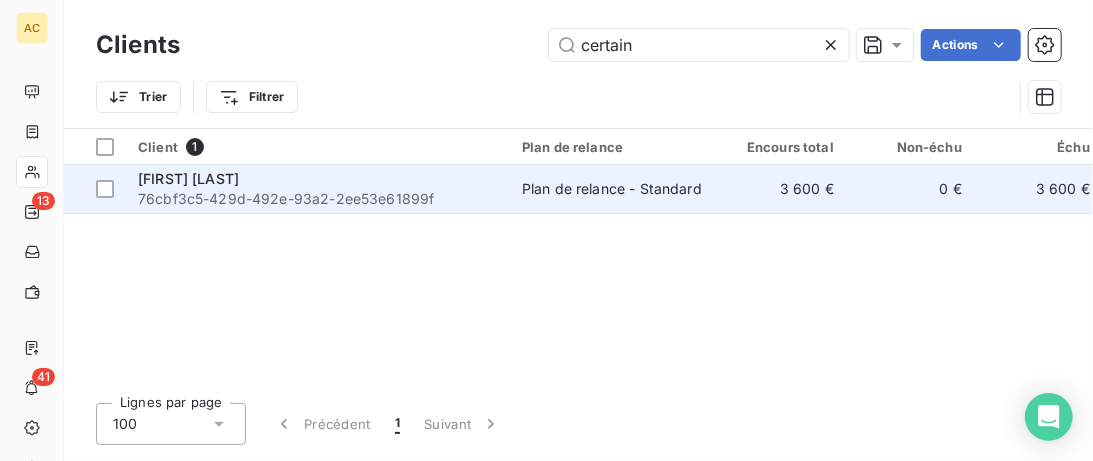type on "certain" 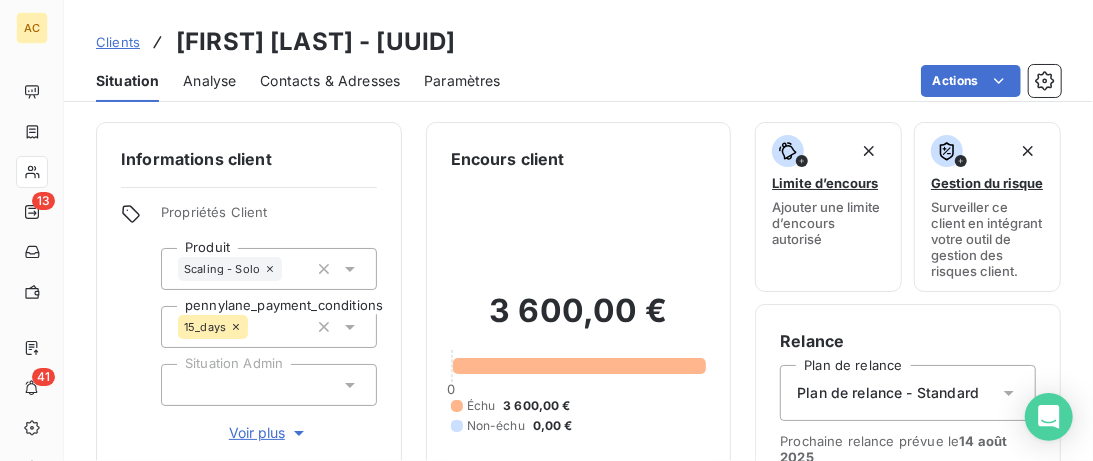 click on "Contacts & Adresses" at bounding box center (330, 81) 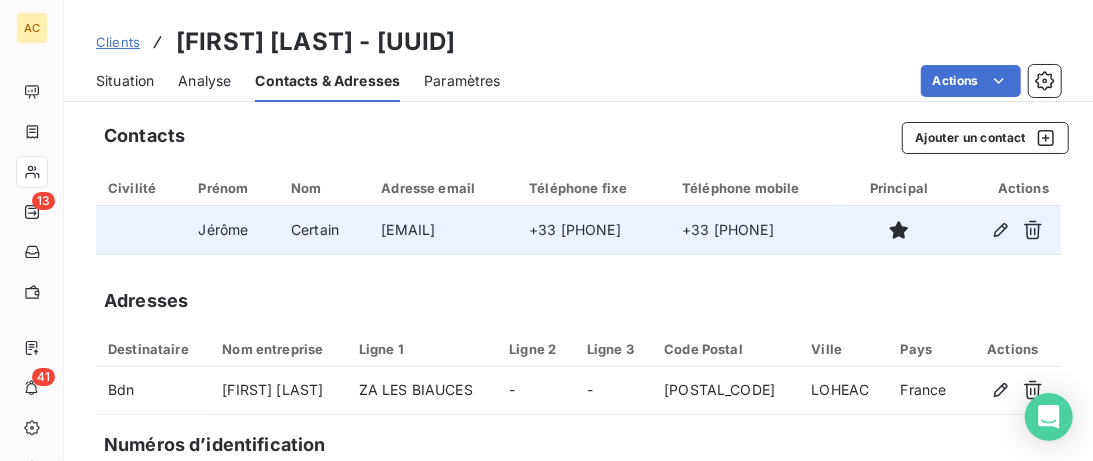 drag, startPoint x: 663, startPoint y: 228, endPoint x: 474, endPoint y: 228, distance: 189 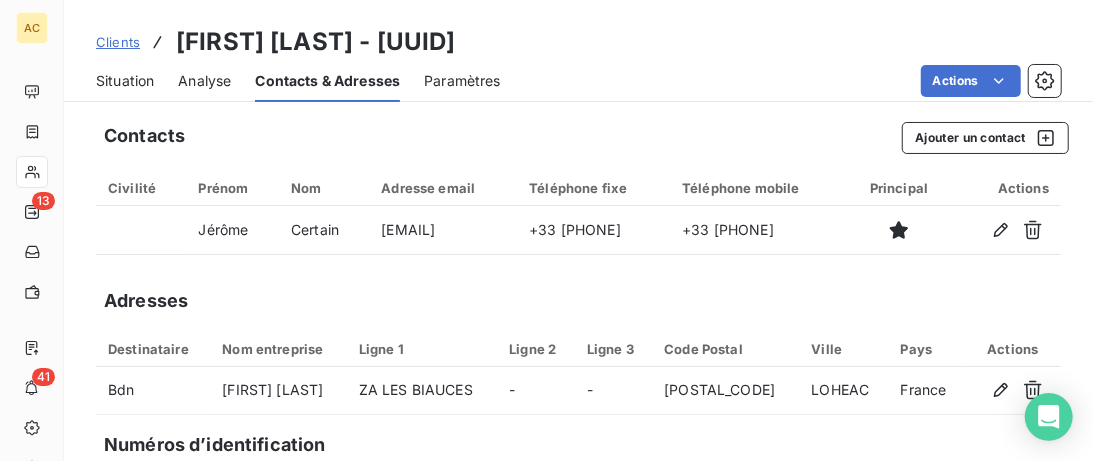 click on "Situation" at bounding box center (125, 81) 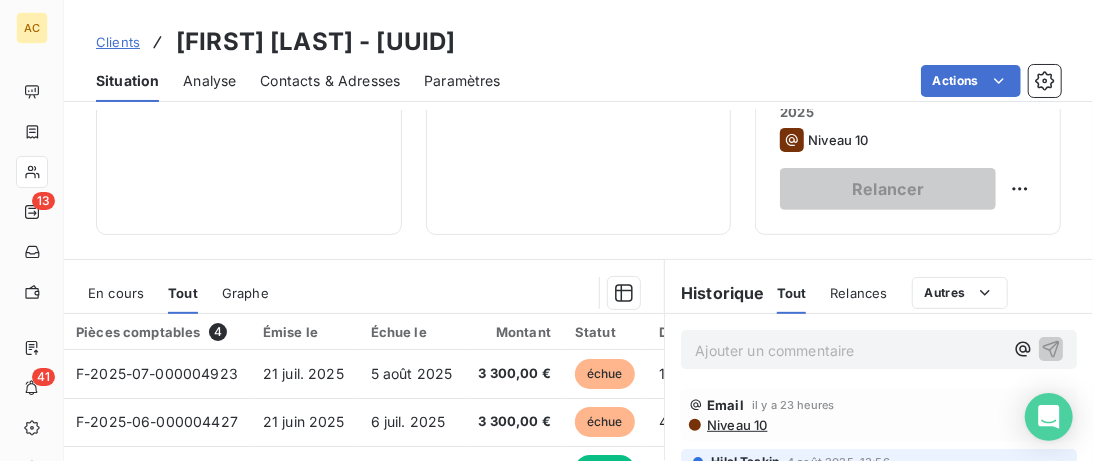 scroll, scrollTop: 307, scrollLeft: 0, axis: vertical 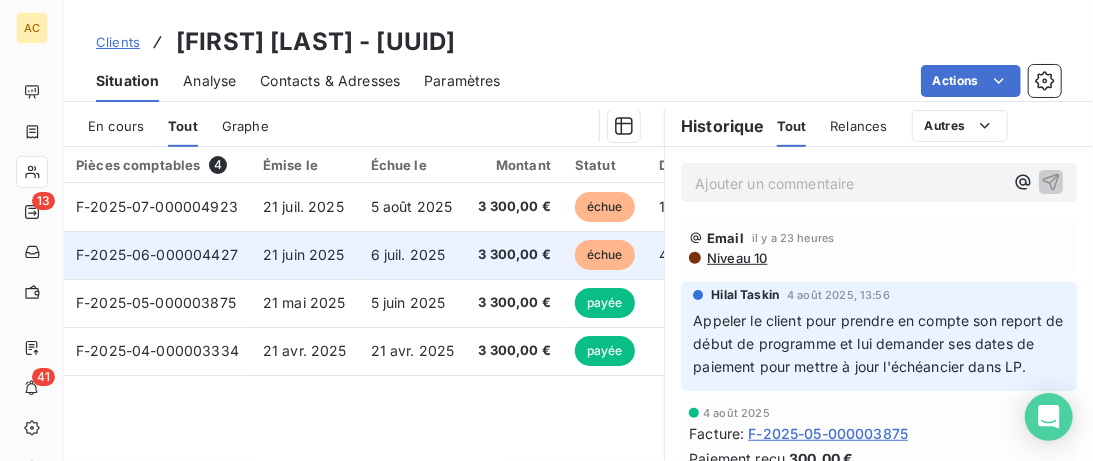 click on "6 juil. 2025" at bounding box center [408, 254] 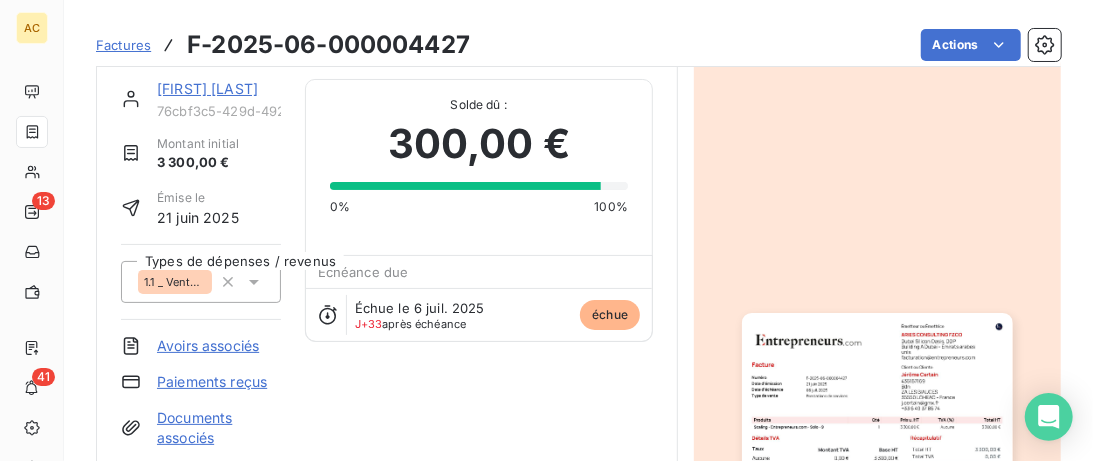 scroll, scrollTop: 0, scrollLeft: 0, axis: both 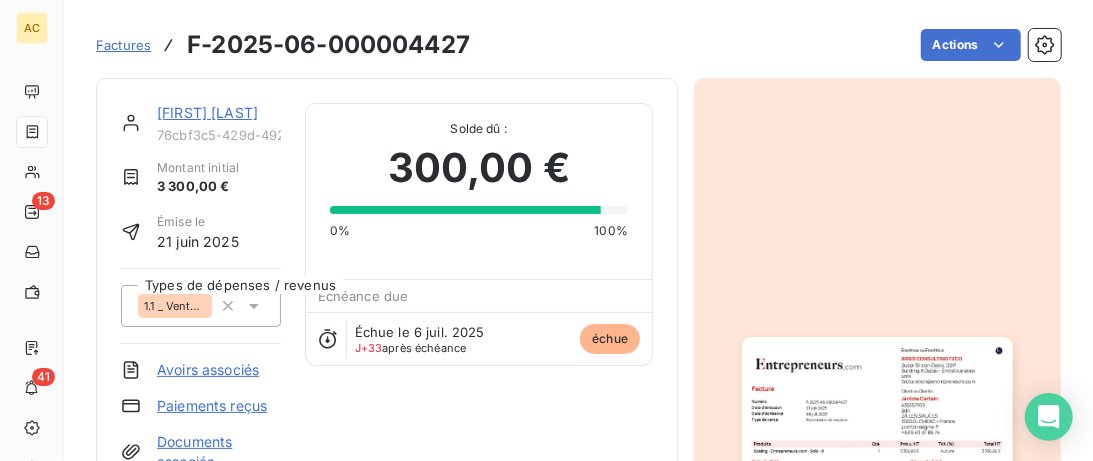 click on "[FIRST] [LAST]" at bounding box center (207, 112) 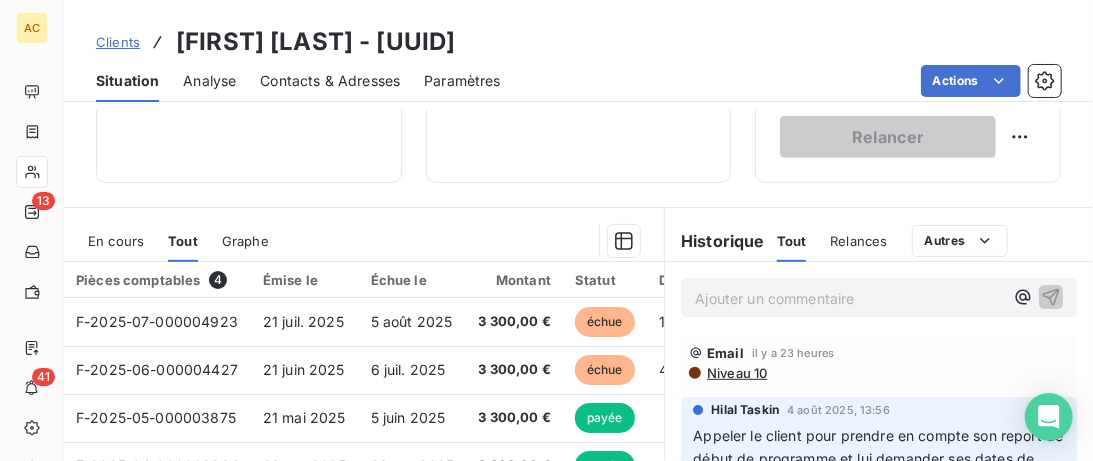 scroll, scrollTop: 512, scrollLeft: 0, axis: vertical 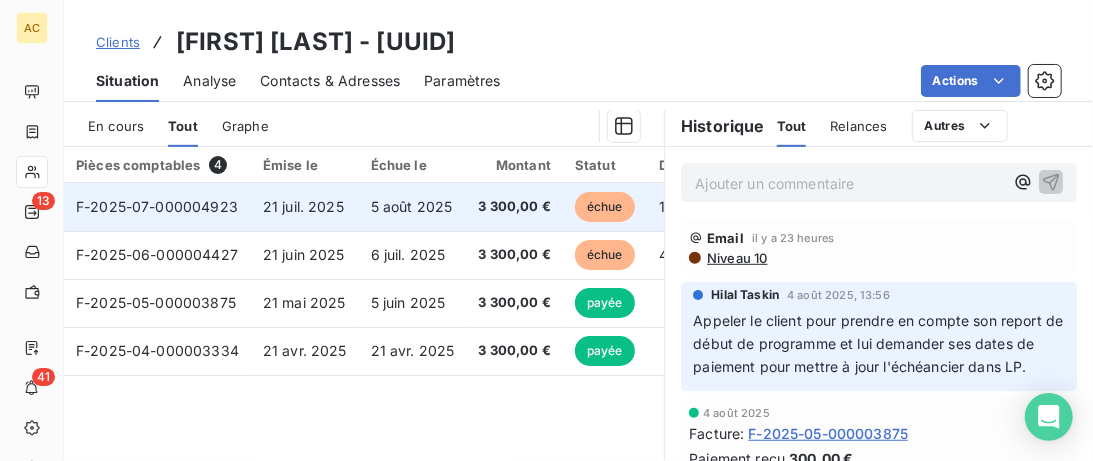 click on "5 août 2025" at bounding box center (412, 206) 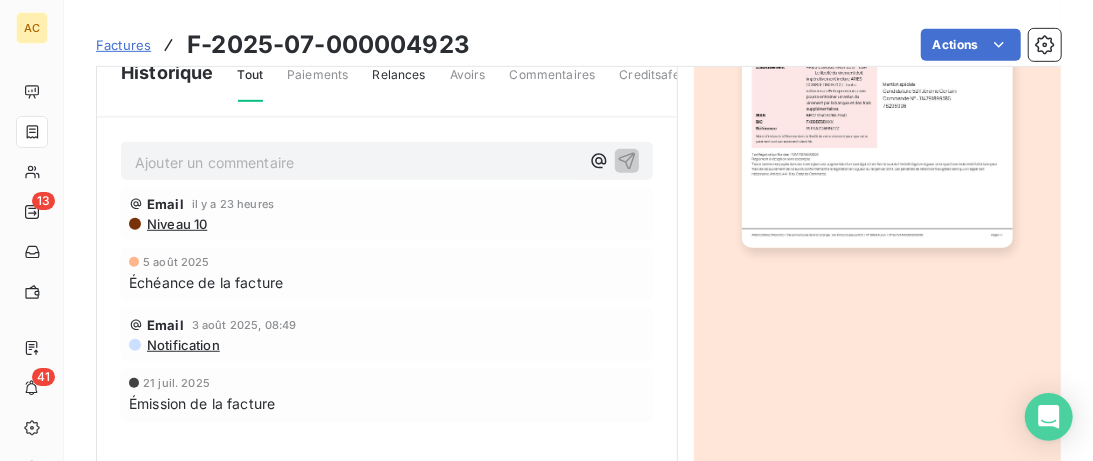 scroll, scrollTop: 513, scrollLeft: 0, axis: vertical 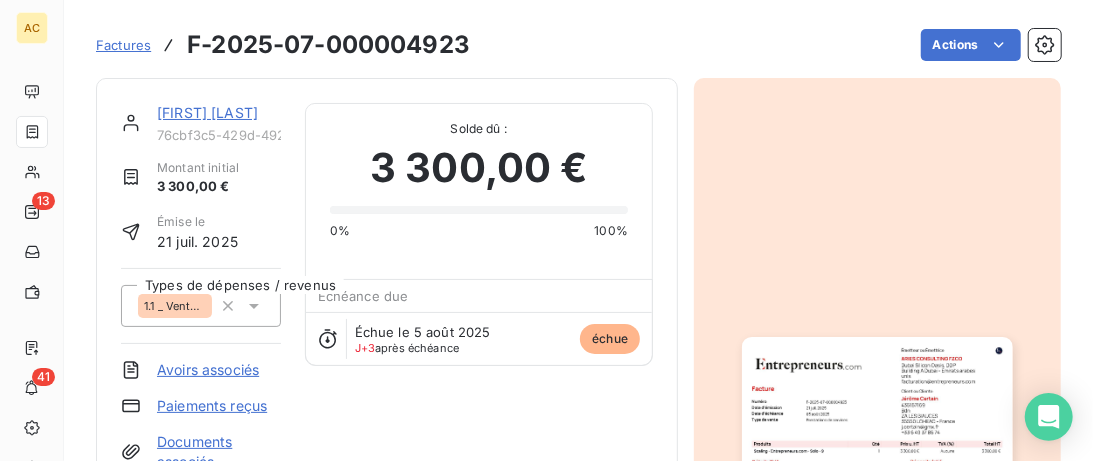 click on "[FIRST] [LAST]" at bounding box center (207, 112) 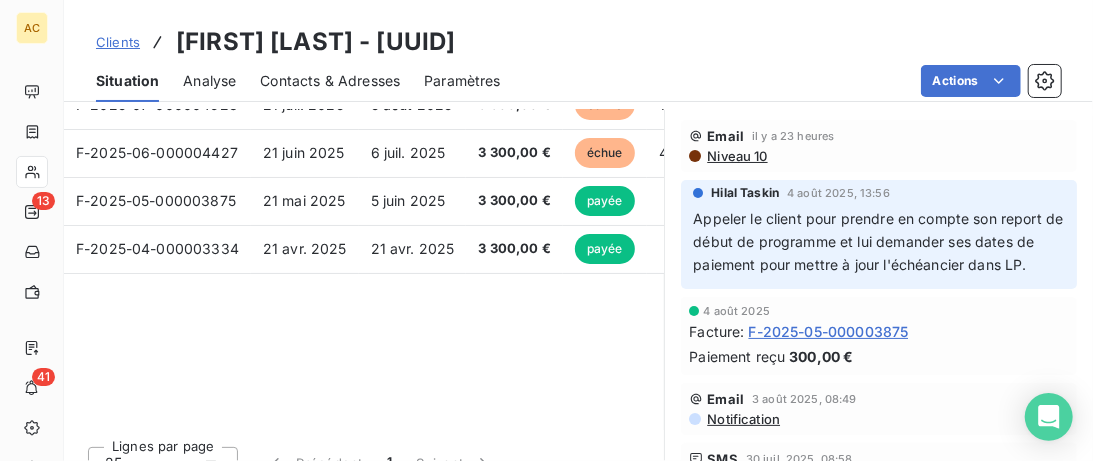 scroll, scrollTop: 615, scrollLeft: 0, axis: vertical 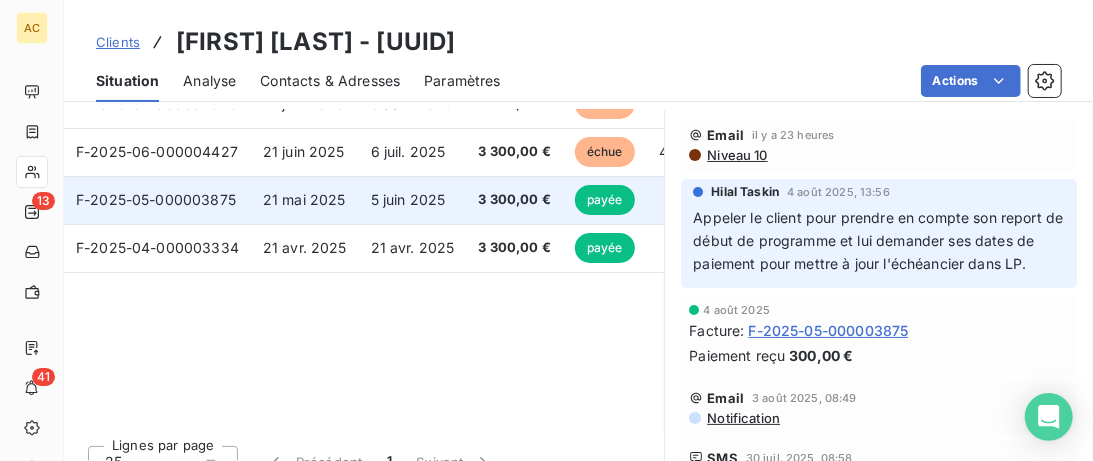 click on "21 mai 2025" at bounding box center [305, 200] 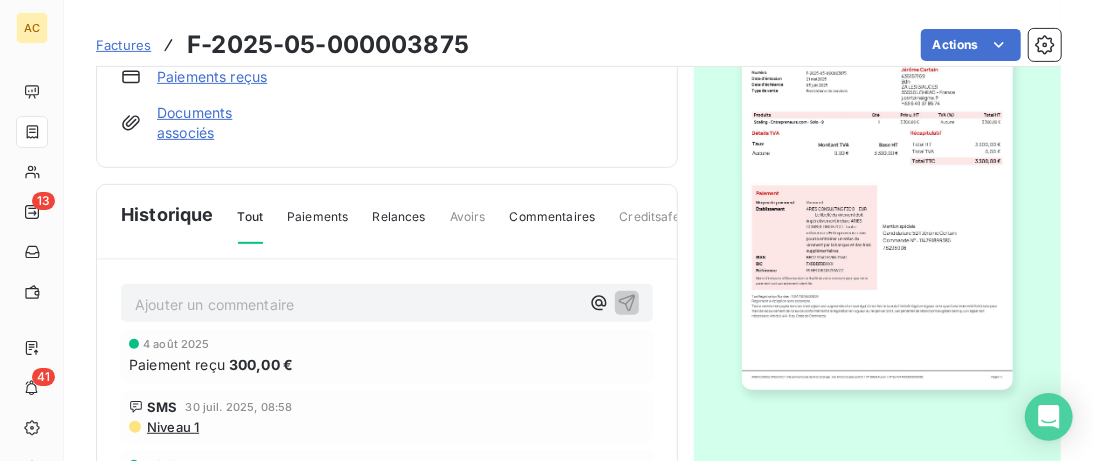 scroll, scrollTop: 410, scrollLeft: 0, axis: vertical 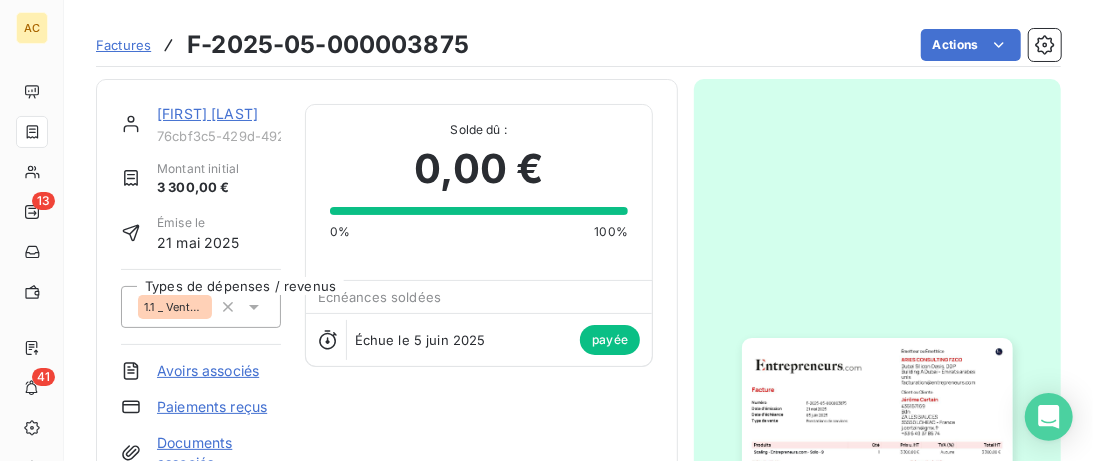 click on "[FIRST] [LAST]" at bounding box center (207, 113) 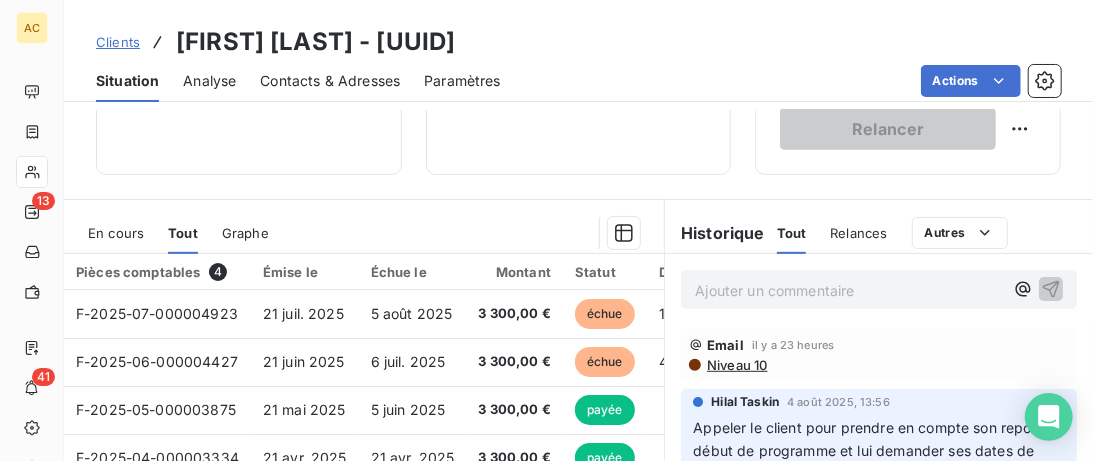 scroll, scrollTop: 512, scrollLeft: 0, axis: vertical 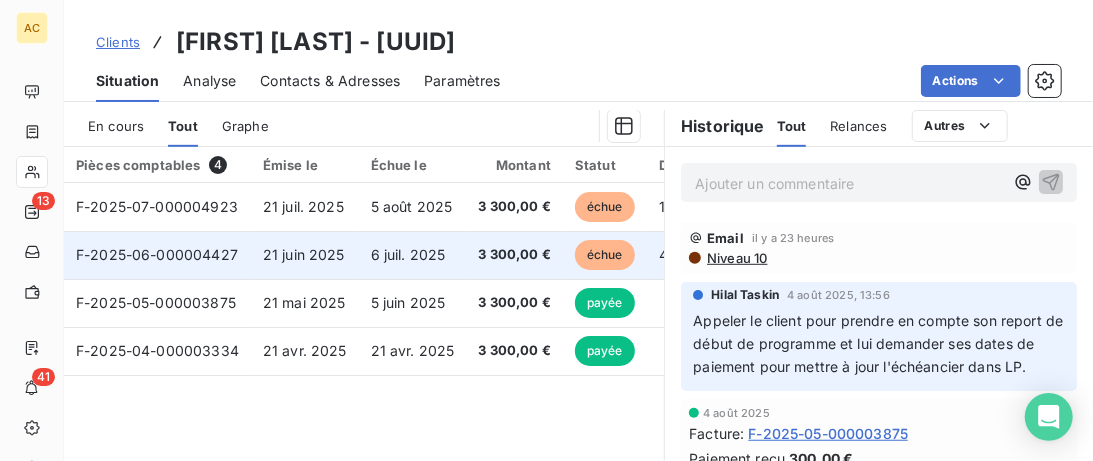 click on "21 juin 2025" at bounding box center (304, 254) 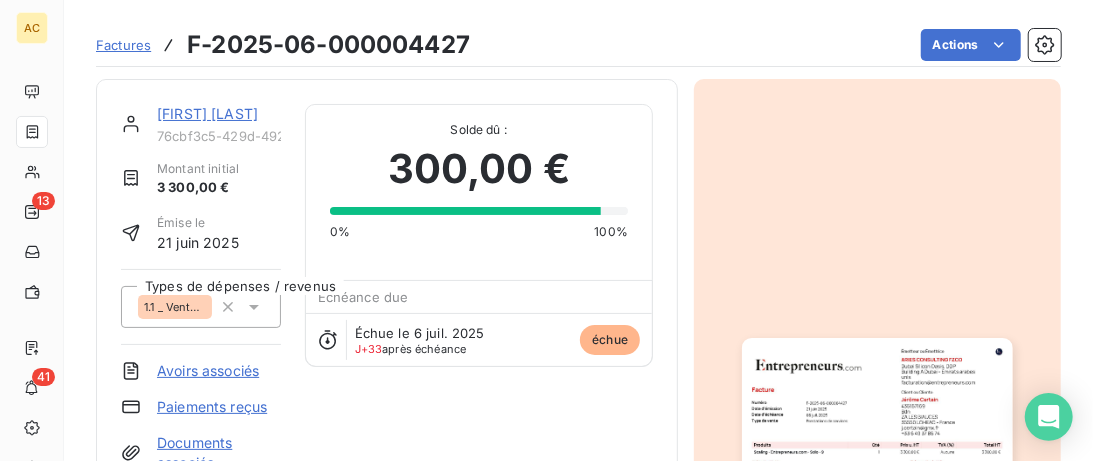 scroll, scrollTop: 0, scrollLeft: 0, axis: both 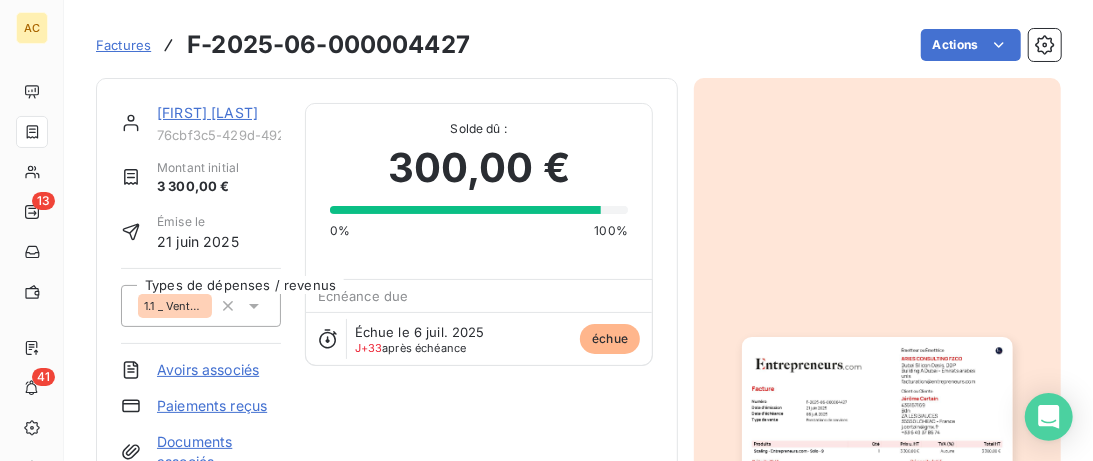 click on "[FIRST] [LAST]" at bounding box center [207, 112] 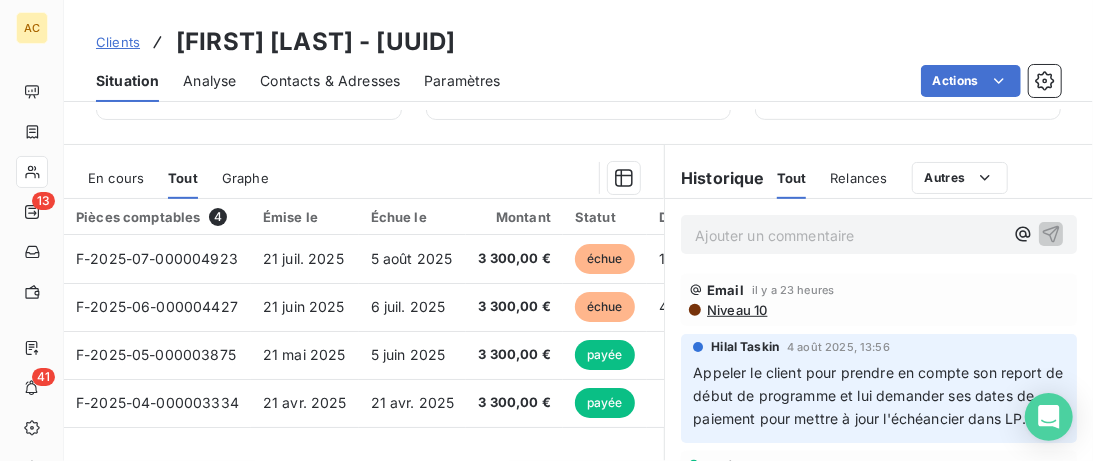 scroll, scrollTop: 410, scrollLeft: 0, axis: vertical 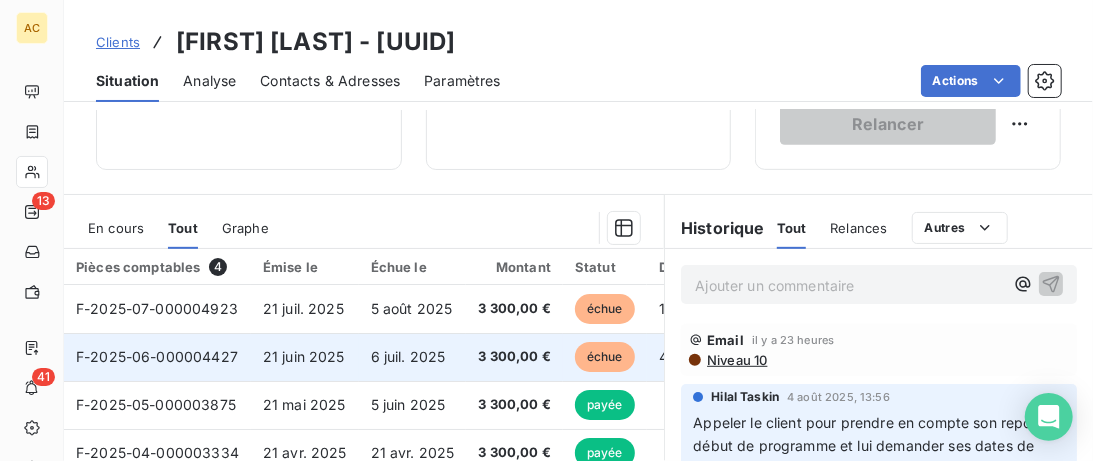 click on "21 juin 2025" at bounding box center (305, 357) 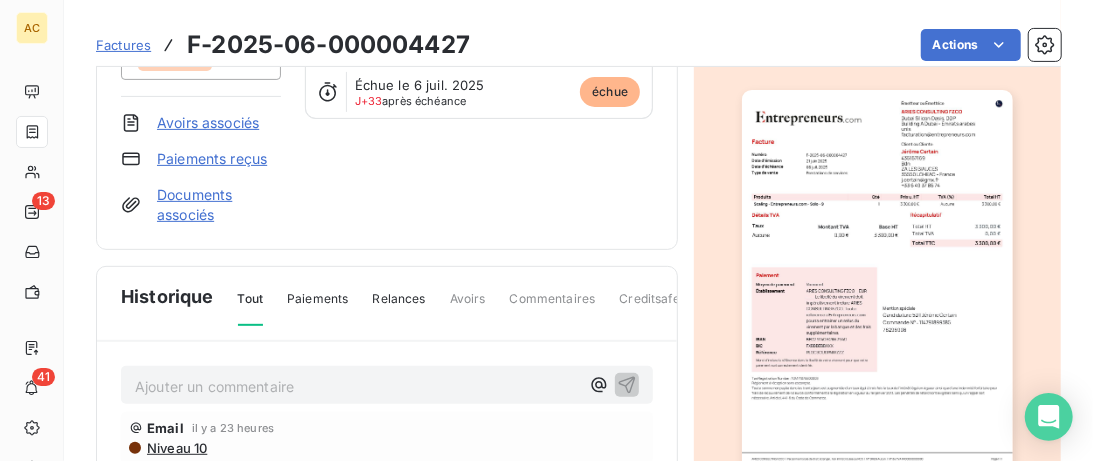 scroll, scrollTop: 205, scrollLeft: 0, axis: vertical 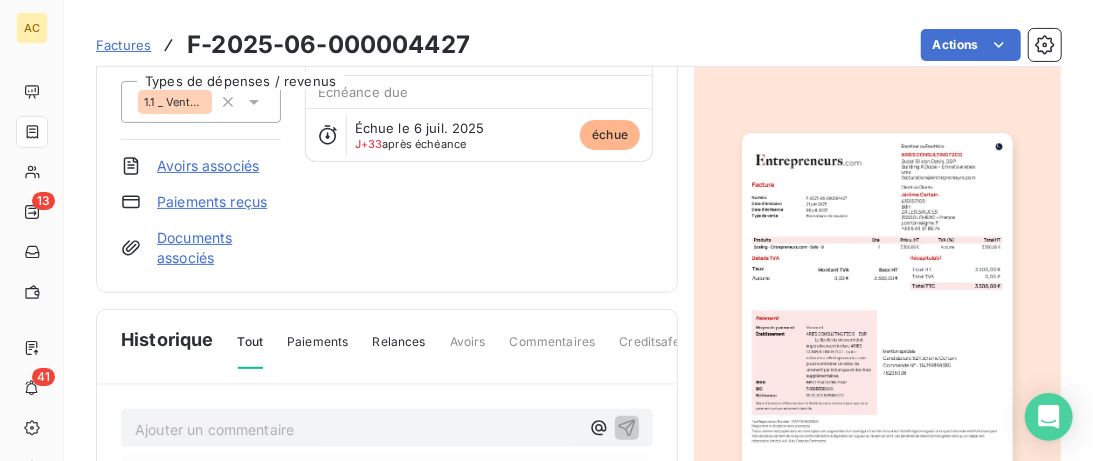 click on "Paiements reçus" at bounding box center [212, 202] 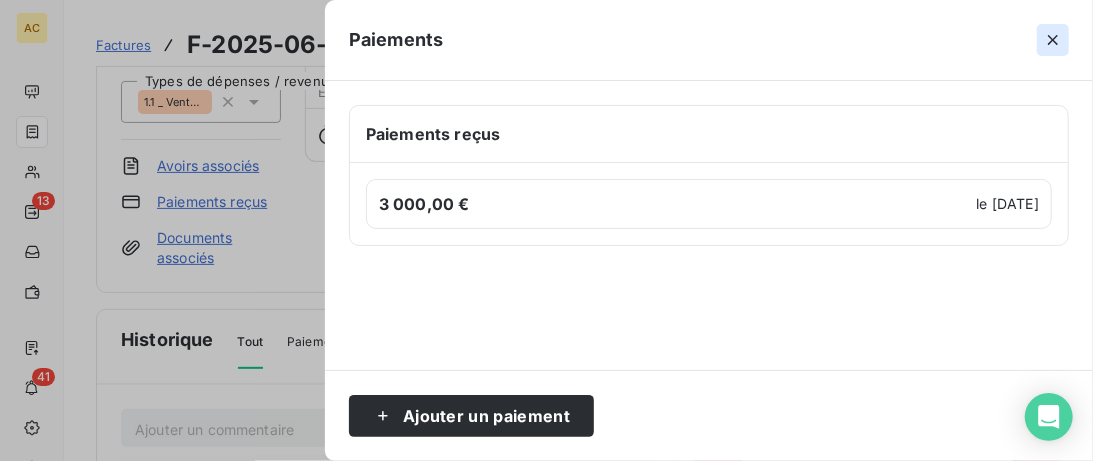 click 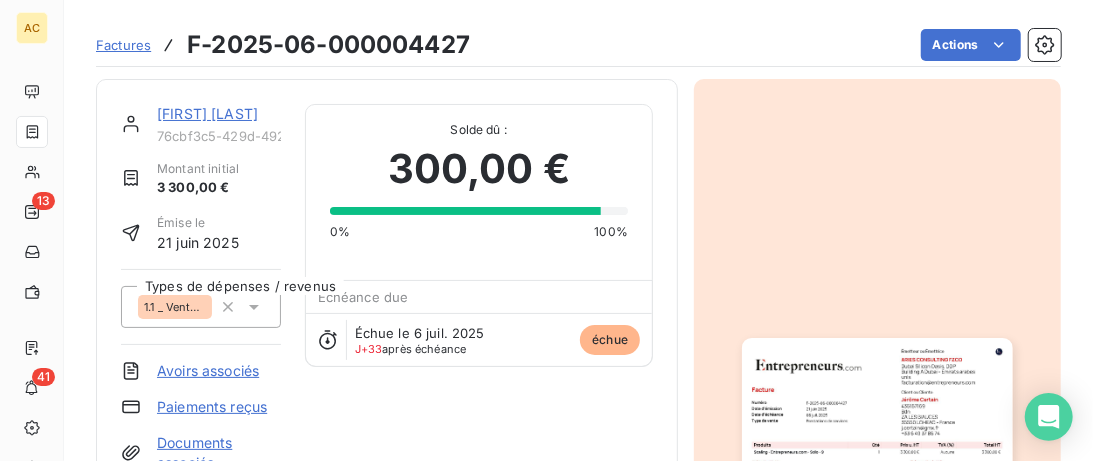 scroll, scrollTop: 0, scrollLeft: 0, axis: both 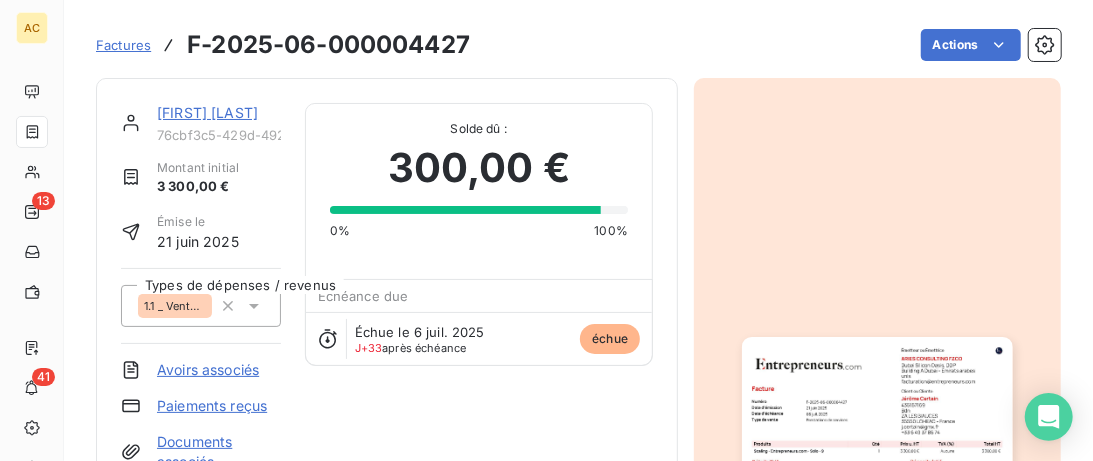 click on "[FIRST] [LAST]" at bounding box center [207, 112] 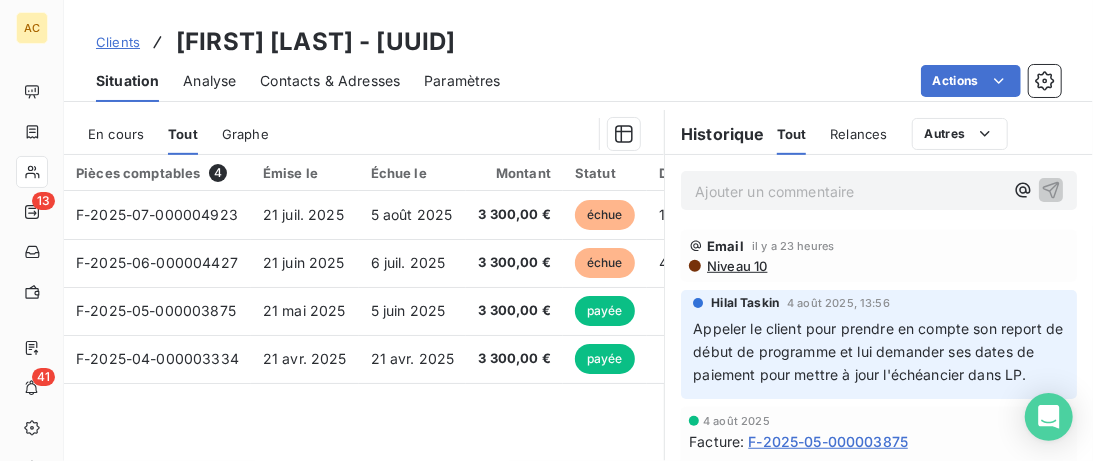 scroll, scrollTop: 512, scrollLeft: 0, axis: vertical 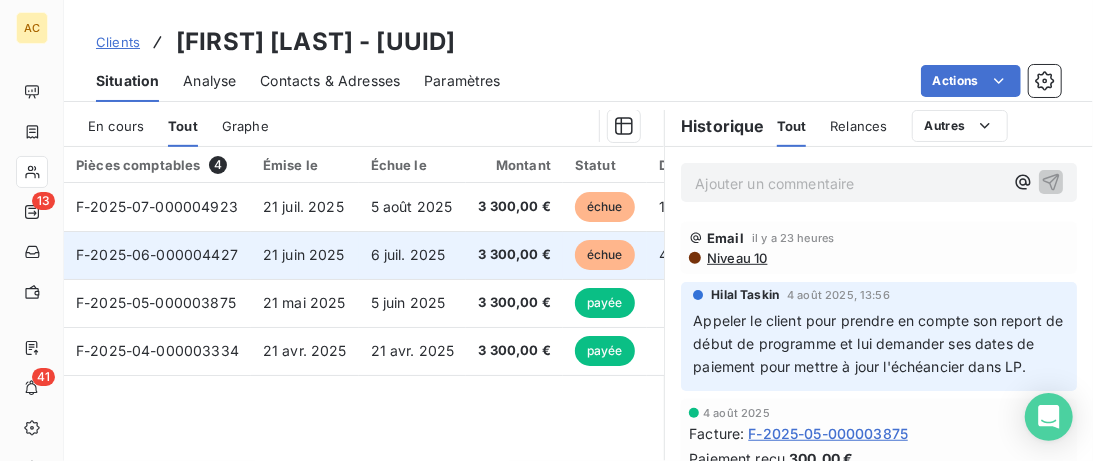 click on "F-2025-06-000004427" at bounding box center [157, 254] 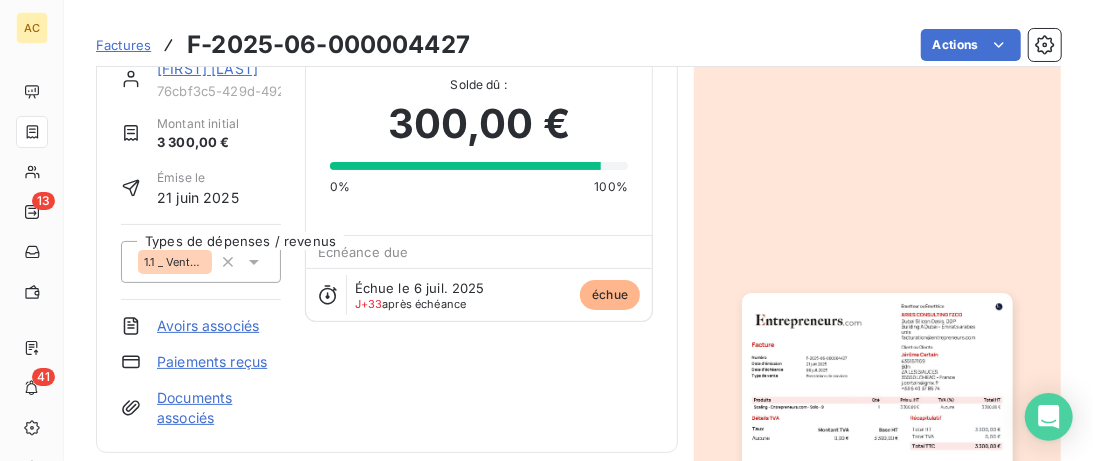 scroll, scrollTop: 0, scrollLeft: 0, axis: both 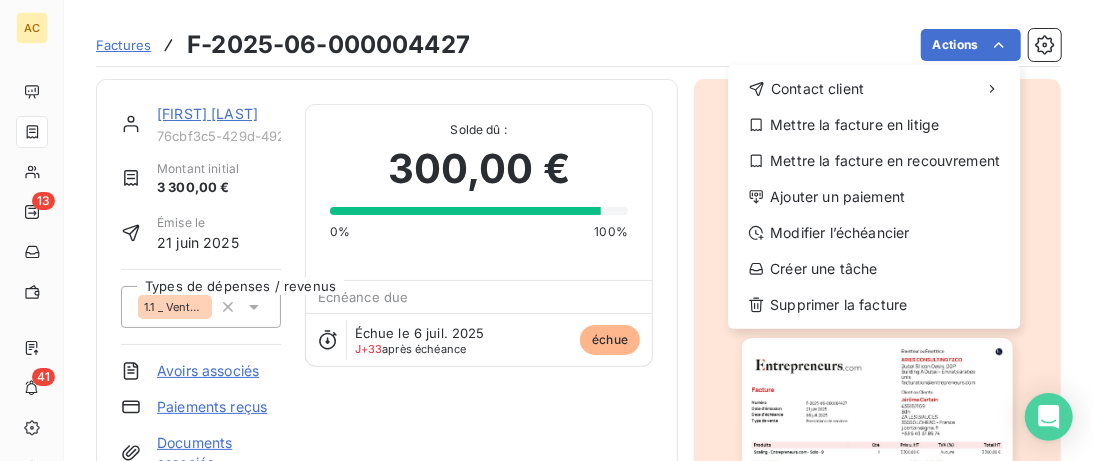 click on "AC 13 41 Factures F-[YEAR]-[MONTH]-[NUMBER] Actions Contact client Mettre la facture en litige Mettre la facture en recouvrement Ajouter un paiement Modifier l’échéancier Créer une tâche Supprimer la facture [NAME] [LAST] [UUID] Montant initial 3 300,00 € Émise le [DAY] [MONTH] [YEAR] Types de dépenses / revenus 1.1 _ Vente _ Clients Avoirs associés Paiements reçus Documents associés Solde dû : 300,00 € 0% 100% Échéance due Échue le [DAY] [MONTH] [YEAR] J+33  après échéance échue Historique Tout Paiements Relances Avoirs Commentaires Creditsafe Portail client Ajouter un commentaire  Email il y a 23 heures Niveau 10 SMS [DAY] [MONTH] [YEAR], [HOUR]:[MINUTE] Niveau 1 [DAY] [MONTH] [YEAR] Paiement reçu 3 000,00 € Appel [DAY] [MONTH] [YEAR], [HOUR]:[MINUTE] Niveau 2 Masquer les notes Notes : MV laissé 16/[MONTH] pour DDE :
- Rappel si besoin de faire le point
- Mail pour preuve de paiement SMS [DAY] [MONTH] [YEAR], [HOUR]:[MINUTE] Niveau 1 [DAY] [MONTH] [YEAR] Échéance de la facture Email [DAY] [MONTH] [YEAR], [HOUR]:[MINUTE]" at bounding box center (546, 230) 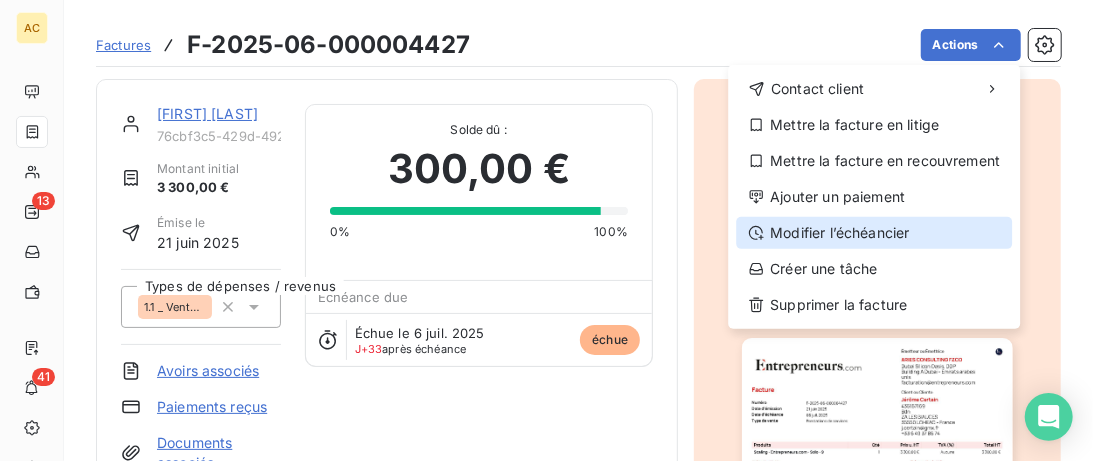 click on "Modifier l’échéancier" at bounding box center (874, 233) 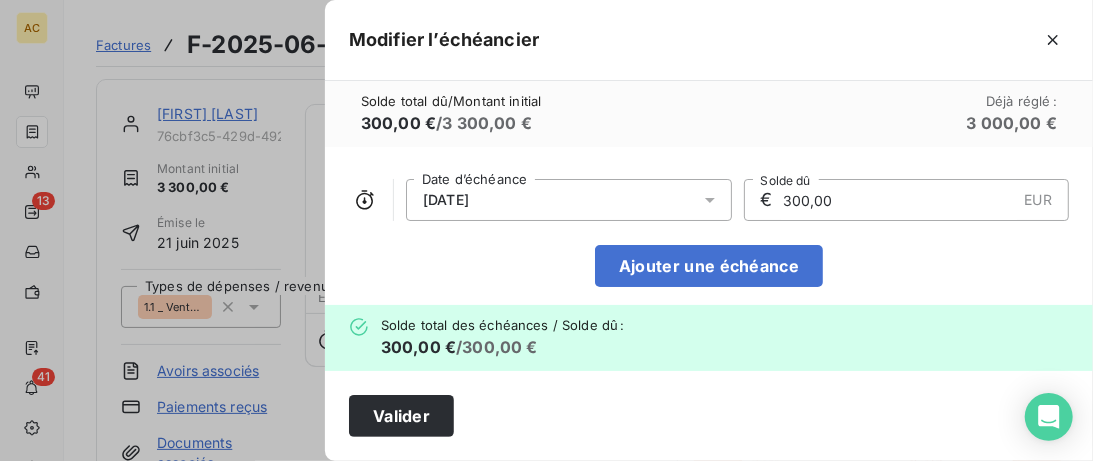 click on "[DATE]" at bounding box center [569, 200] 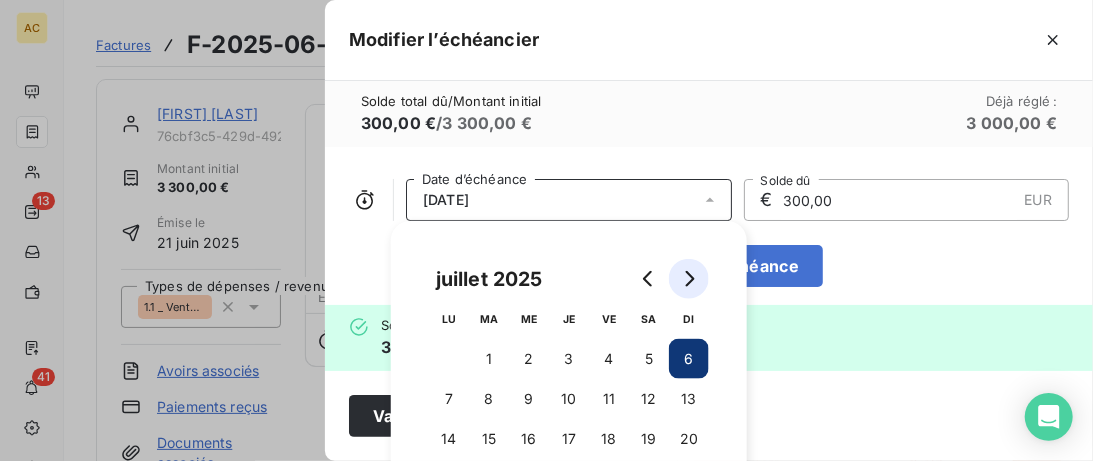 click at bounding box center (689, 279) 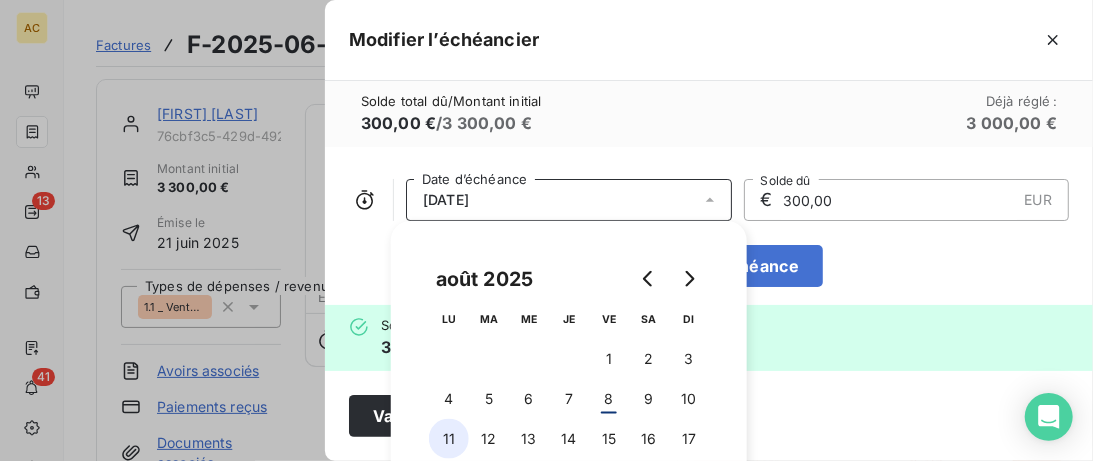 drag, startPoint x: 455, startPoint y: 440, endPoint x: 466, endPoint y: 438, distance: 11.18034 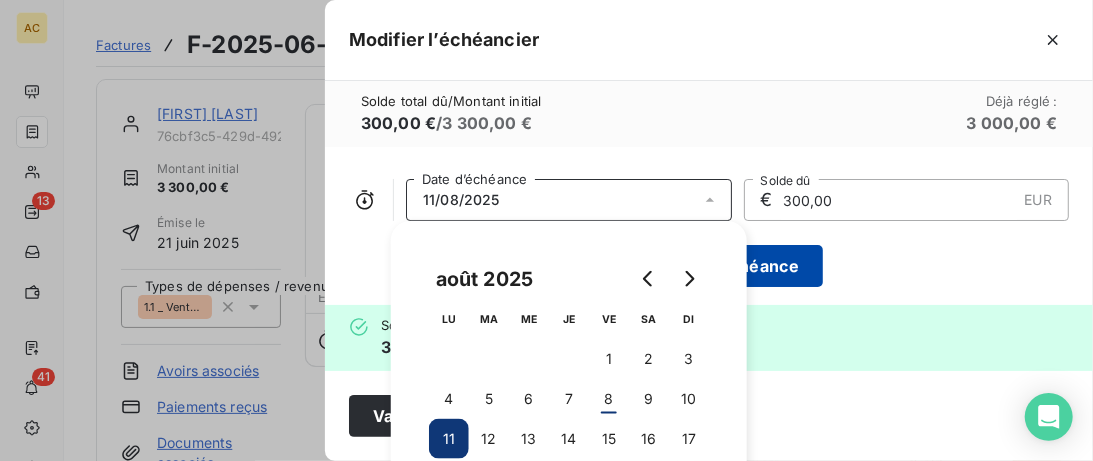 click on "Ajouter une échéance" at bounding box center [709, 266] 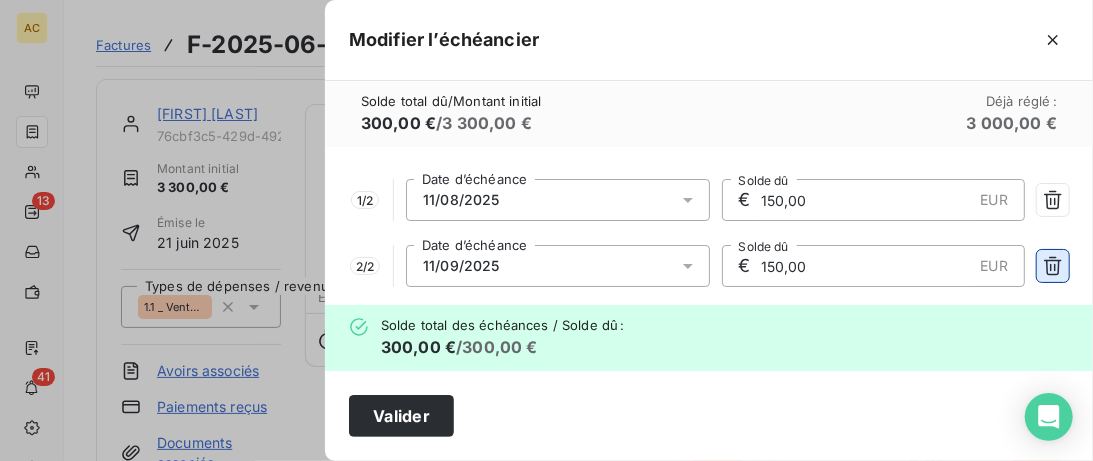 click at bounding box center (1053, 266) 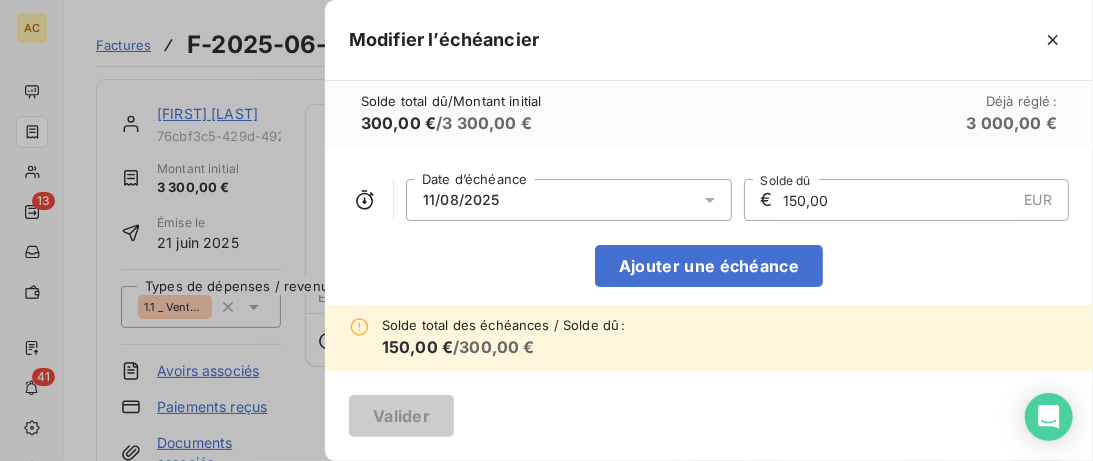 drag, startPoint x: 803, startPoint y: 198, endPoint x: 779, endPoint y: 193, distance: 24.5153 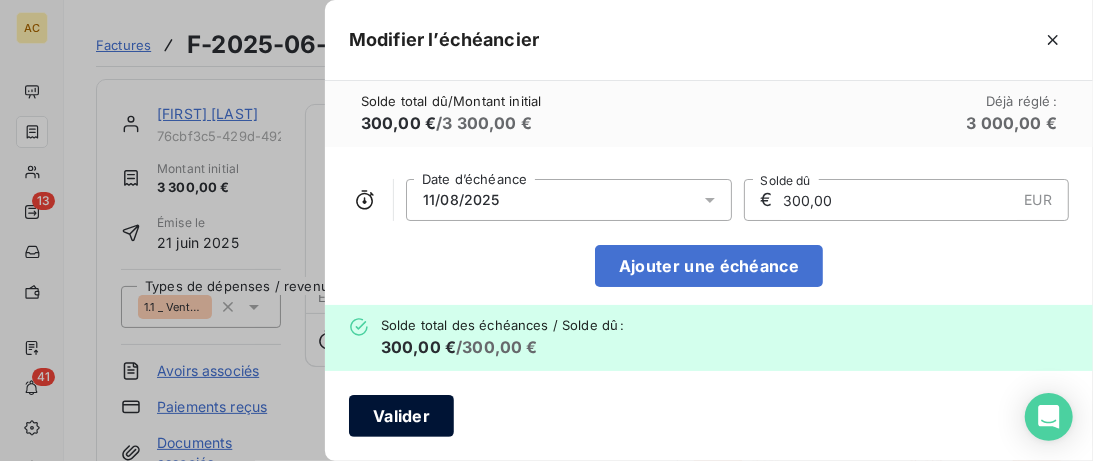 type on "300,00" 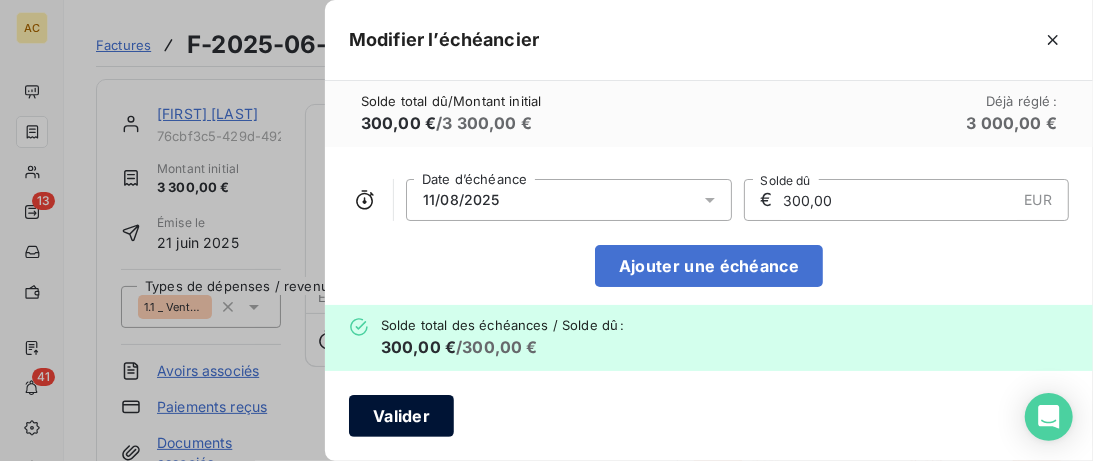click on "Valider" at bounding box center [401, 416] 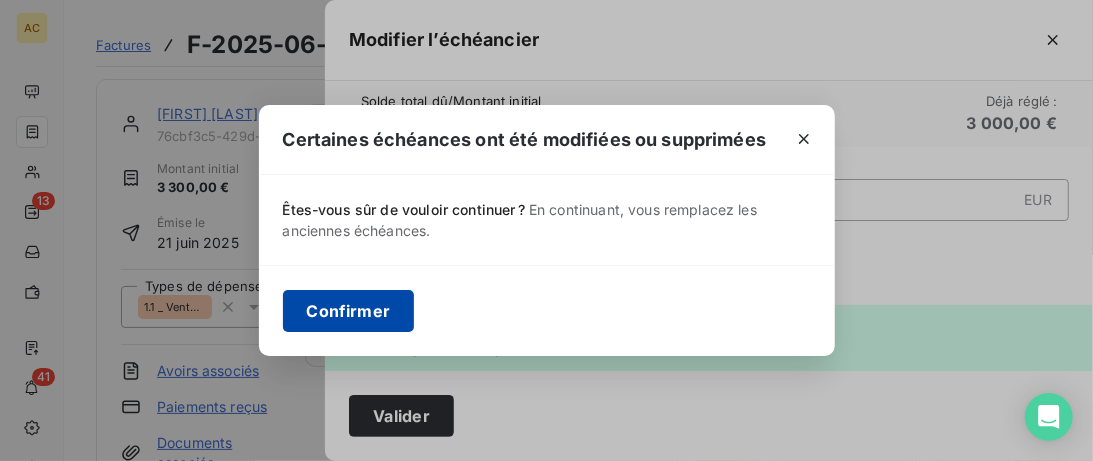 click on "Confirmer" at bounding box center [349, 311] 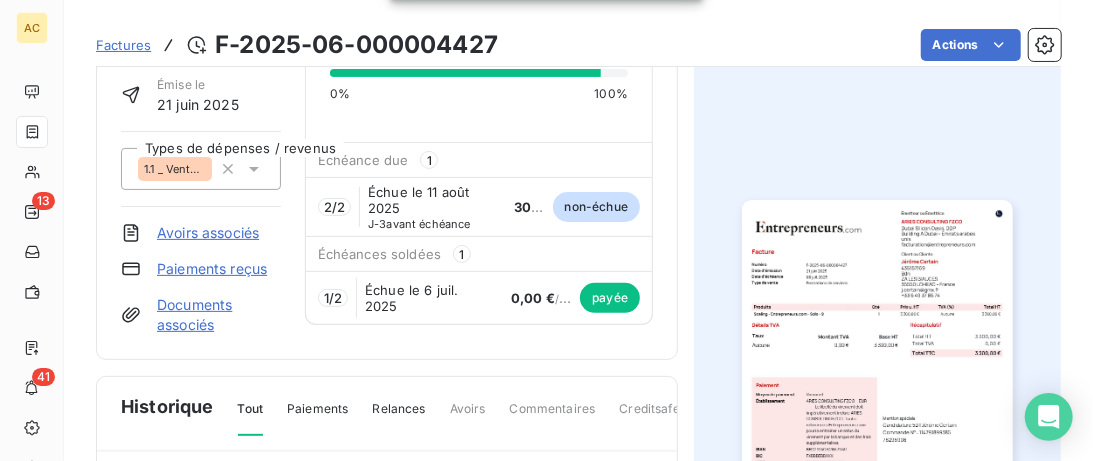 scroll, scrollTop: 103, scrollLeft: 0, axis: vertical 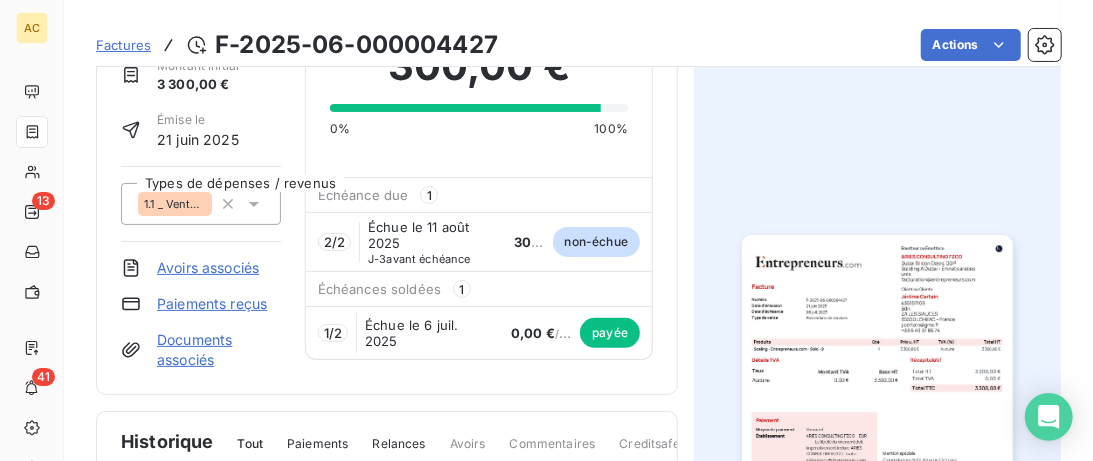 click on "Documents associés" at bounding box center [219, 350] 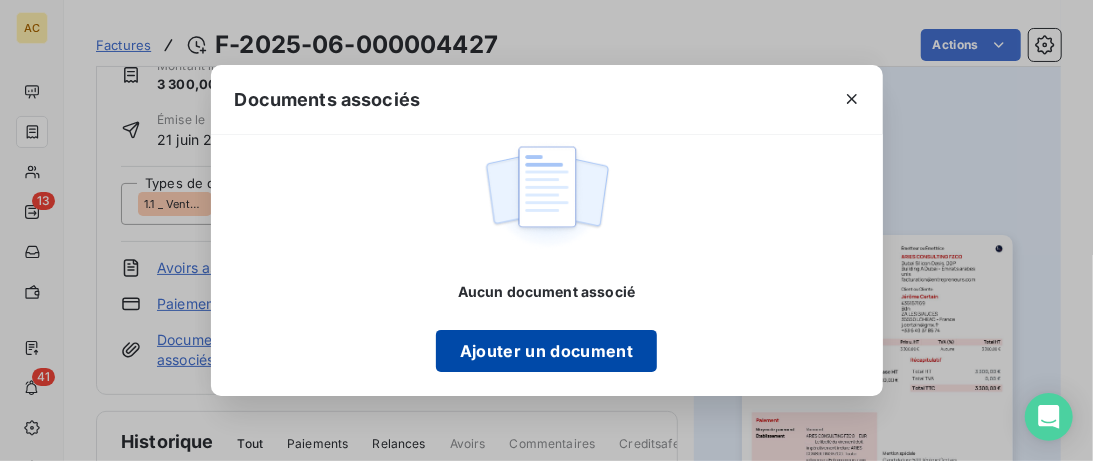 click on "Ajouter un document" at bounding box center [546, 351] 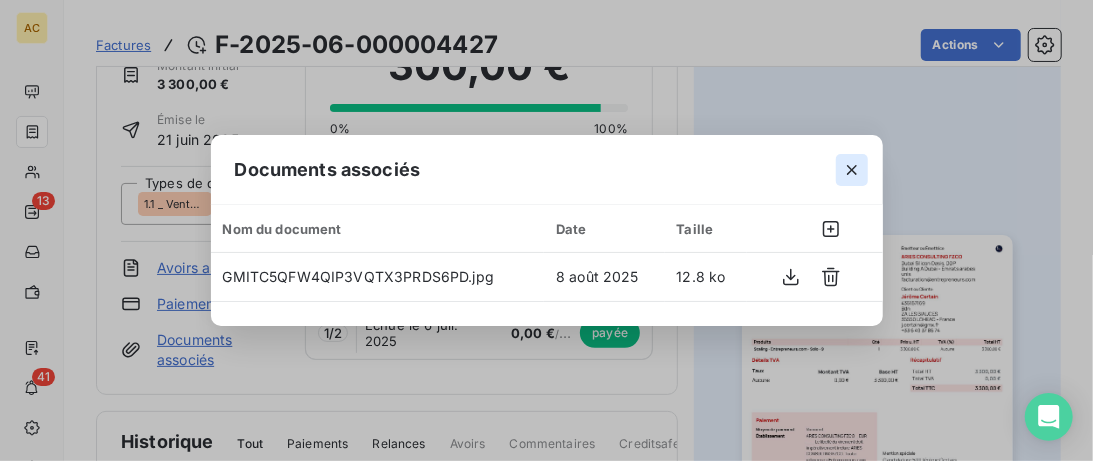 click 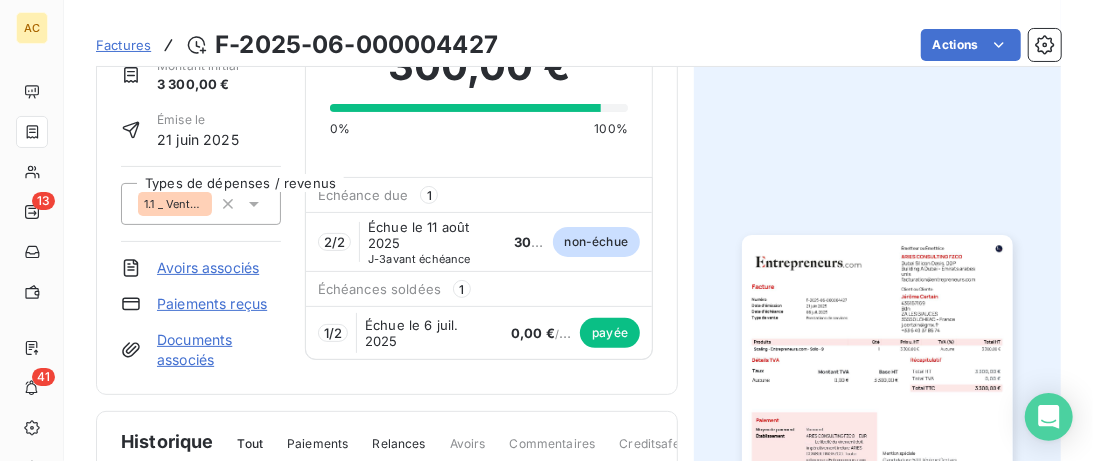 scroll, scrollTop: 0, scrollLeft: 0, axis: both 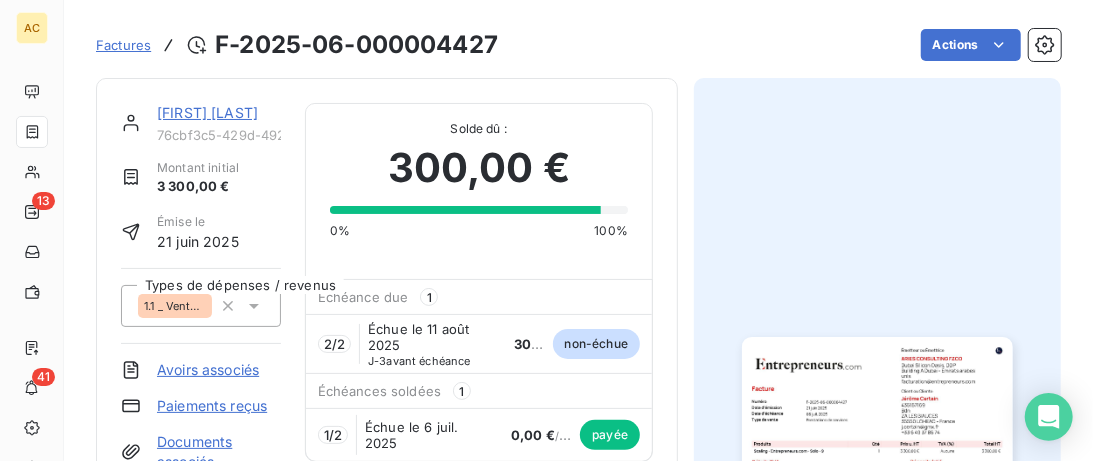 click on "[FIRST] [LAST]" at bounding box center [207, 112] 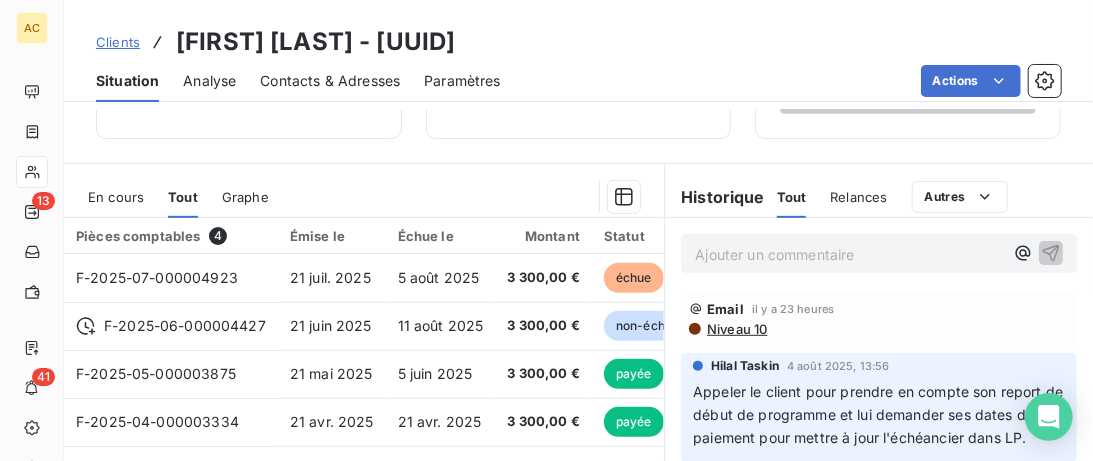 scroll, scrollTop: 512, scrollLeft: 0, axis: vertical 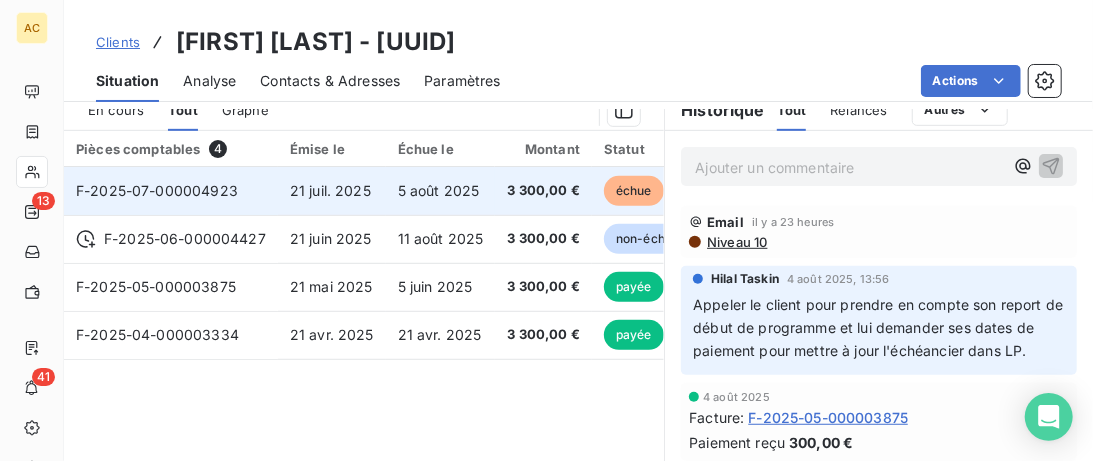 click on "5 août 2025" at bounding box center (439, 190) 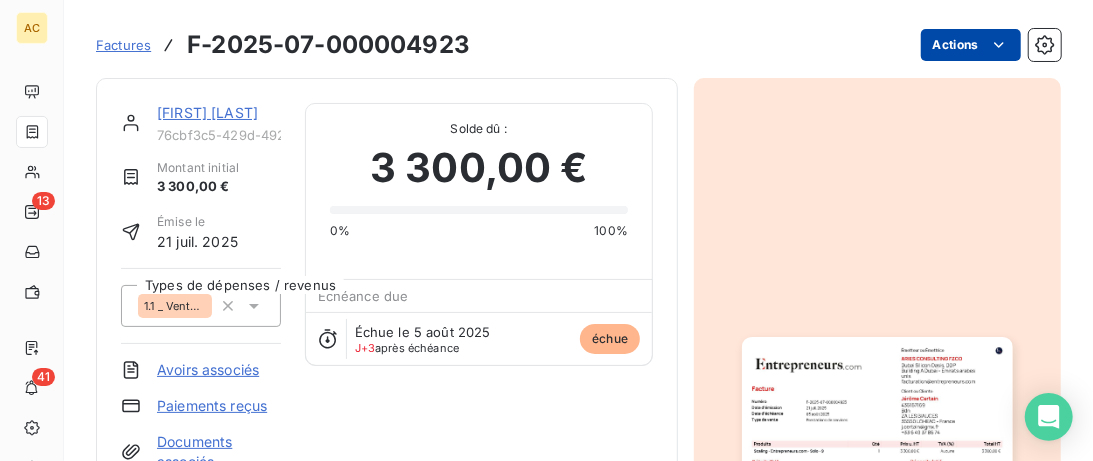 click on "AC 13 41 Factures F-[YEAR]-[MONTH]-[NUMBER] Actions [NAME] [LAST] [UUID] Montant initial 3 300,00 € Émise le [DAY] [MONTH] [YEAR] Types de dépenses / revenus 1.1 _ Vente _ Clients Avoirs associés Paiements reçus Documents associés Solde dû : 3 300,00 € 0% 100% Échéance due Échue le [DAY] [MONTH] [YEAR] J+3  après échéance échue Historique Tout Paiements Relances Avoirs Commentaires Creditsafe Portail client Ajouter un commentaire  Email il y a 23 heures Niveau 10 [DAY] [MONTH] [YEAR] Échéance de la facture Email [DAY] [MONTH] [YEAR], [HOUR]:[MINUTE] Notification [DAY] [MONTH] [YEAR] Émission de la facture" at bounding box center (546, 230) 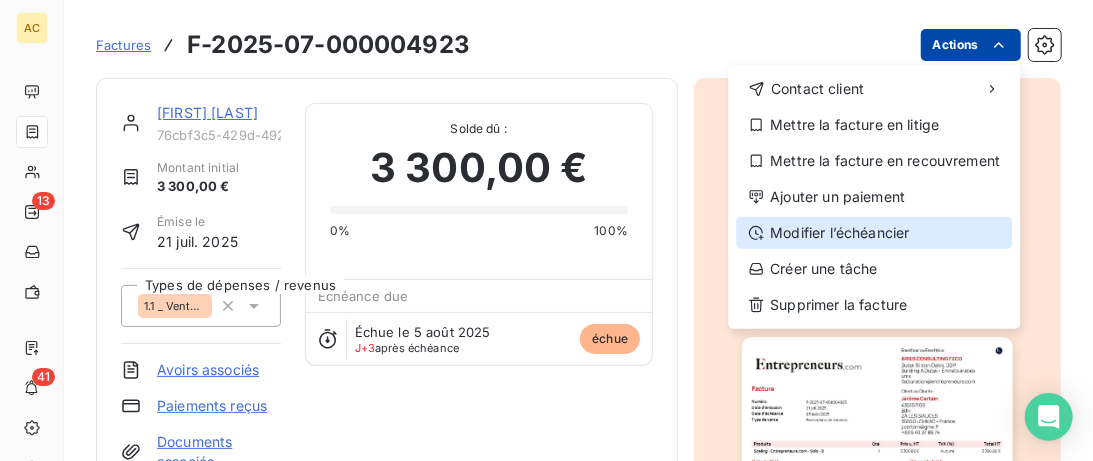 click on "Modifier l’échéancier" at bounding box center (874, 233) 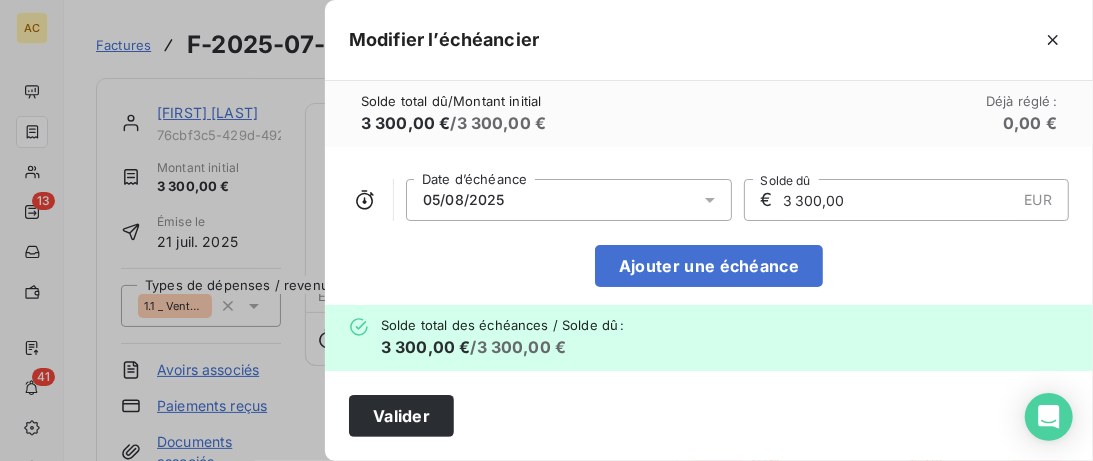 click 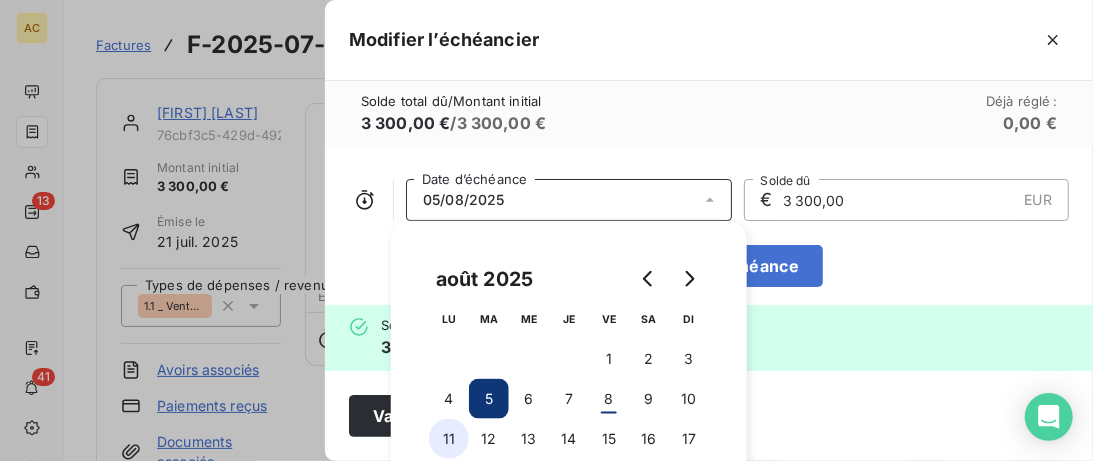 click on "11" at bounding box center [449, 439] 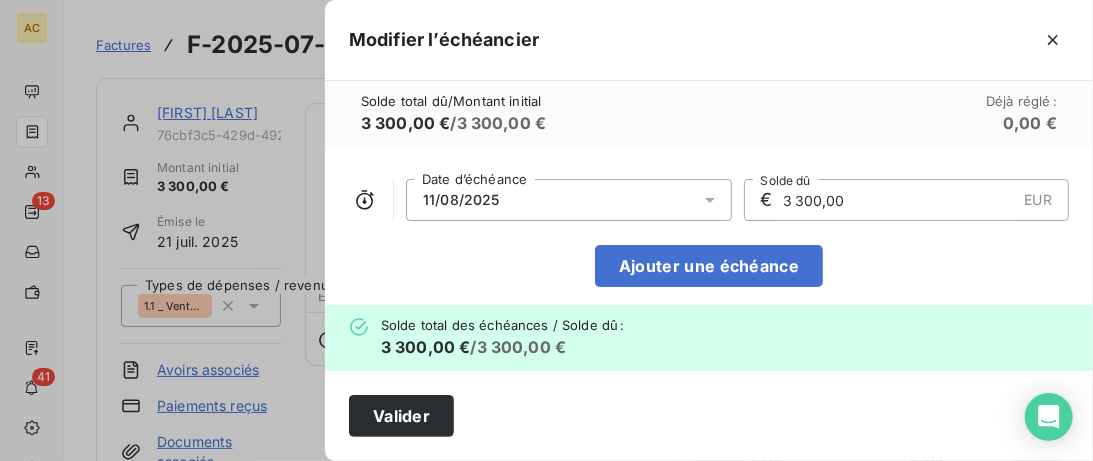 click on "3 300,00" at bounding box center [899, 200] 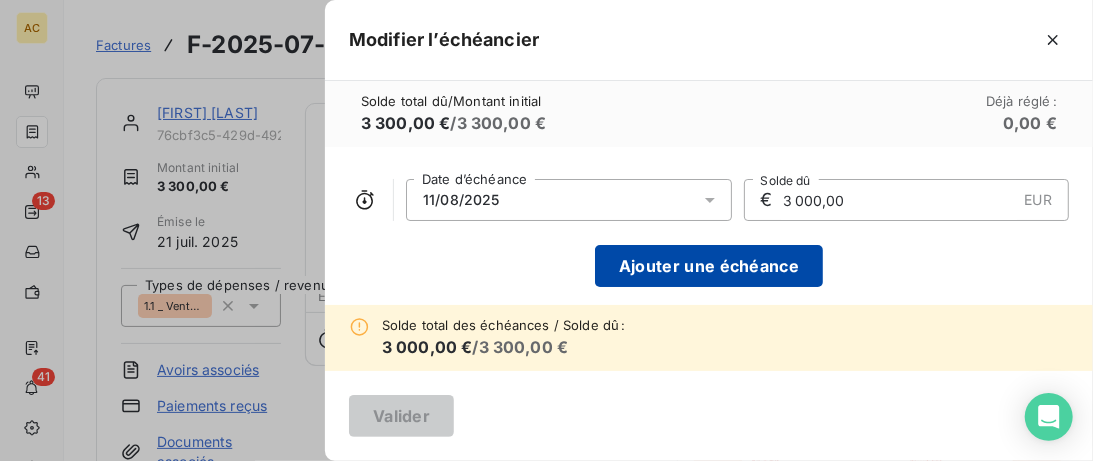 type on "3 000,00" 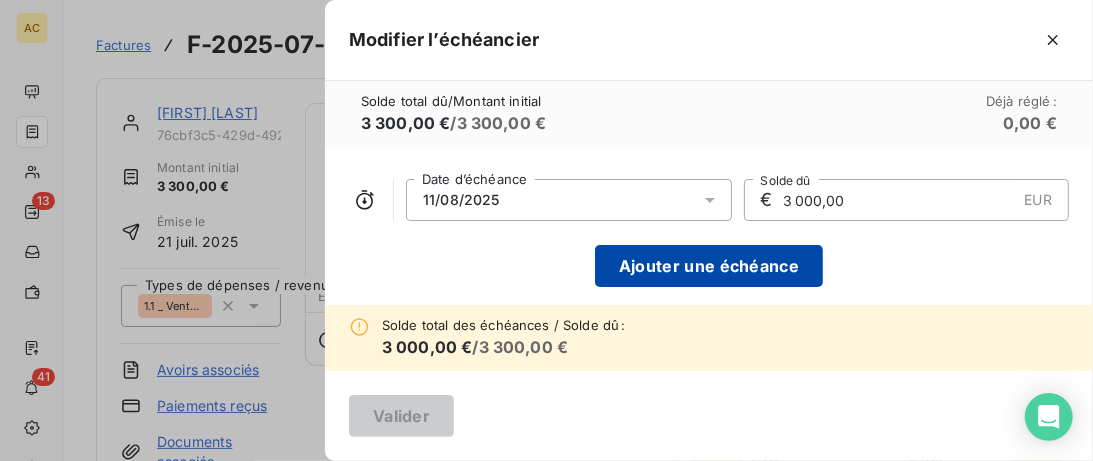 click on "Ajouter une échéance" at bounding box center [709, 266] 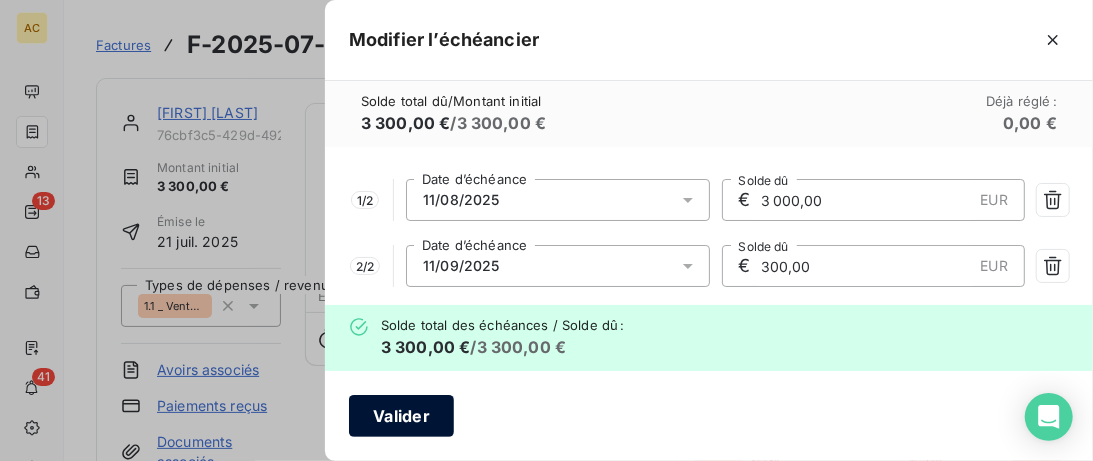 click on "Valider" at bounding box center [401, 416] 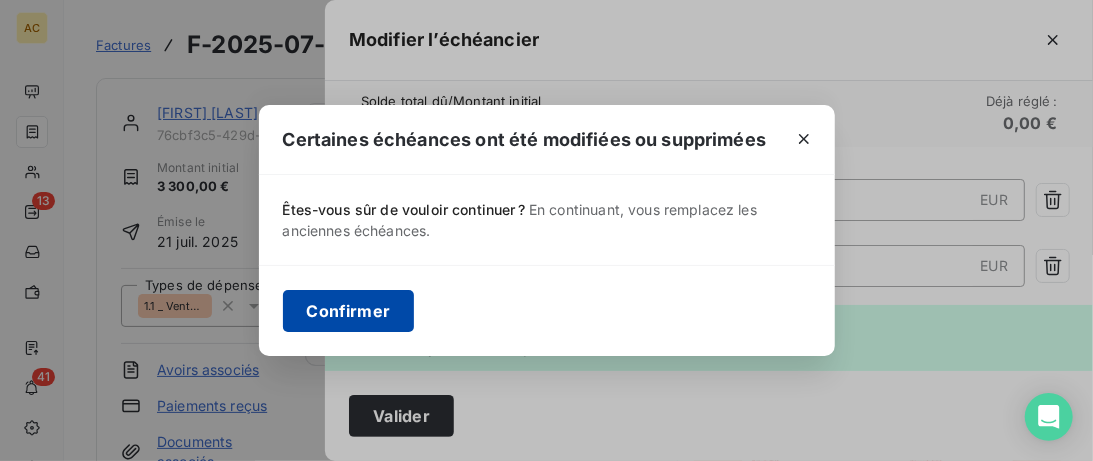 click on "Confirmer" at bounding box center (349, 311) 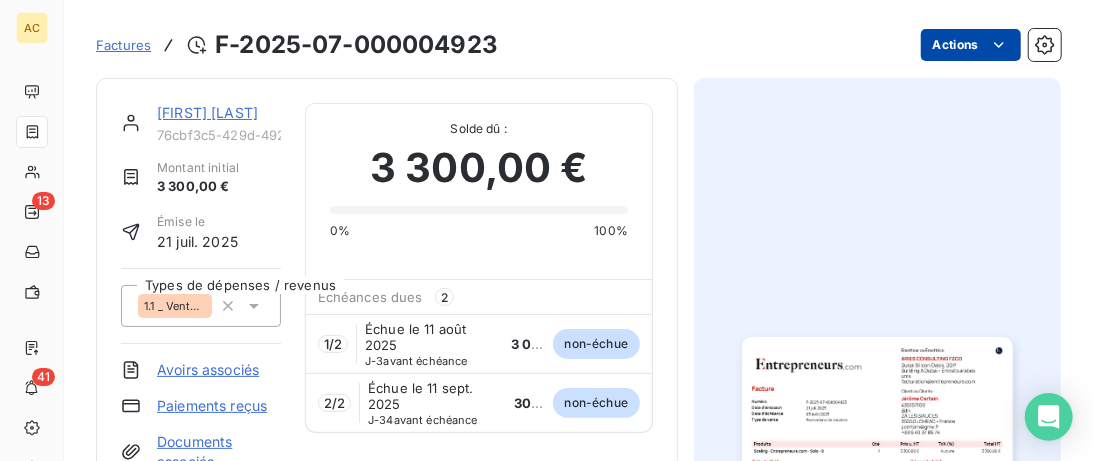 click on "[FIRST] [LAST]" at bounding box center (207, 112) 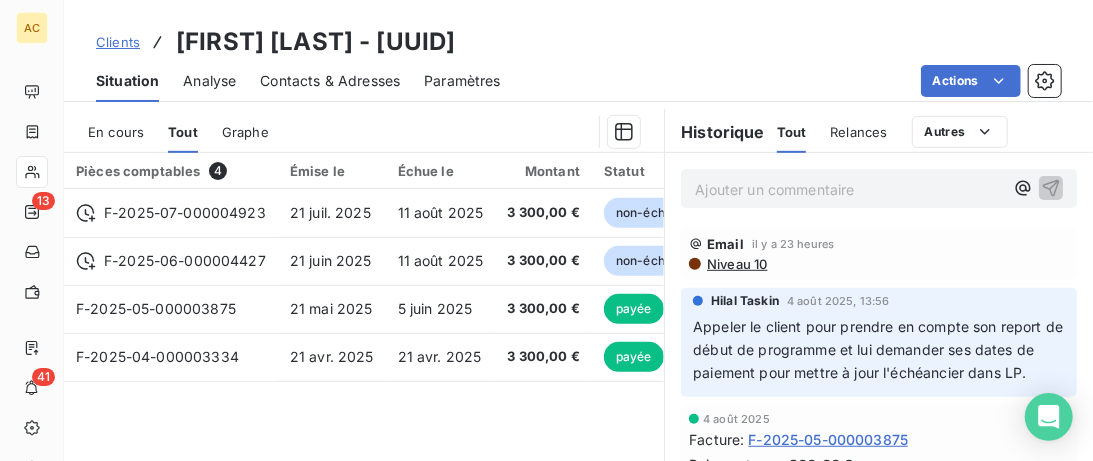 scroll, scrollTop: 410, scrollLeft: 0, axis: vertical 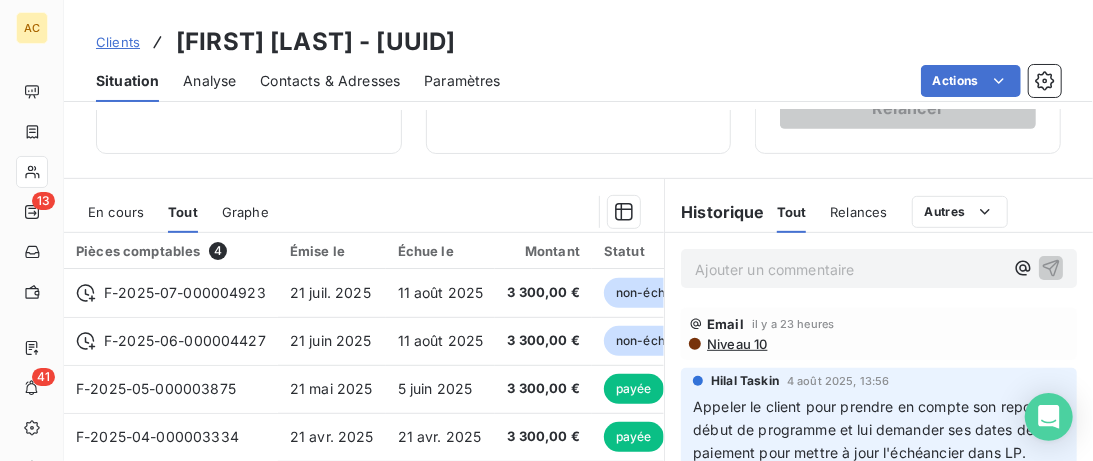 click on "Ajouter un commentaire ﻿" at bounding box center [849, 269] 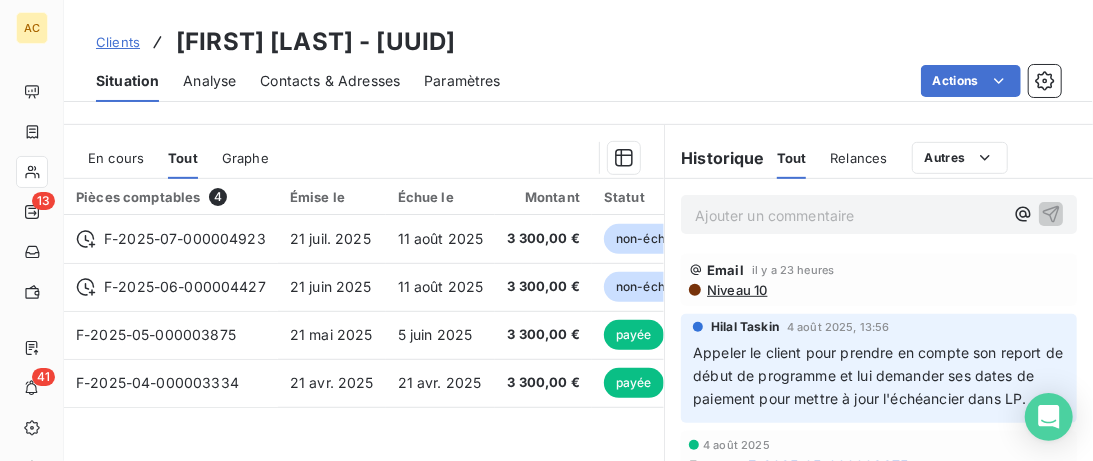 scroll, scrollTop: 512, scrollLeft: 0, axis: vertical 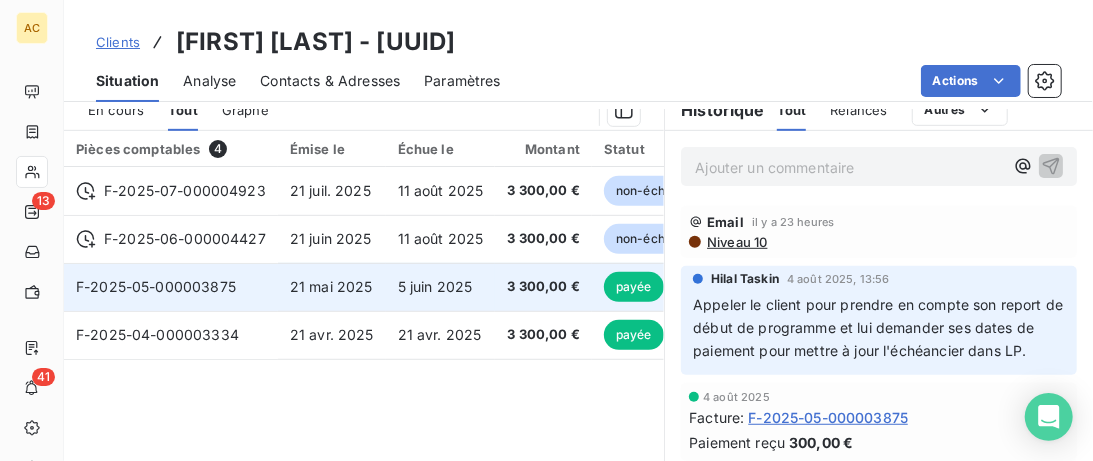 click on "21 mai 2025" at bounding box center [331, 286] 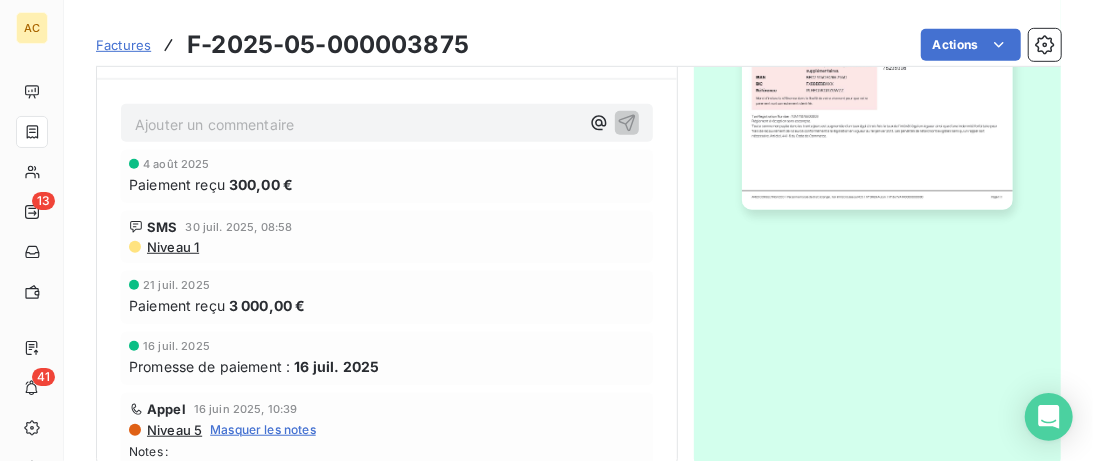 scroll, scrollTop: 513, scrollLeft: 0, axis: vertical 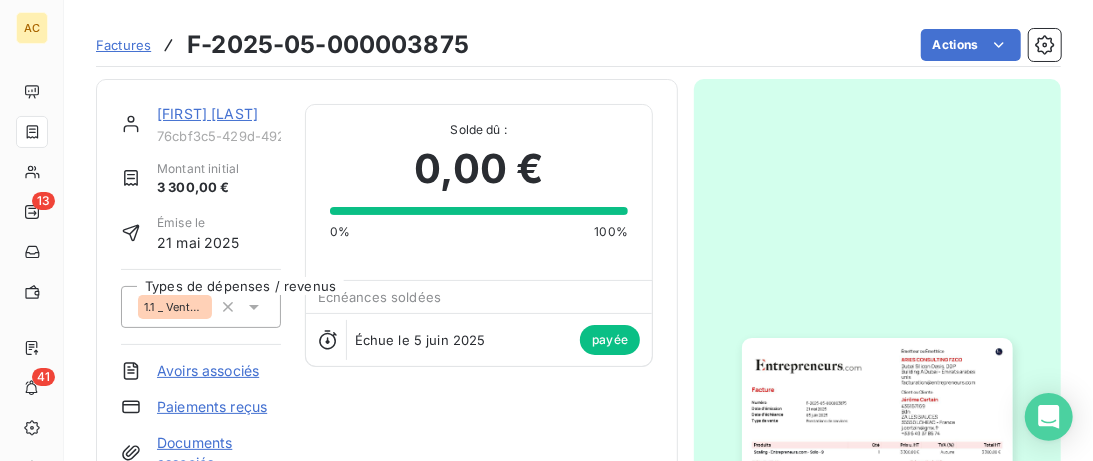 click on "[FIRST] [LAST]" at bounding box center [207, 113] 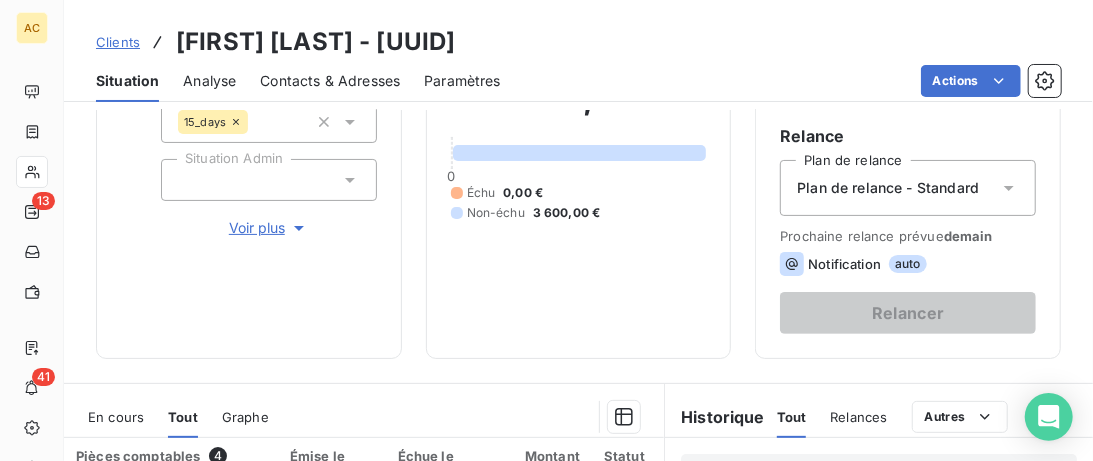scroll, scrollTop: 410, scrollLeft: 0, axis: vertical 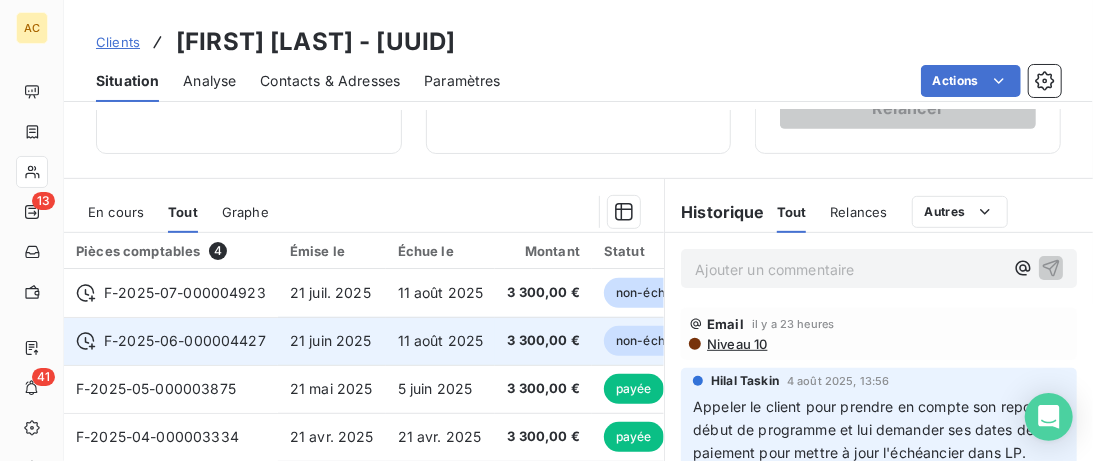 click on "F-2025-06-000004427" at bounding box center (185, 341) 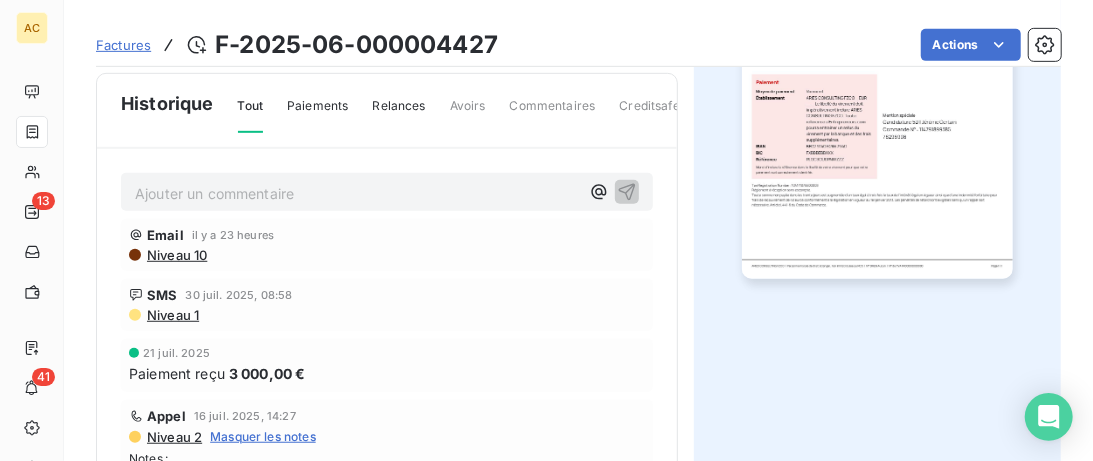scroll, scrollTop: 445, scrollLeft: 0, axis: vertical 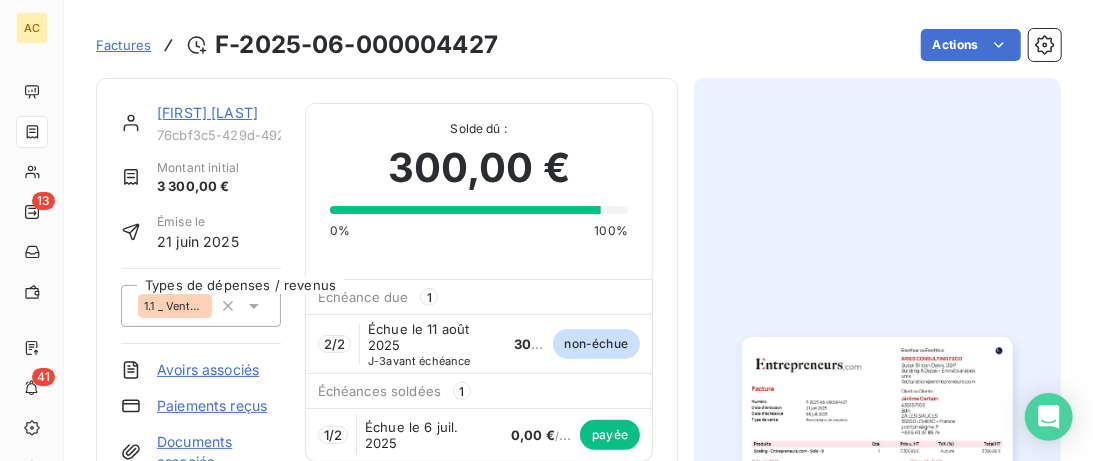 click on "[FIRST] [LAST]" at bounding box center (207, 112) 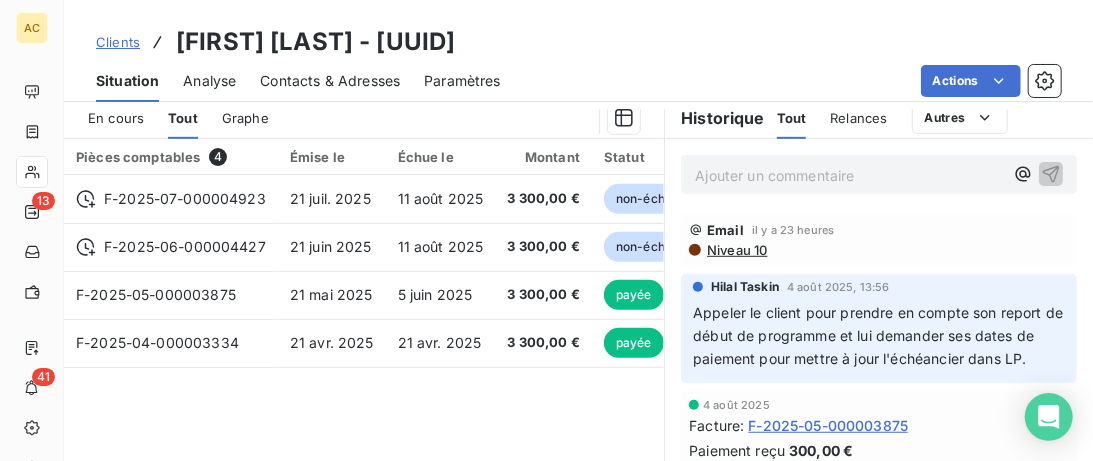 scroll, scrollTop: 512, scrollLeft: 0, axis: vertical 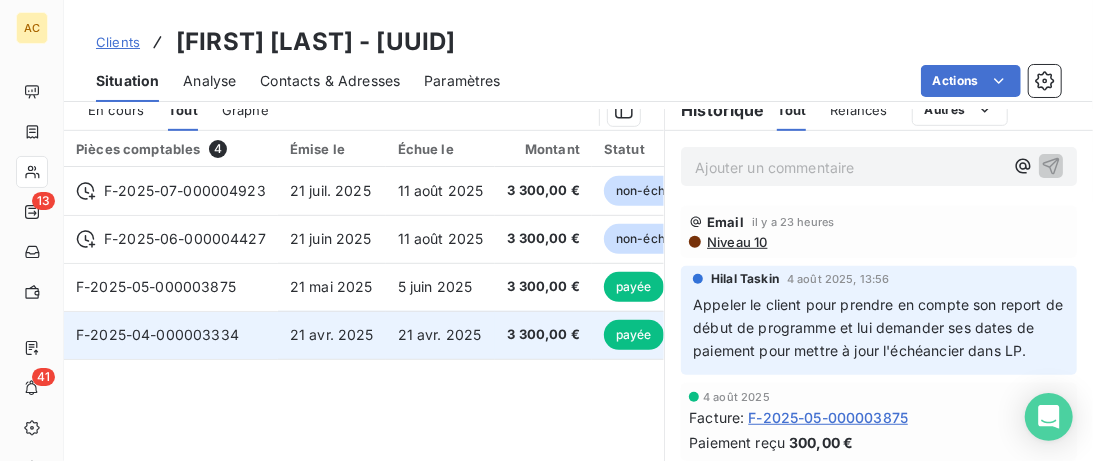 click on "F-2025-04-000003334" at bounding box center (171, 335) 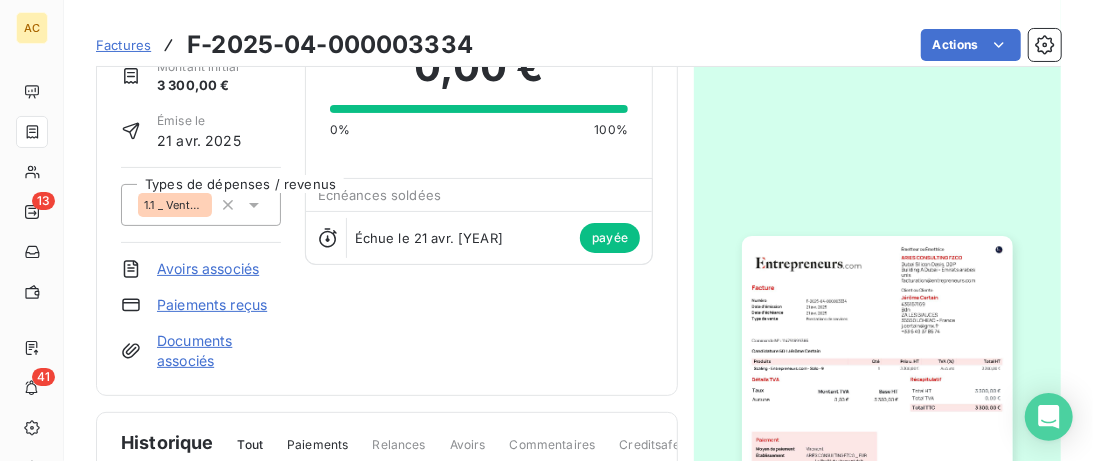 scroll, scrollTop: 0, scrollLeft: 0, axis: both 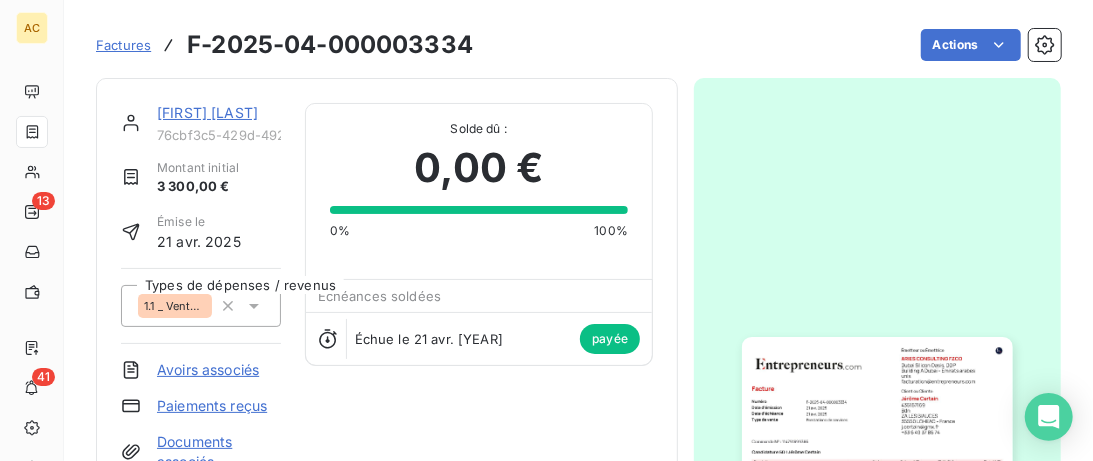 click on "[FIRST] [LAST]" at bounding box center [207, 112] 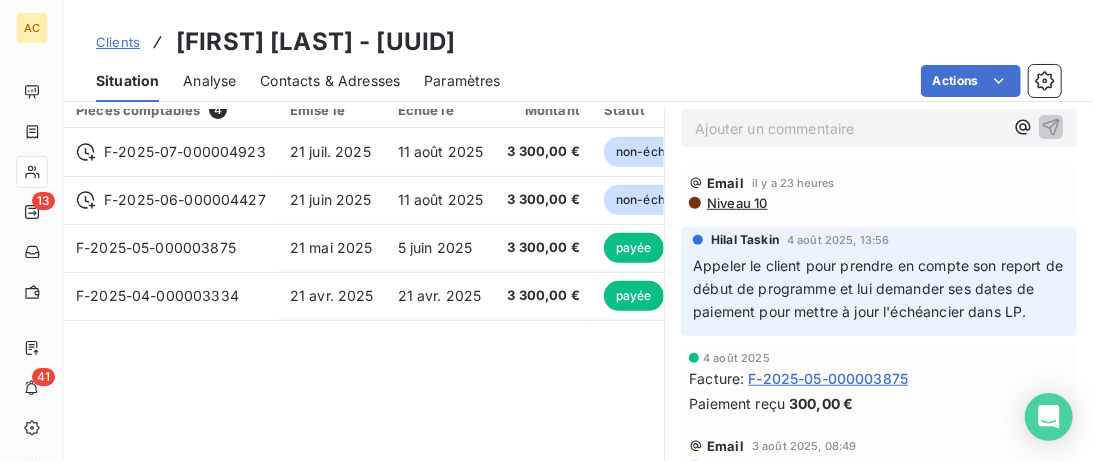 scroll, scrollTop: 615, scrollLeft: 0, axis: vertical 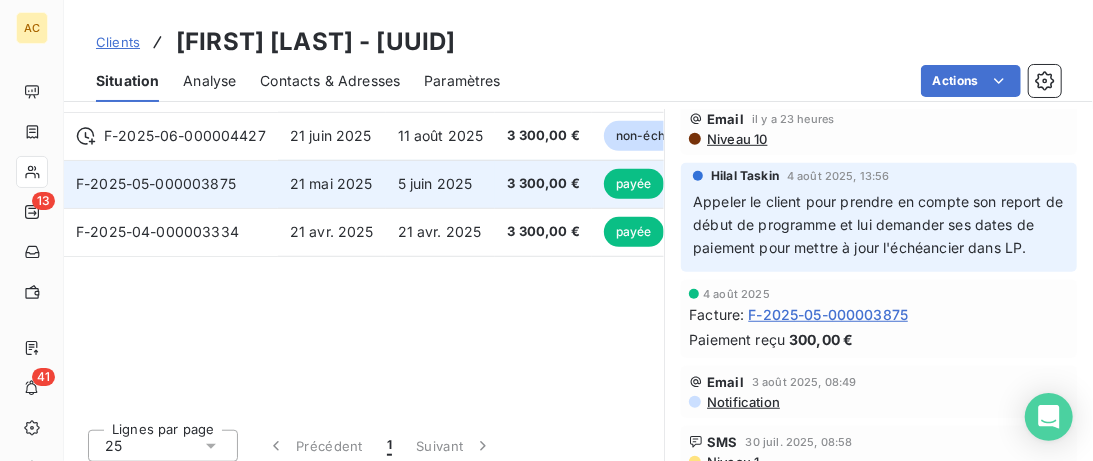 click on "F-2025-05-000003875" at bounding box center [156, 183] 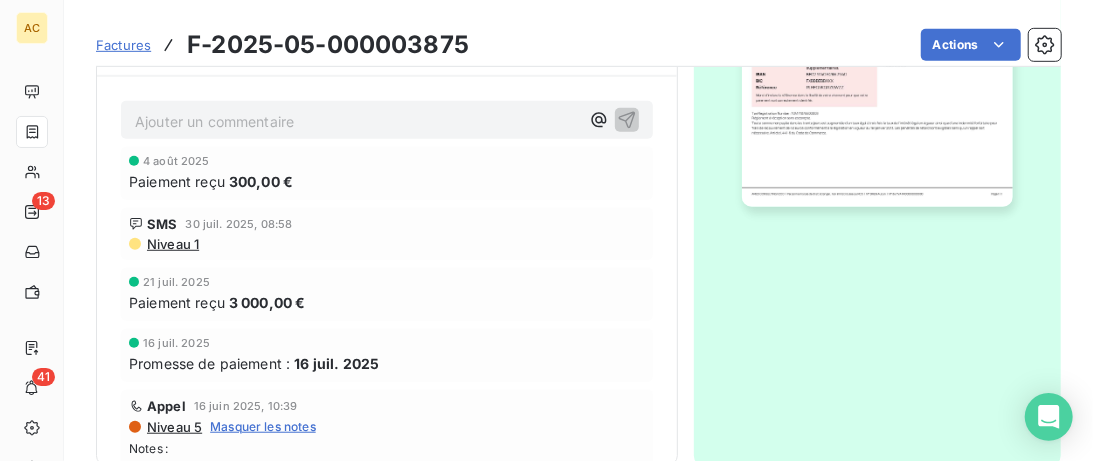 scroll, scrollTop: 548, scrollLeft: 0, axis: vertical 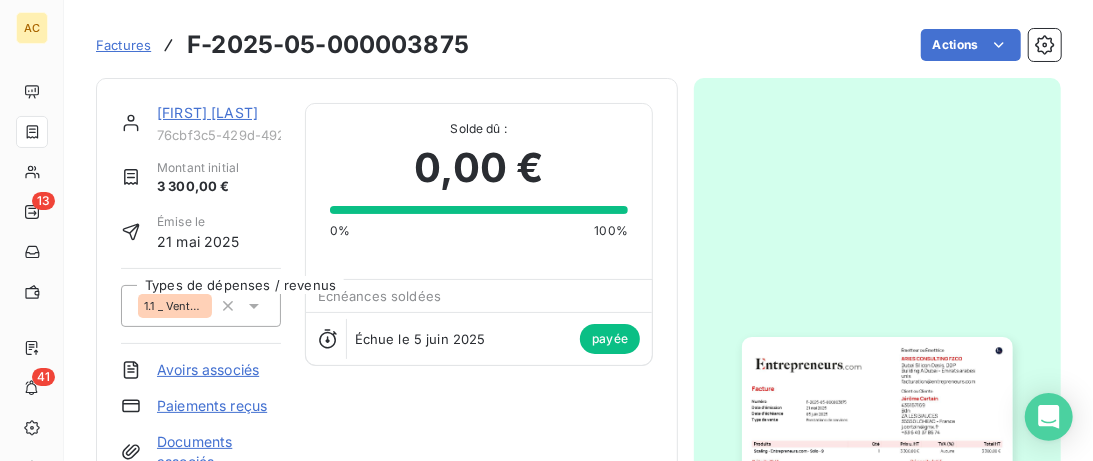 click on "[FIRST] [LAST]" at bounding box center (207, 112) 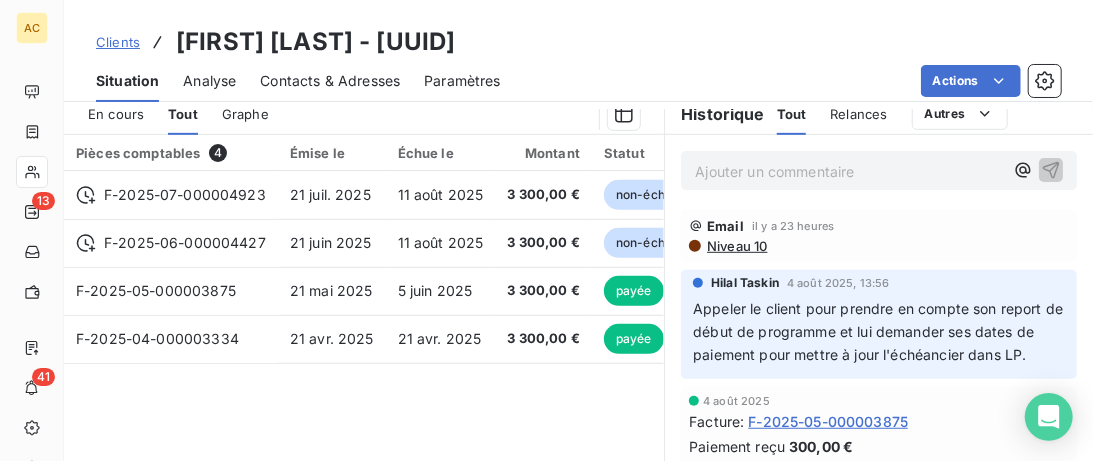 scroll, scrollTop: 512, scrollLeft: 0, axis: vertical 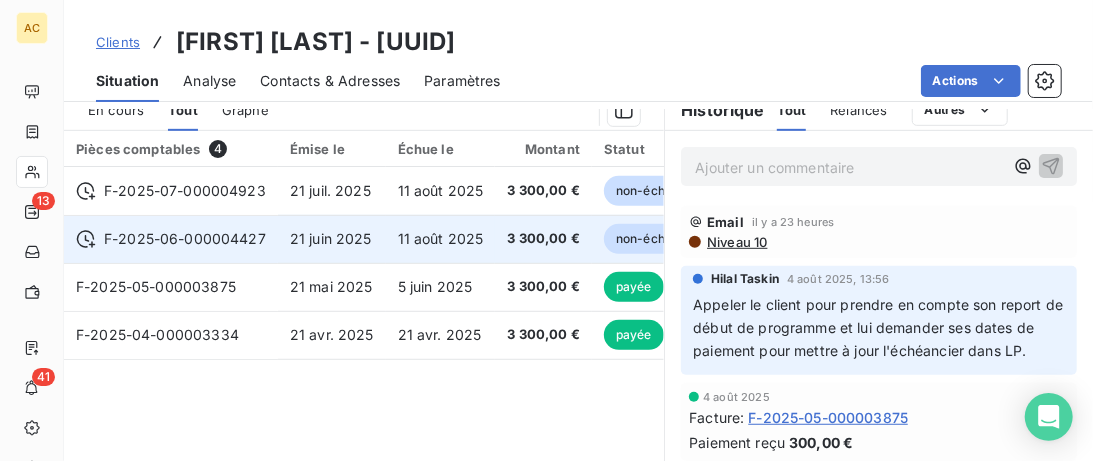 click on "F-2025-06-000004427" at bounding box center [185, 239] 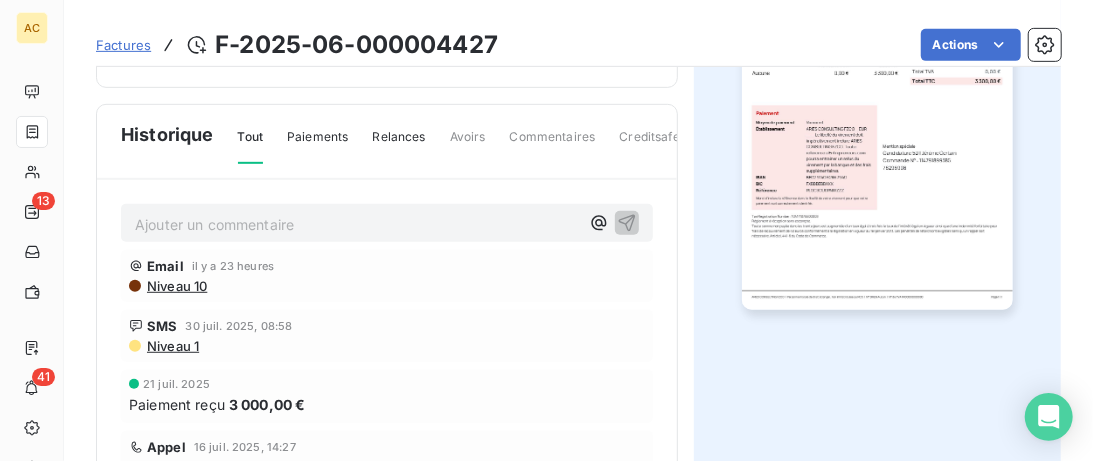 scroll, scrollTop: 548, scrollLeft: 0, axis: vertical 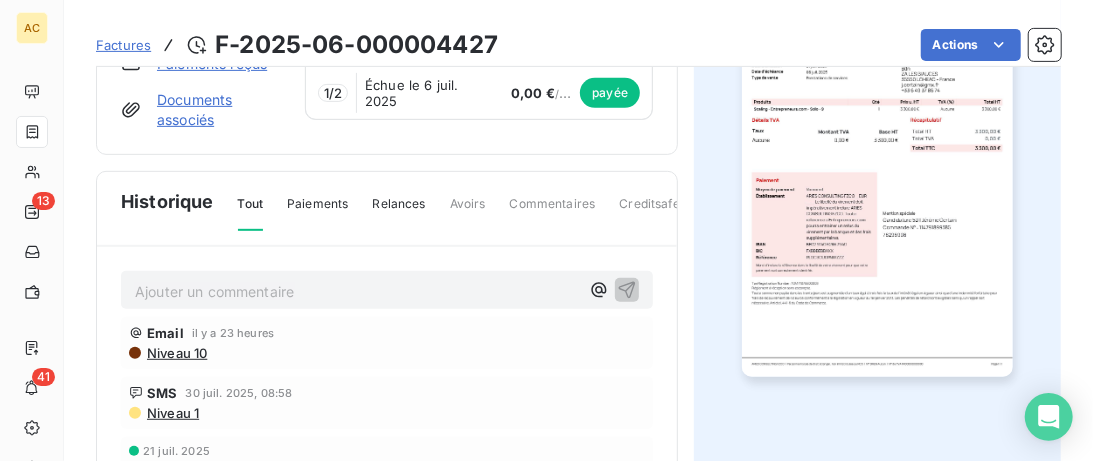 click on "Paiements" at bounding box center [317, 212] 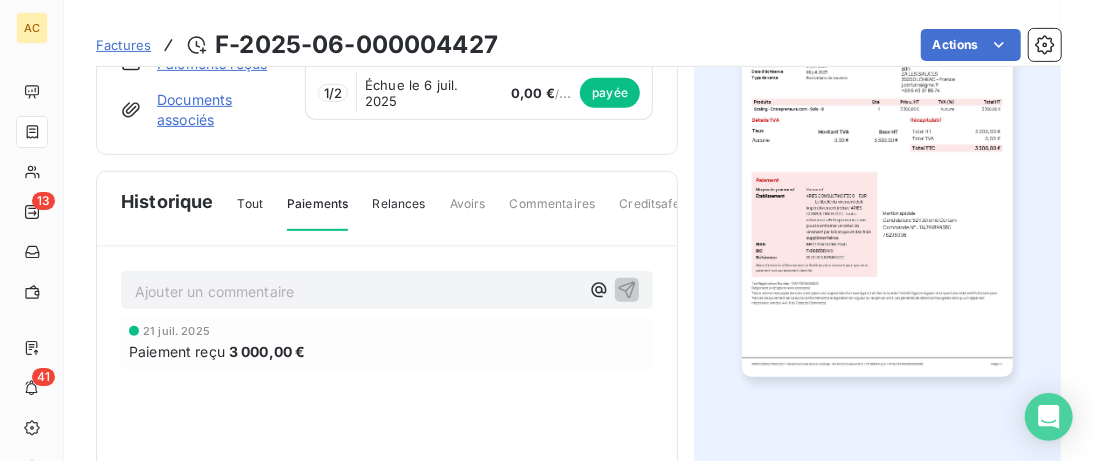 click on "Tout" at bounding box center (251, 212) 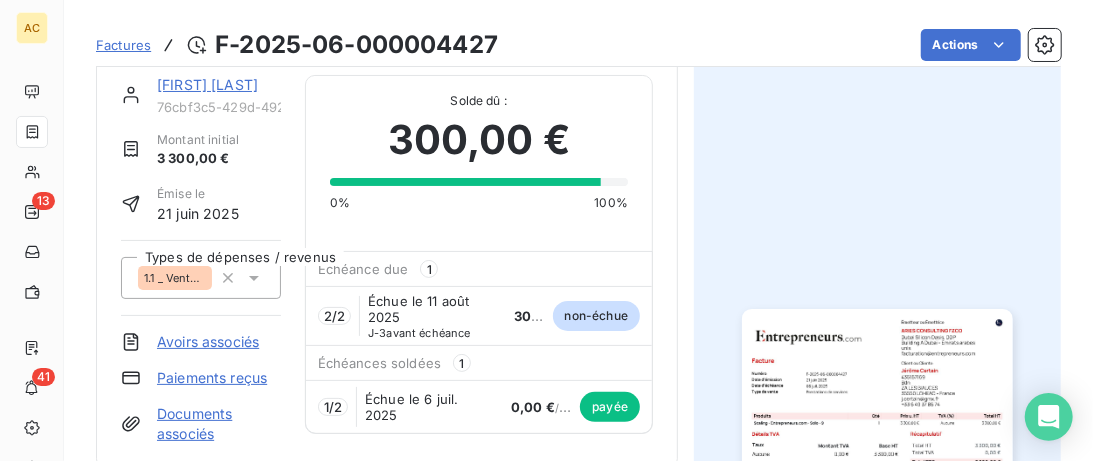 scroll, scrollTop: 0, scrollLeft: 0, axis: both 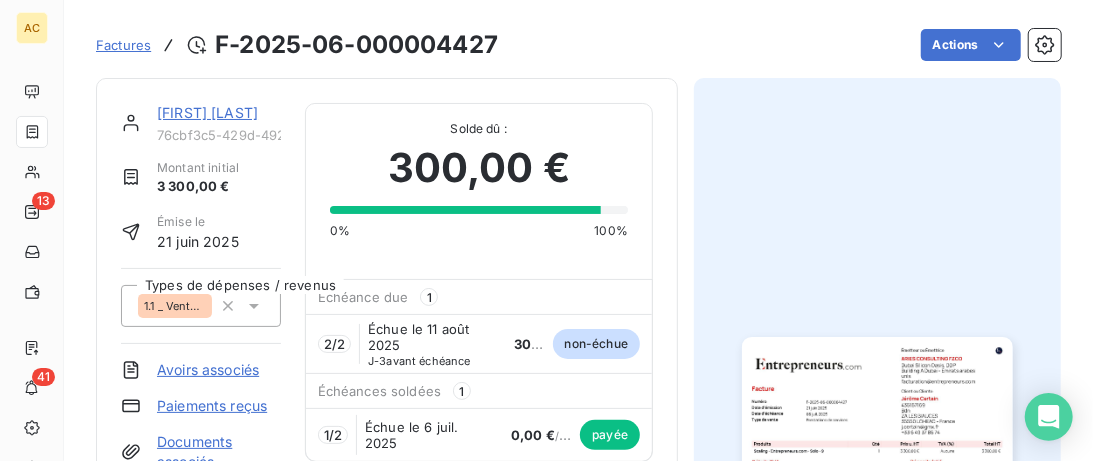 click on "[FIRST] [LAST]" at bounding box center [207, 112] 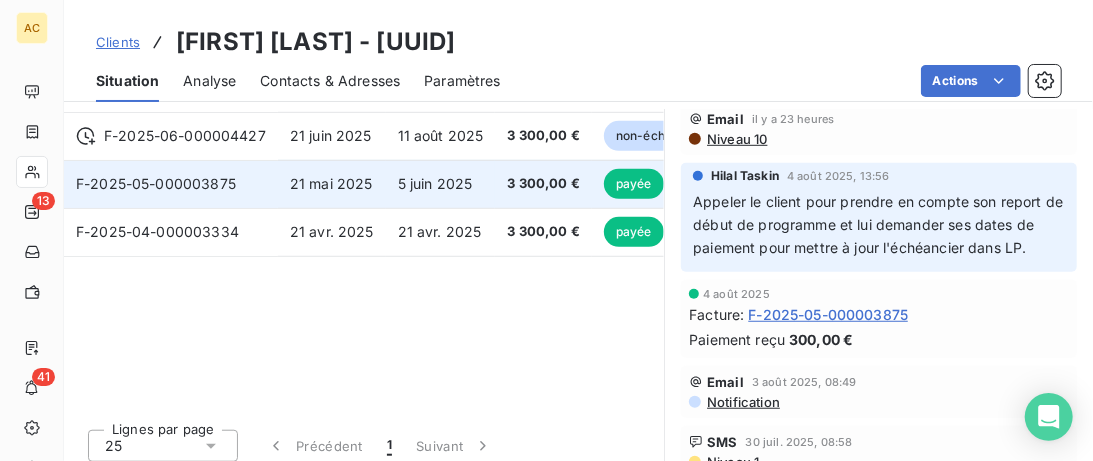 scroll, scrollTop: 512, scrollLeft: 0, axis: vertical 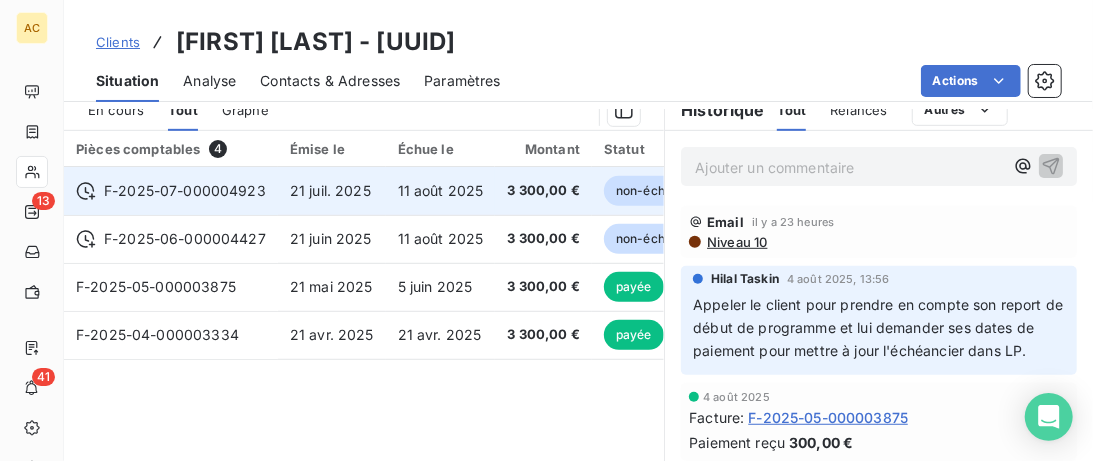 click on "21 juil. 2025" at bounding box center [330, 190] 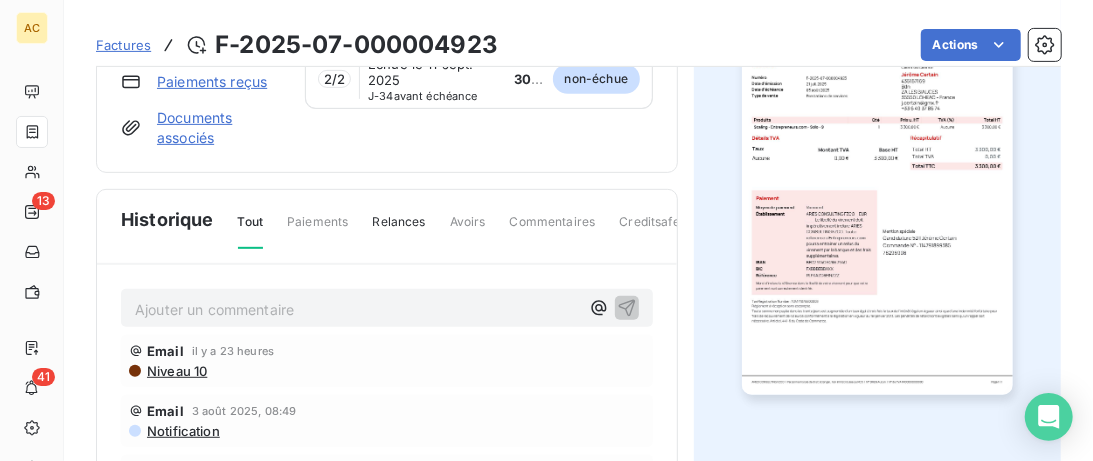 scroll, scrollTop: 0, scrollLeft: 0, axis: both 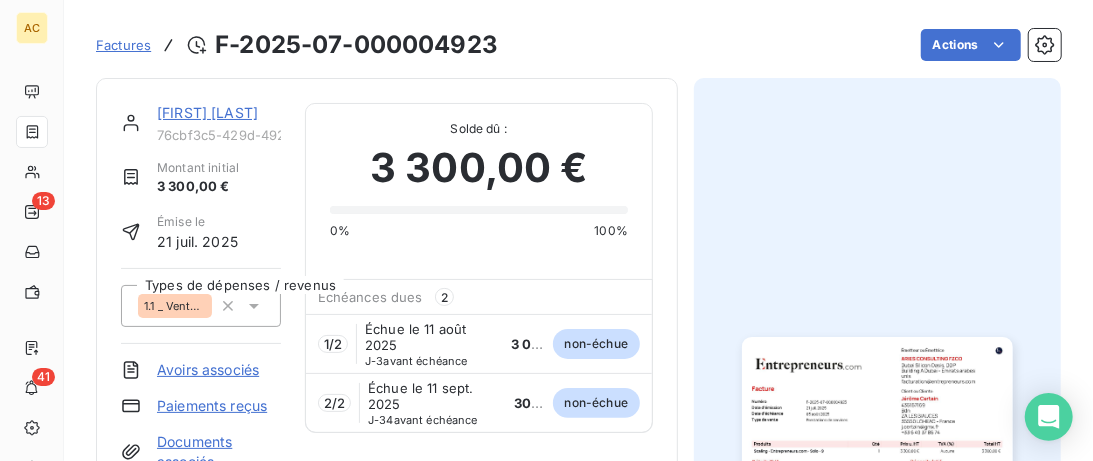 click on "[FIRST] [LAST]" at bounding box center [207, 112] 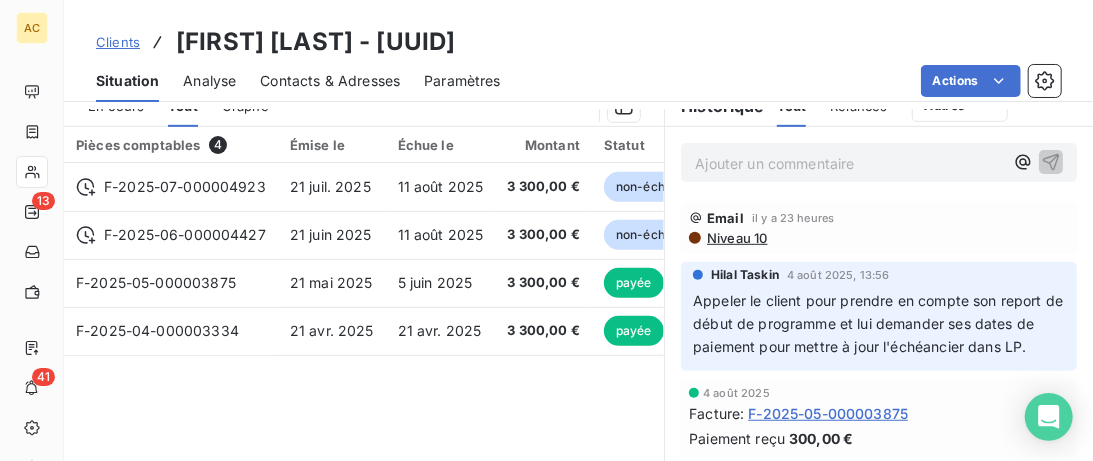 scroll, scrollTop: 615, scrollLeft: 0, axis: vertical 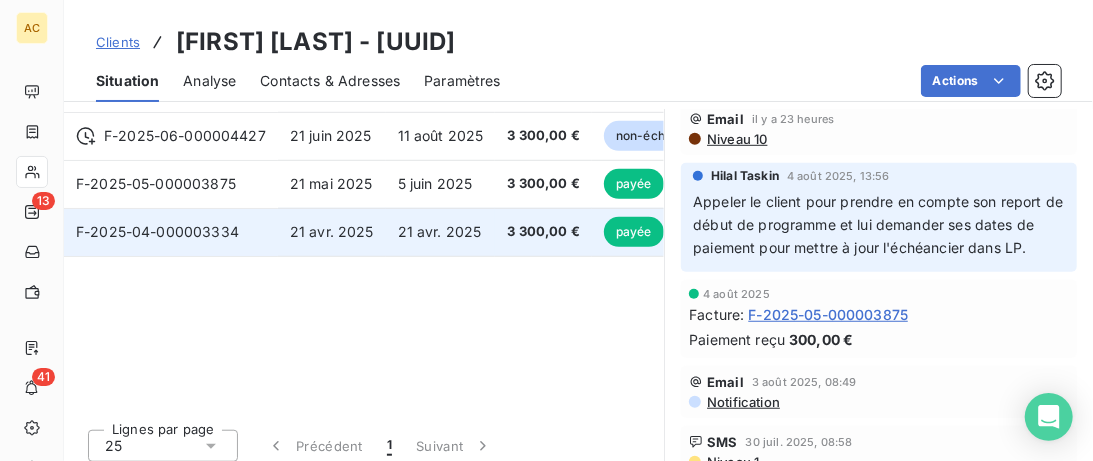 click on "F-2025-04-000003334" at bounding box center (171, 232) 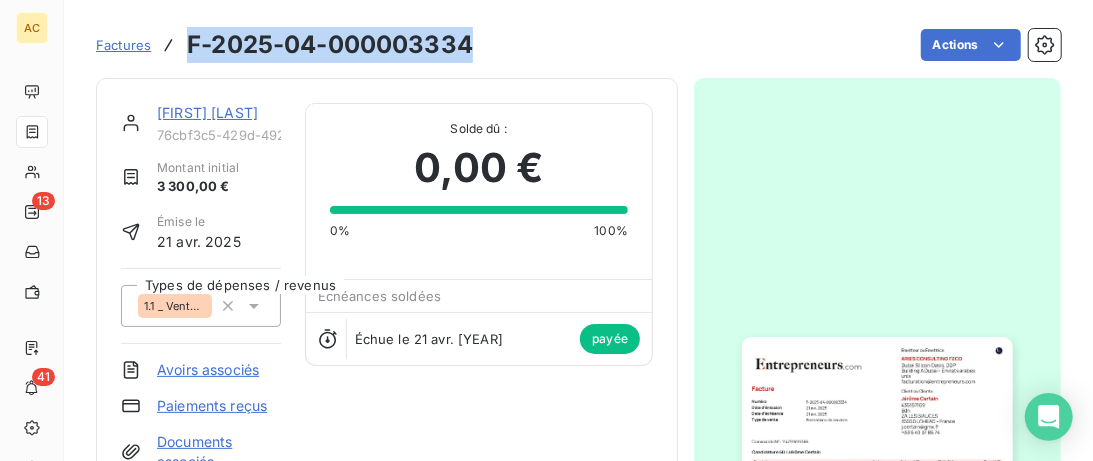 drag, startPoint x: 487, startPoint y: 40, endPoint x: 174, endPoint y: 34, distance: 313.0575 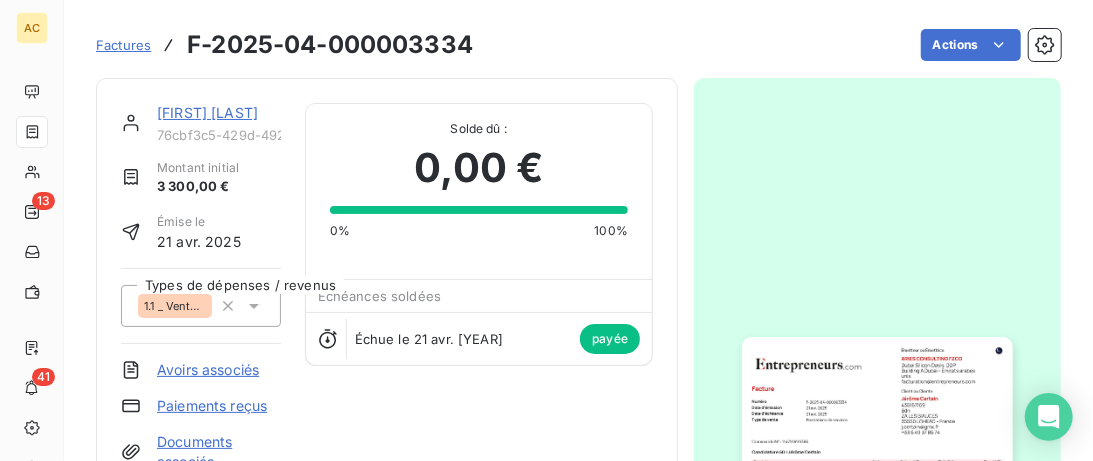 click on "[FIRST] [LAST]" at bounding box center [207, 112] 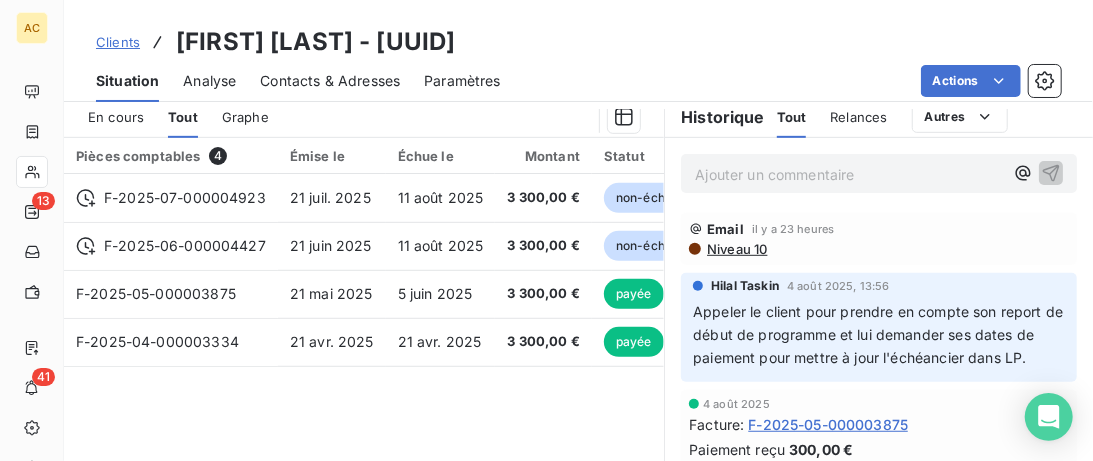 scroll, scrollTop: 512, scrollLeft: 0, axis: vertical 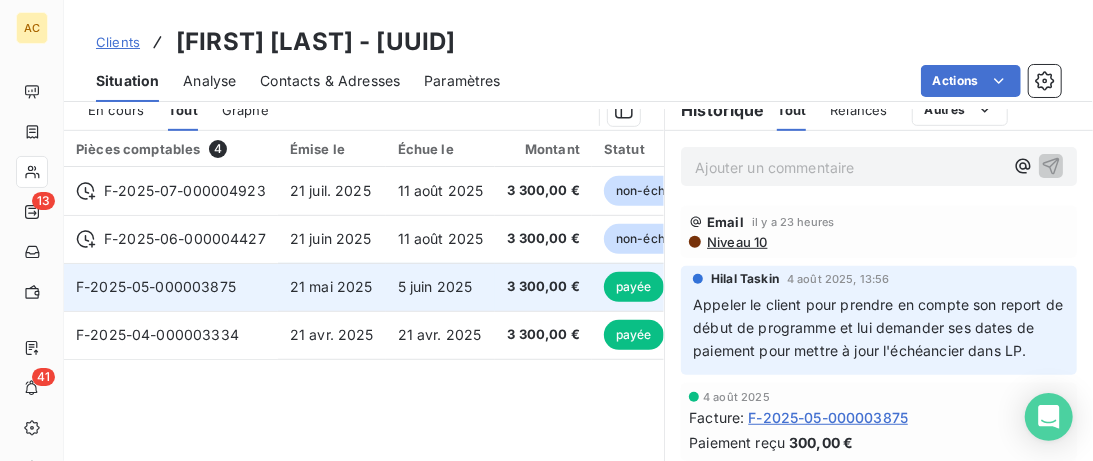 click on "21 mai 2025" at bounding box center (331, 286) 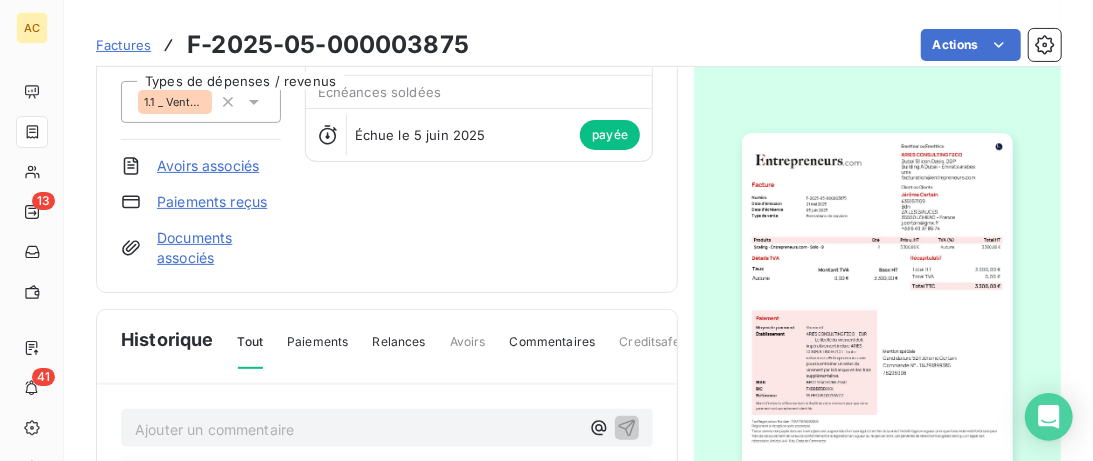 scroll, scrollTop: 0, scrollLeft: 0, axis: both 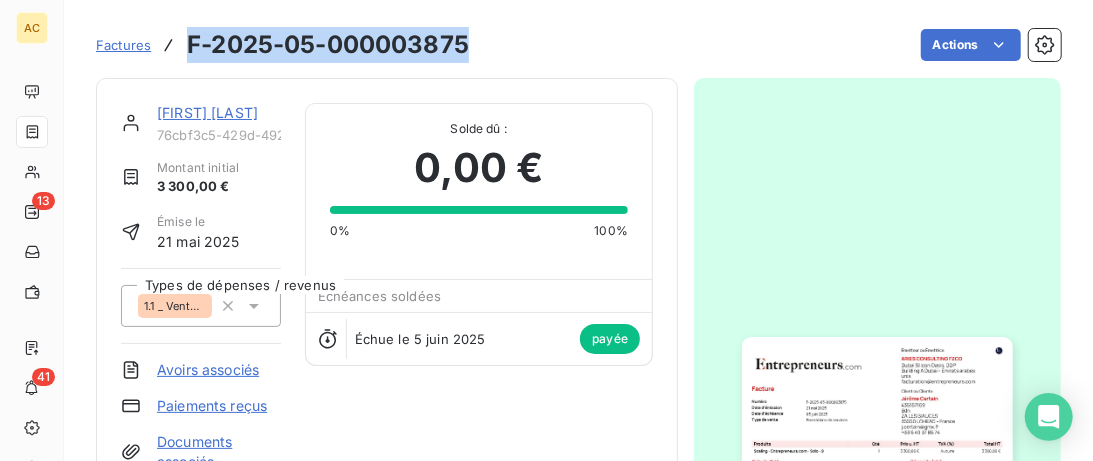 drag, startPoint x: 482, startPoint y: 51, endPoint x: 187, endPoint y: 49, distance: 295.00677 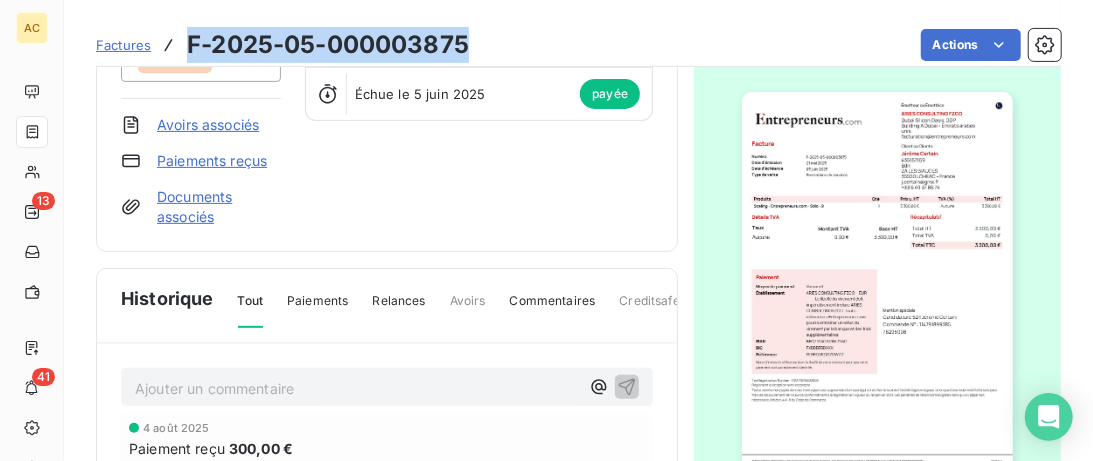 scroll, scrollTop: 205, scrollLeft: 0, axis: vertical 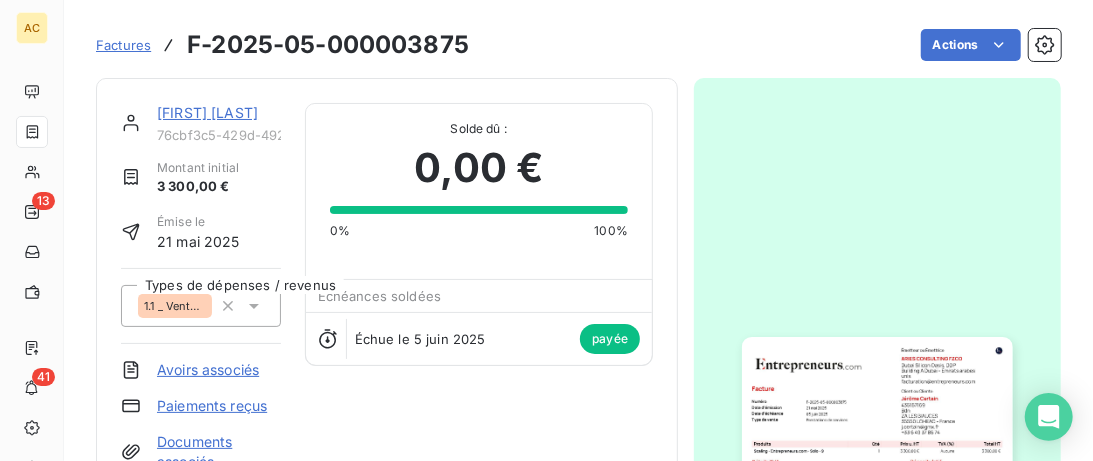 click on "[FIRST] [LAST]" at bounding box center (207, 112) 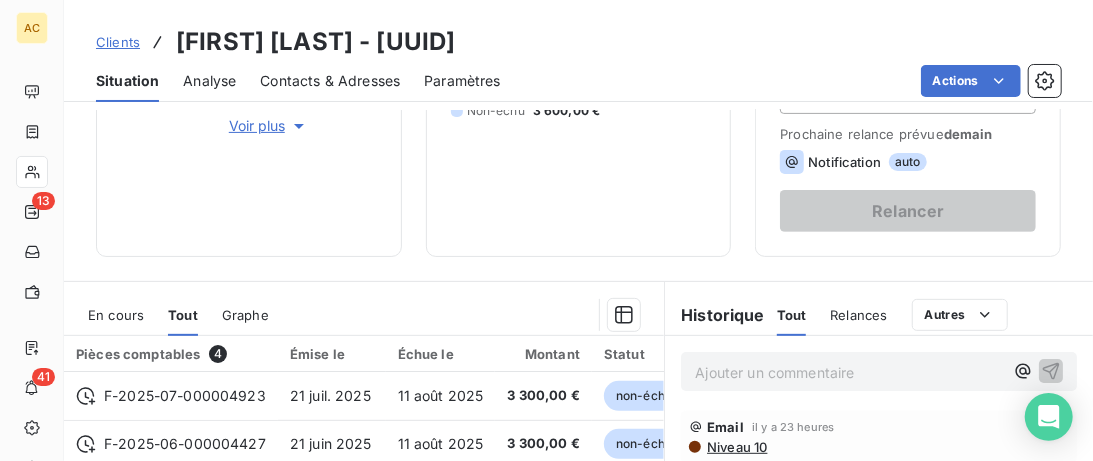 scroll, scrollTop: 512, scrollLeft: 0, axis: vertical 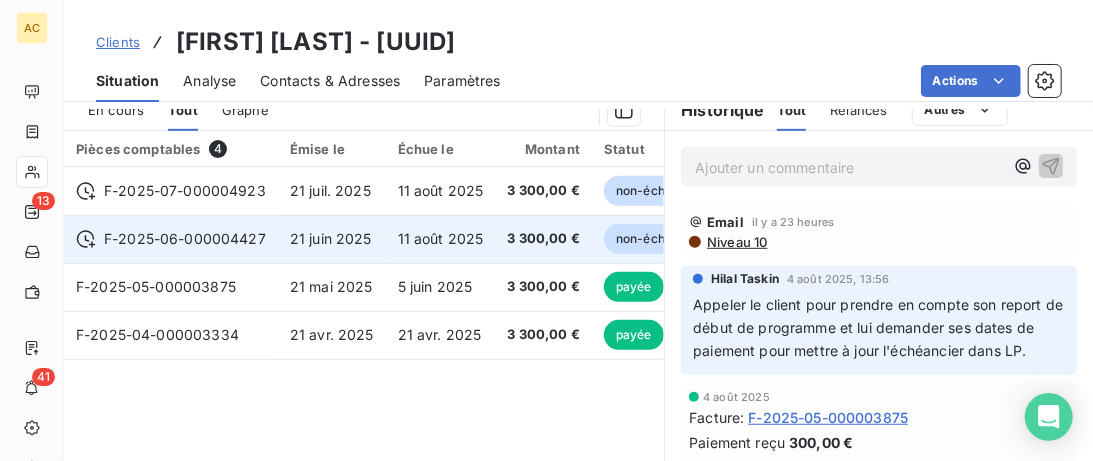 click on "21 juin 2025" at bounding box center [332, 239] 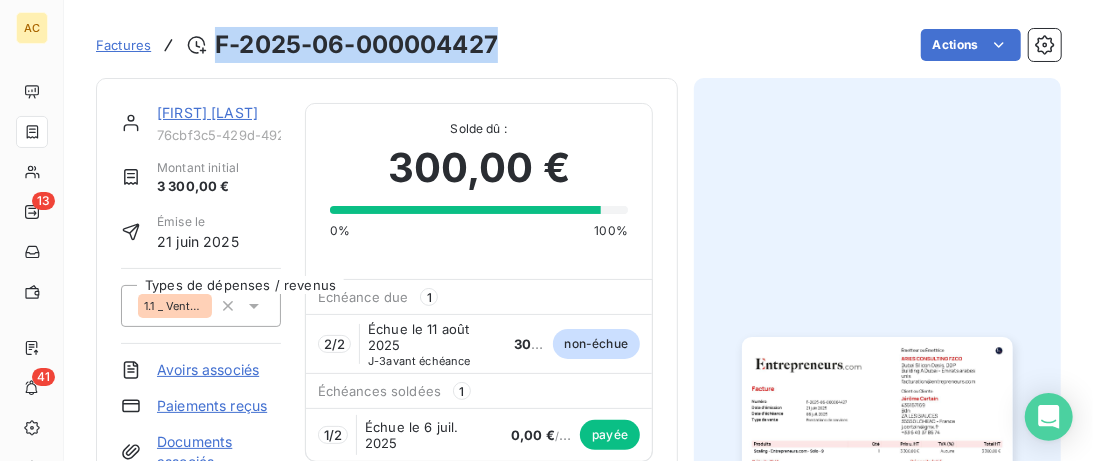 drag, startPoint x: 521, startPoint y: 42, endPoint x: 204, endPoint y: 49, distance: 317.07727 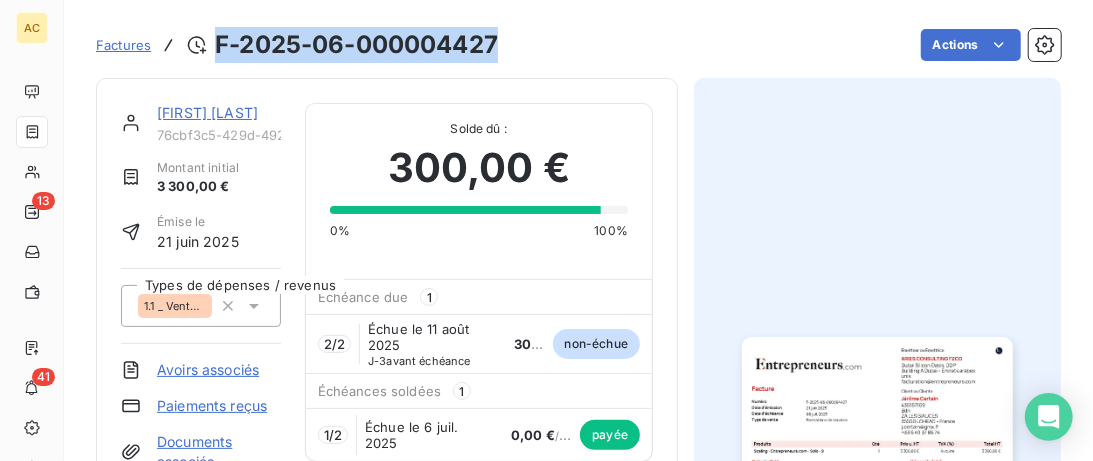 click on "Factures F-2025-06-000004427 Actions" at bounding box center (578, 45) 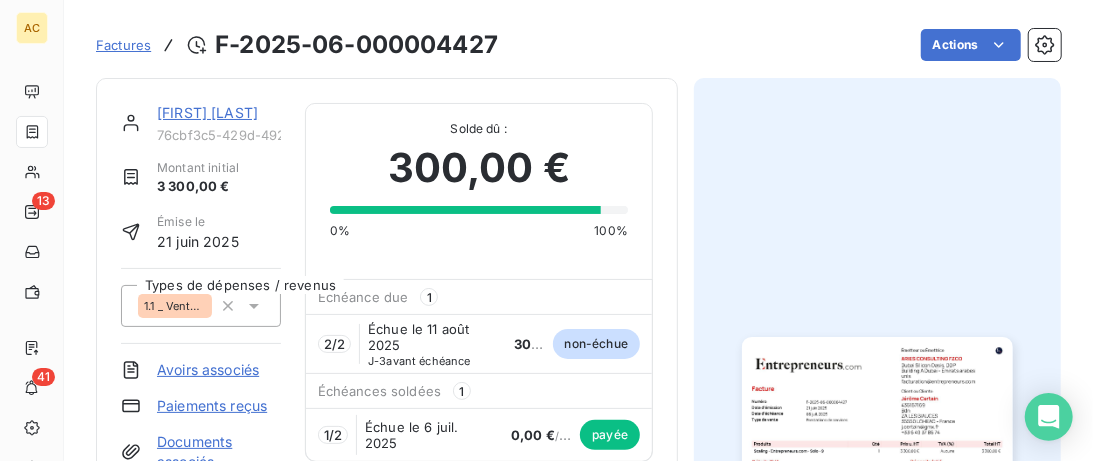 click on "[FIRST] [LAST] [ID] Montant initial [AMOUNT] Émise le [DATE] Types de dépenses / revenus 1.1 _ Vente _ Clients Avoirs associés Paiements reçus Documents associés Solde dû : [AMOUNT] 0% 100% Échéance due 1 2 / 2 Échue le [DATE] J-[NUMBER]  avant échéance [AMOUNT]  /  [AMOUNT] non-échue Échéances soldées 1 1 / 2 Échue le [DATE] [AMOUNT]  /  [AMOUNT] payée" at bounding box center (387, 287) 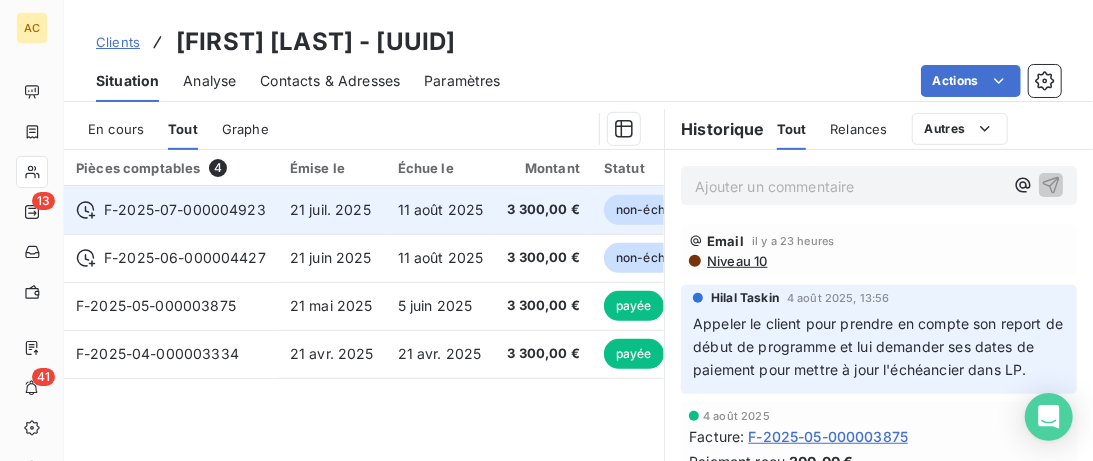 scroll, scrollTop: 512, scrollLeft: 0, axis: vertical 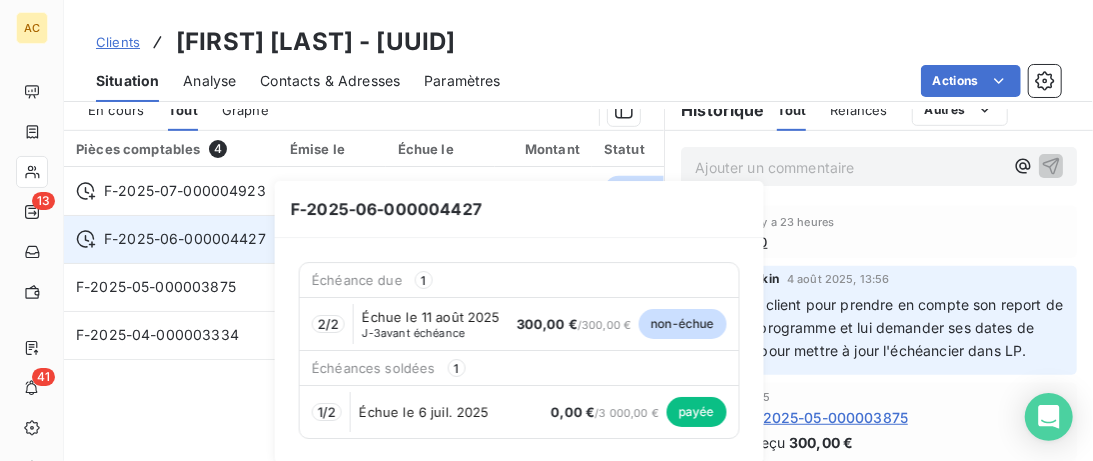 click on "F-2025-06-000004427" at bounding box center [185, 239] 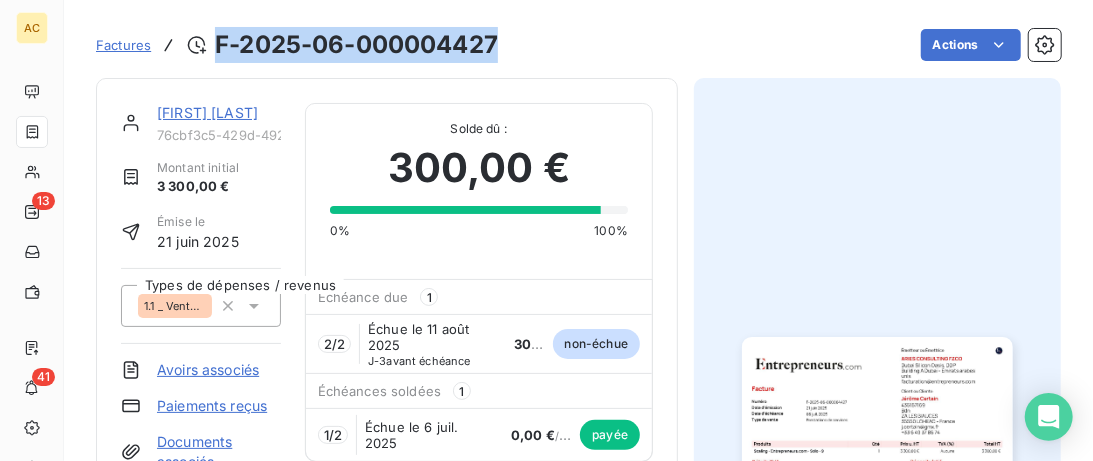 drag, startPoint x: 548, startPoint y: 51, endPoint x: 200, endPoint y: 31, distance: 348.57425 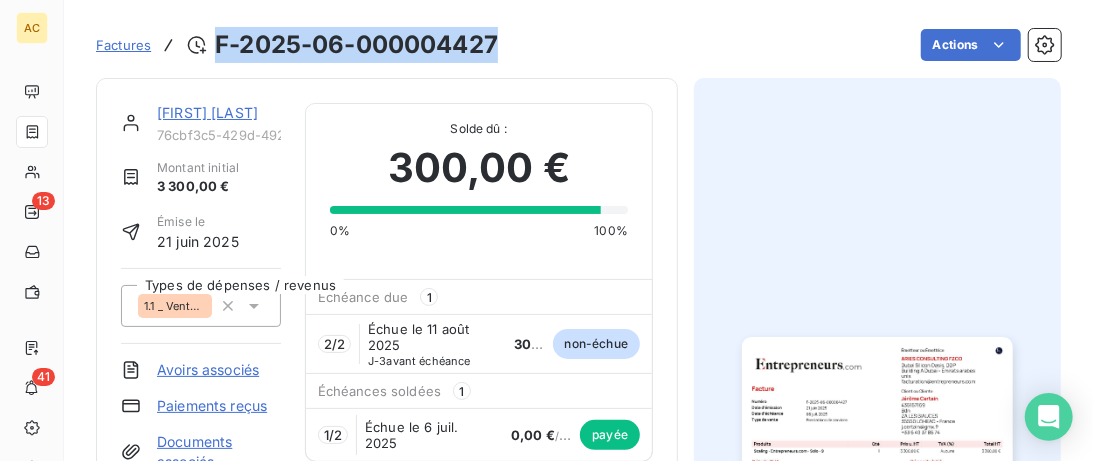copy on "F-2025-06-000004427" 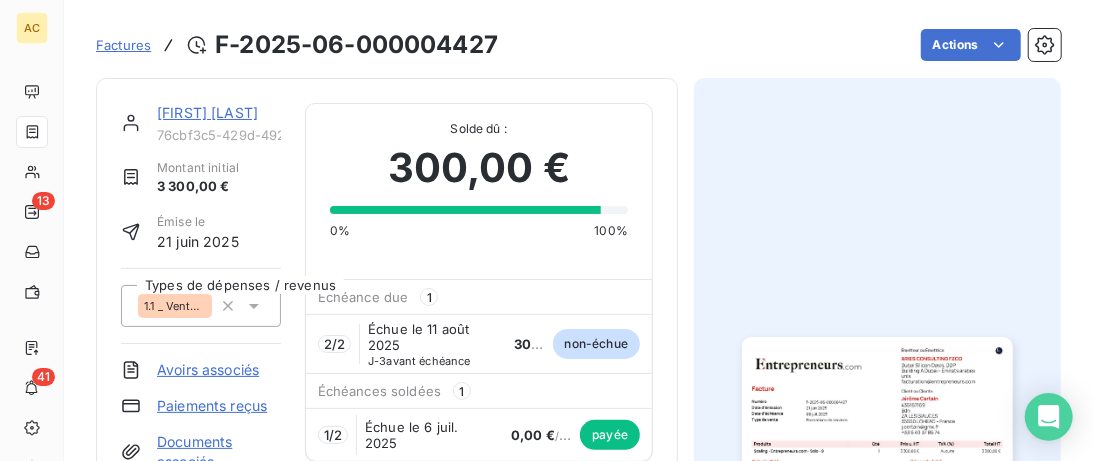 click on "[FIRST] [LAST]" at bounding box center [207, 112] 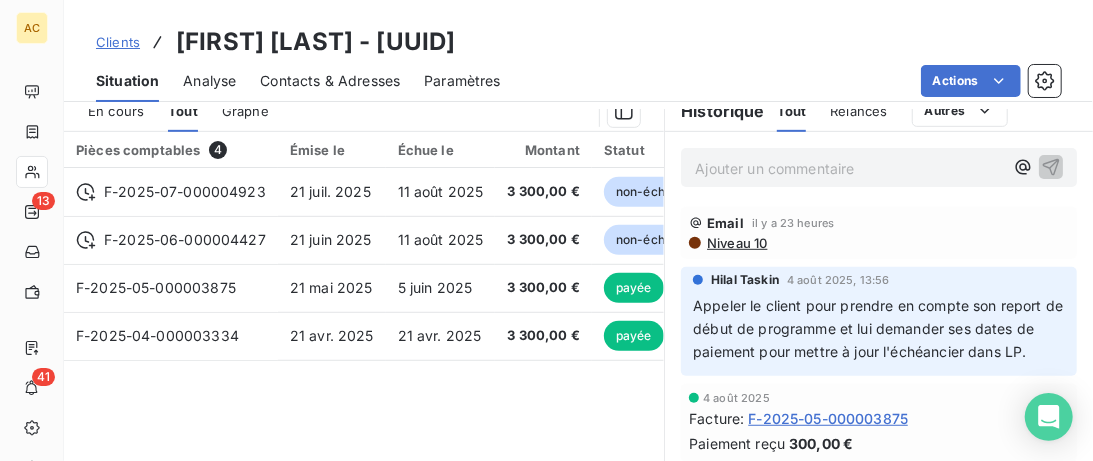 scroll, scrollTop: 512, scrollLeft: 0, axis: vertical 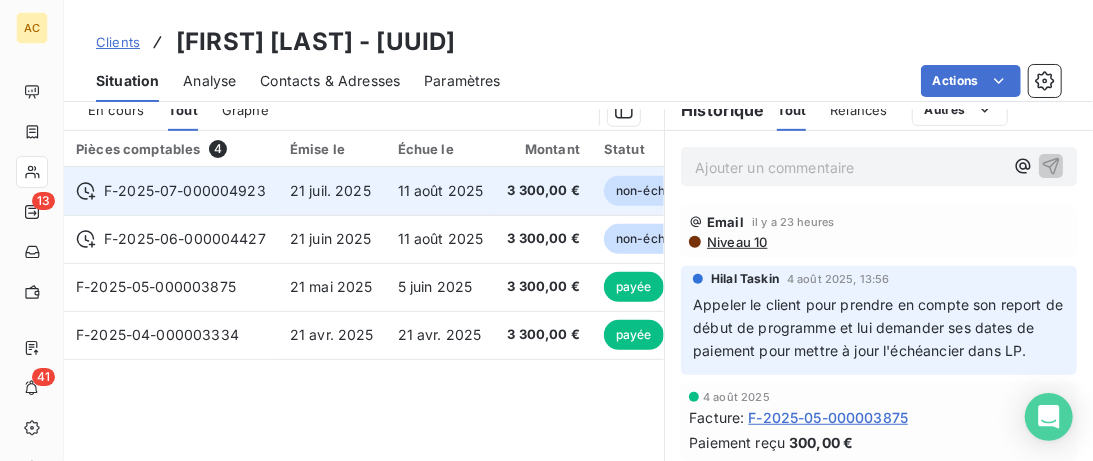 click on "11 août 2025" at bounding box center [441, 191] 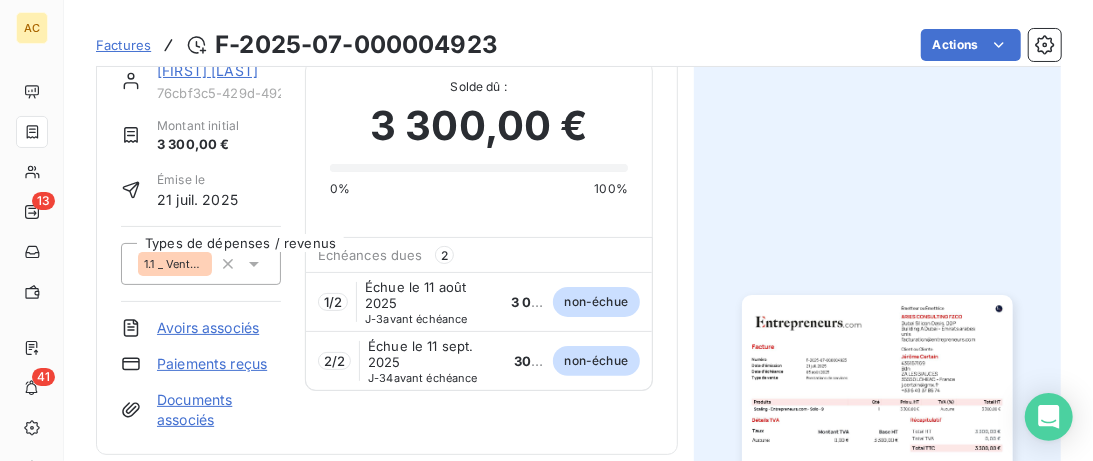 scroll, scrollTop: 0, scrollLeft: 0, axis: both 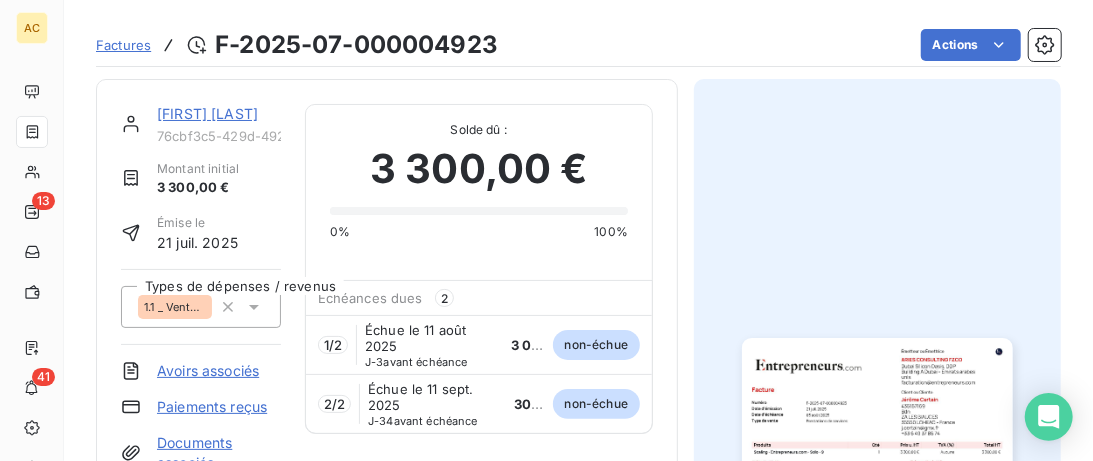 click on "[FIRST] [LAST]" at bounding box center (207, 113) 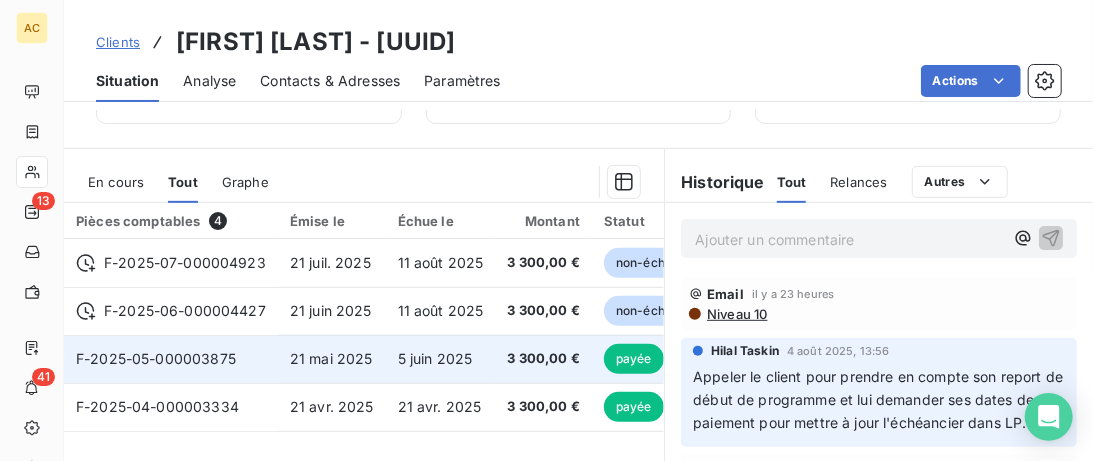 scroll, scrollTop: 420, scrollLeft: 0, axis: vertical 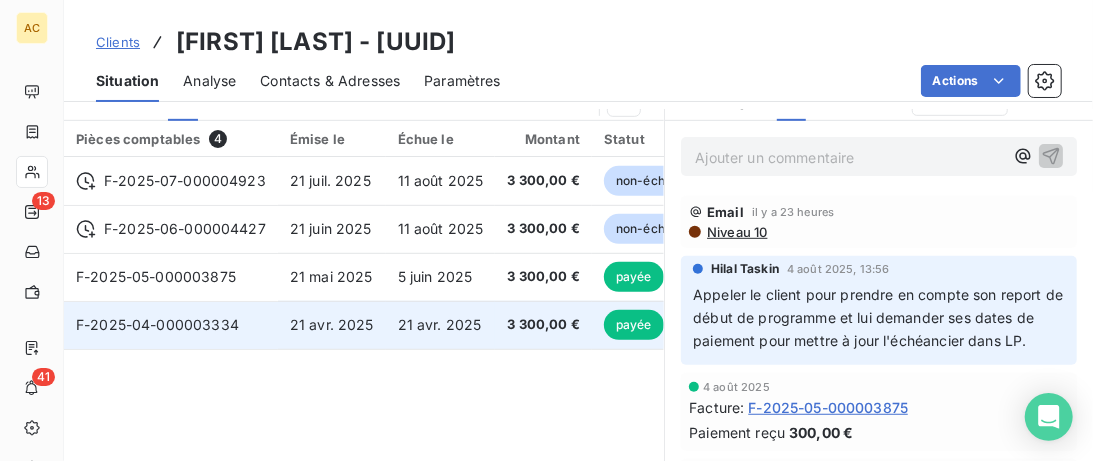 click on "21 avr. 2025" at bounding box center (332, 324) 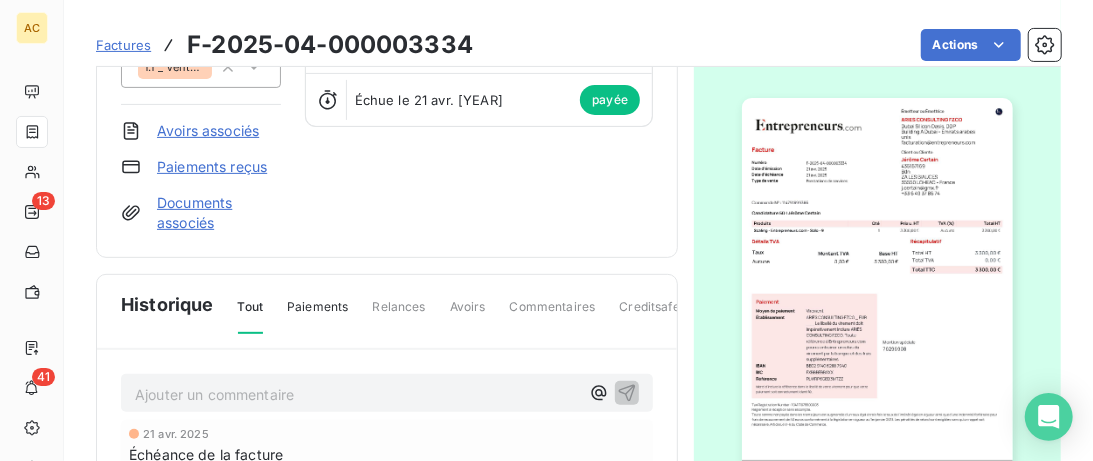 scroll, scrollTop: 0, scrollLeft: 0, axis: both 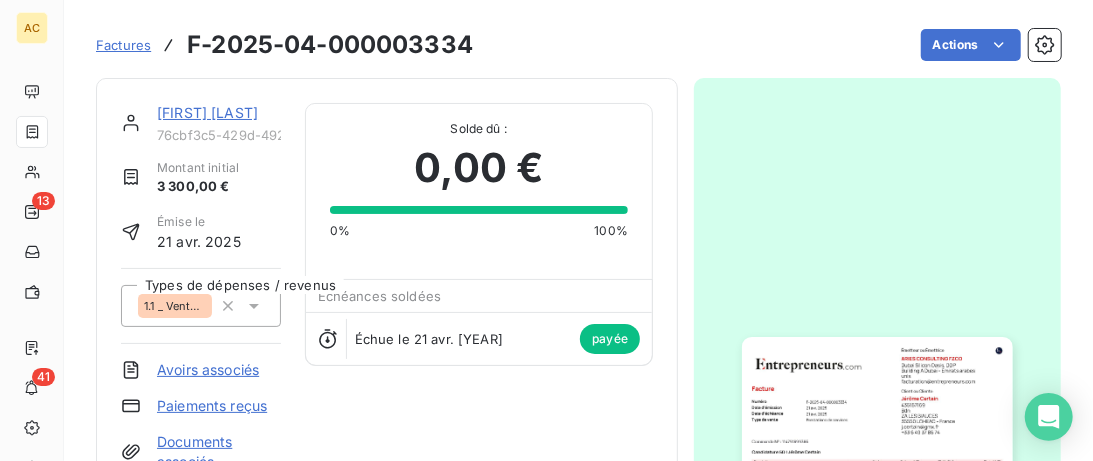click on "[FIRST] [LAST]" at bounding box center [207, 112] 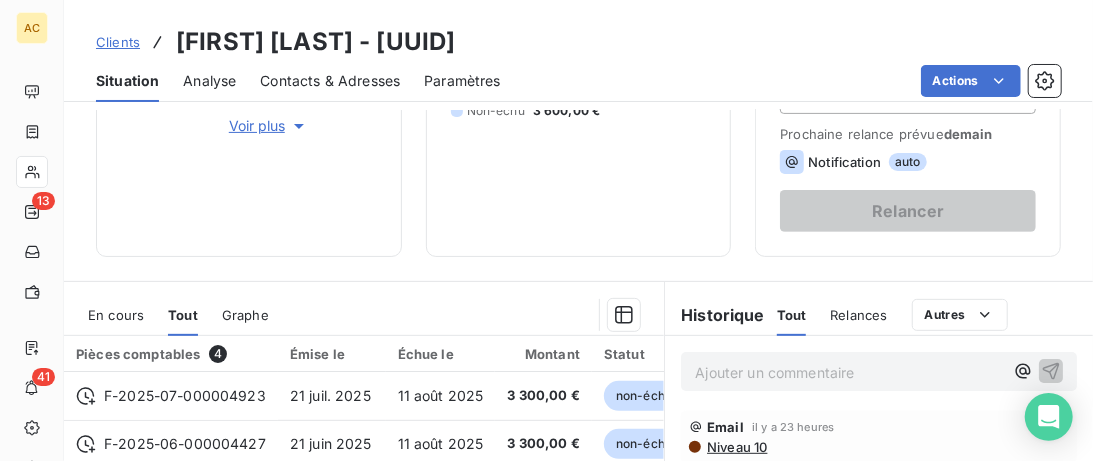 scroll, scrollTop: 512, scrollLeft: 0, axis: vertical 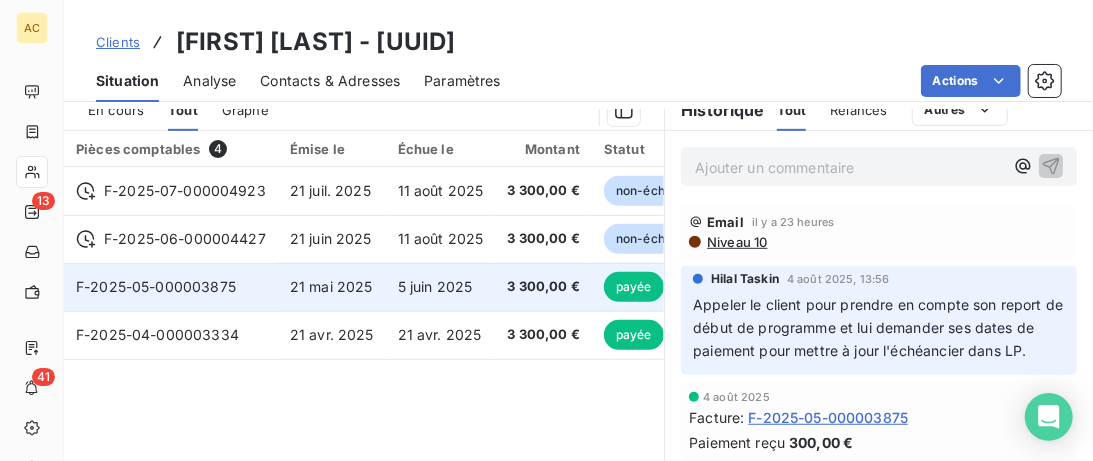 click on "21 mai 2025" at bounding box center [332, 287] 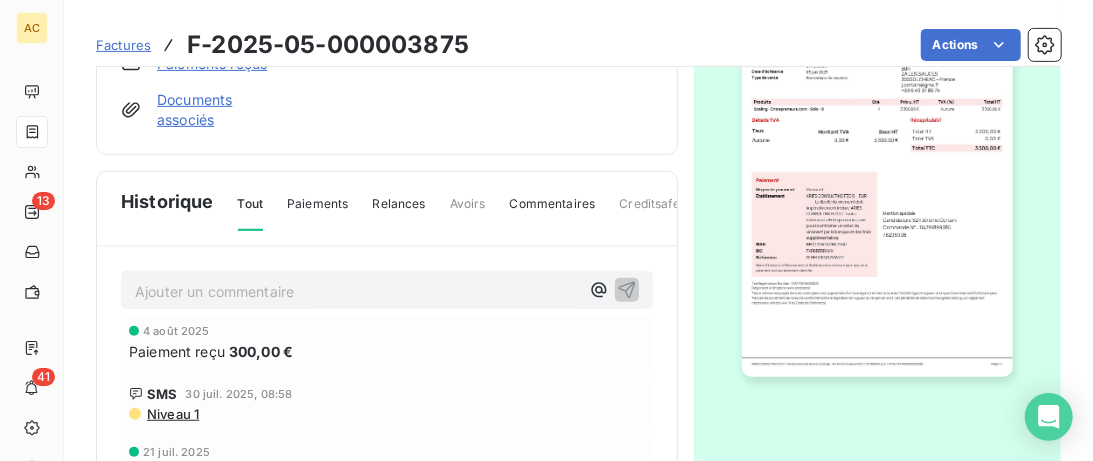 scroll, scrollTop: 0, scrollLeft: 0, axis: both 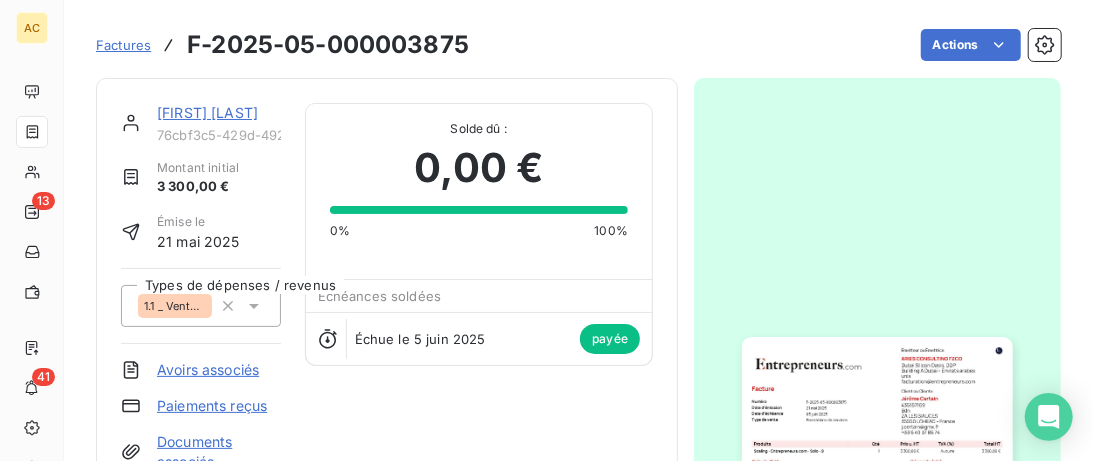 click on "[FIRST] [LAST]" at bounding box center (207, 112) 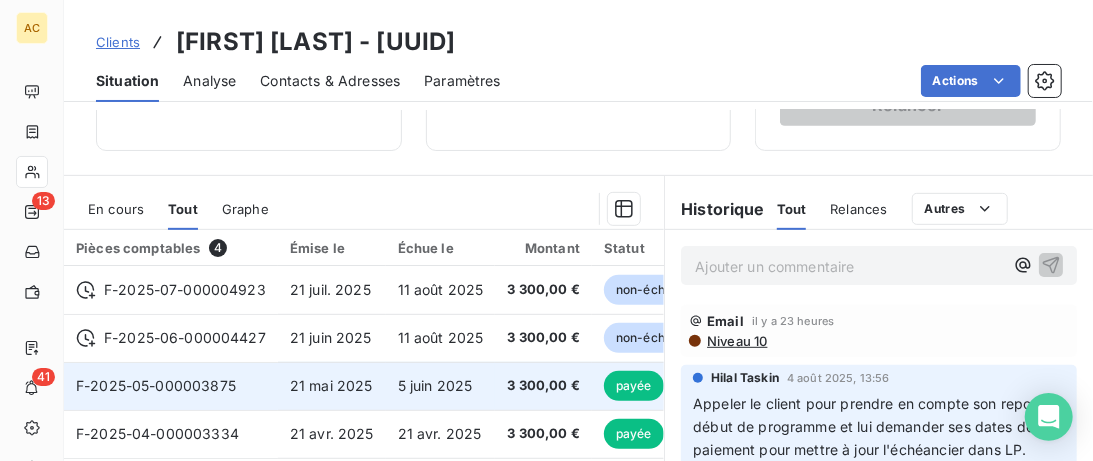 scroll, scrollTop: 615, scrollLeft: 0, axis: vertical 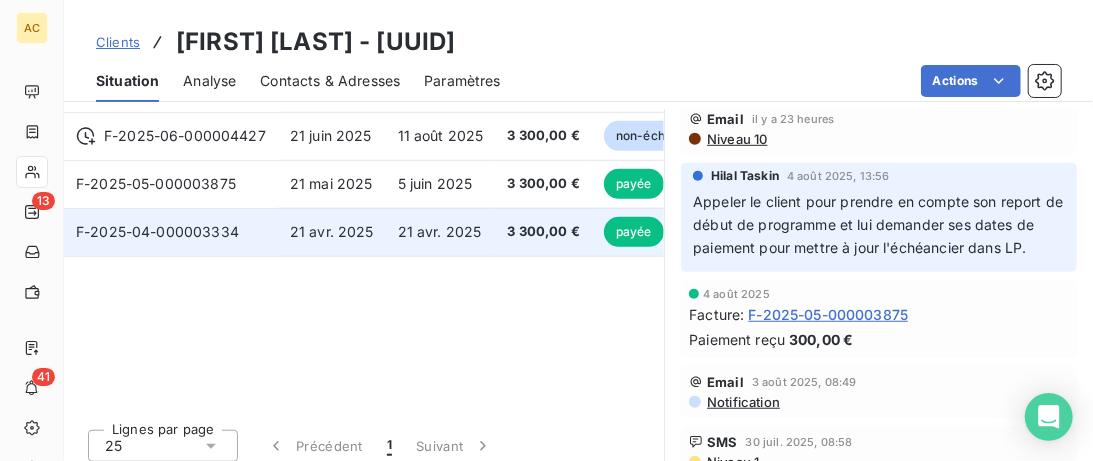 click on "F-2025-04-000003334" at bounding box center (157, 231) 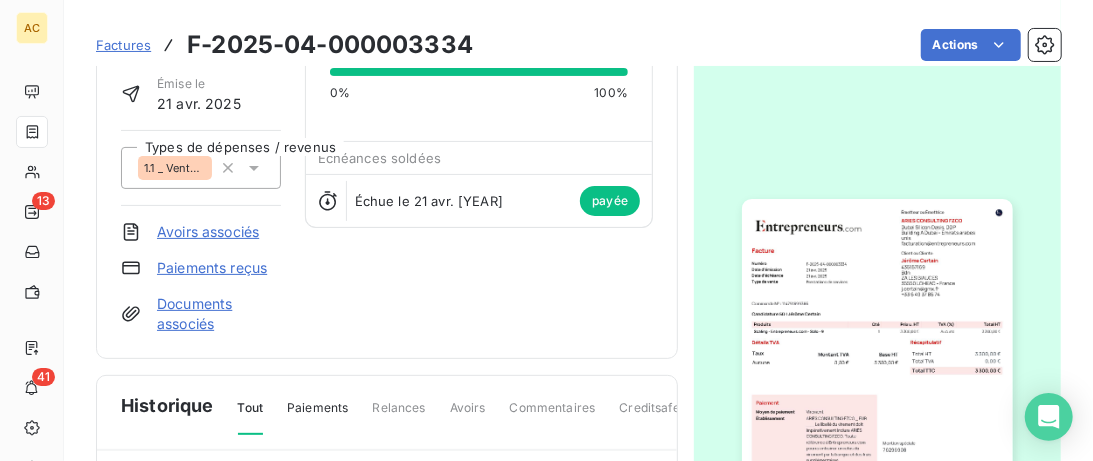 scroll, scrollTop: 0, scrollLeft: 0, axis: both 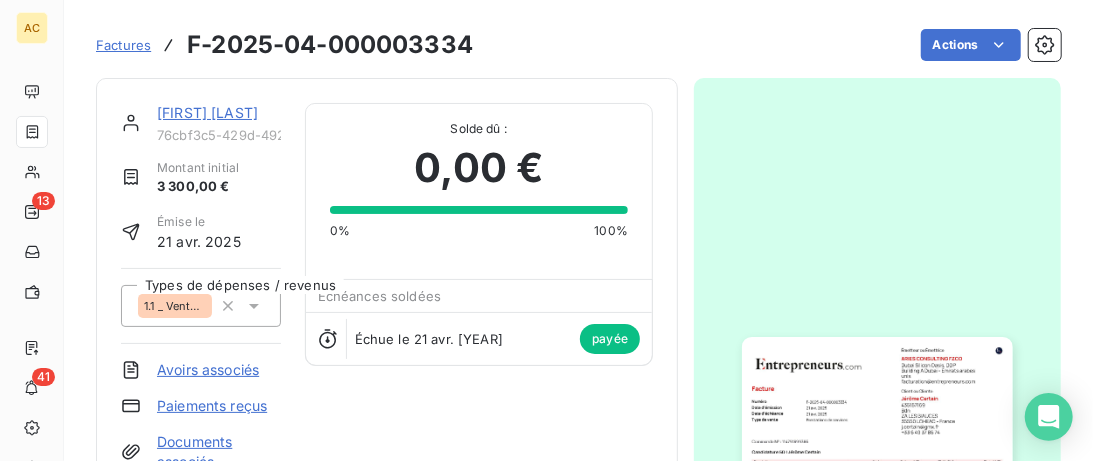 click on "[FIRST] [LAST]" at bounding box center (207, 112) 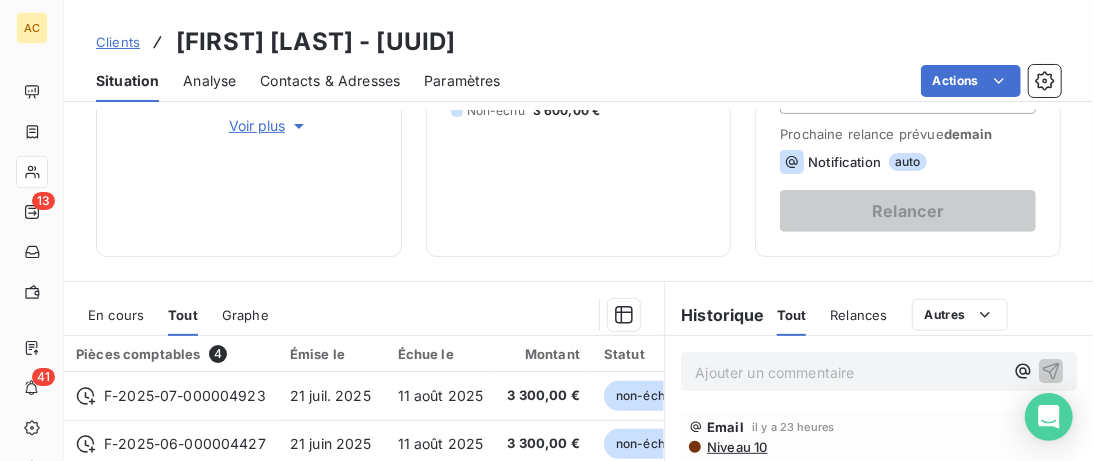 scroll, scrollTop: 615, scrollLeft: 0, axis: vertical 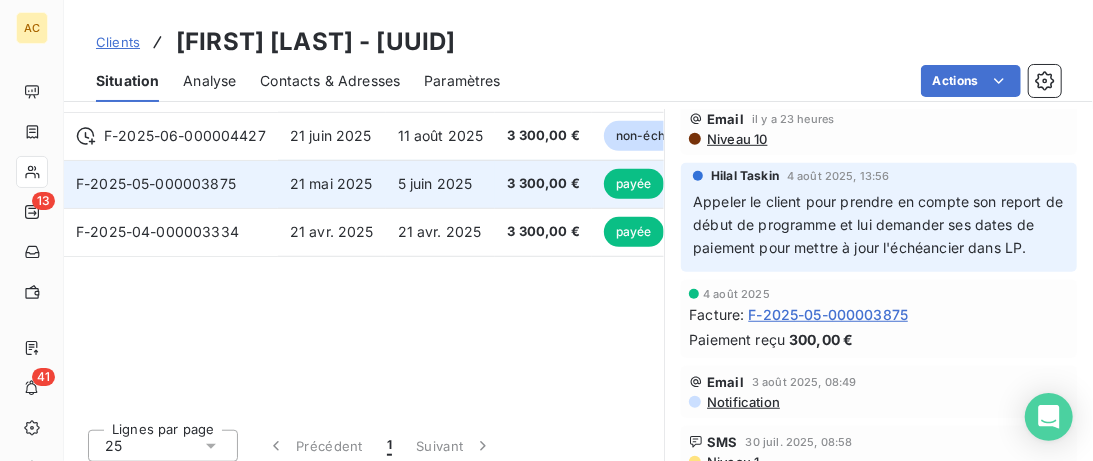 click on "21 mai 2025" at bounding box center [332, 184] 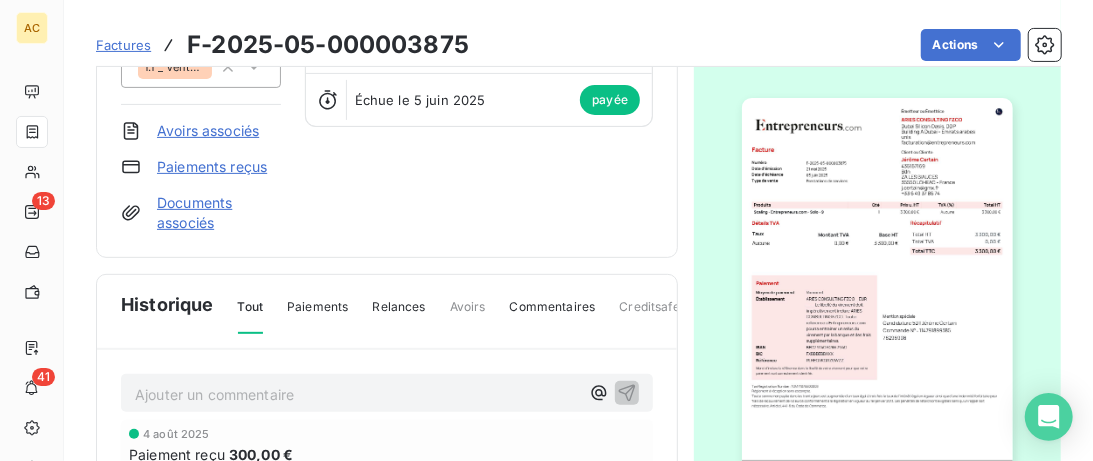 scroll, scrollTop: 0, scrollLeft: 0, axis: both 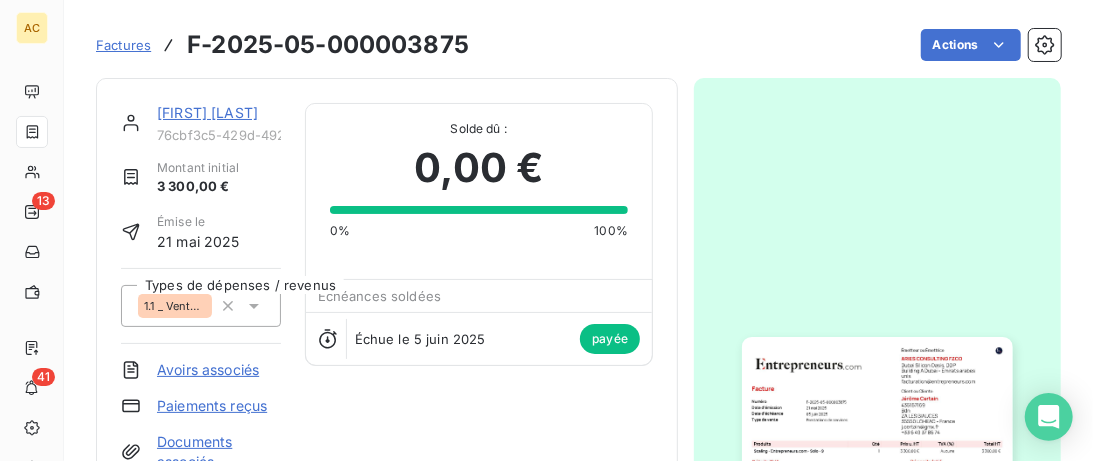 click on "[FIRST] [LAST]" at bounding box center (207, 112) 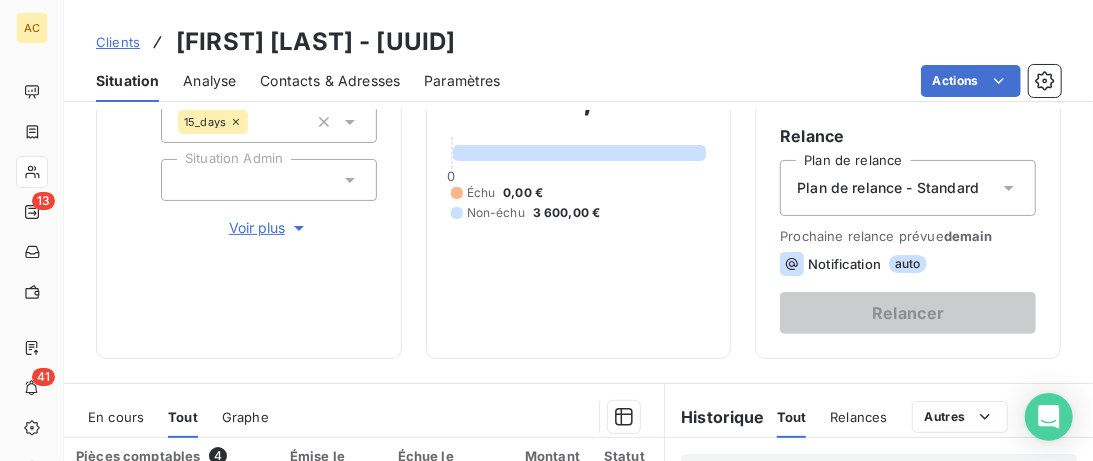 scroll, scrollTop: 410, scrollLeft: 0, axis: vertical 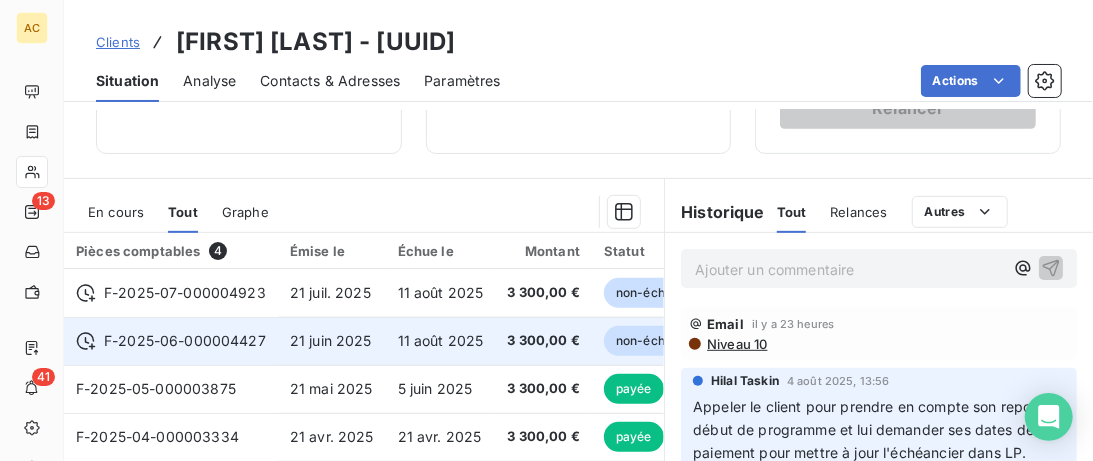 click on "21 juin 2025" at bounding box center (332, 341) 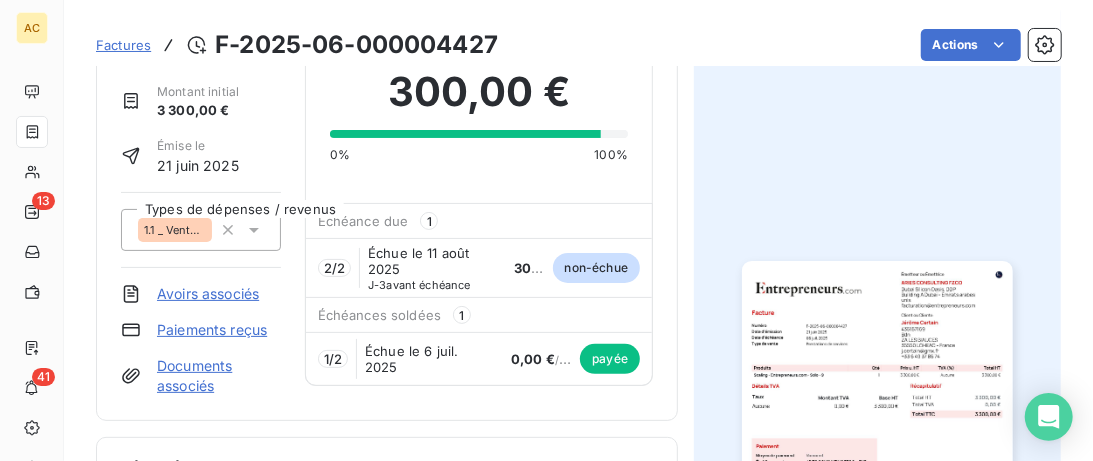 scroll, scrollTop: 0, scrollLeft: 0, axis: both 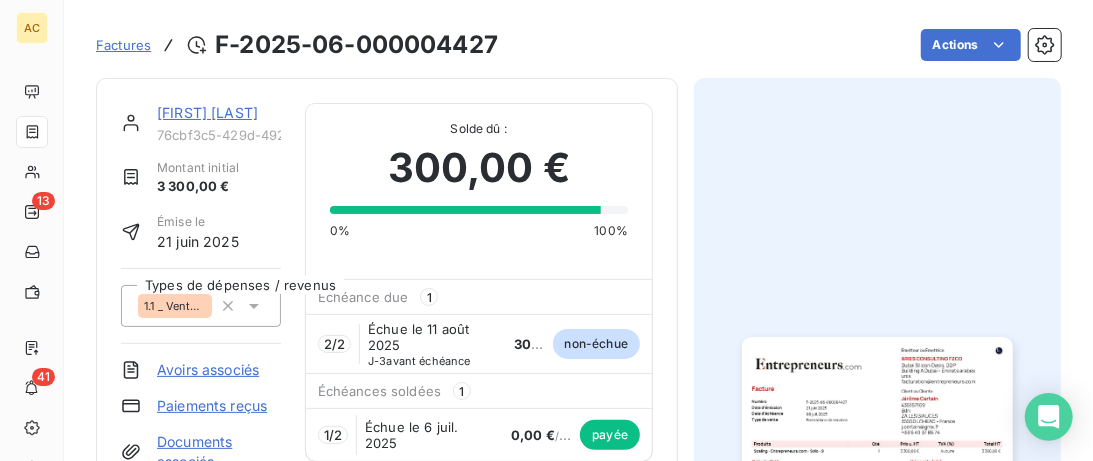 click on "[FIRST] [LAST]" at bounding box center [207, 112] 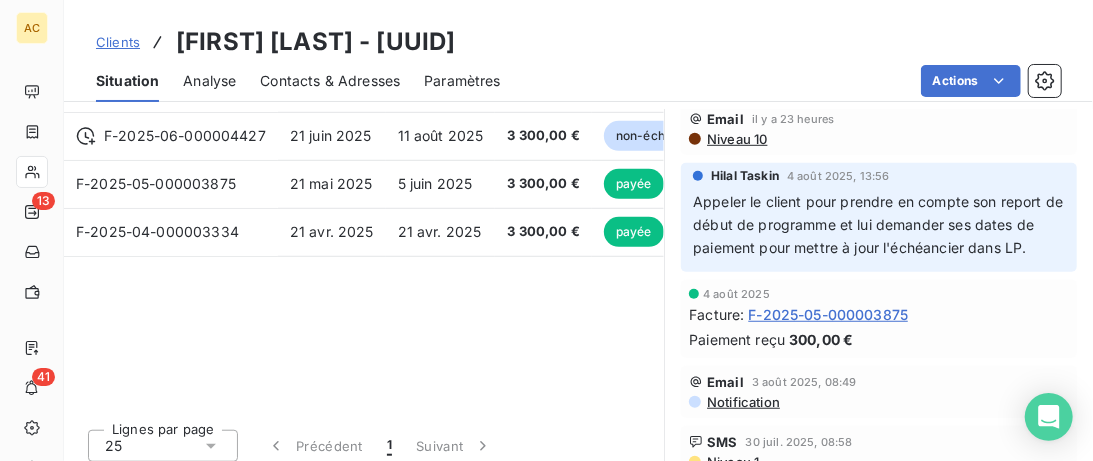 scroll, scrollTop: 410, scrollLeft: 0, axis: vertical 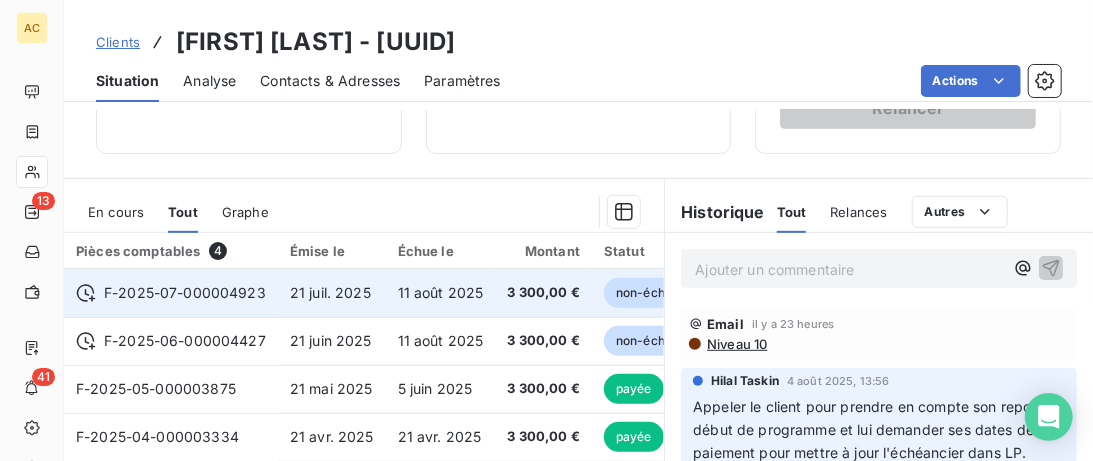 click on "F-2025-07-000004923" at bounding box center [185, 293] 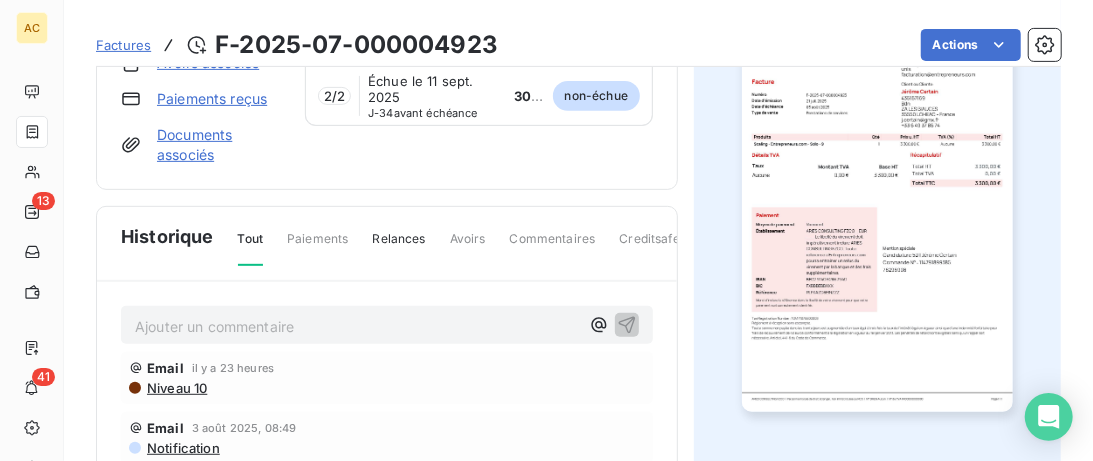 scroll, scrollTop: 205, scrollLeft: 0, axis: vertical 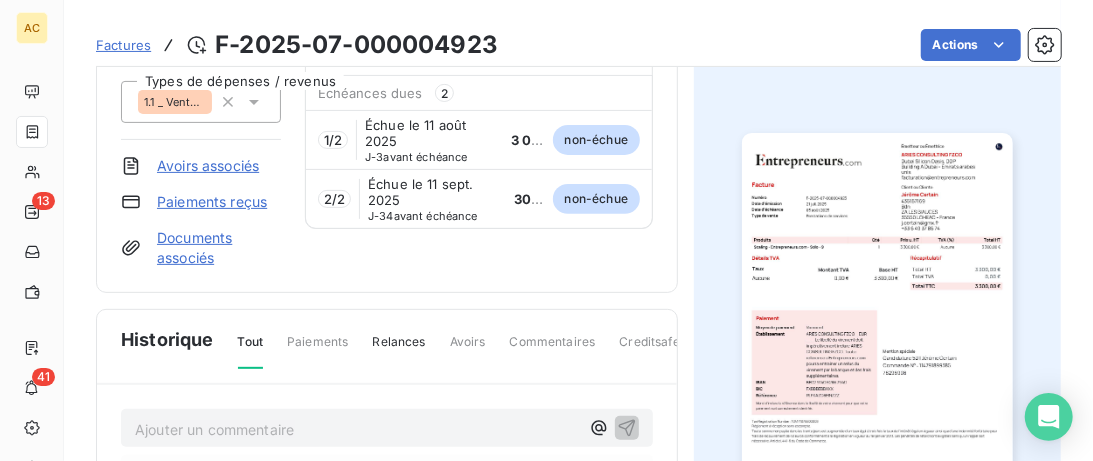 click on "Paiements reçus" at bounding box center [212, 202] 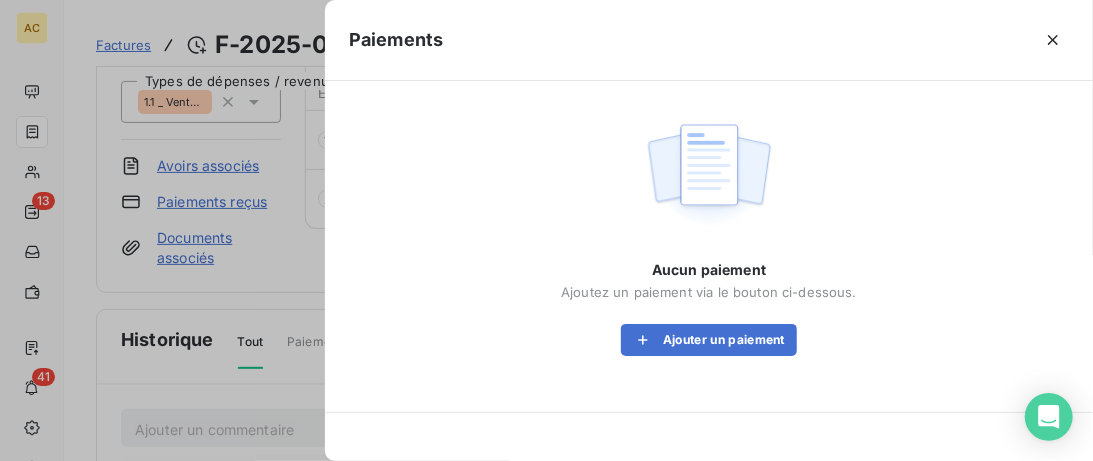 click at bounding box center [546, 230] 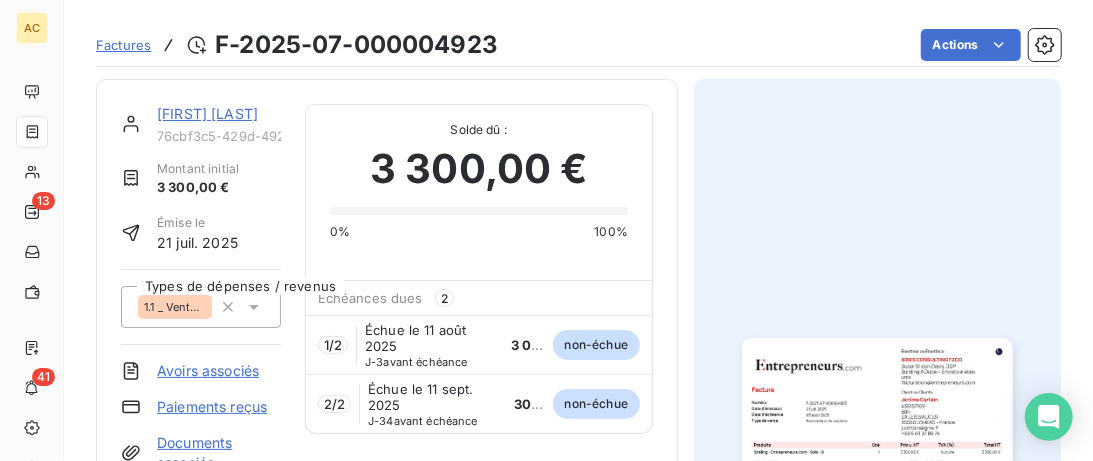 scroll, scrollTop: 103, scrollLeft: 0, axis: vertical 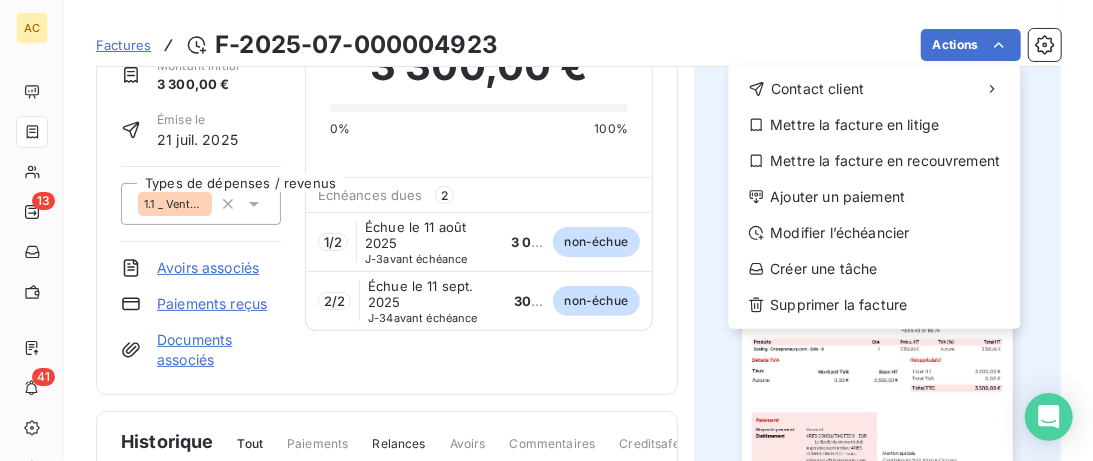 click on "Jérôme Certain [UUID] Montant initial 3 300,00 € Émise le [DATE] Types de dépenses / revenus 1.1 _ Vente _ Clients Avoirs associés Paiements reçus Documents associés Solde dû : 3 300,00 € 0% 100% Échéances dues 2 1 / 2 Échue le [DATE] J-3  avant échéance 3 000,00 €  /  3 000,00 € non-échue 2 / 2 Échue le [DATE] J-34  avant échéance 300,00 €  /  300,00 € non-échue Historique Tout Paiements Relances Avoirs Commentaires Portail client Ajouter un commentaire ﻿ Email il y a 23 heures Niveau 10 Email [DATE], [TIME] Notification [DATE] Émission de la facture" at bounding box center [546, 230] 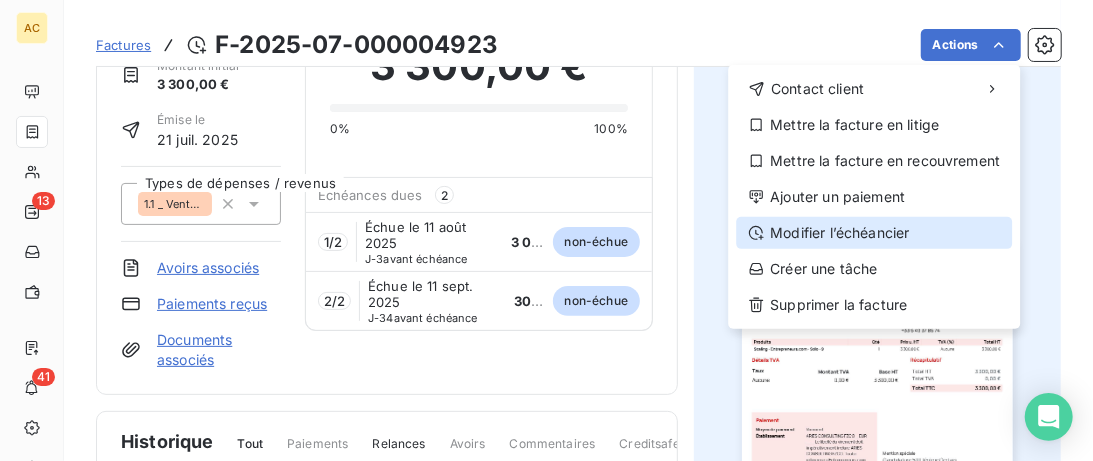 click on "Modifier l’échéancier" at bounding box center (874, 233) 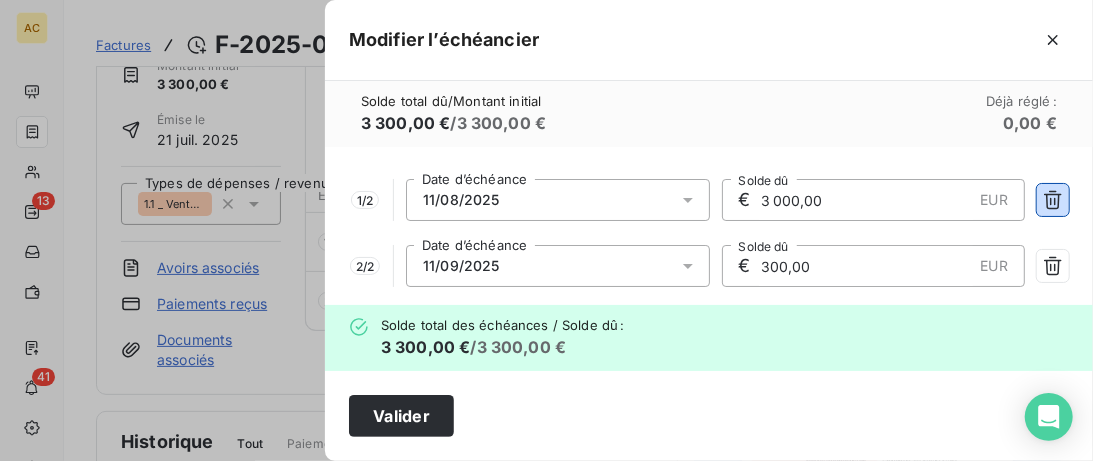 drag, startPoint x: 1053, startPoint y: 197, endPoint x: 1061, endPoint y: 207, distance: 12.806249 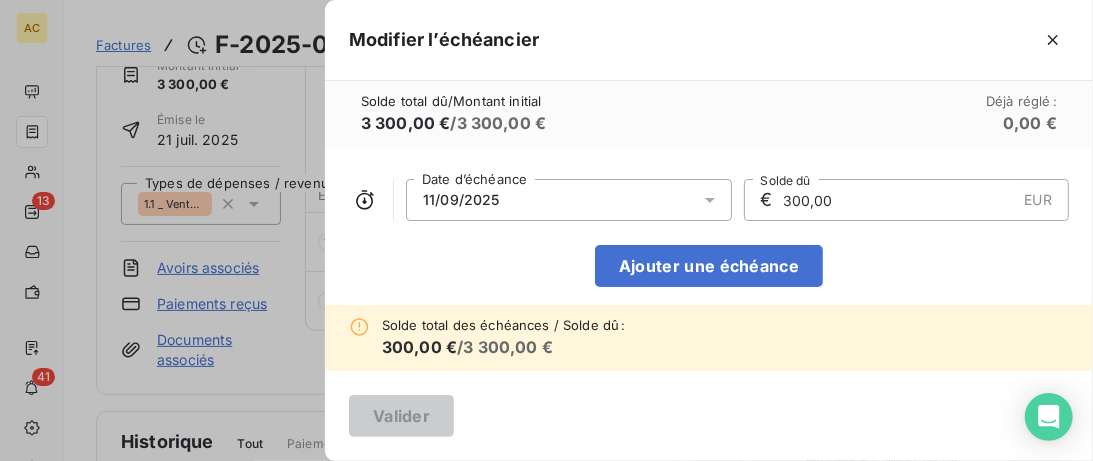click on "€ 300,00 EUR Solde dû" at bounding box center (907, 200) 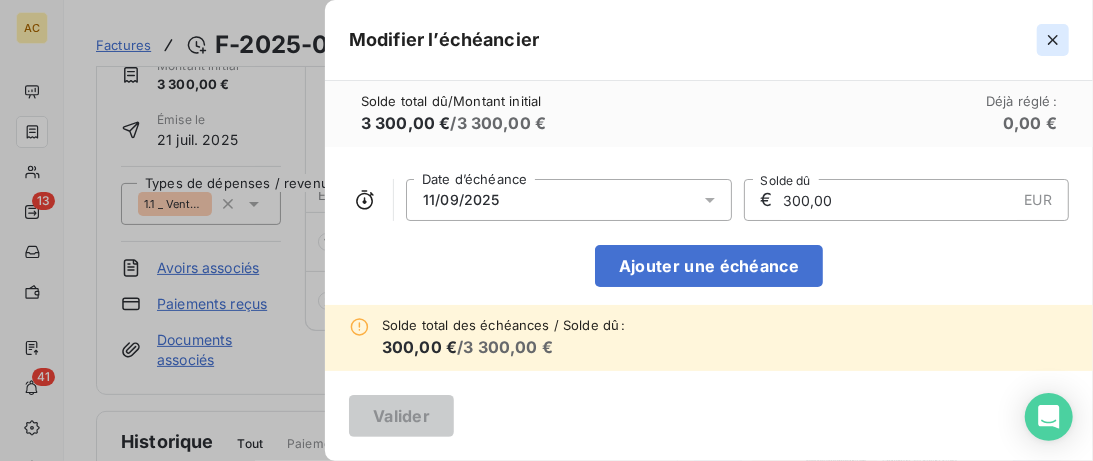 click 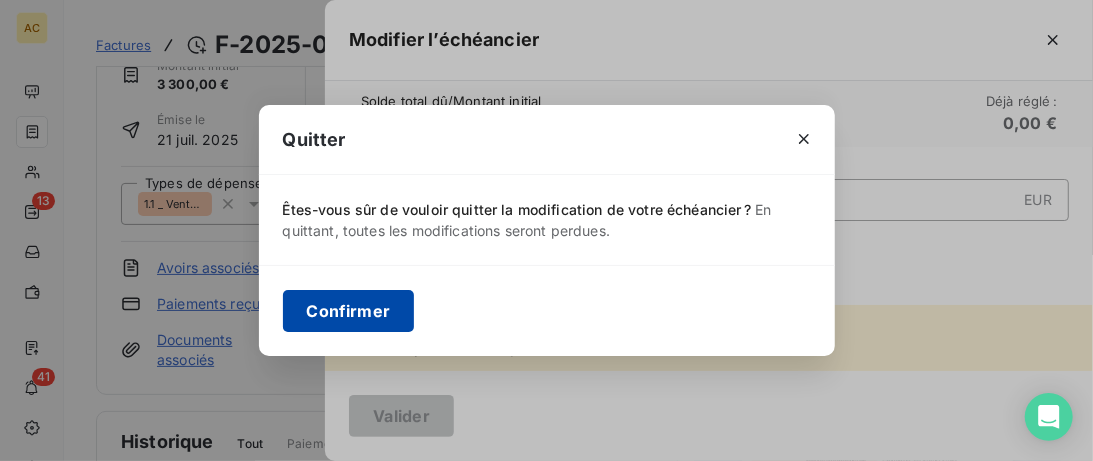 click on "Confirmer" at bounding box center (349, 311) 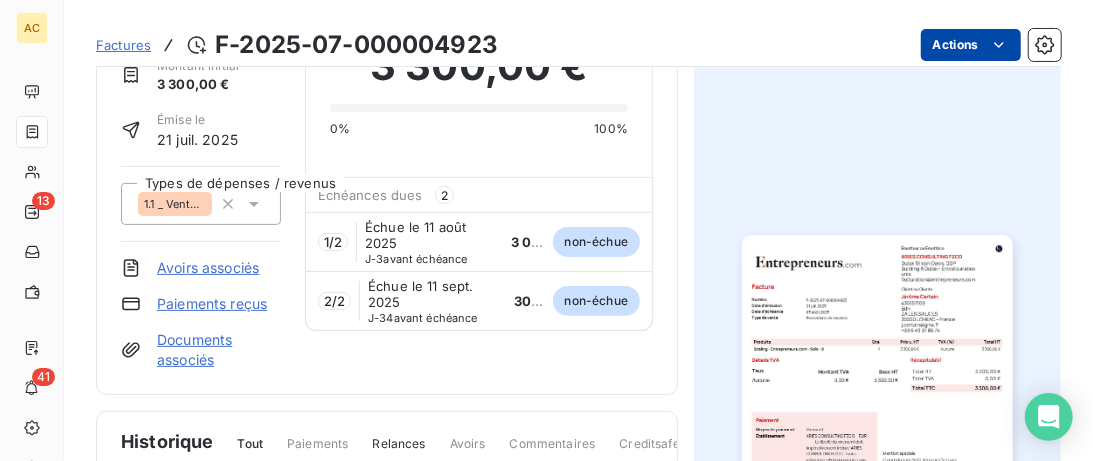 click on "AC 13 41 Factures [DOCUMENT_ID] Actions [FIRST] [LAST] 76cbf3c5-429d-492e-93a2-2ee53e61899f Montant initial 3 300,00 € Émise le [DATE] Types de dépenses / revenus 1.1 _ Vente _ Clients Avoirs associés Paiements reçus Documents associés Solde dû : 3 300,00 € 0% 100% Échéances dues 2 1 / 2 Échue le [DATE] J-3 avant échéance 3 000,00 € / 3 000,00 € non-échue 2 / 2 Échue le [DATE] J-34 avant échéance 300,00 € / 300,00 € non-échue Historique Tout Paiements Relances Avoirs Commentaires Creditsafe Portail client Ajouter un commentaire Appel il y a 23 heures Niveau 10 Email [DATE] Notification [DATE] Émission de la facture" at bounding box center [546, 230] 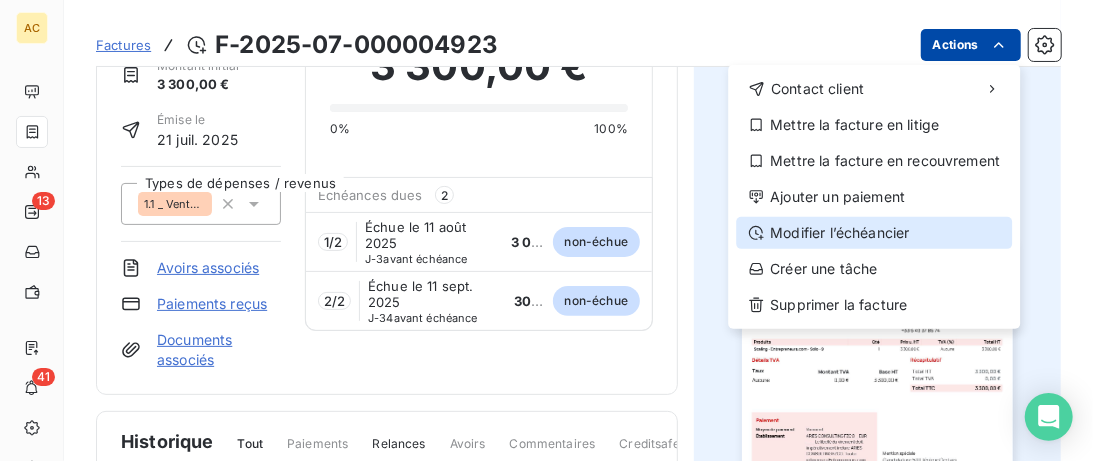 click on "Modifier l’échéancier" at bounding box center (874, 233) 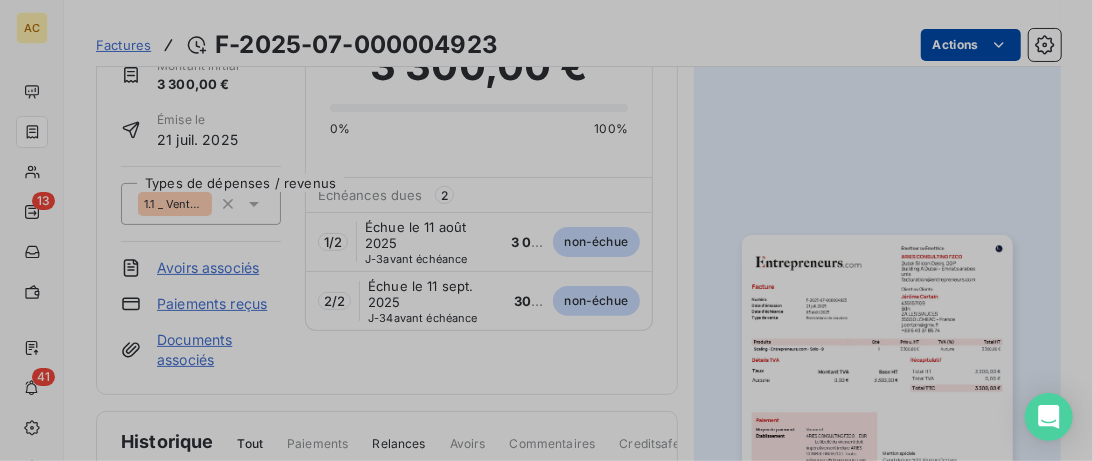scroll, scrollTop: 103, scrollLeft: 0, axis: vertical 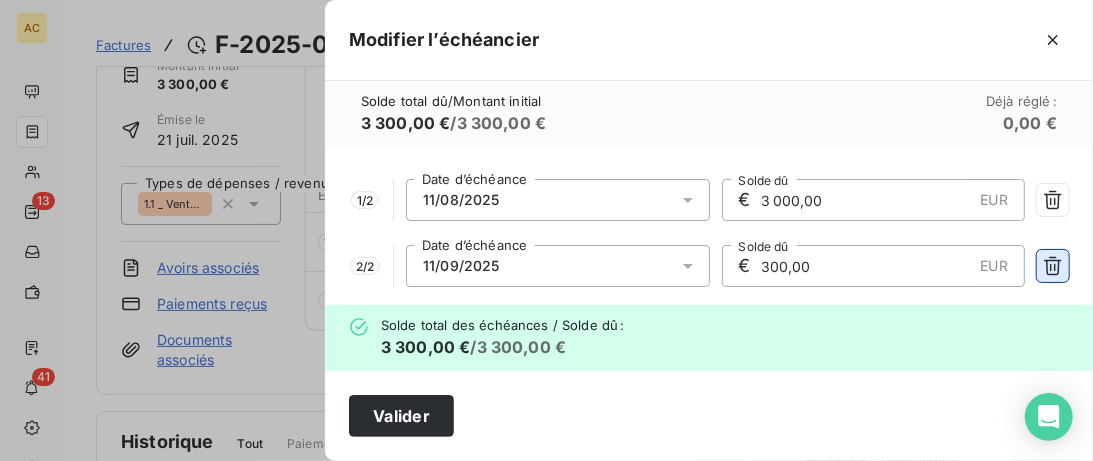 click 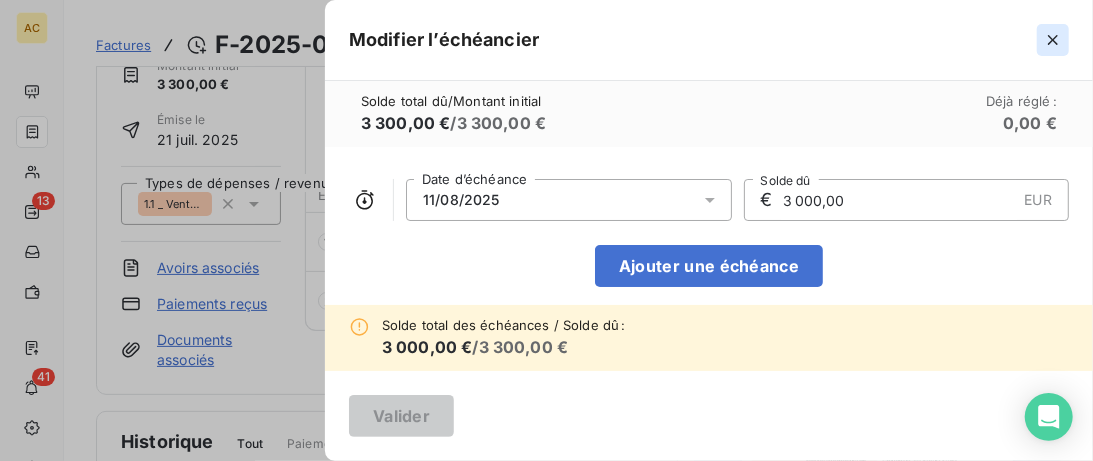 click 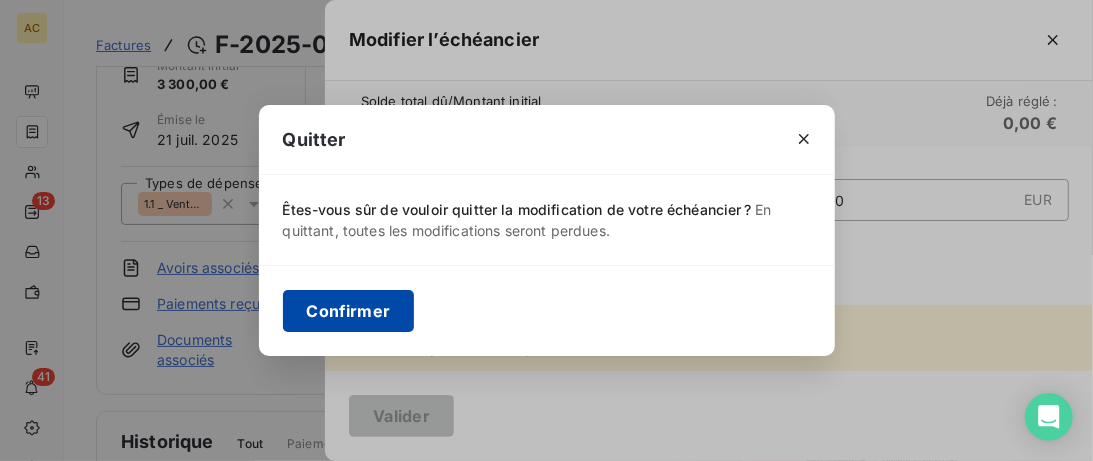 click on "Confirmer" at bounding box center [349, 311] 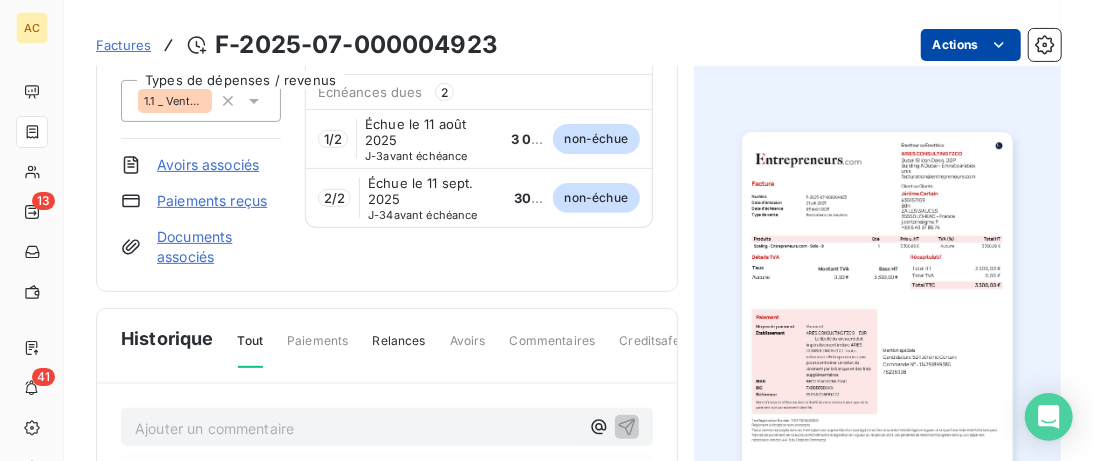 scroll, scrollTop: 0, scrollLeft: 0, axis: both 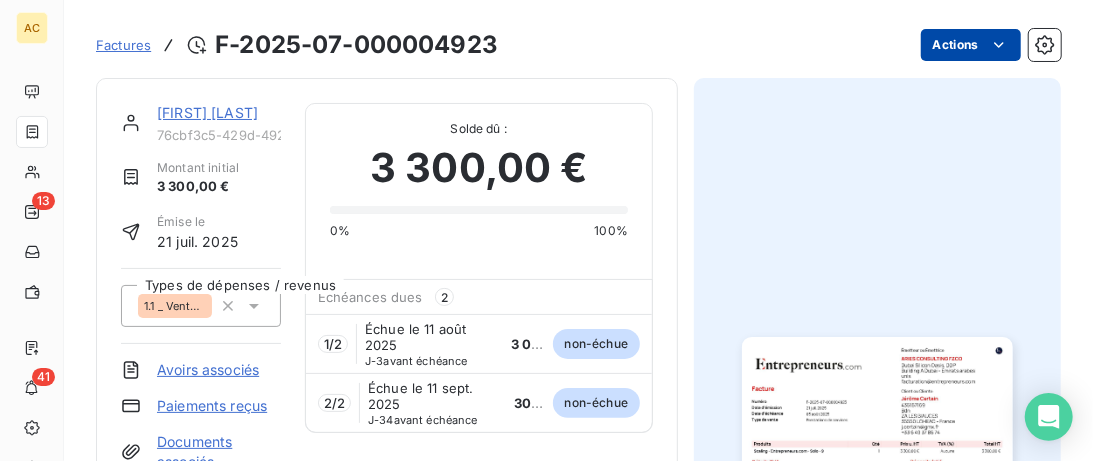 click on "[FIRST] [LAST]" at bounding box center (207, 112) 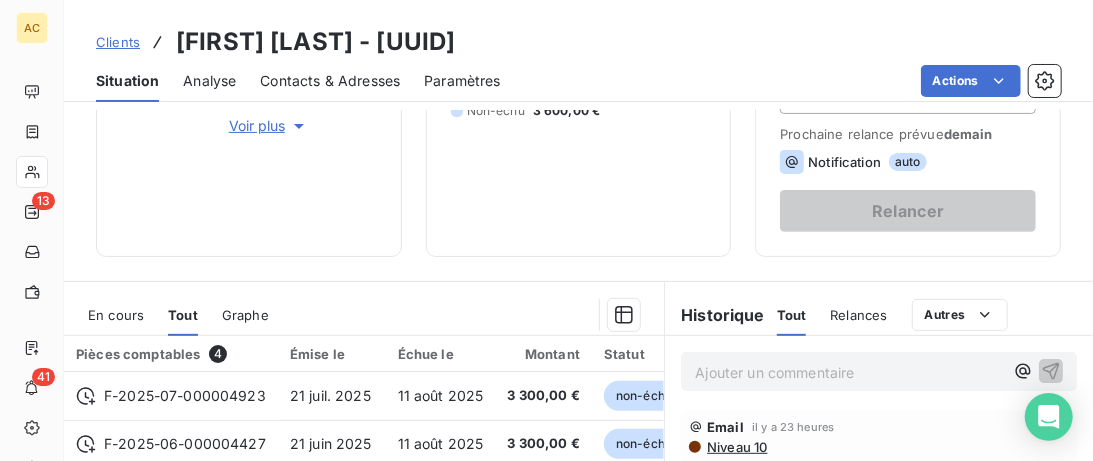 scroll, scrollTop: 410, scrollLeft: 0, axis: vertical 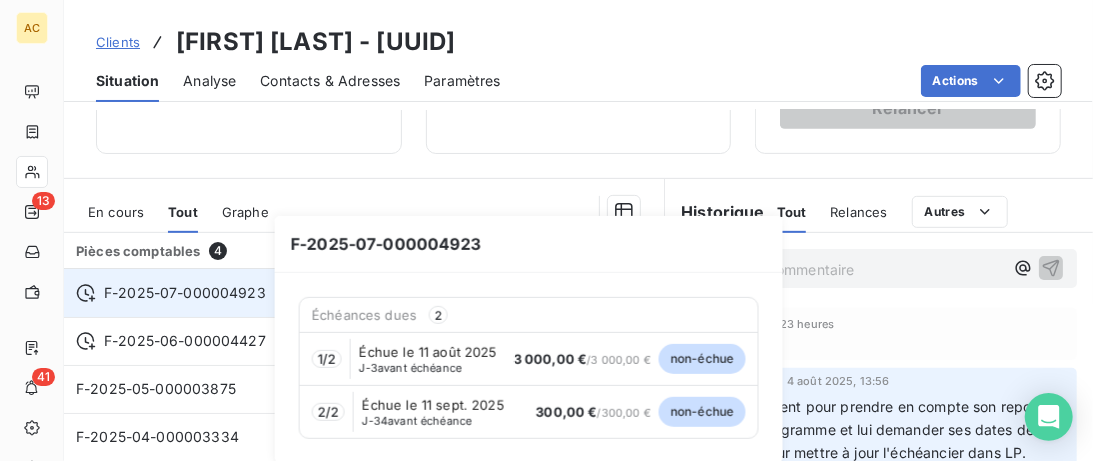 click on "F-2025-07-000004923" at bounding box center [185, 293] 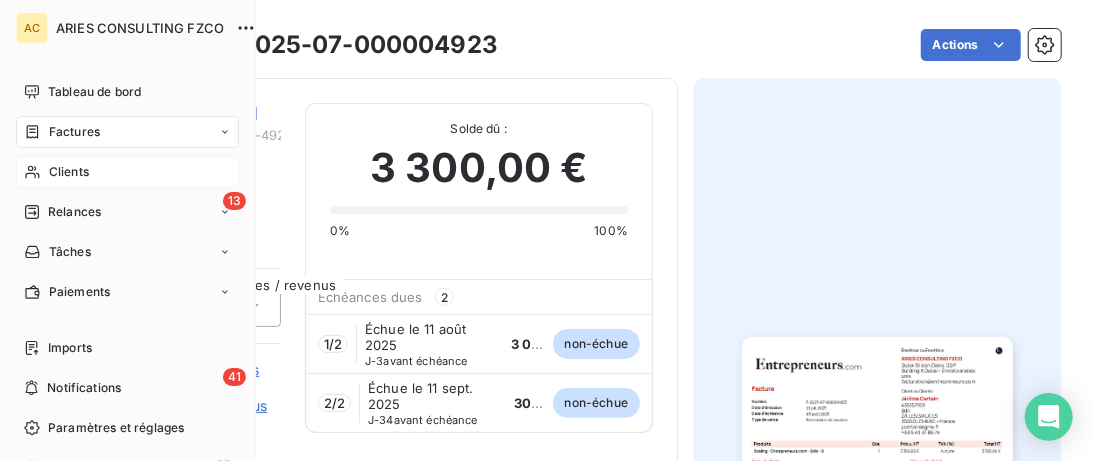 click 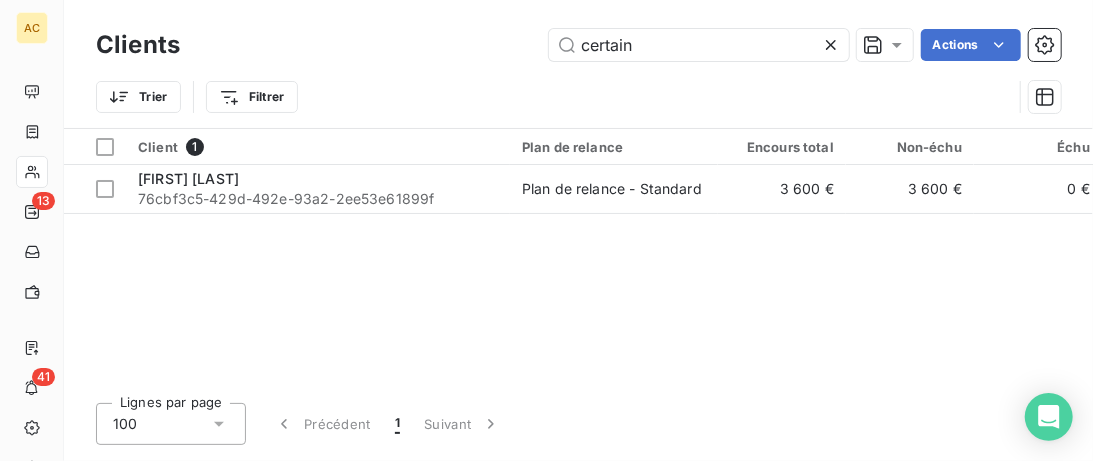drag, startPoint x: 705, startPoint y: 52, endPoint x: 336, endPoint y: 23, distance: 370.13782 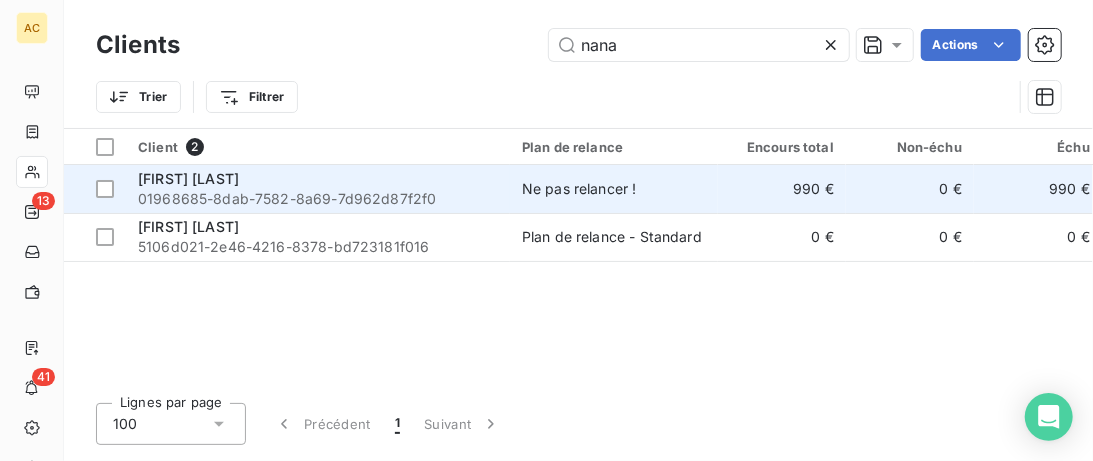 type on "nana" 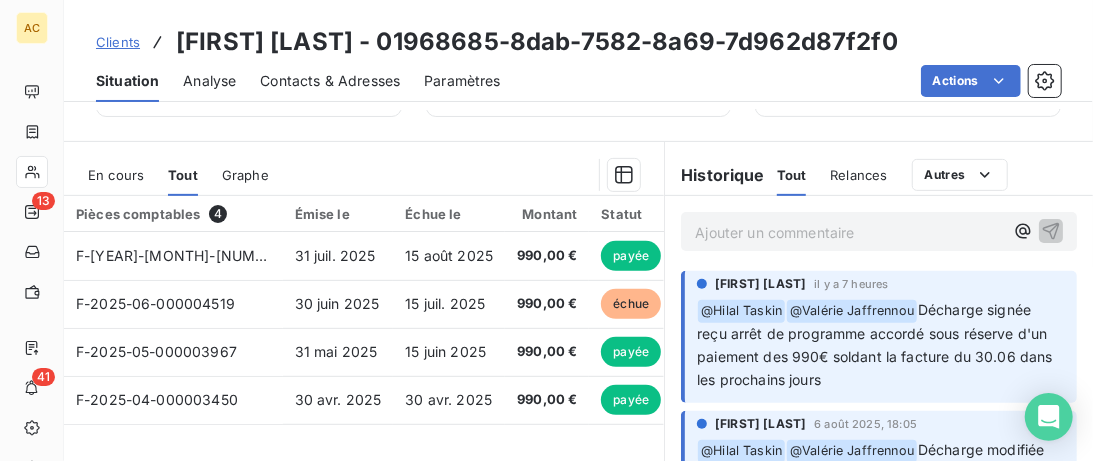 scroll, scrollTop: 410, scrollLeft: 0, axis: vertical 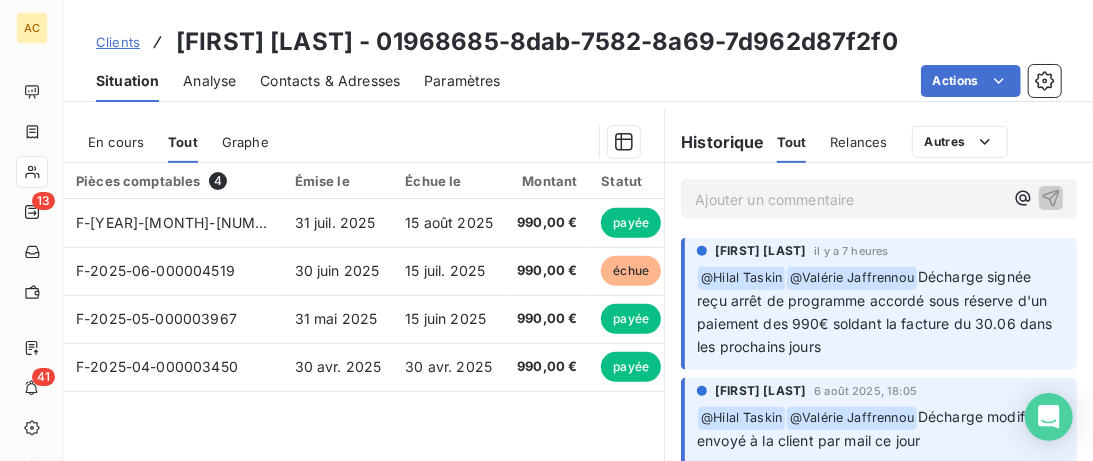 click on "Clients" at bounding box center [118, 42] 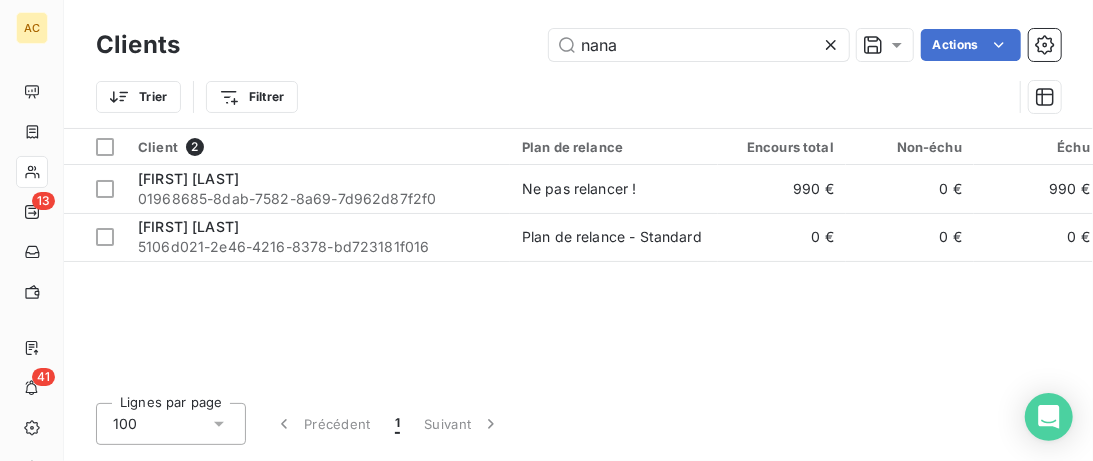 drag, startPoint x: 662, startPoint y: 50, endPoint x: 370, endPoint y: 46, distance: 292.0274 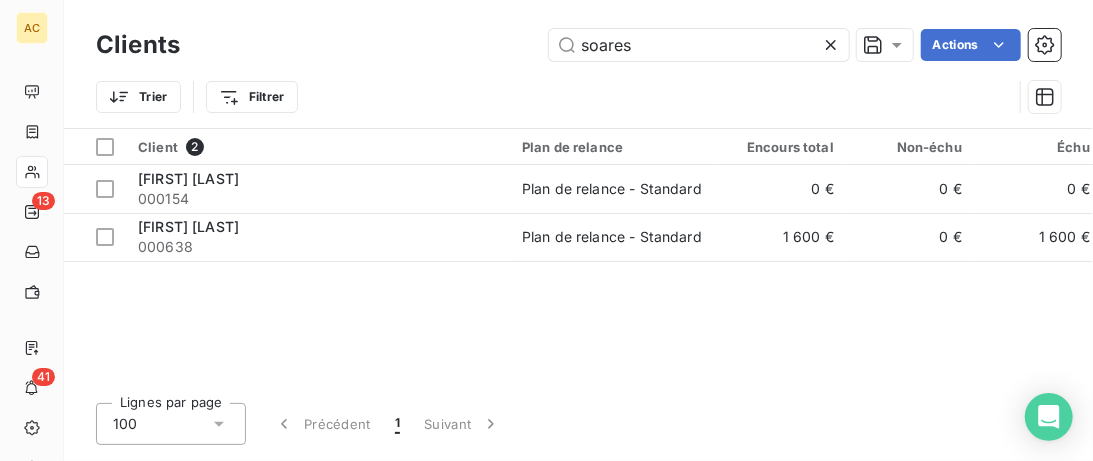 type on "soares" 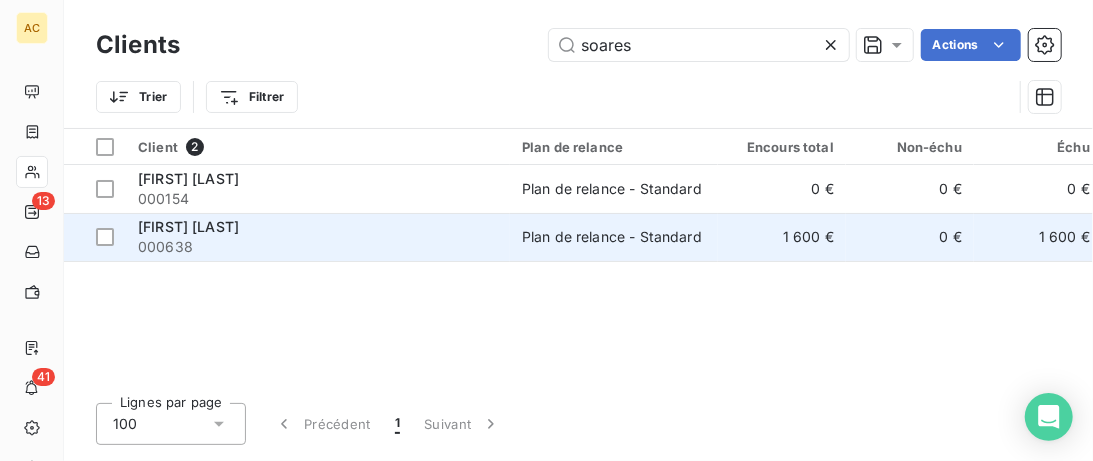 click on "000638" at bounding box center [318, 247] 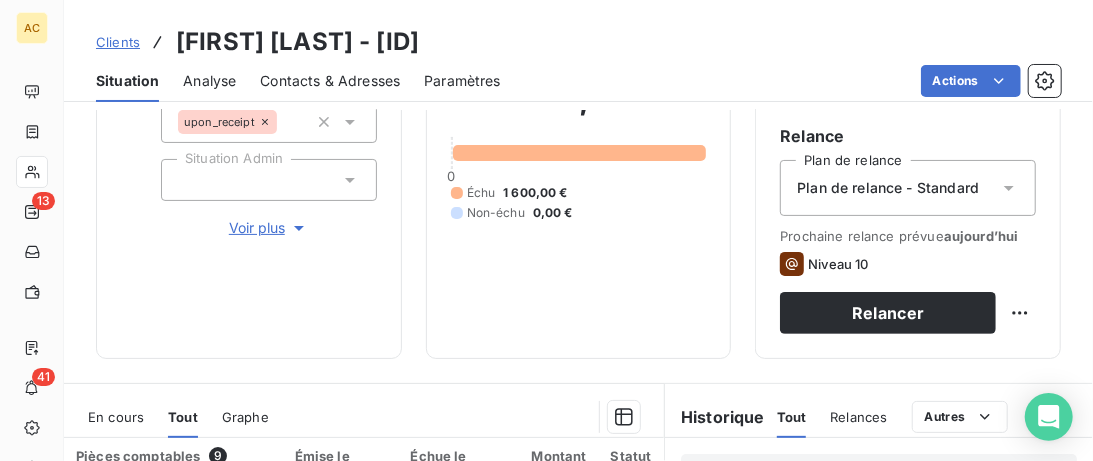 click on "Voir plus" at bounding box center [269, 228] 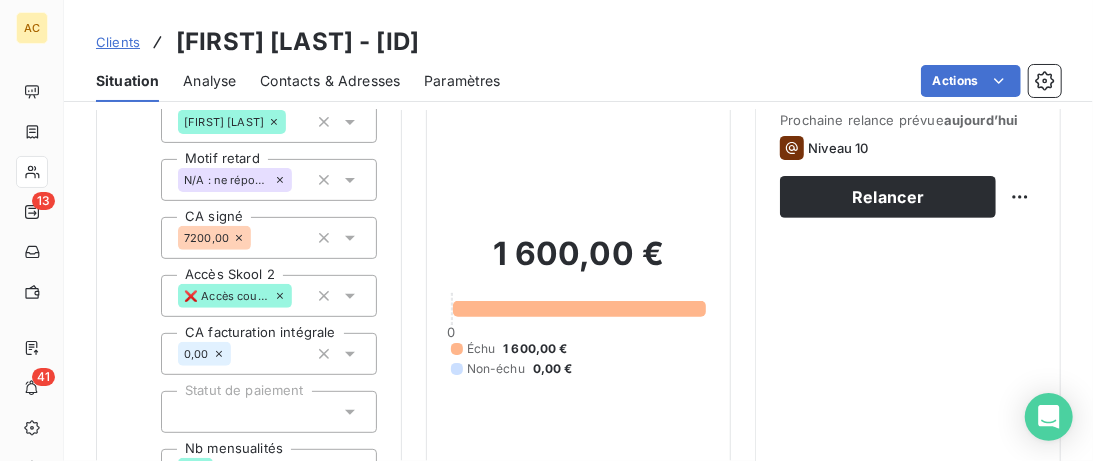 scroll, scrollTop: 615, scrollLeft: 0, axis: vertical 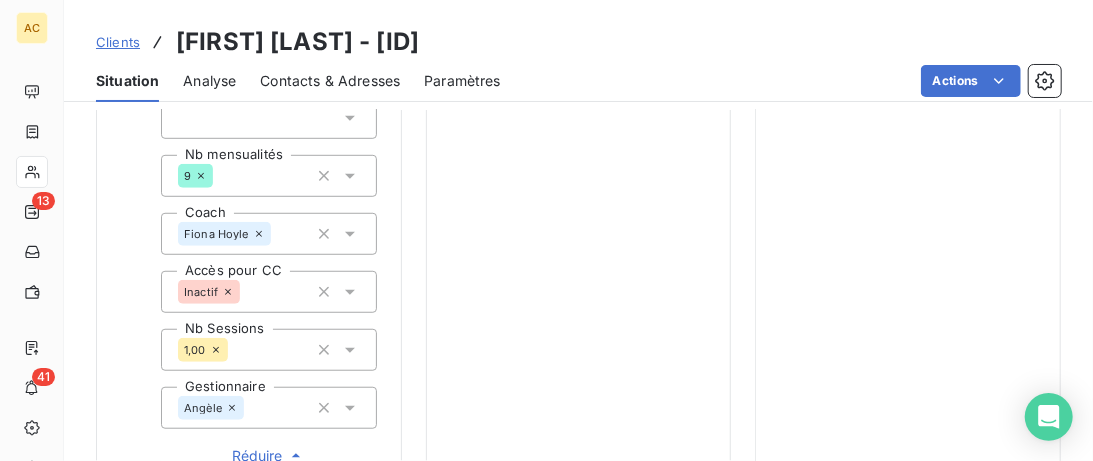 click on "Clients" at bounding box center [118, 42] 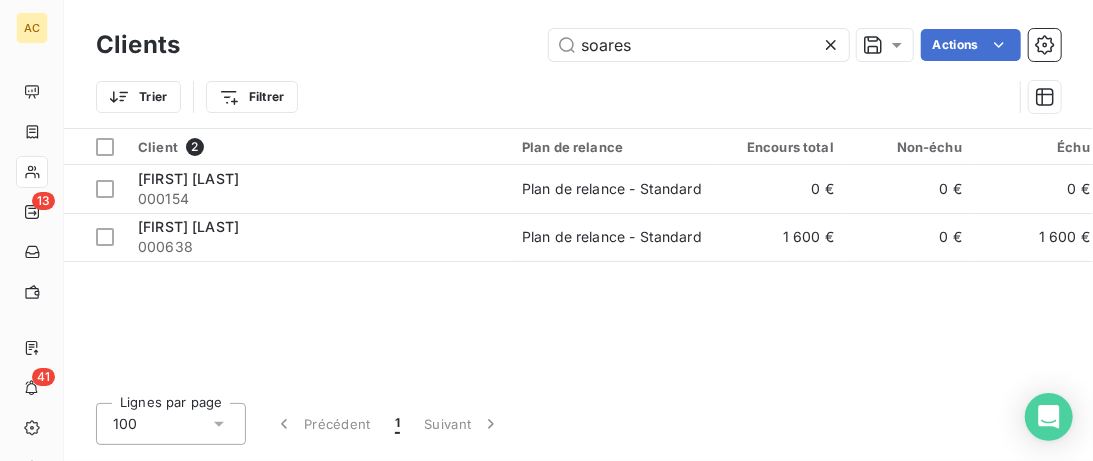 drag, startPoint x: 665, startPoint y: 38, endPoint x: 316, endPoint y: 84, distance: 352.01846 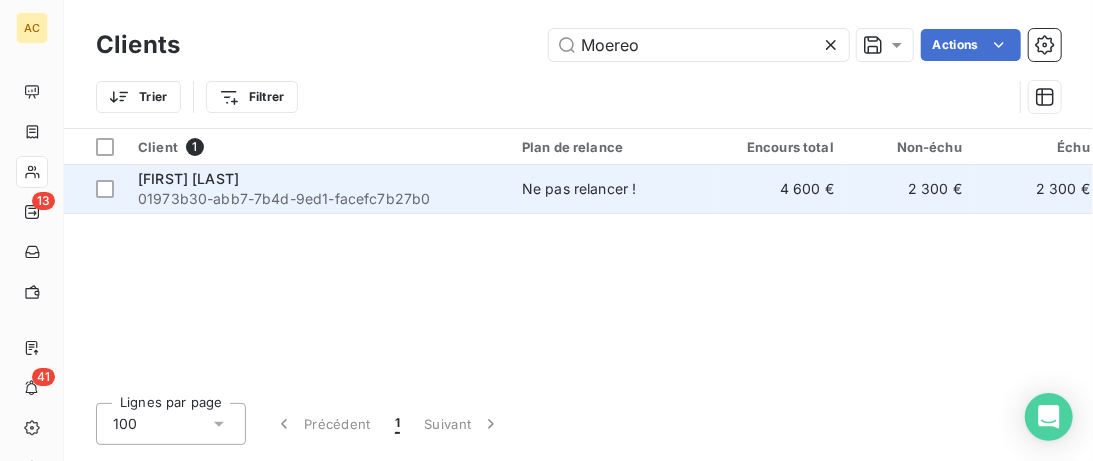 type on "Moereo" 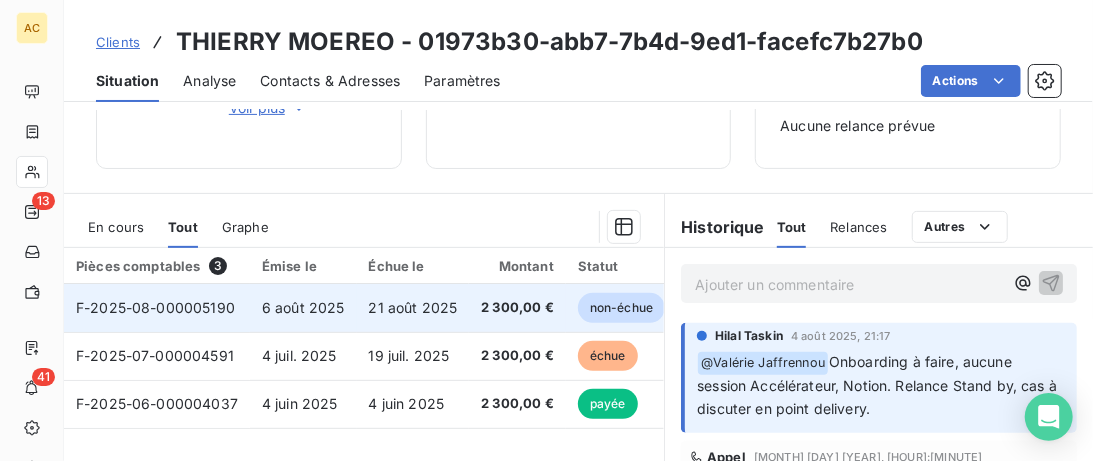 scroll, scrollTop: 307, scrollLeft: 0, axis: vertical 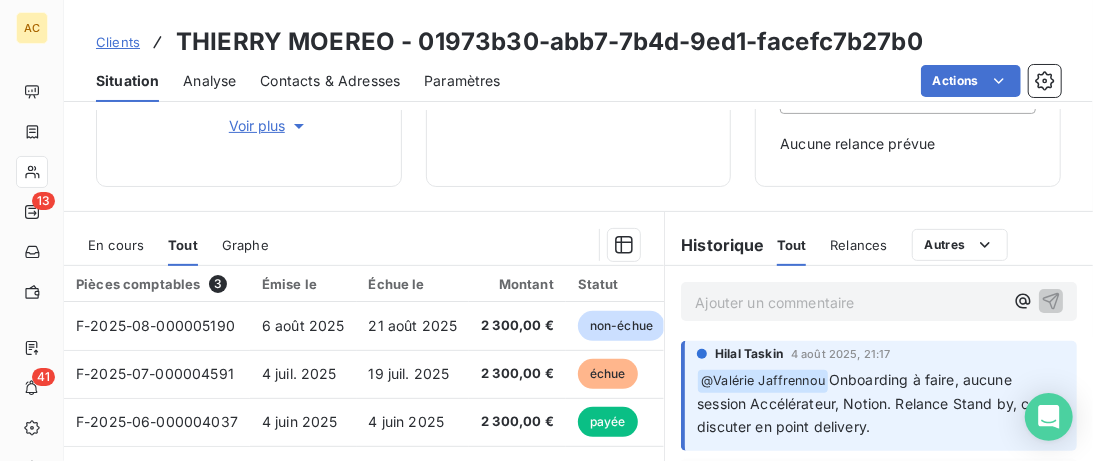 click on "Clients" at bounding box center (118, 42) 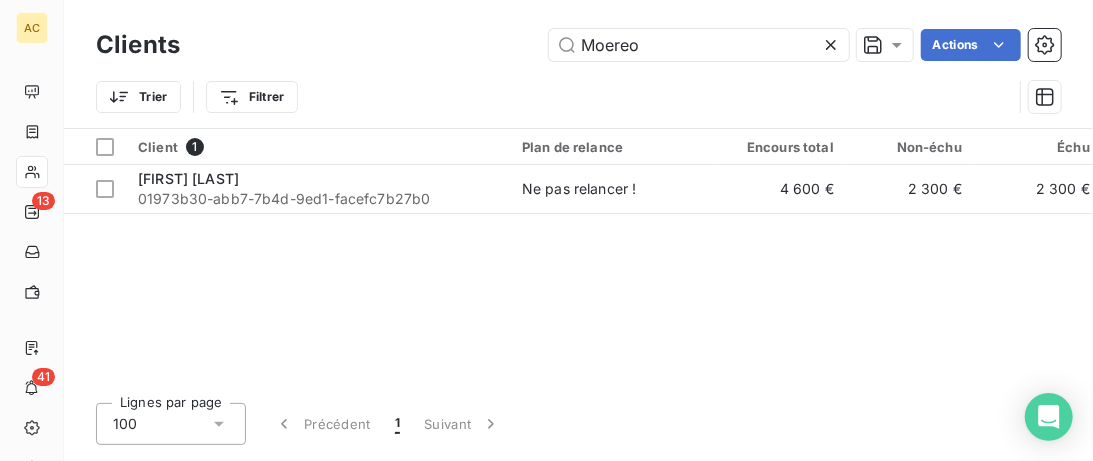 drag, startPoint x: 532, startPoint y: 53, endPoint x: 344, endPoint y: 45, distance: 188.17014 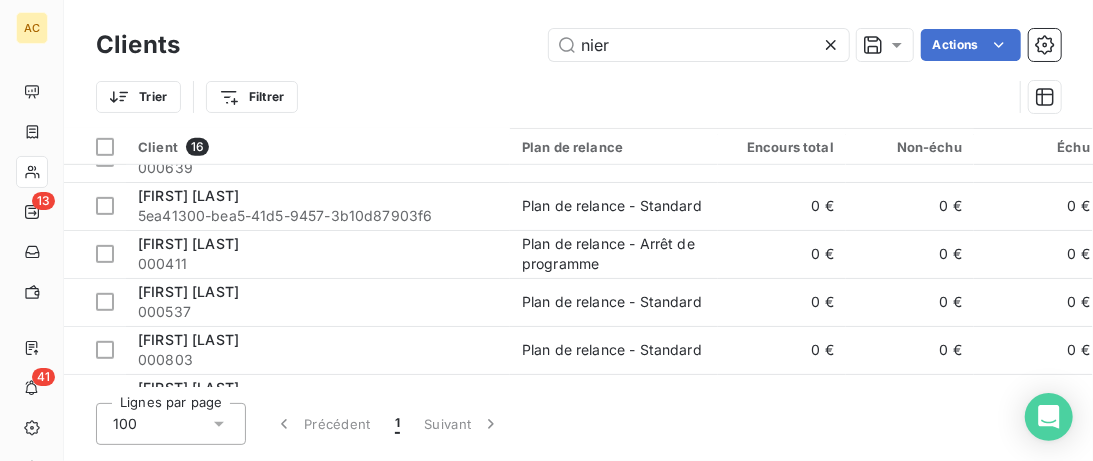 scroll, scrollTop: 512, scrollLeft: 0, axis: vertical 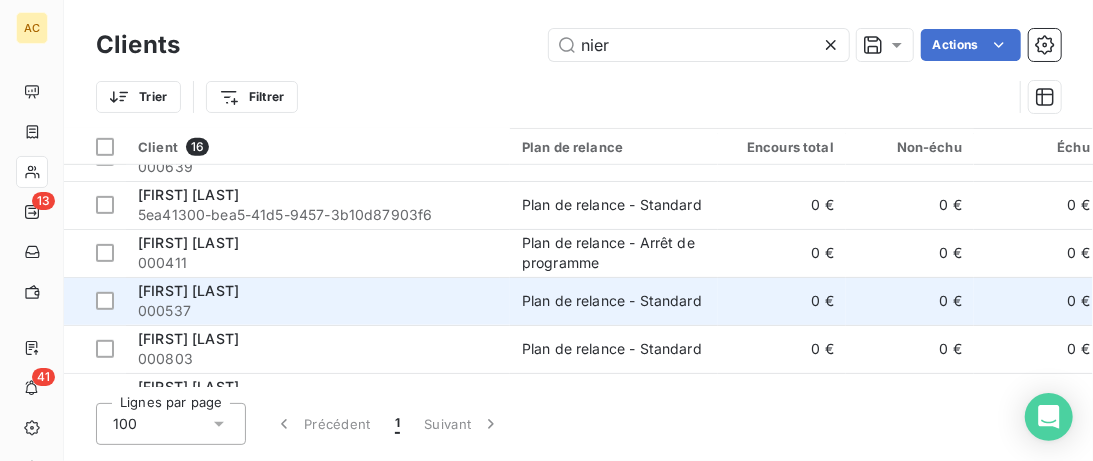 type on "nier" 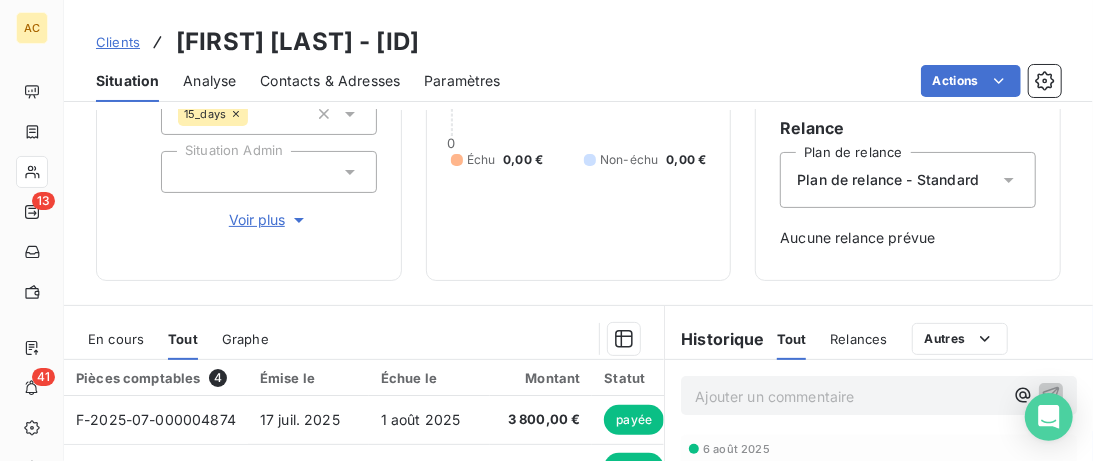 scroll, scrollTop: 102, scrollLeft: 0, axis: vertical 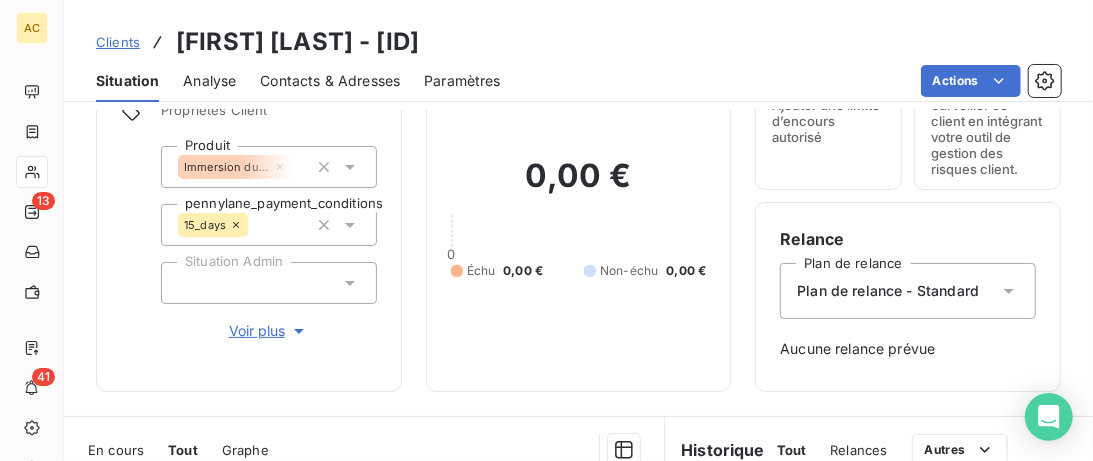 click on "Clients" at bounding box center [118, 42] 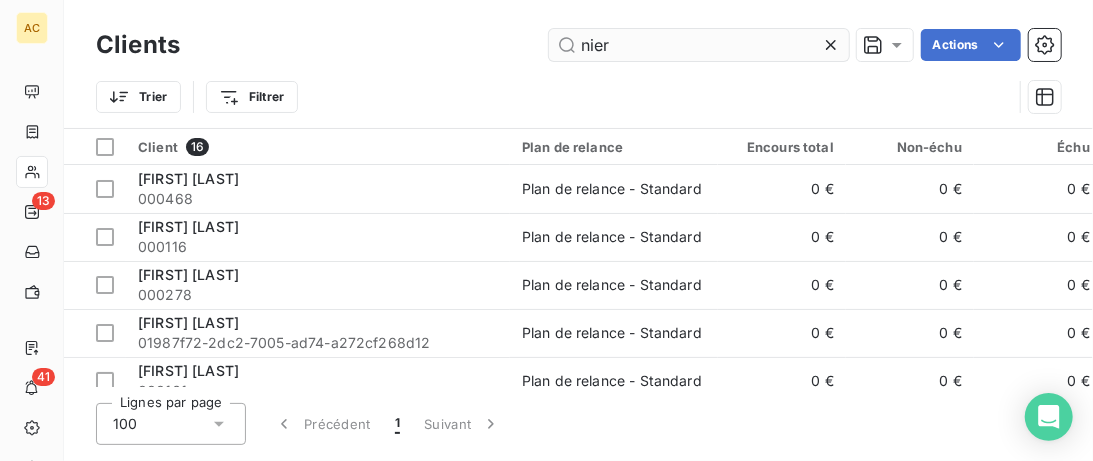 drag, startPoint x: 648, startPoint y: 53, endPoint x: 340, endPoint y: 51, distance: 308.0065 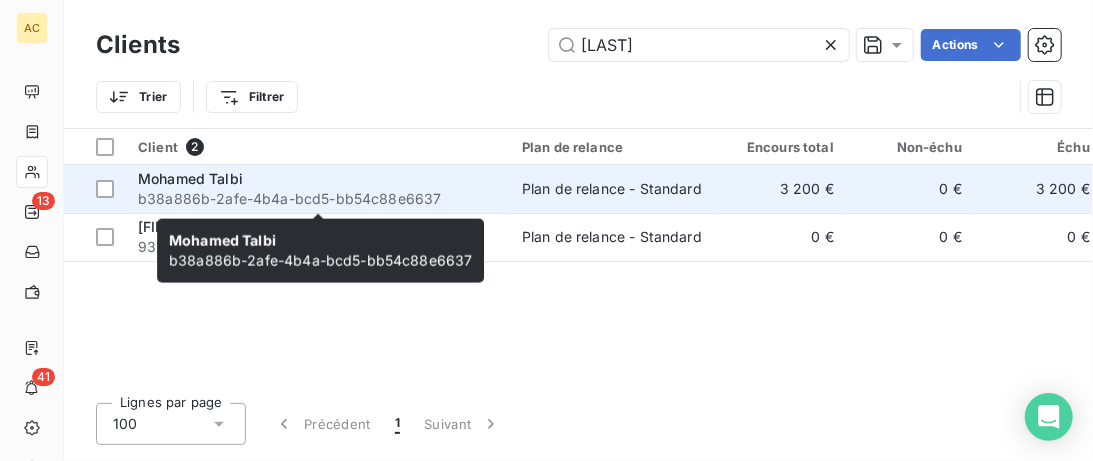 type on "[LAST]" 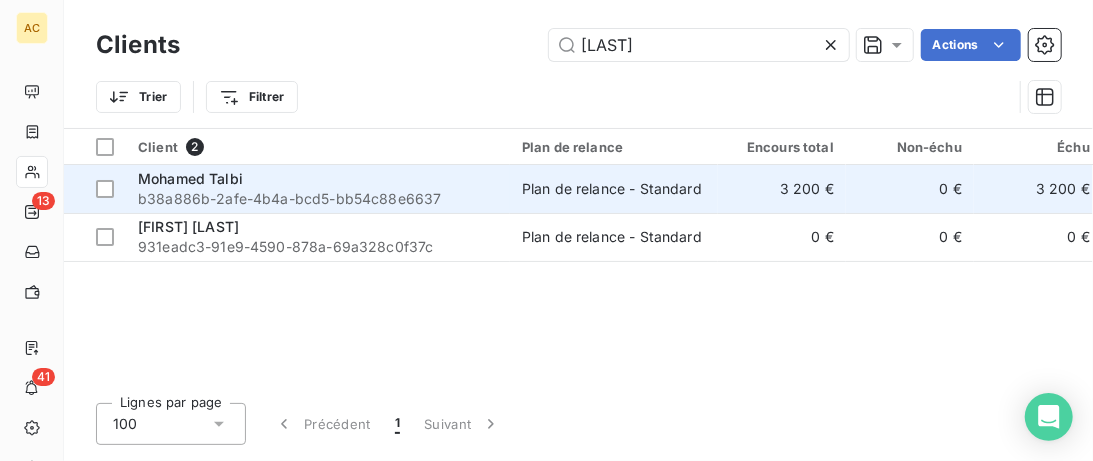 click on "Mohamed Talbi" at bounding box center [318, 179] 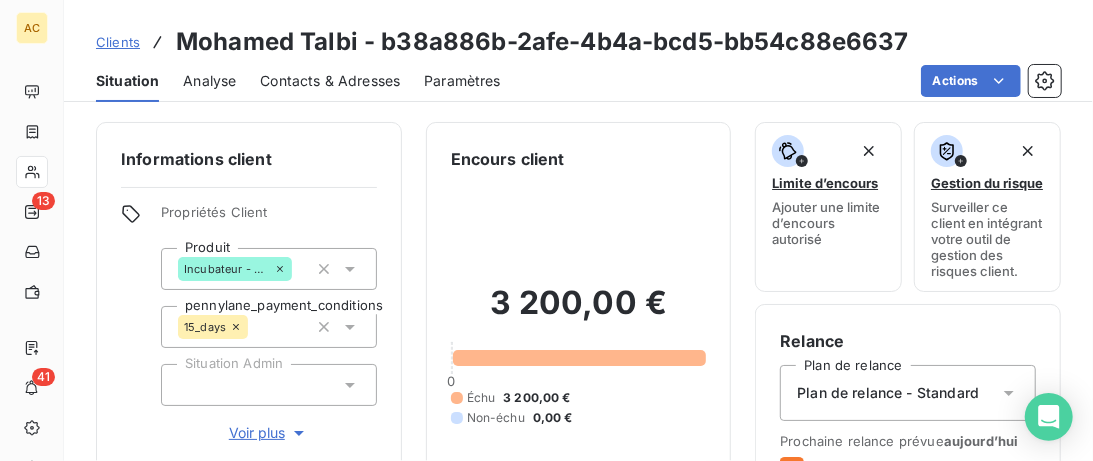 scroll, scrollTop: 205, scrollLeft: 0, axis: vertical 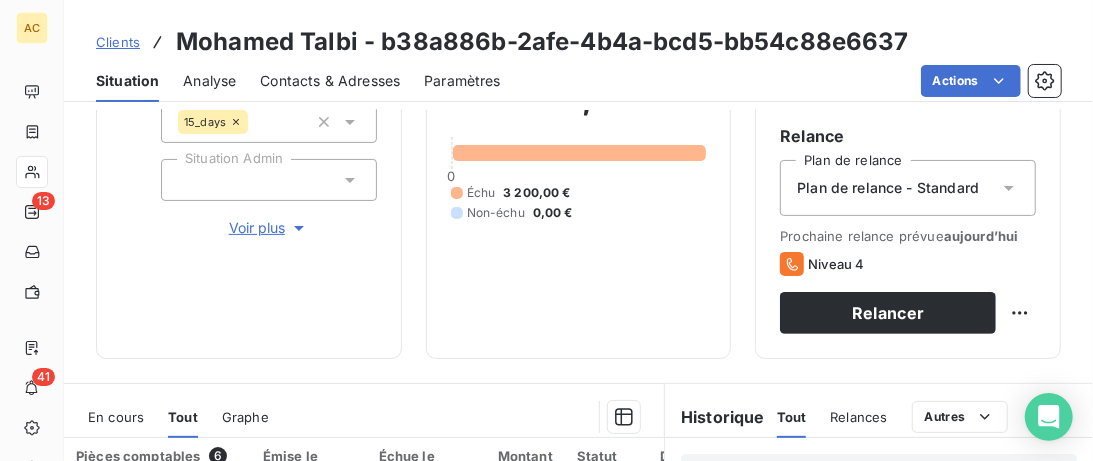click on "Voir plus" at bounding box center (269, 228) 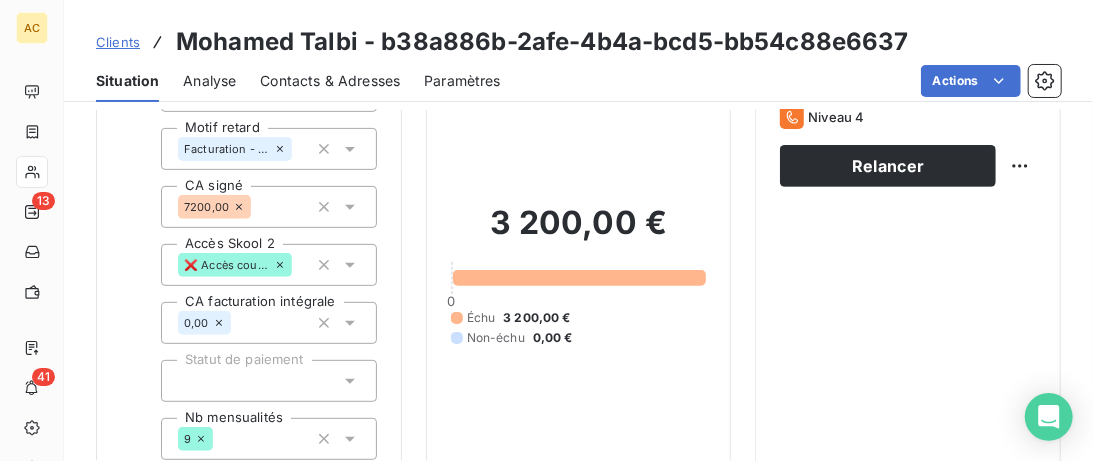 scroll, scrollTop: 307, scrollLeft: 0, axis: vertical 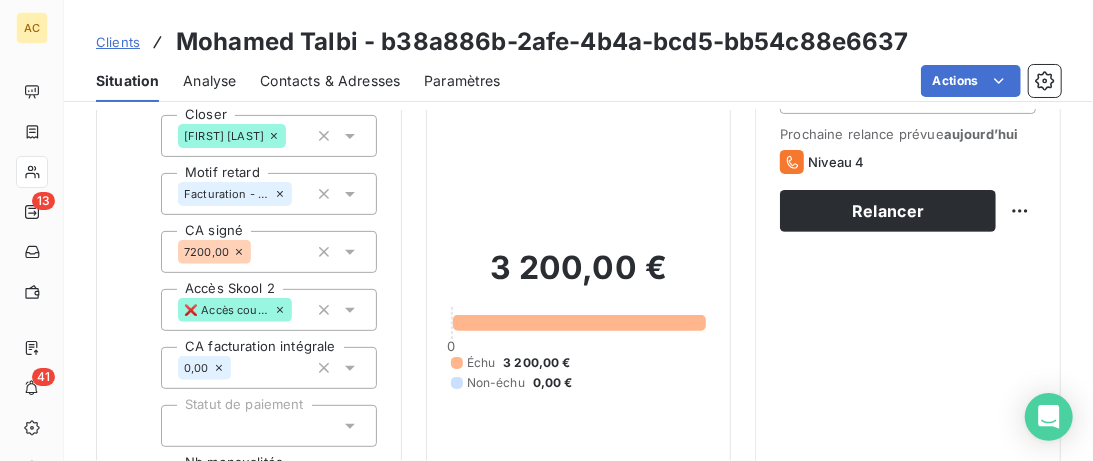click on "Clients" at bounding box center (118, 42) 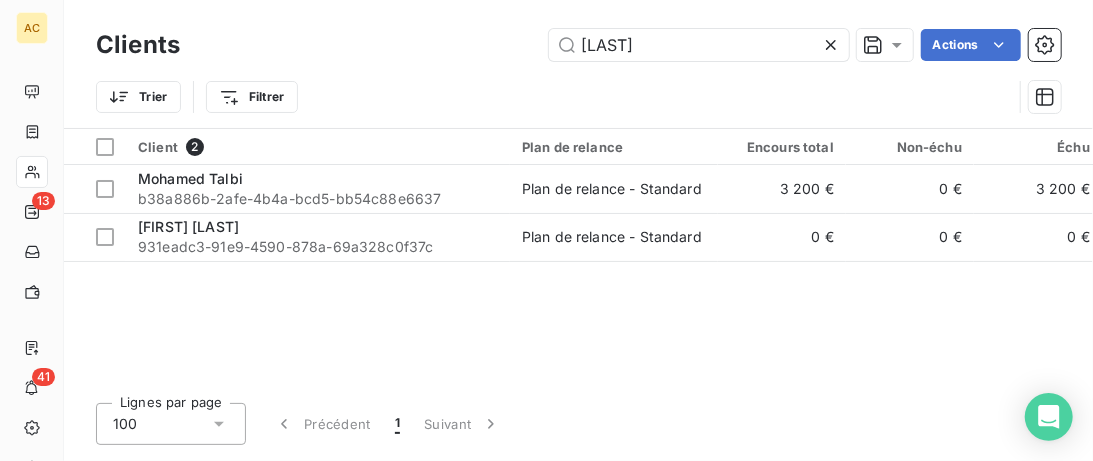 drag, startPoint x: 674, startPoint y: 36, endPoint x: 424, endPoint y: 46, distance: 250.19992 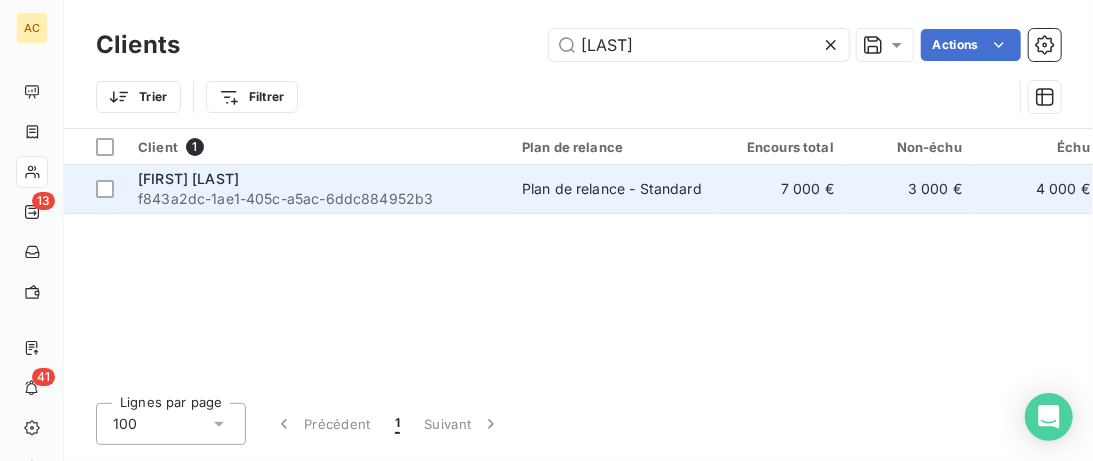 type on "[LAST]" 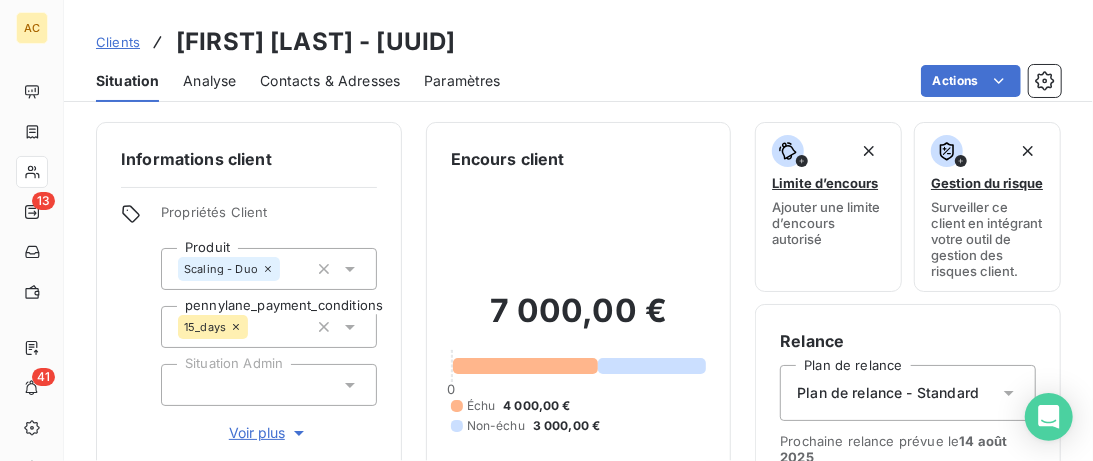 click on "Voir plus" at bounding box center [269, 433] 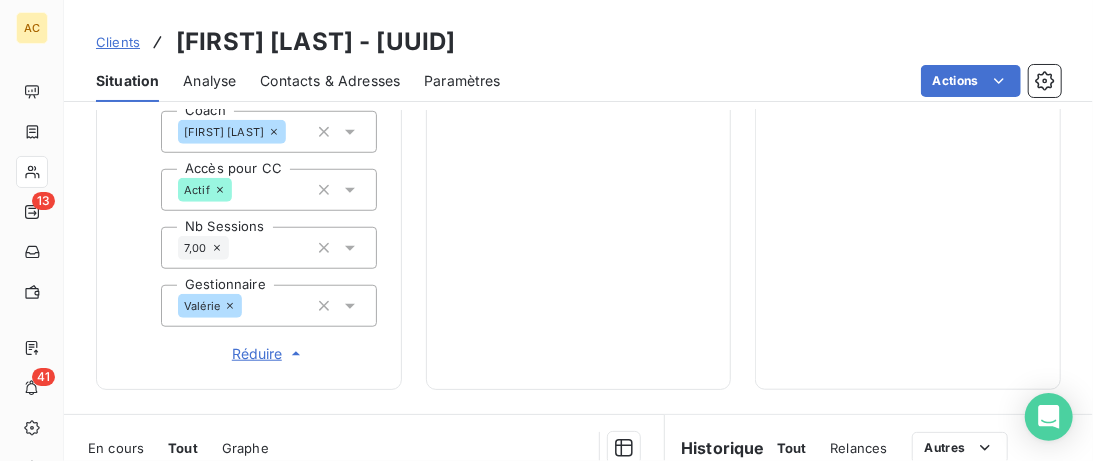 scroll, scrollTop: 1025, scrollLeft: 0, axis: vertical 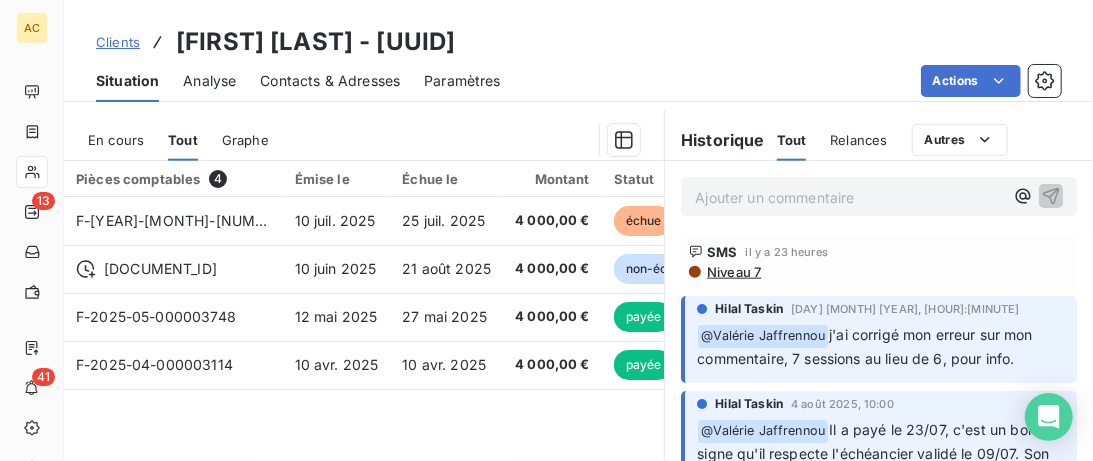 click on "Clients" at bounding box center [118, 42] 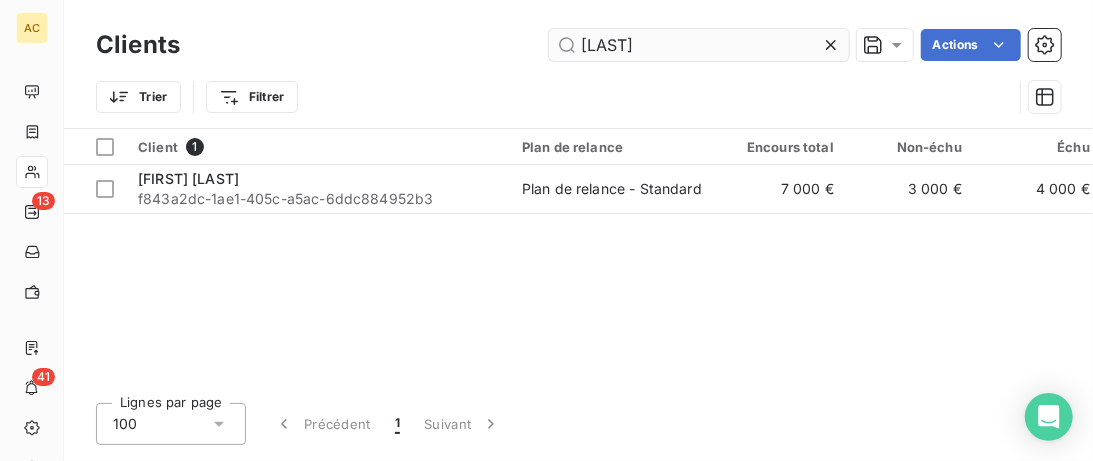 click on "[LAST]" at bounding box center [699, 45] 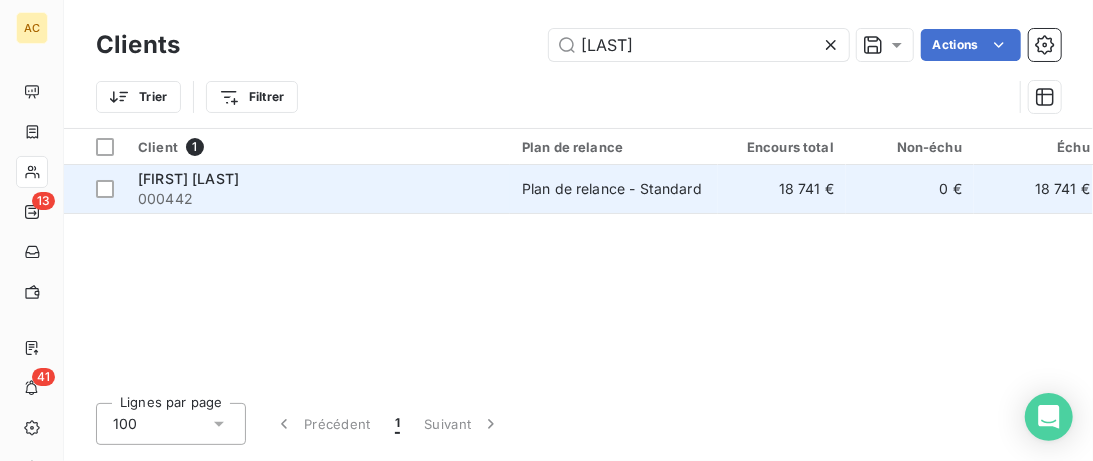 type on "[LAST]" 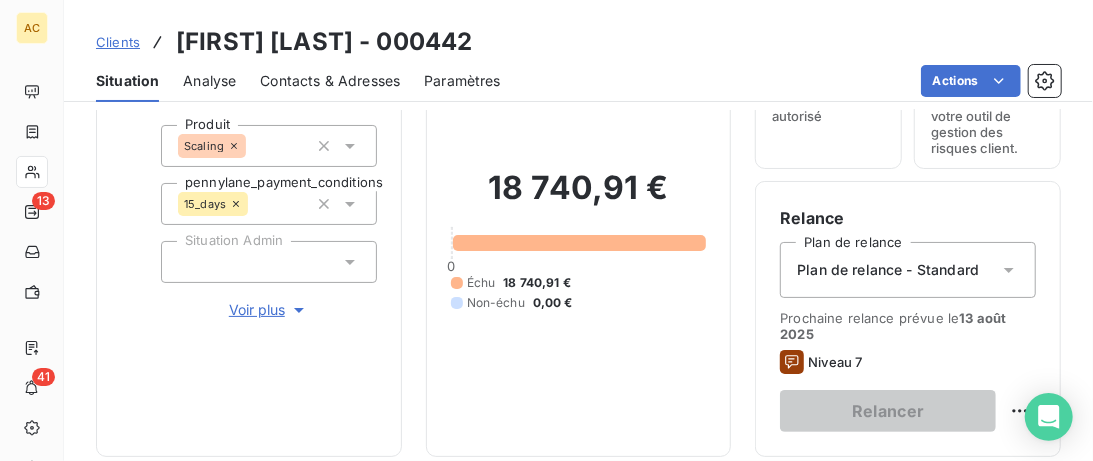 scroll, scrollTop: 205, scrollLeft: 0, axis: vertical 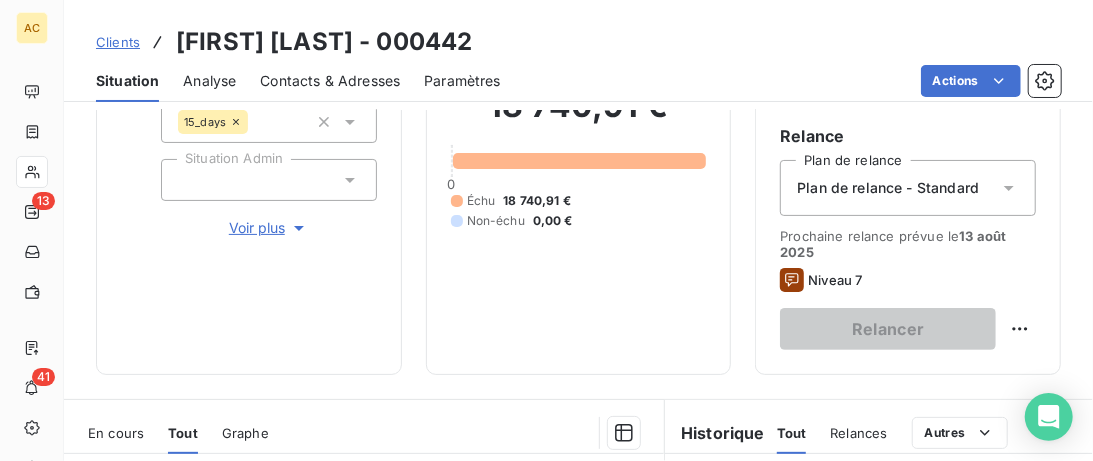 click on "Voir plus" at bounding box center (269, 228) 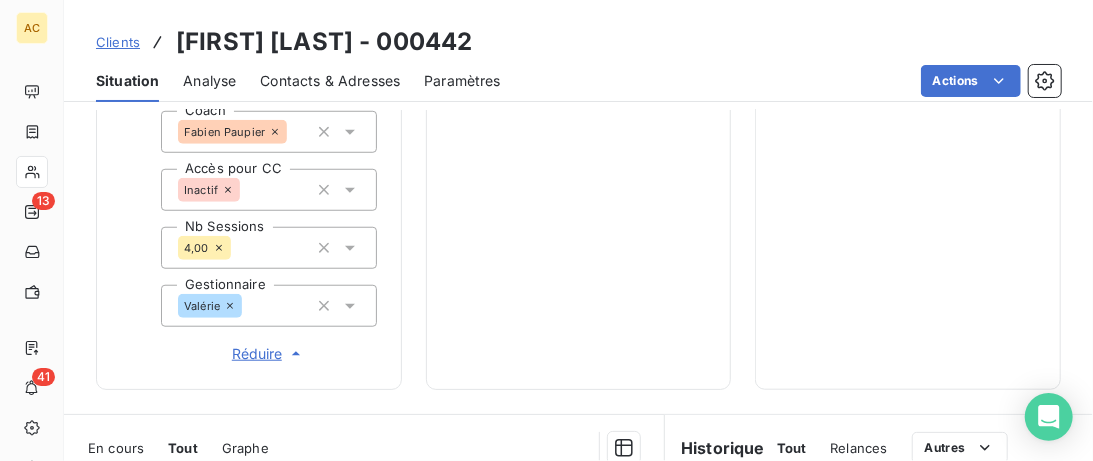 scroll, scrollTop: 1025, scrollLeft: 0, axis: vertical 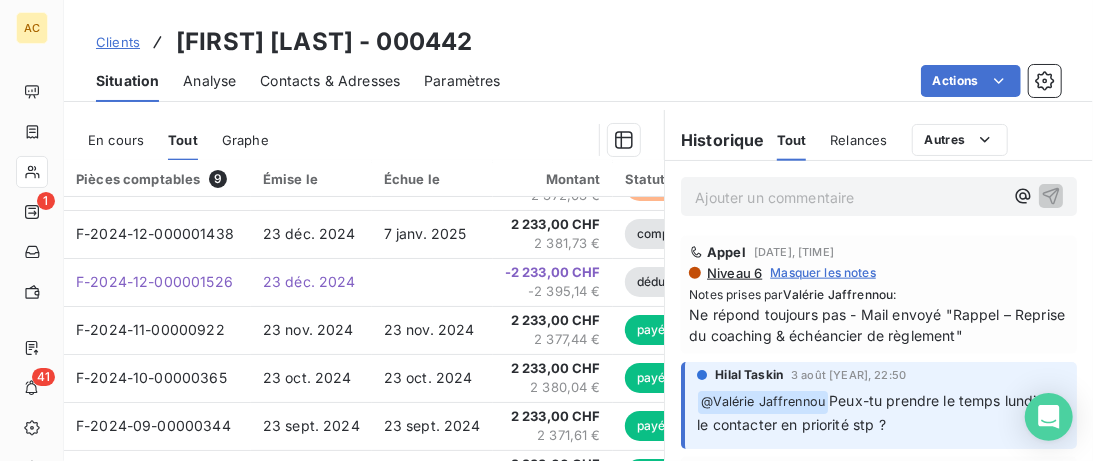 click on "Clients" at bounding box center (118, 42) 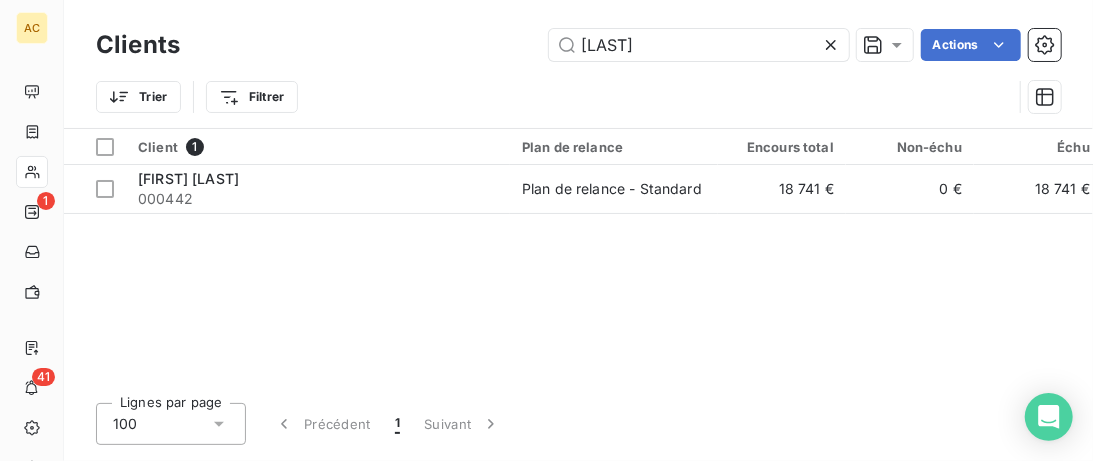 drag, startPoint x: 649, startPoint y: 49, endPoint x: 374, endPoint y: 58, distance: 275.14725 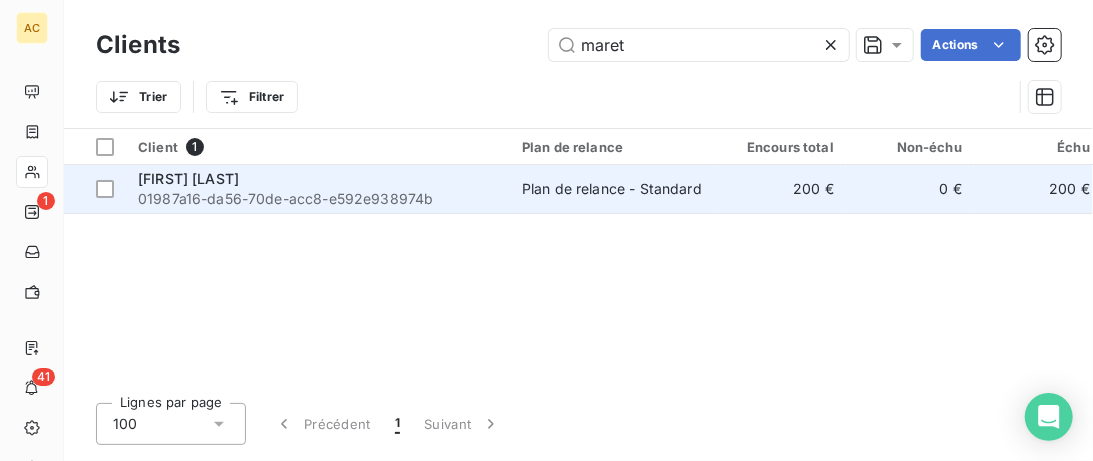 type on "maret" 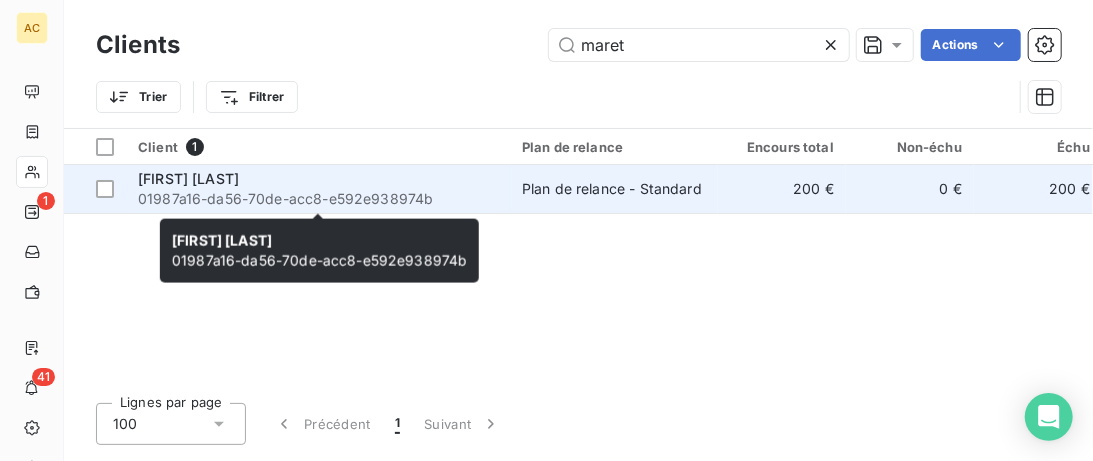 click on "01987a16-da56-70de-acc8-e592e938974b" at bounding box center [318, 199] 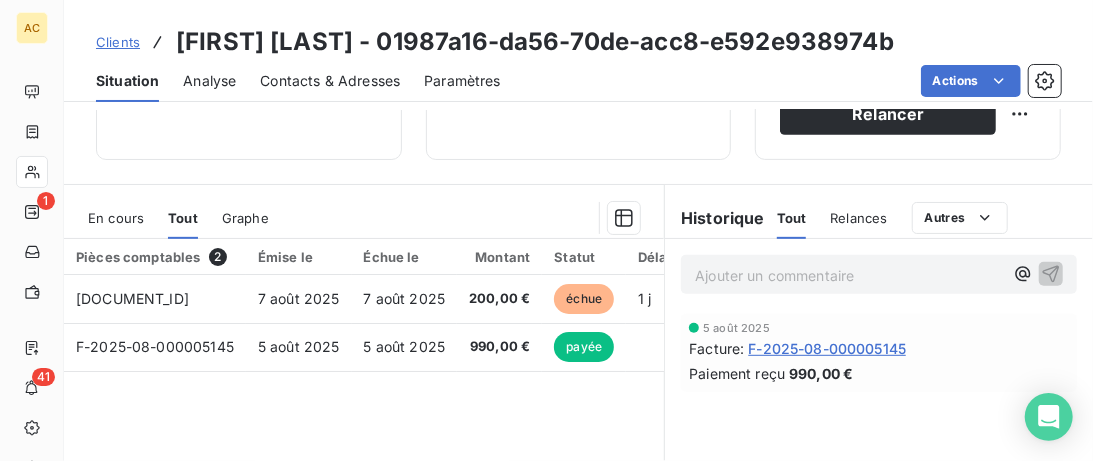 scroll, scrollTop: 410, scrollLeft: 0, axis: vertical 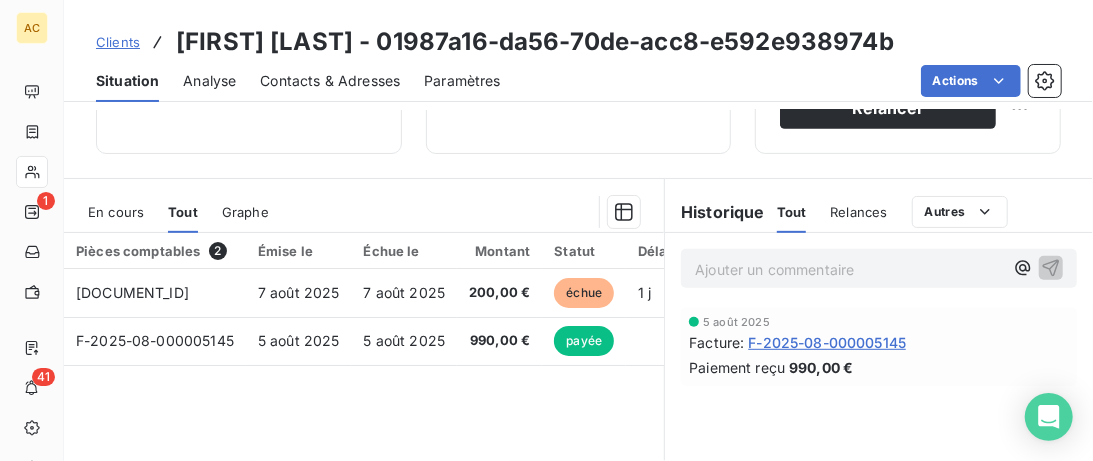 click on "Ajouter un commentaire ﻿" at bounding box center (849, 269) 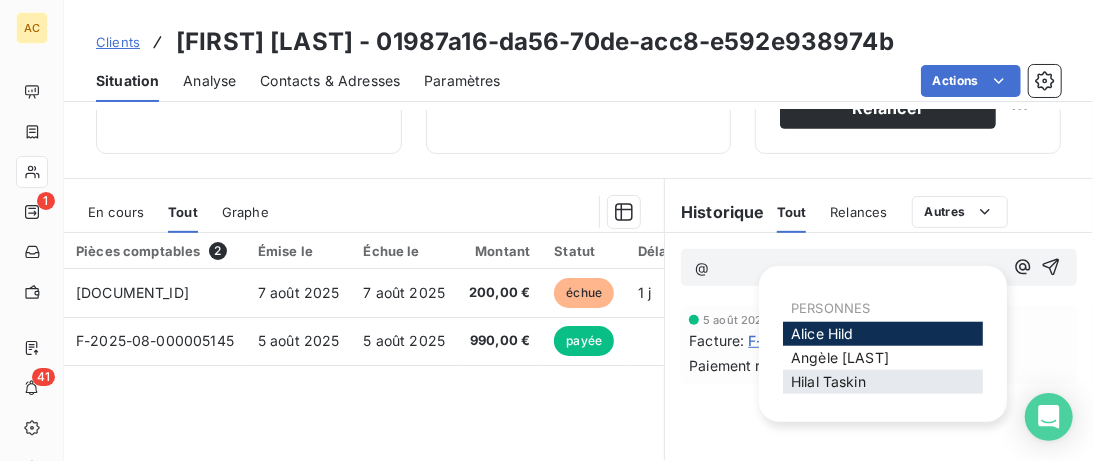 click on "[FIRST] [LAST]" at bounding box center [828, 381] 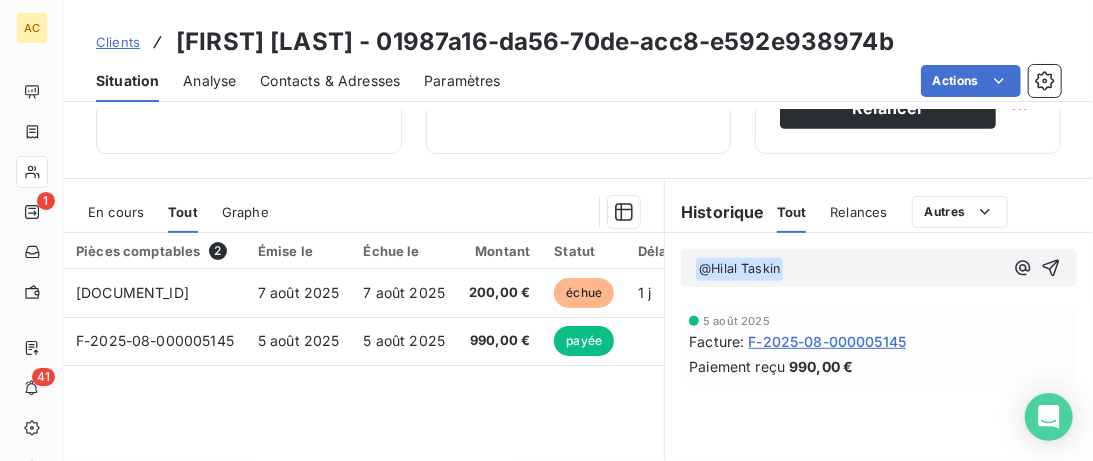 click on "@ [NAME] [LAST]" at bounding box center (849, 269) 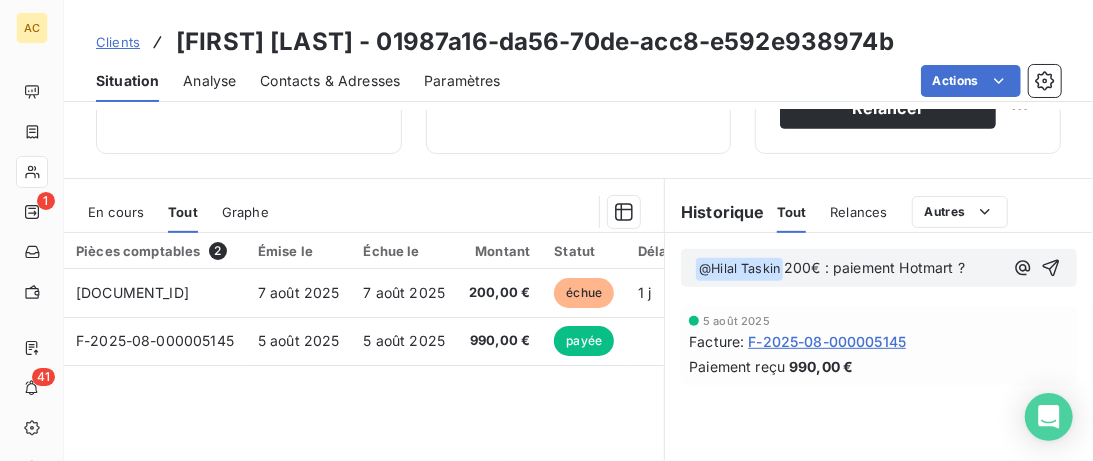 type 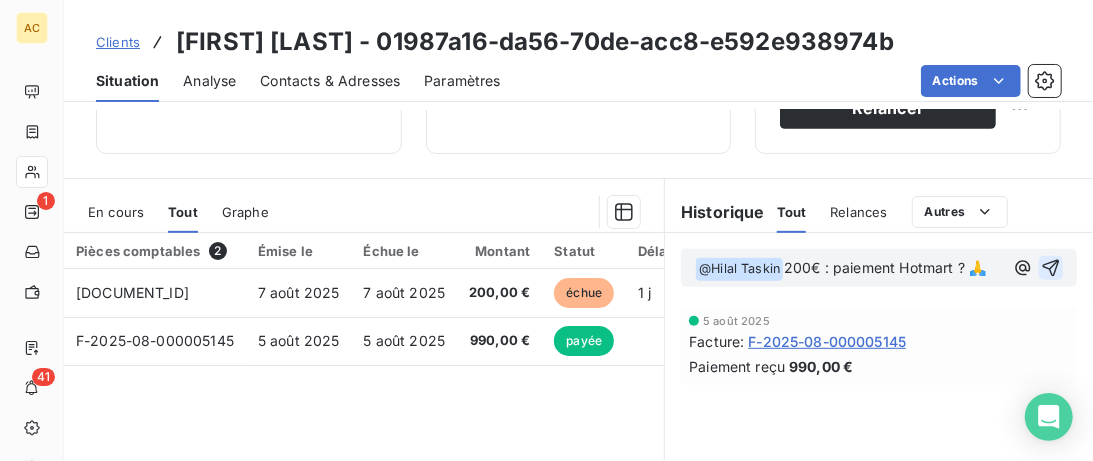click 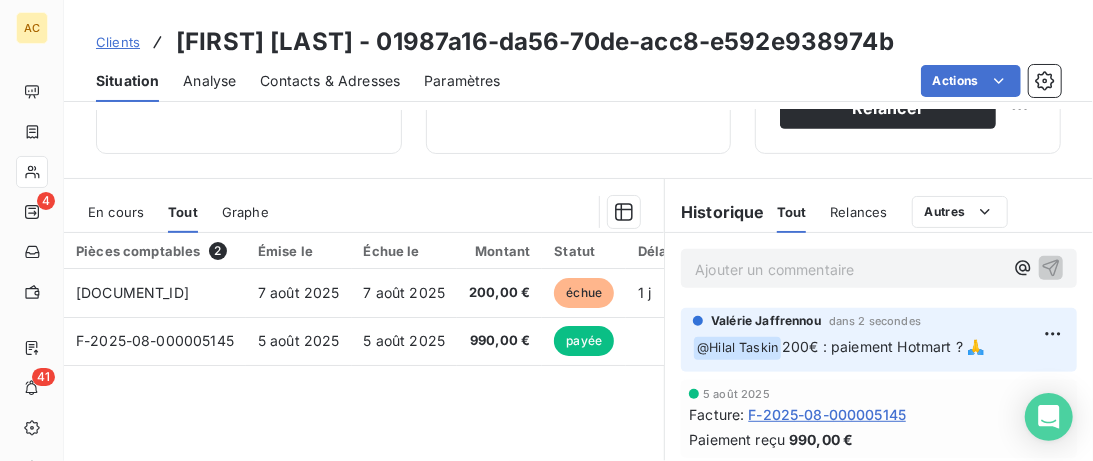 click on "Clients" at bounding box center (118, 42) 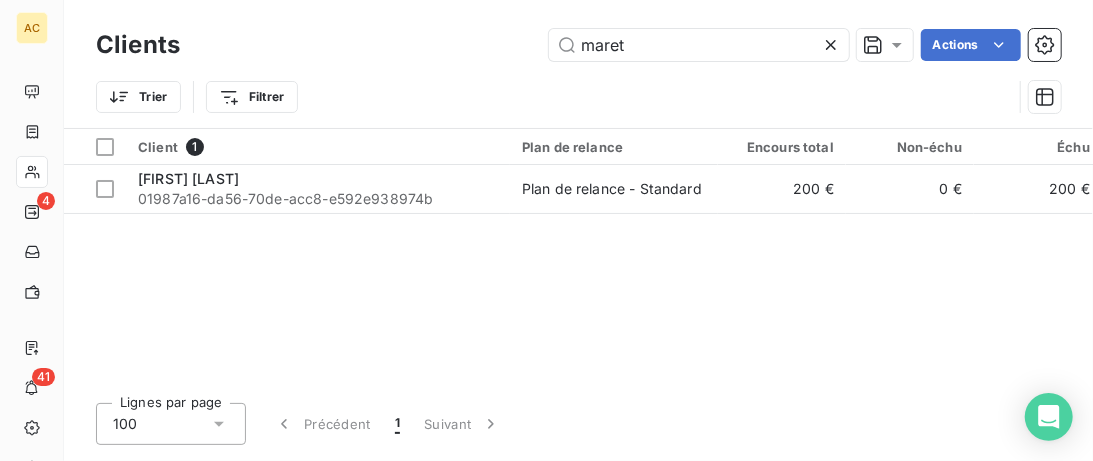 drag, startPoint x: 657, startPoint y: 40, endPoint x: 349, endPoint y: 49, distance: 308.13147 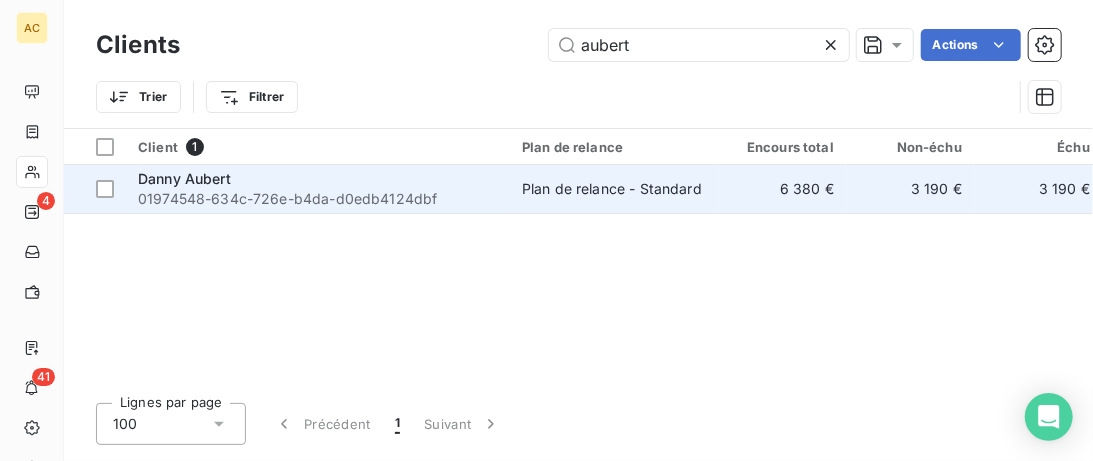 type on "aubert" 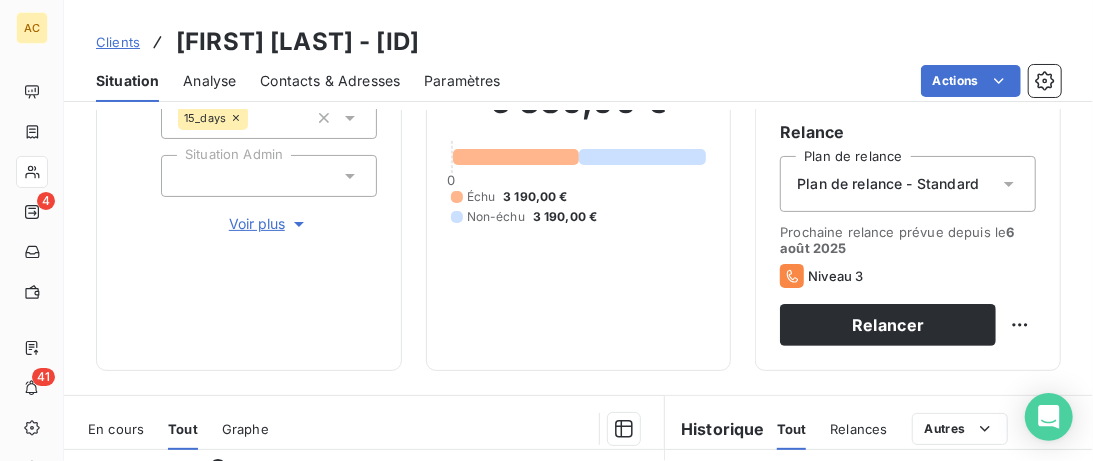 scroll, scrollTop: 205, scrollLeft: 0, axis: vertical 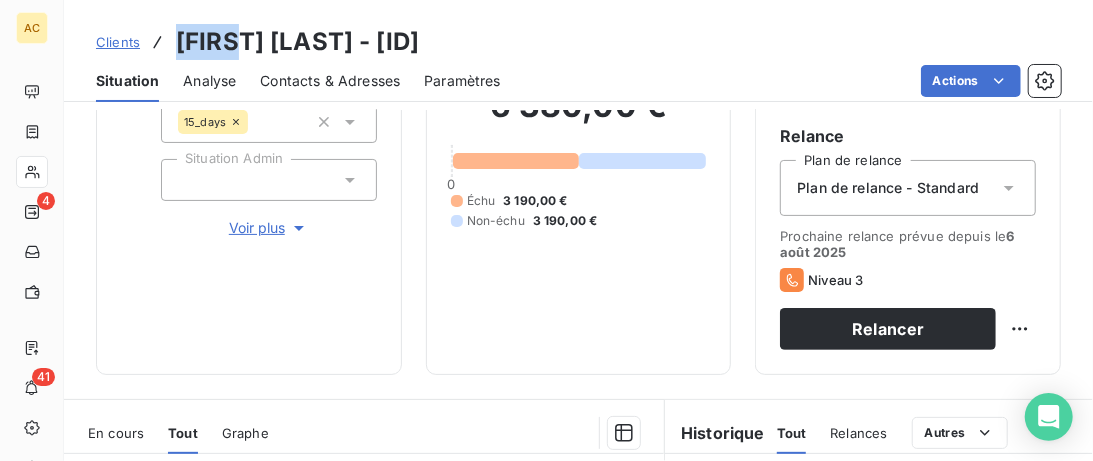drag, startPoint x: 248, startPoint y: 40, endPoint x: 166, endPoint y: 38, distance: 82.02438 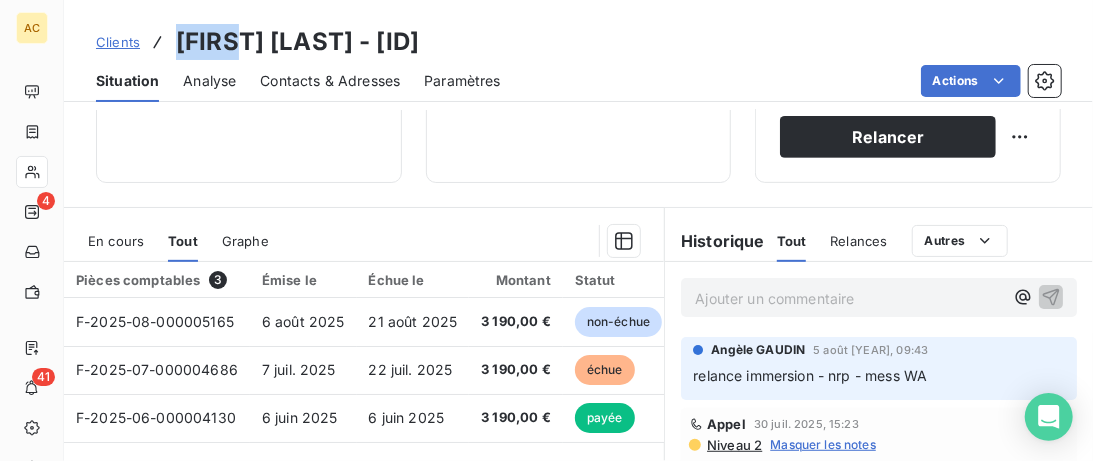 scroll, scrollTop: 512, scrollLeft: 0, axis: vertical 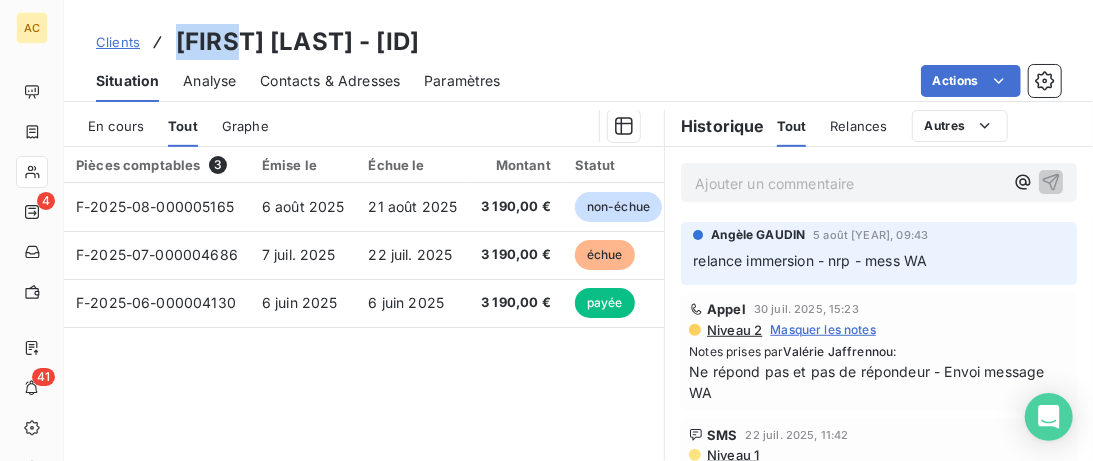 click on "Contacts & Adresses" at bounding box center [330, 81] 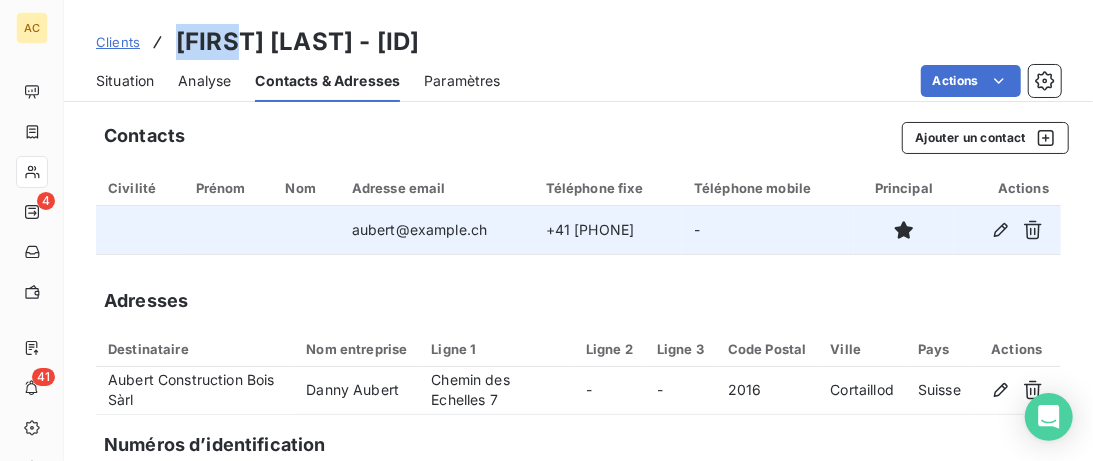 drag, startPoint x: 677, startPoint y: 237, endPoint x: 504, endPoint y: 233, distance: 173.04623 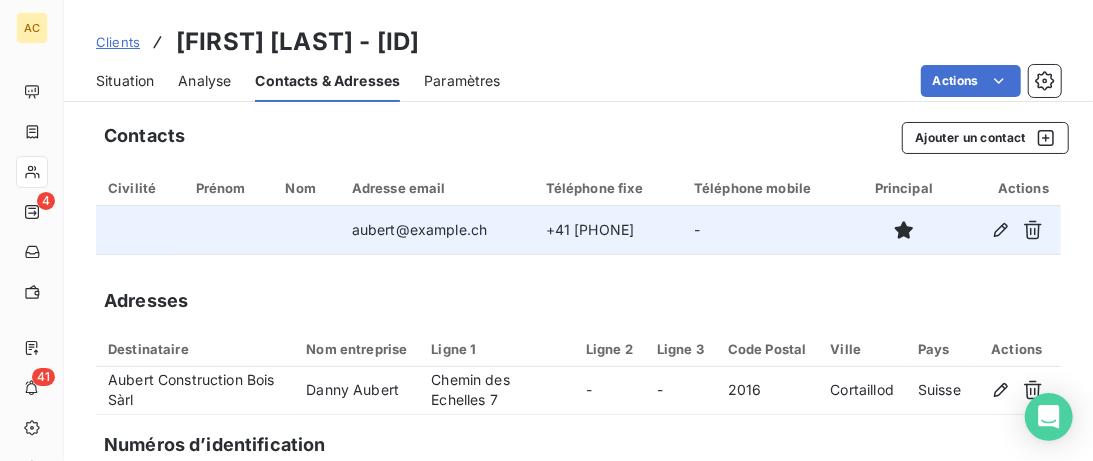 drag, startPoint x: 666, startPoint y: 228, endPoint x: 538, endPoint y: 229, distance: 128.0039 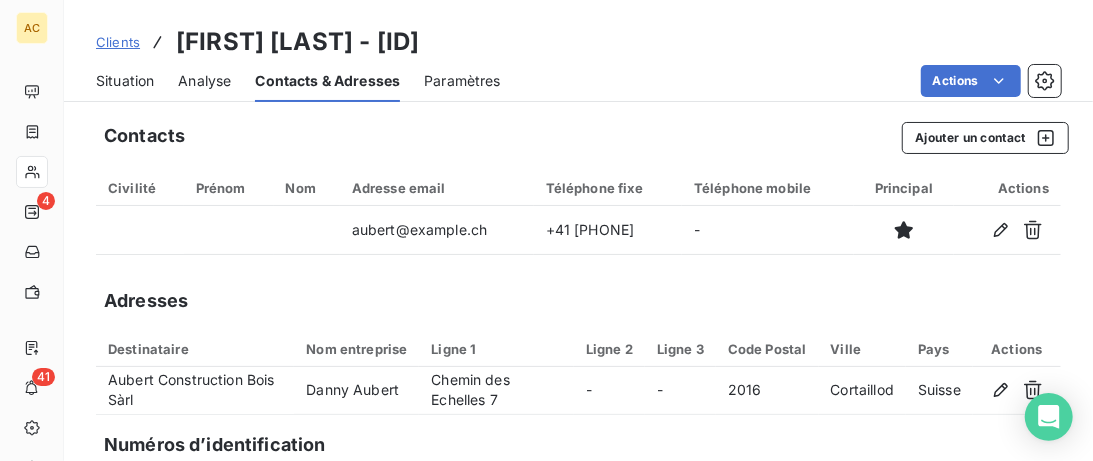 click on "Situation" at bounding box center [125, 81] 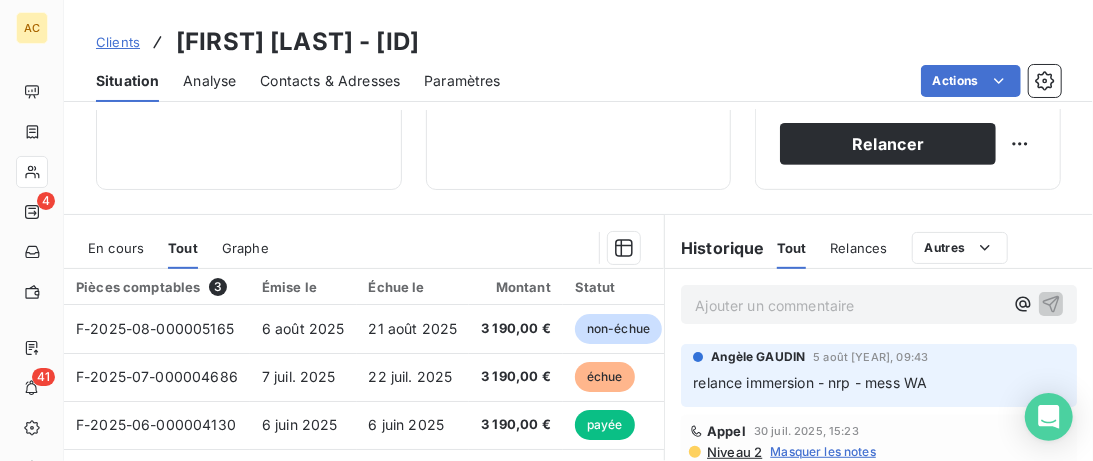 scroll, scrollTop: 410, scrollLeft: 0, axis: vertical 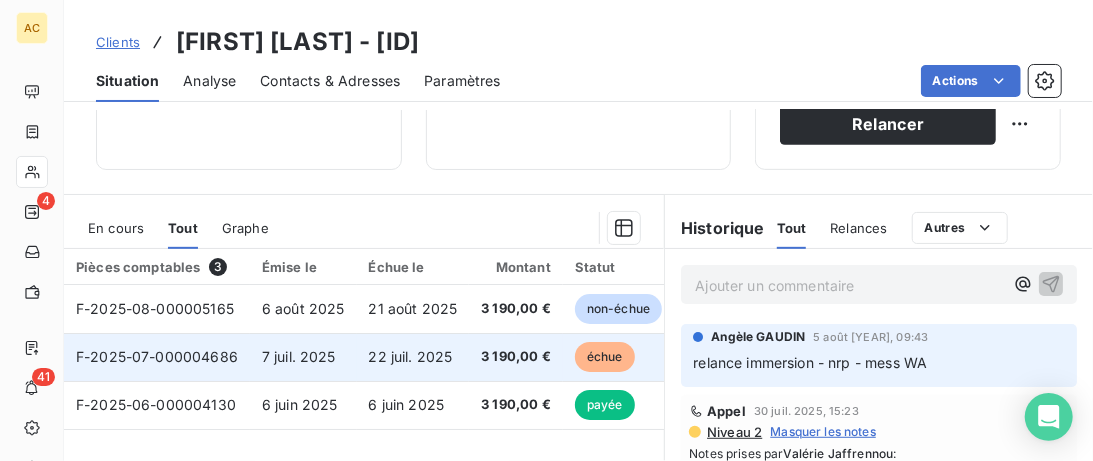 click on "22 juil. 2025" at bounding box center (413, 357) 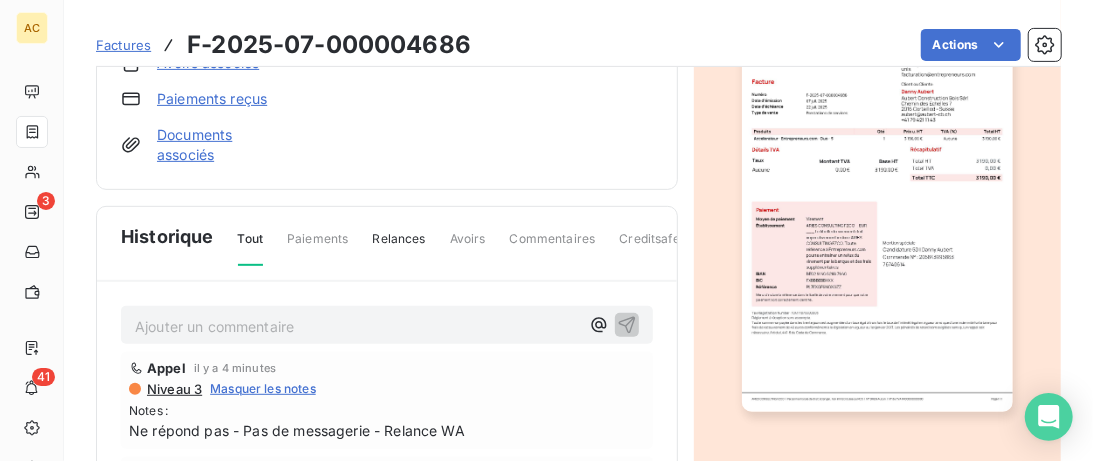 scroll, scrollTop: 548, scrollLeft: 0, axis: vertical 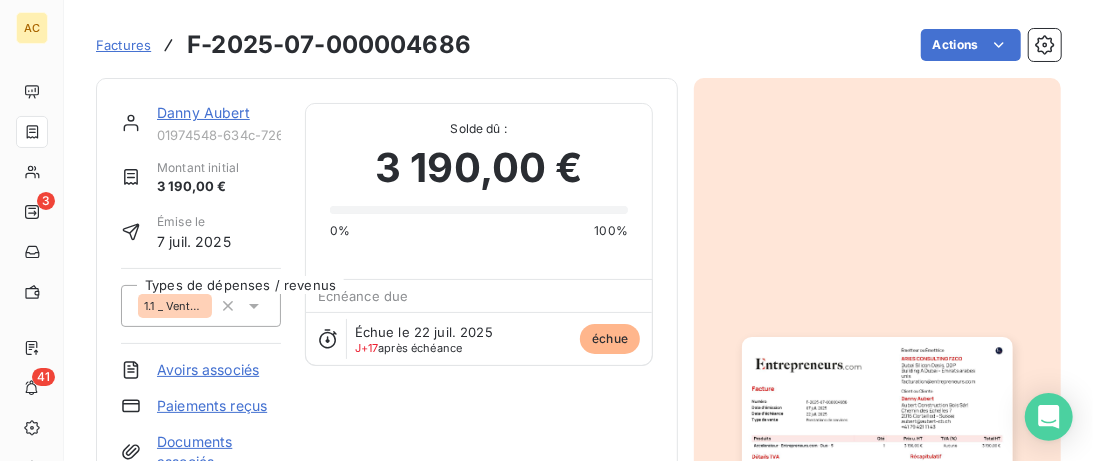 click on "Danny Aubert" at bounding box center (203, 112) 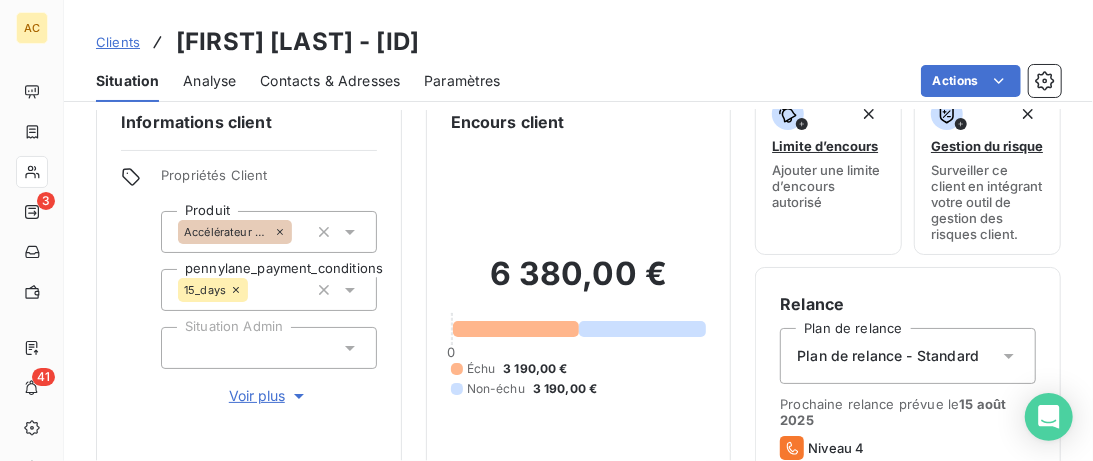 scroll, scrollTop: 0, scrollLeft: 0, axis: both 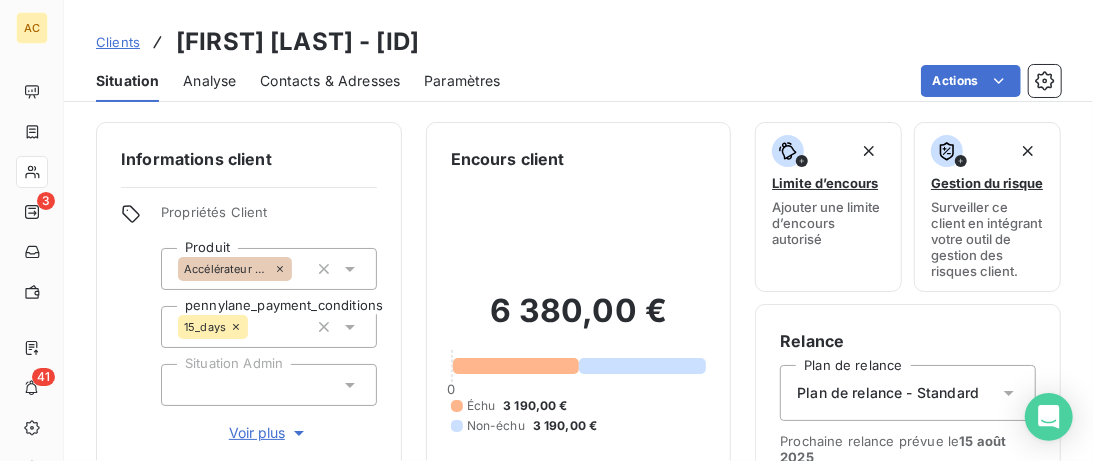 click on "Clients" at bounding box center (118, 42) 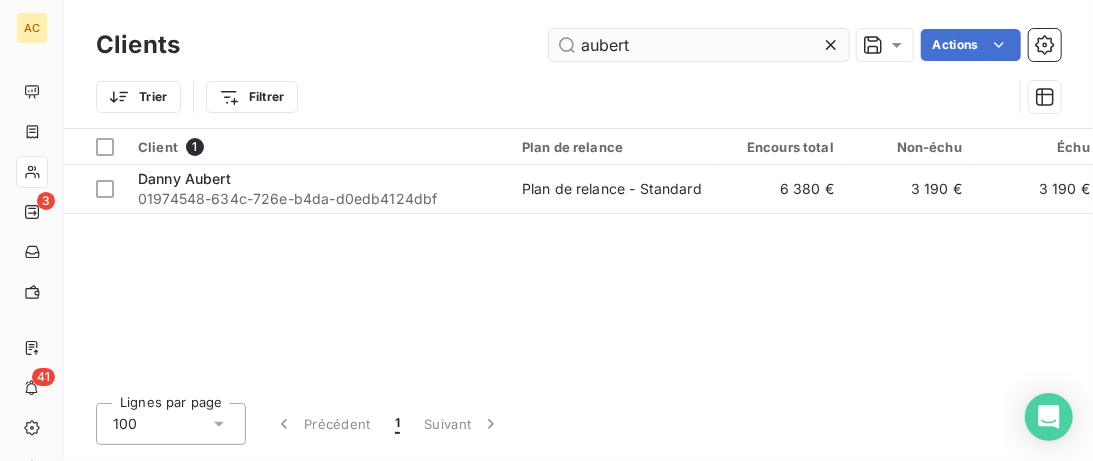 drag, startPoint x: 659, startPoint y: 43, endPoint x: 118, endPoint y: 42, distance: 541.0009 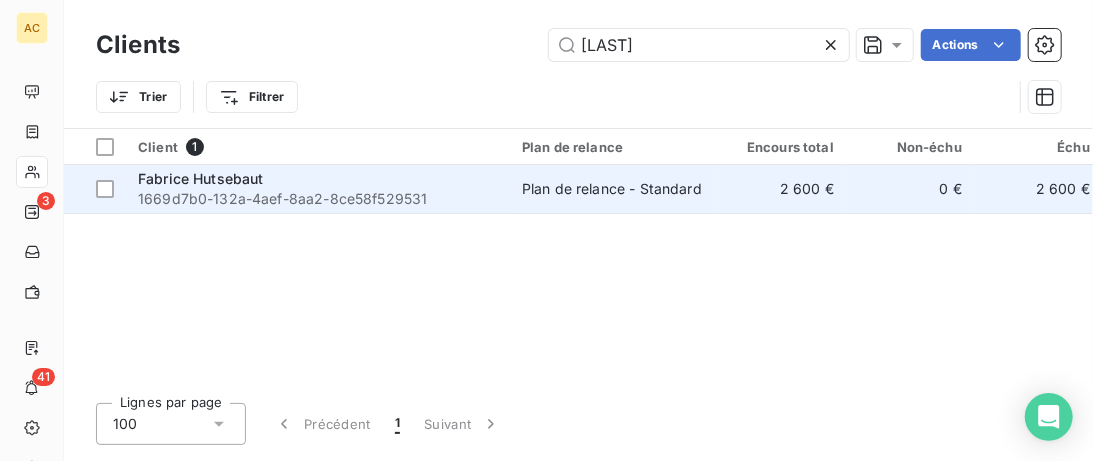 type on "[LAST]" 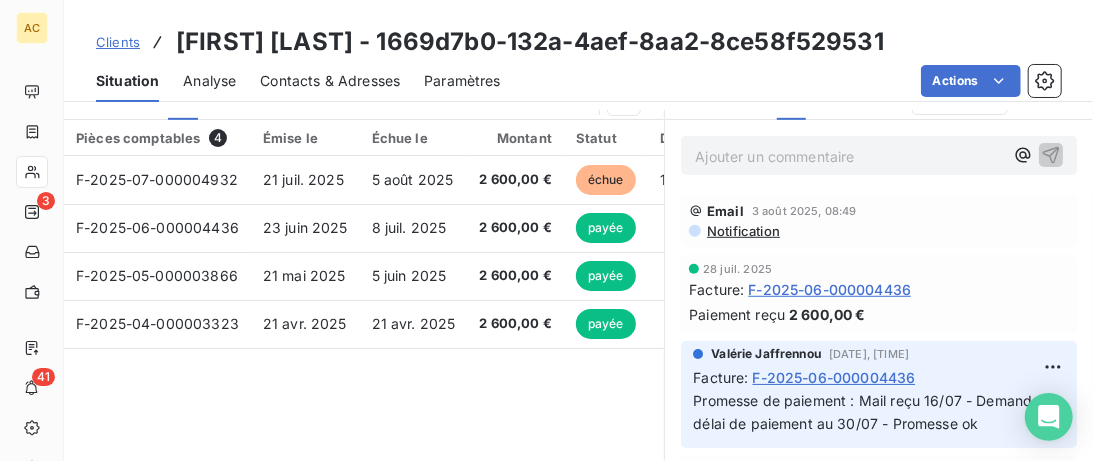 scroll, scrollTop: 539, scrollLeft: 0, axis: vertical 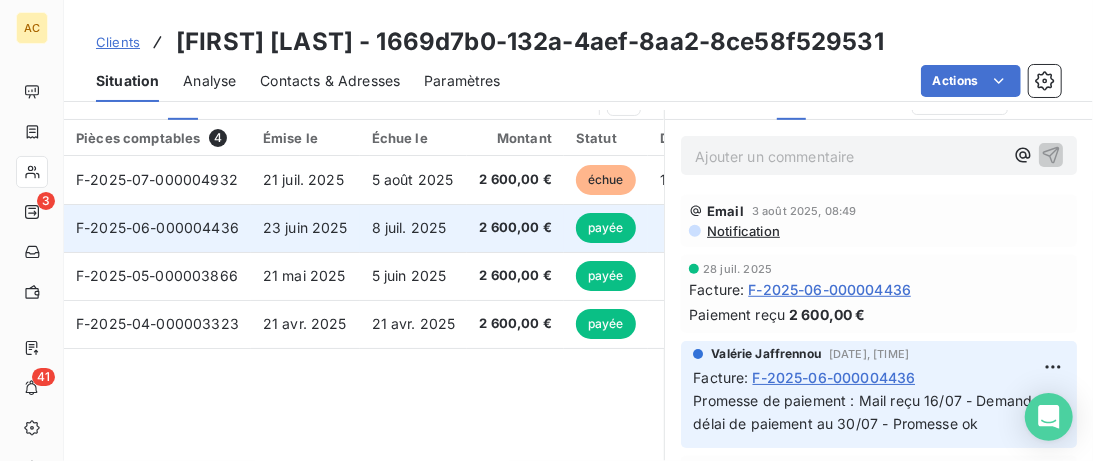 click on "23 juin 2025" at bounding box center (305, 228) 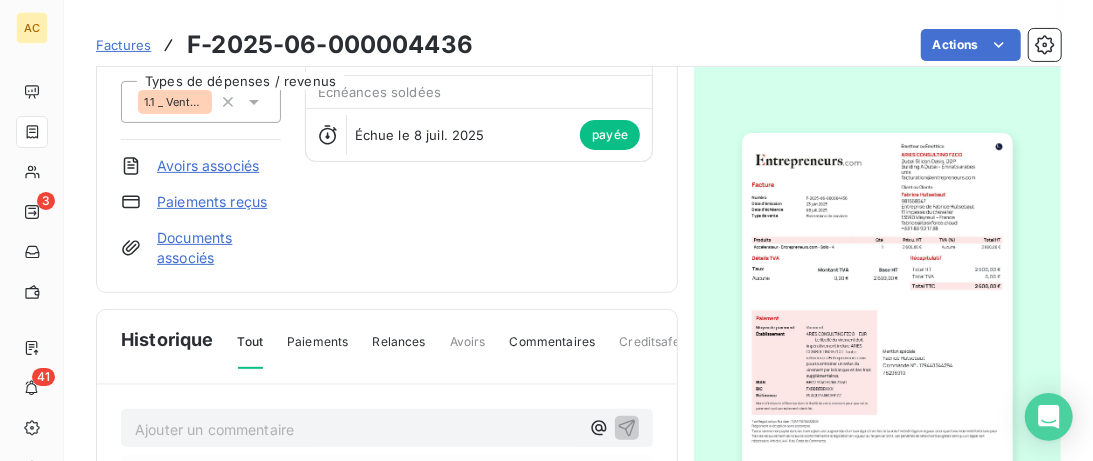 scroll, scrollTop: 0, scrollLeft: 0, axis: both 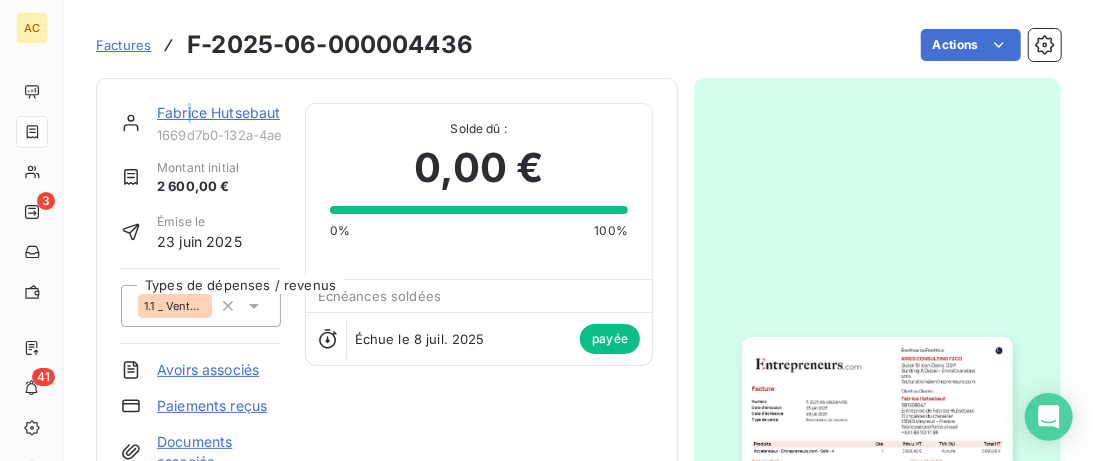 click on "[FIRST] [LAST] 1669d7b0-132a-4aef-8aa2-8ce58f529531" at bounding box center (219, 123) 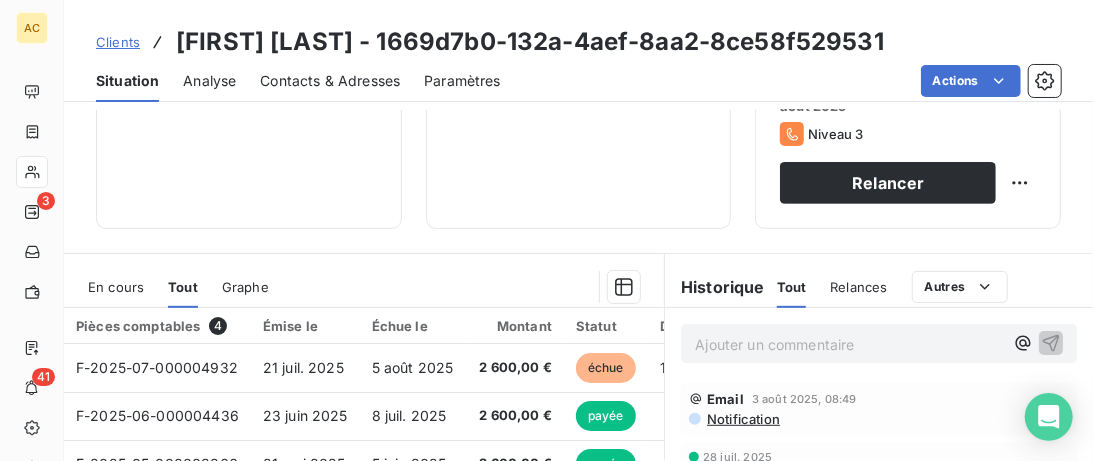 scroll, scrollTop: 307, scrollLeft: 0, axis: vertical 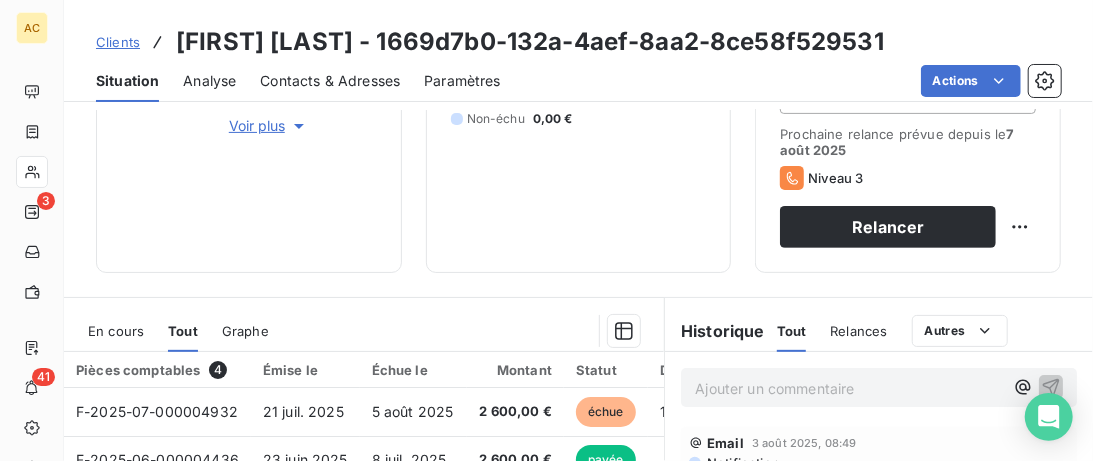 click on "Contacts & Adresses" at bounding box center [330, 81] 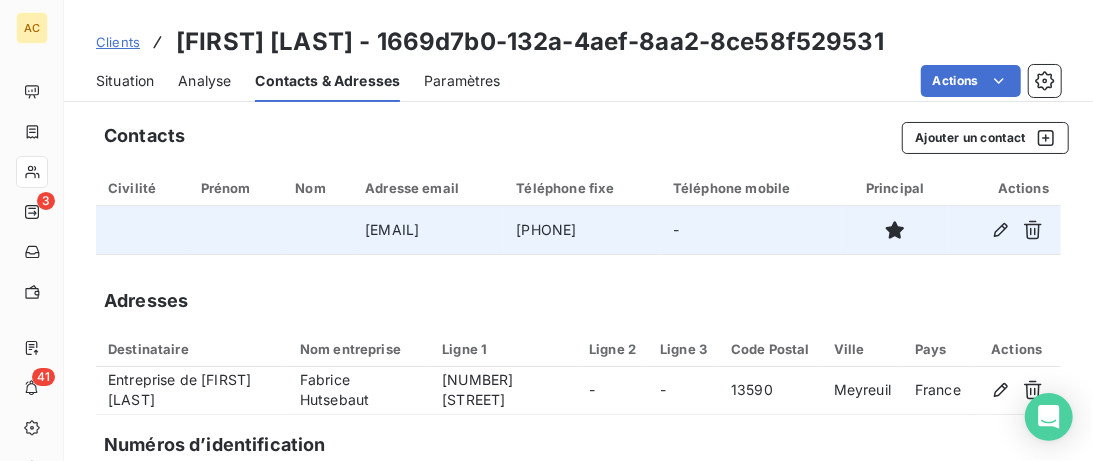 drag, startPoint x: 504, startPoint y: 234, endPoint x: 334, endPoint y: 232, distance: 170.01176 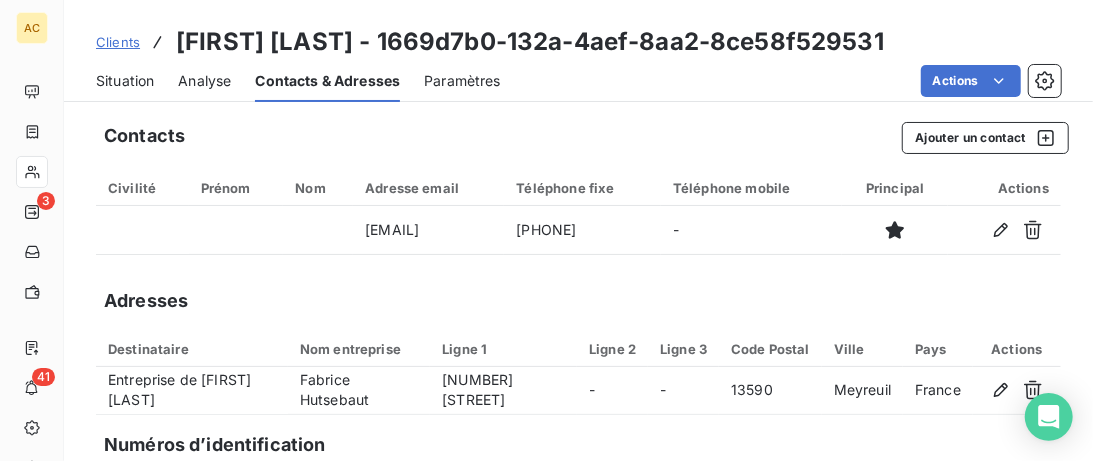 click on "Situation" at bounding box center (125, 81) 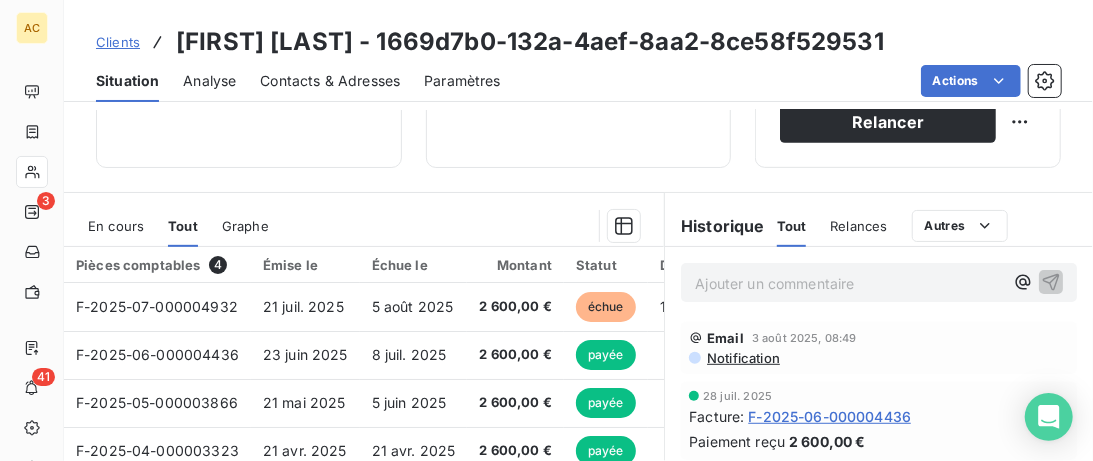 scroll, scrollTop: 410, scrollLeft: 0, axis: vertical 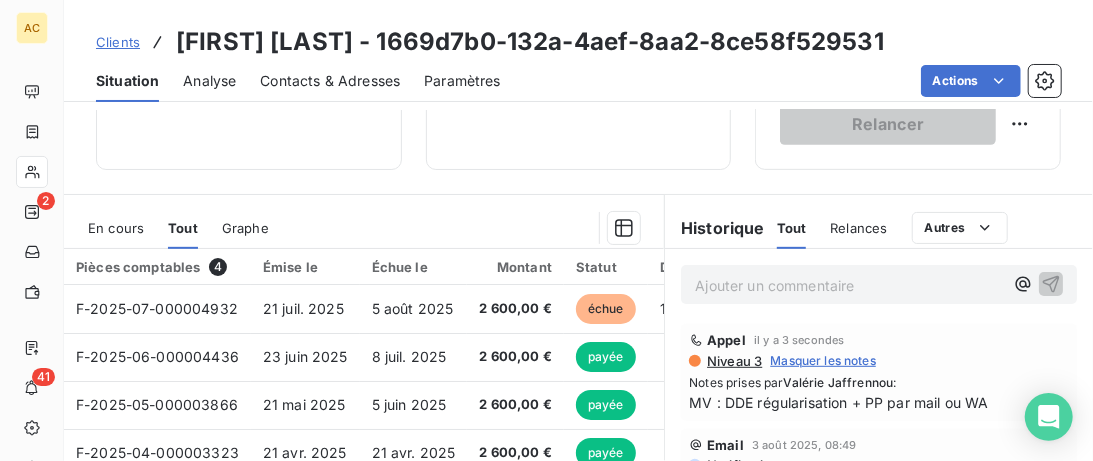 click on "Clients" at bounding box center [118, 42] 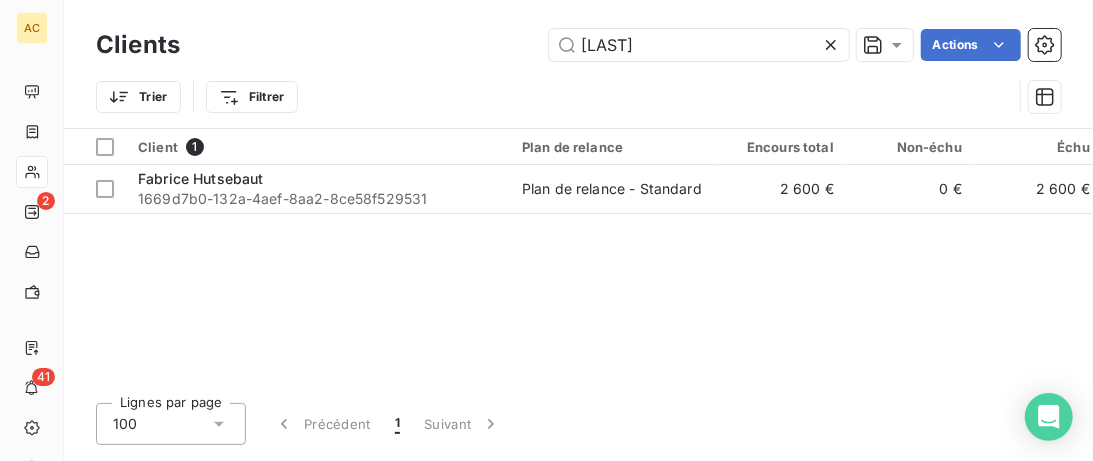 drag, startPoint x: 694, startPoint y: 44, endPoint x: 262, endPoint y: 49, distance: 432.02893 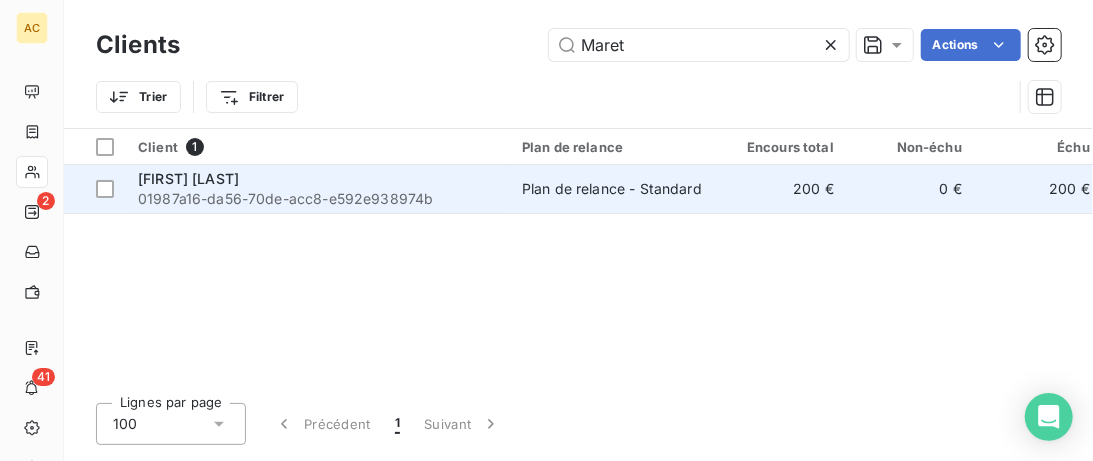 type on "Maret" 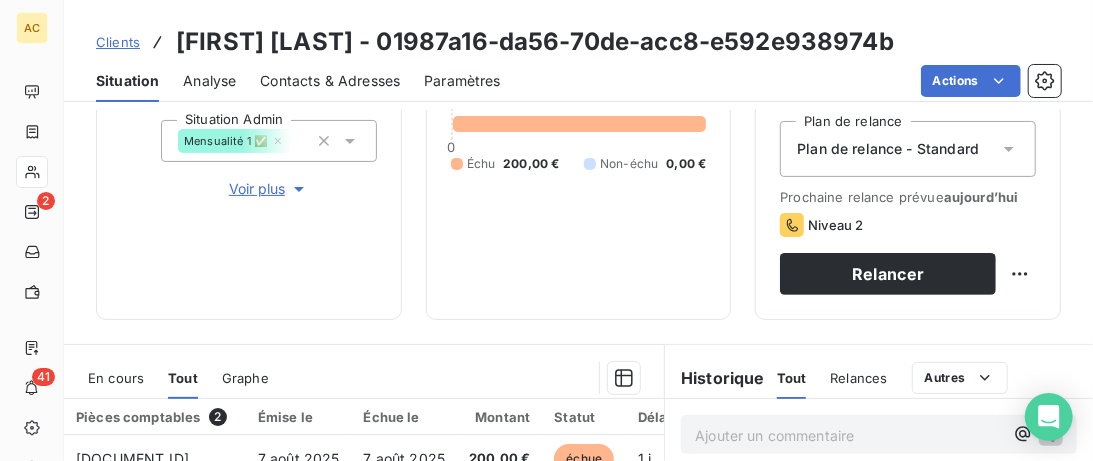 scroll, scrollTop: 205, scrollLeft: 0, axis: vertical 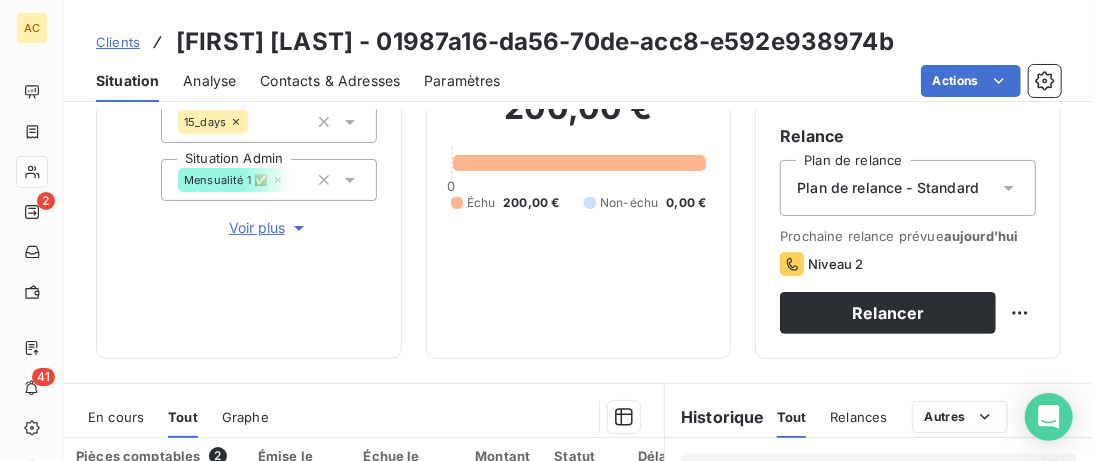 click on "Clients" at bounding box center [118, 42] 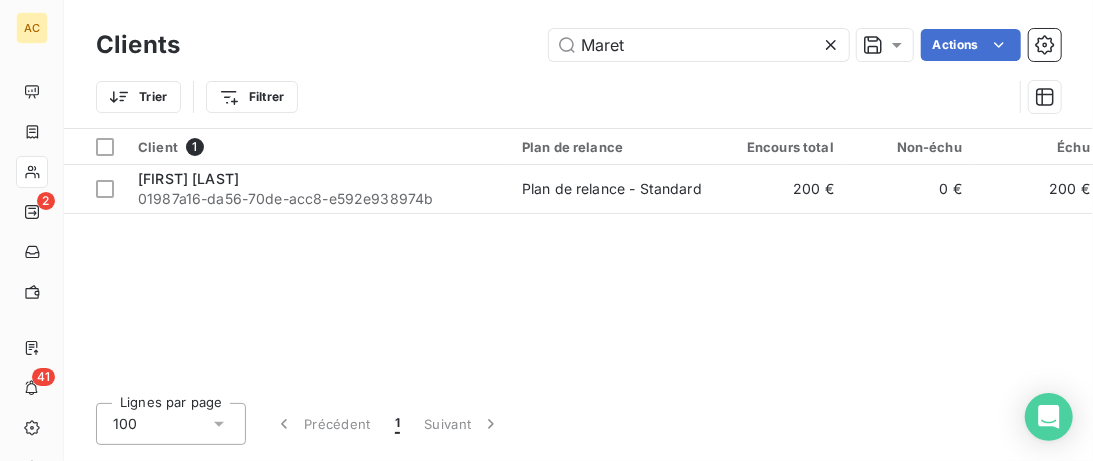 drag, startPoint x: 562, startPoint y: 52, endPoint x: 291, endPoint y: 52, distance: 271 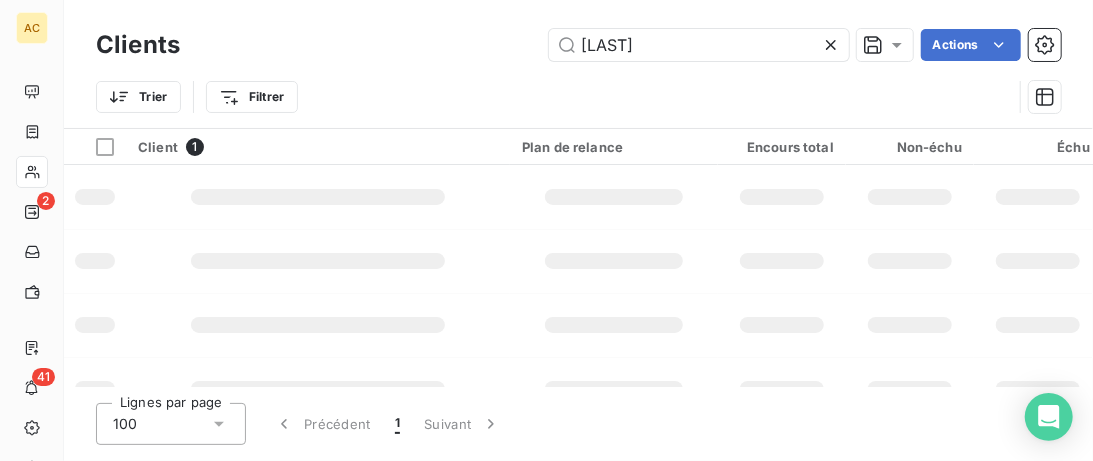 type on "[LAST]" 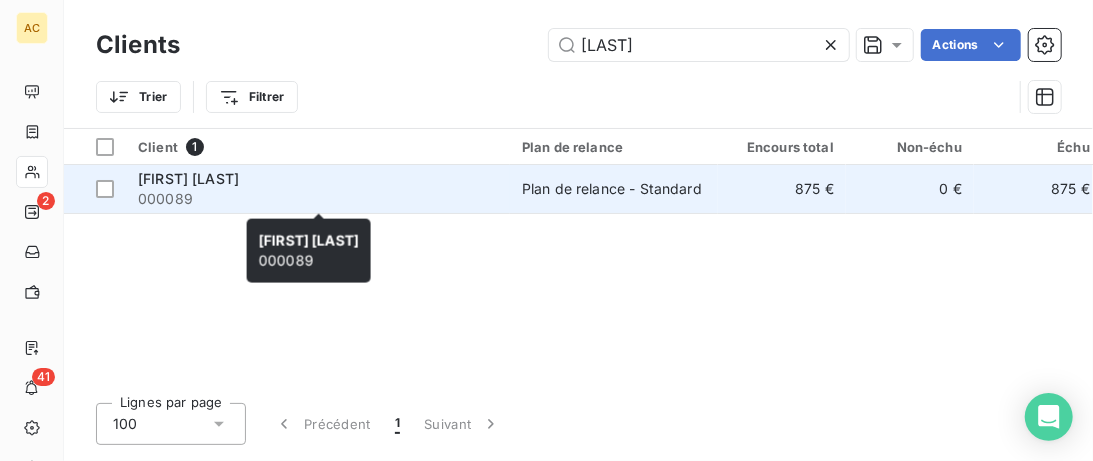 click on "000089" at bounding box center (318, 199) 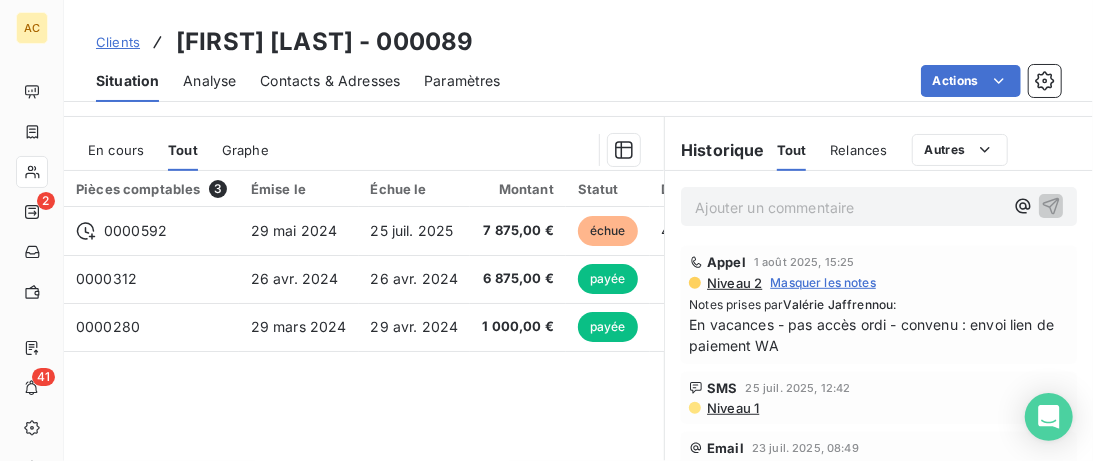 scroll, scrollTop: 512, scrollLeft: 0, axis: vertical 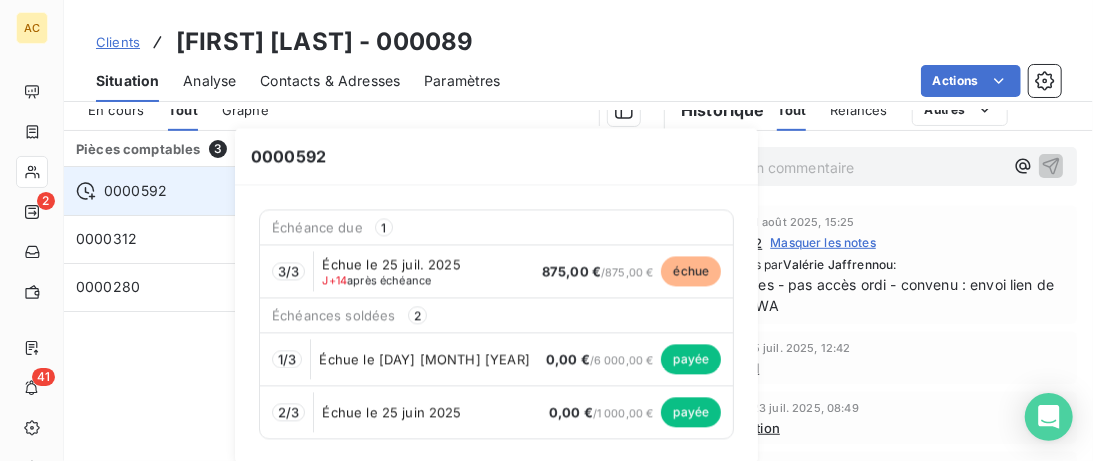 click 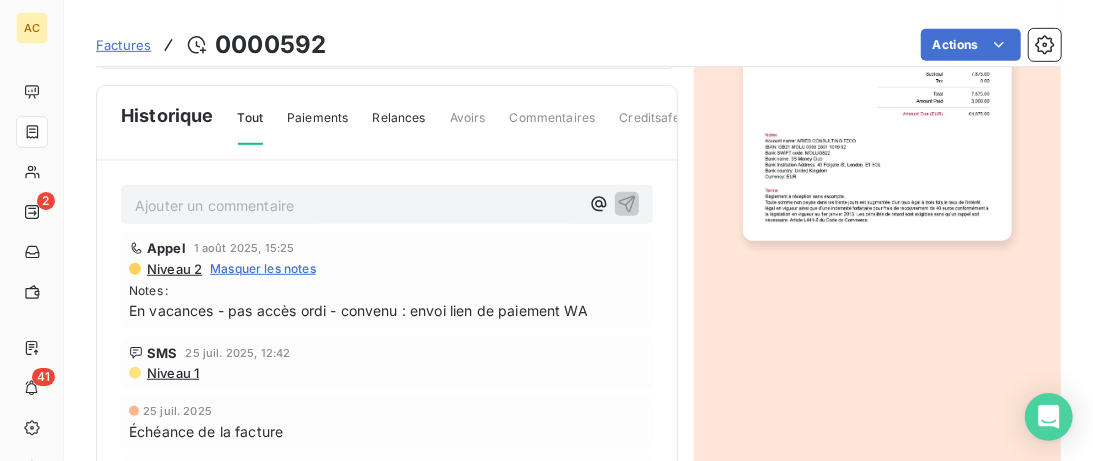 scroll, scrollTop: 513, scrollLeft: 0, axis: vertical 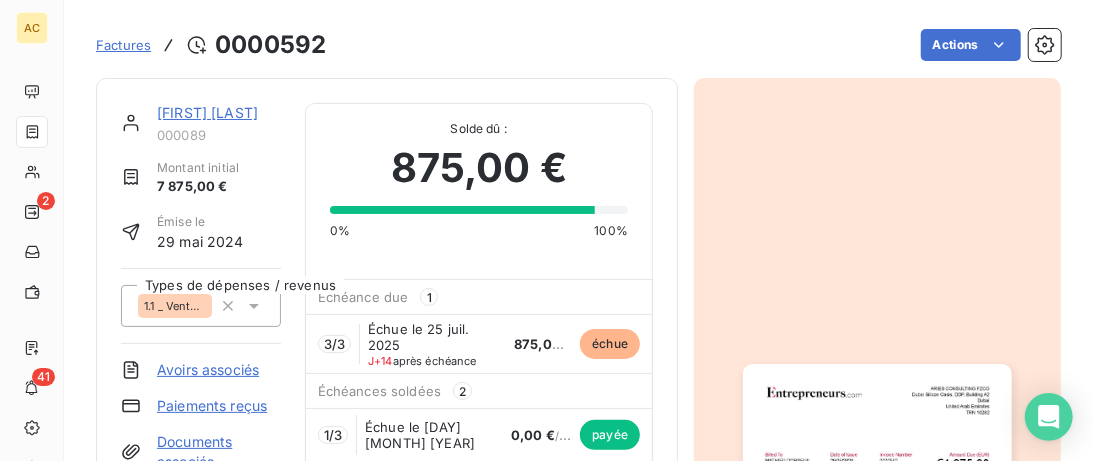 click on "[FIRST] [LAST]" at bounding box center [207, 112] 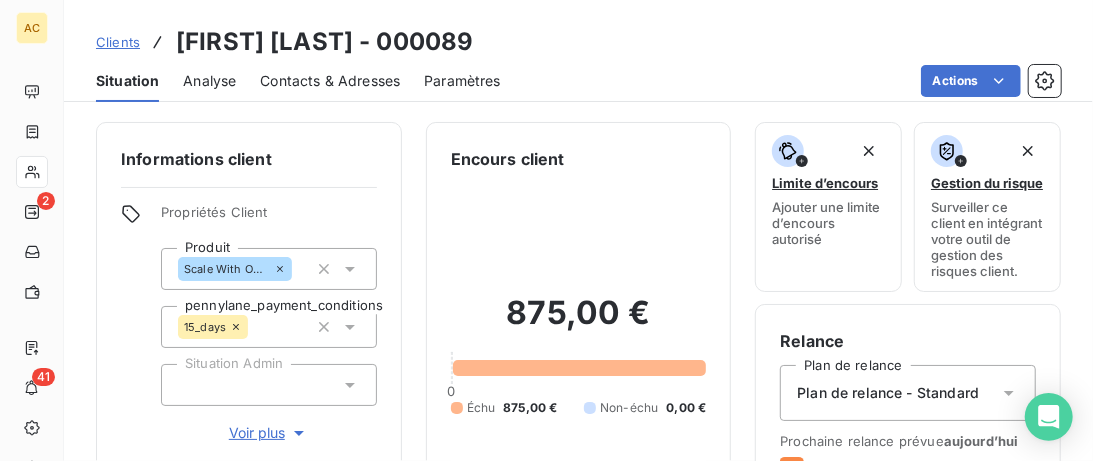 click on "Contacts & Adresses" at bounding box center (330, 81) 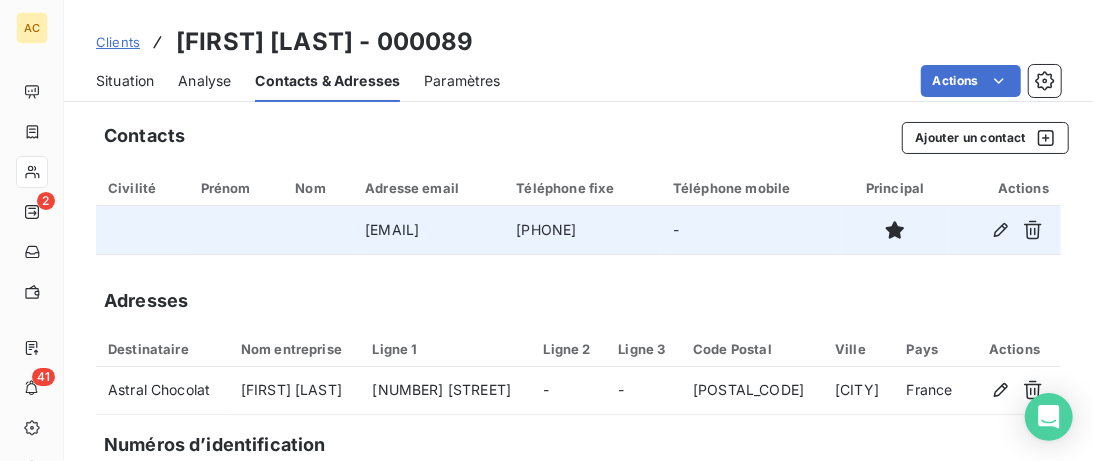 drag, startPoint x: 661, startPoint y: 233, endPoint x: 541, endPoint y: 228, distance: 120.10412 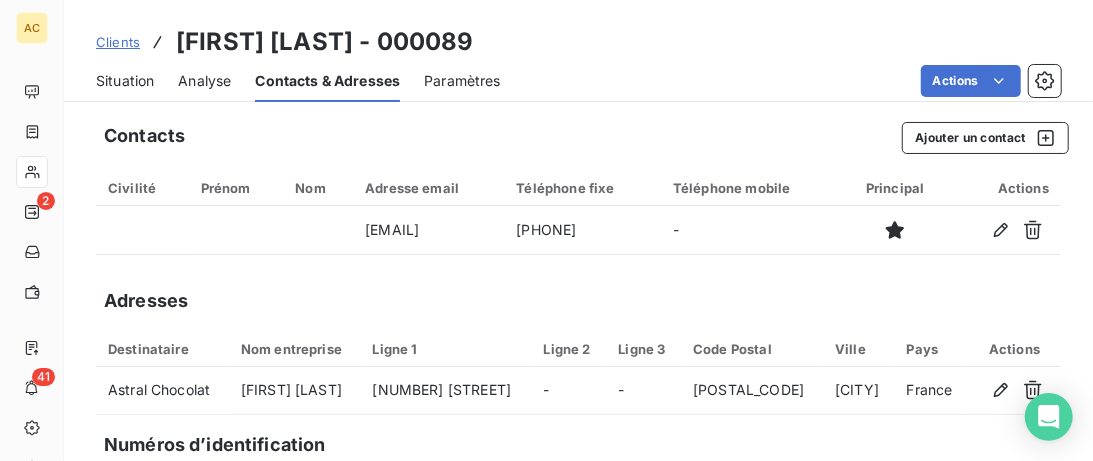 click on "Clients" at bounding box center (118, 42) 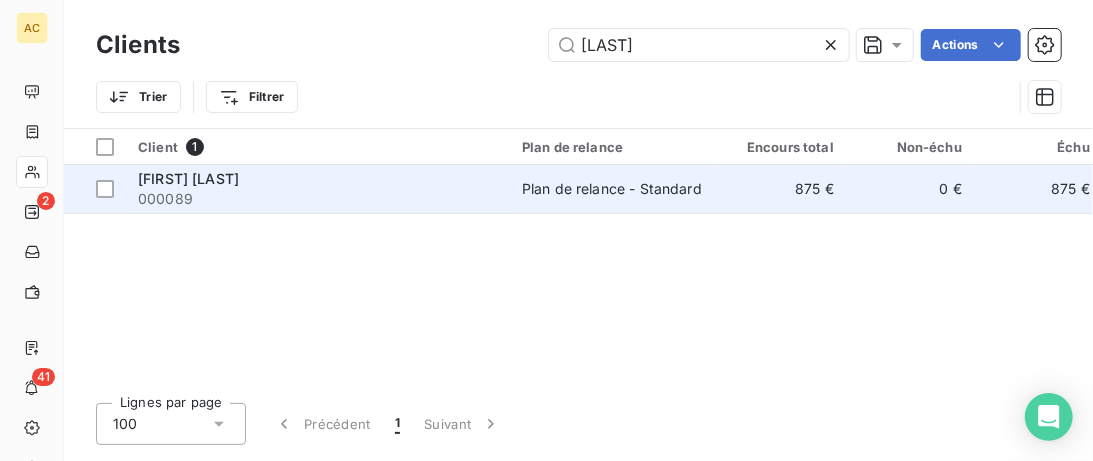 click on "[FIRST] [LAST]" at bounding box center (318, 179) 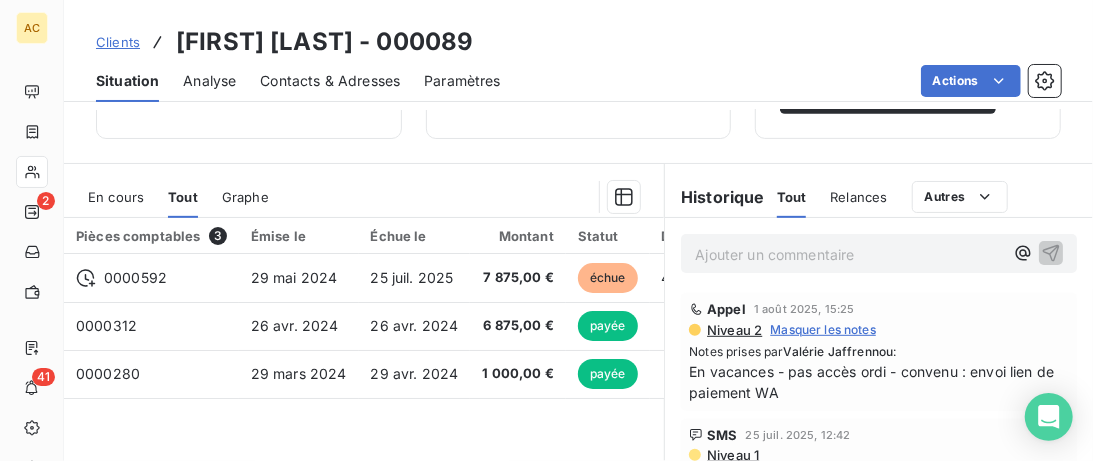 scroll, scrollTop: 512, scrollLeft: 0, axis: vertical 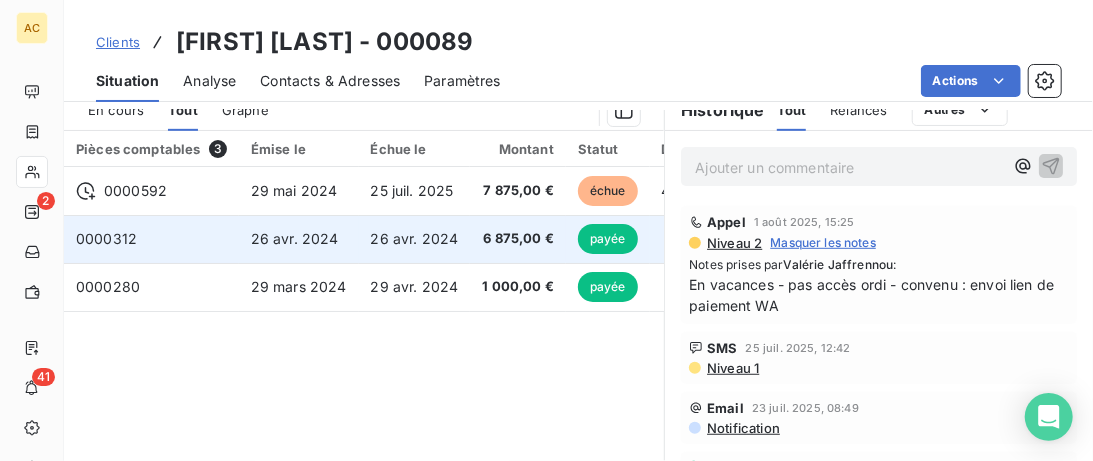 click on "0000312" at bounding box center [151, 239] 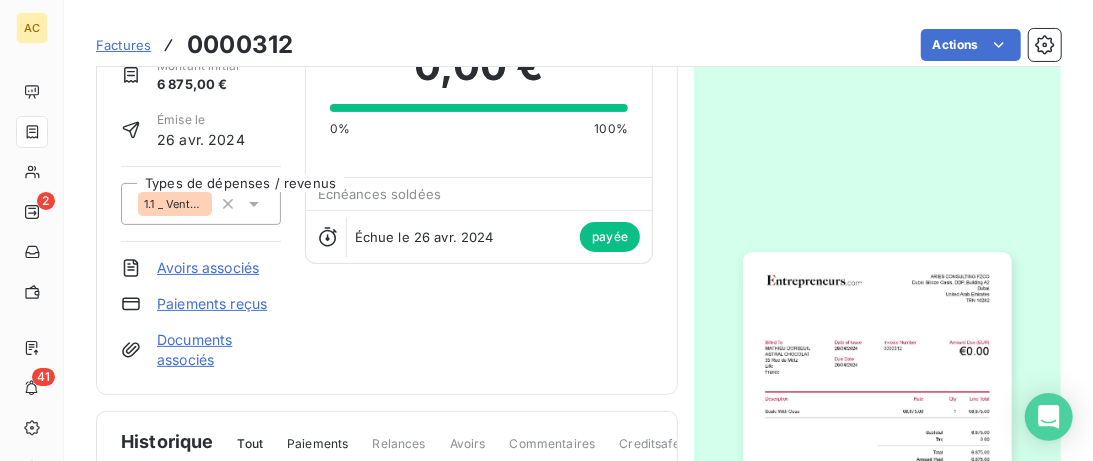 scroll, scrollTop: 0, scrollLeft: 0, axis: both 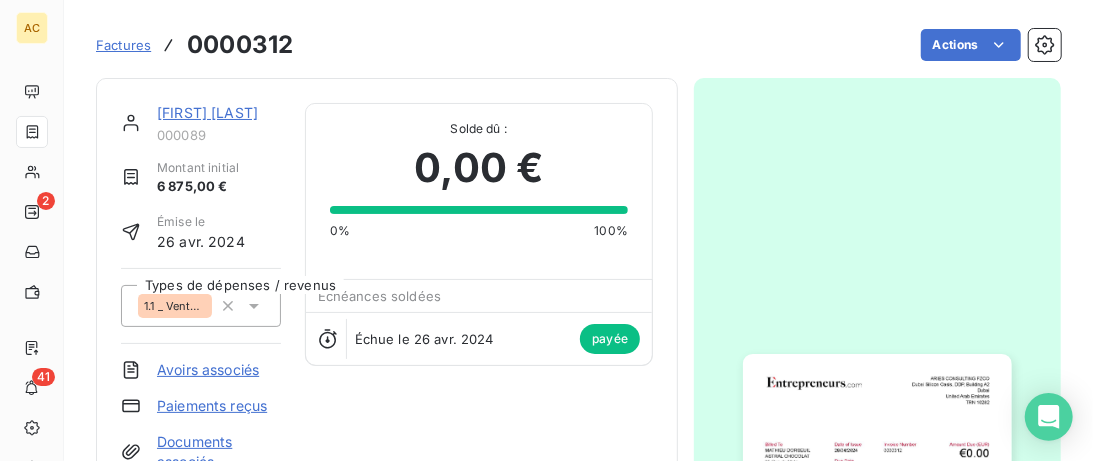 click on "[FIRST] [LAST]" at bounding box center (207, 112) 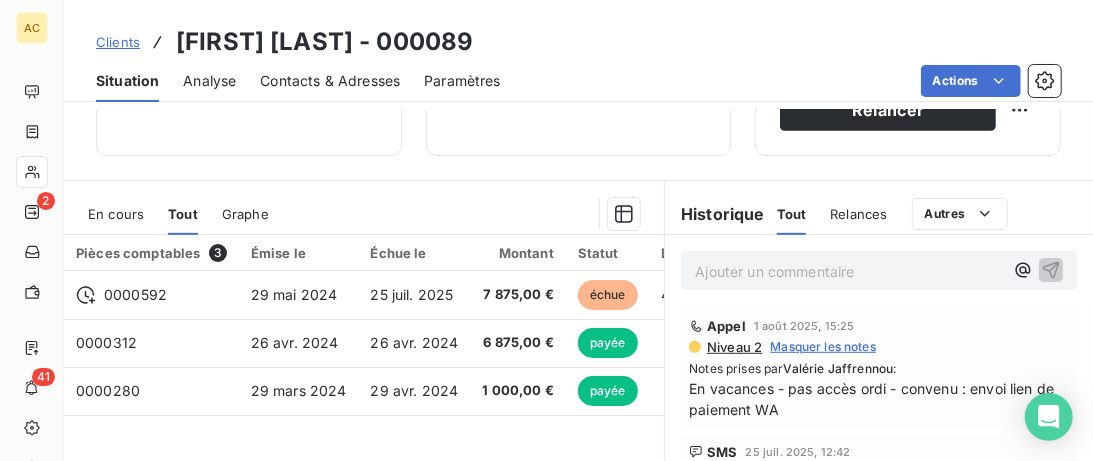 scroll, scrollTop: 410, scrollLeft: 0, axis: vertical 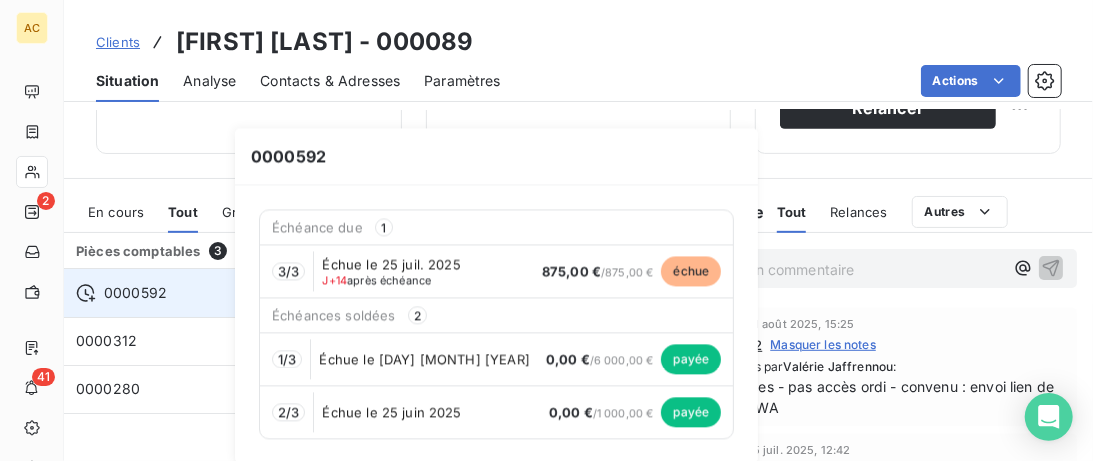 click 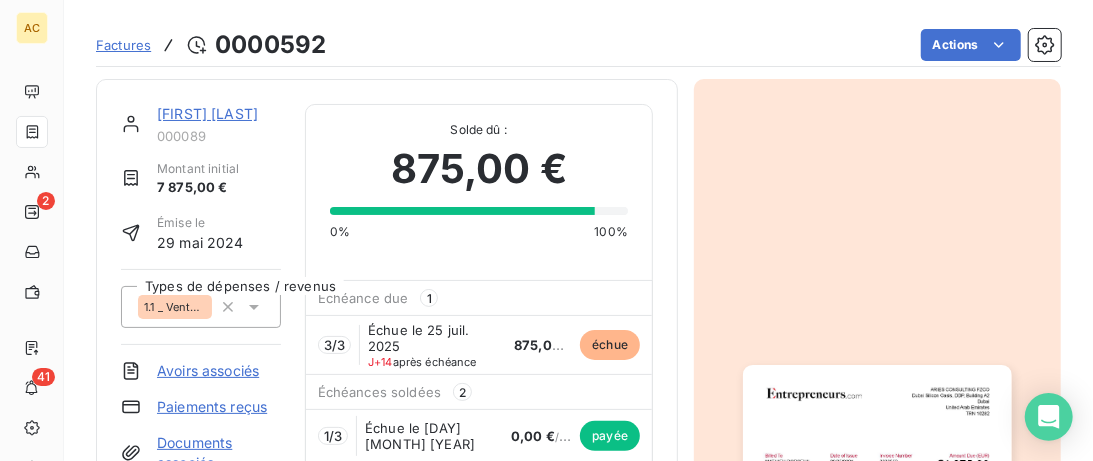 scroll, scrollTop: 103, scrollLeft: 0, axis: vertical 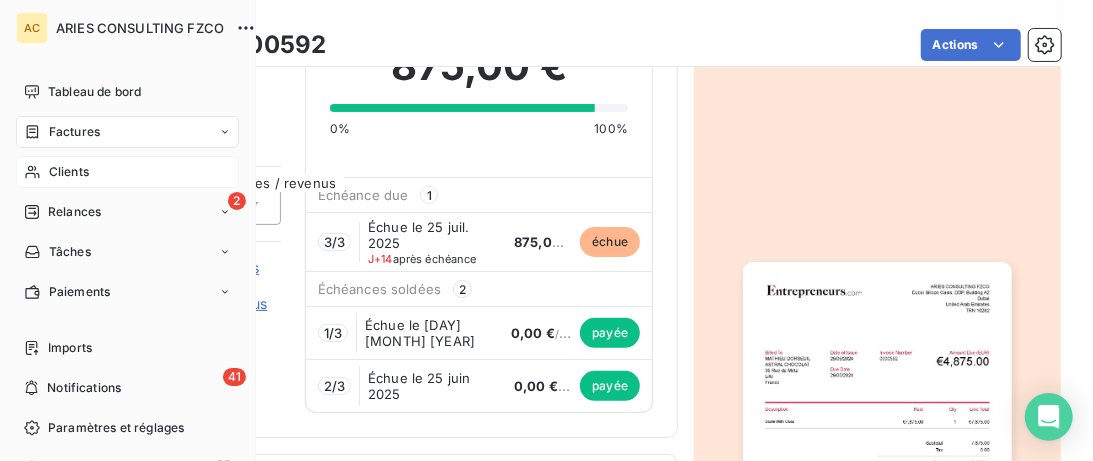 click 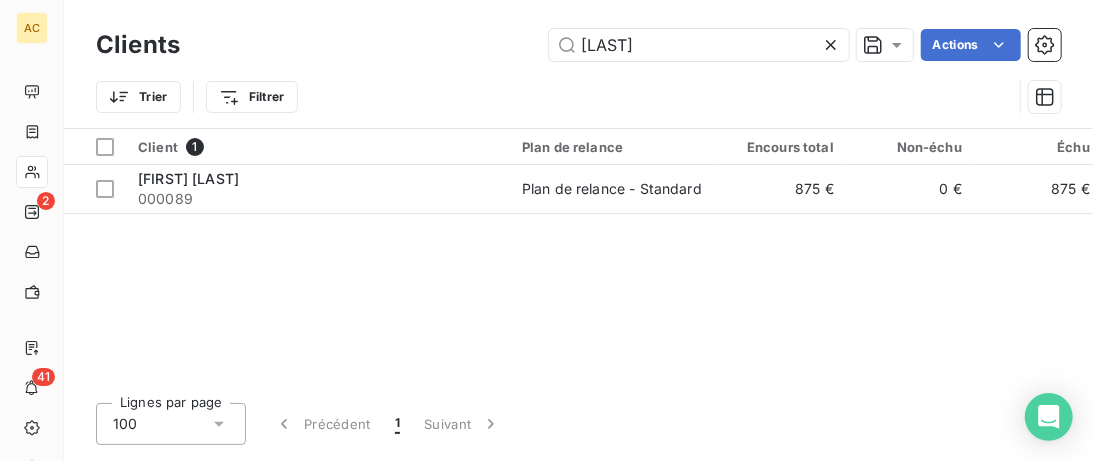 drag, startPoint x: 682, startPoint y: 52, endPoint x: 359, endPoint y: 37, distance: 323.3481 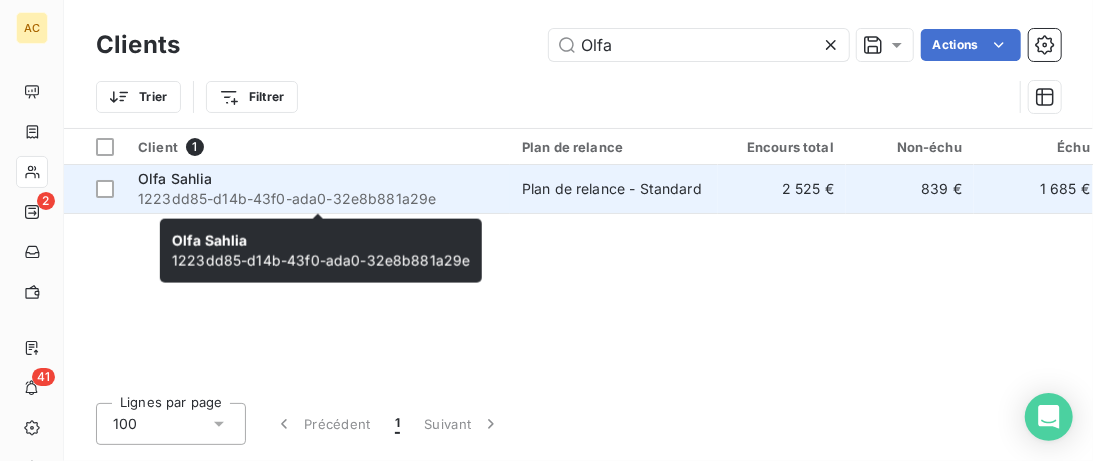 type on "Olfa" 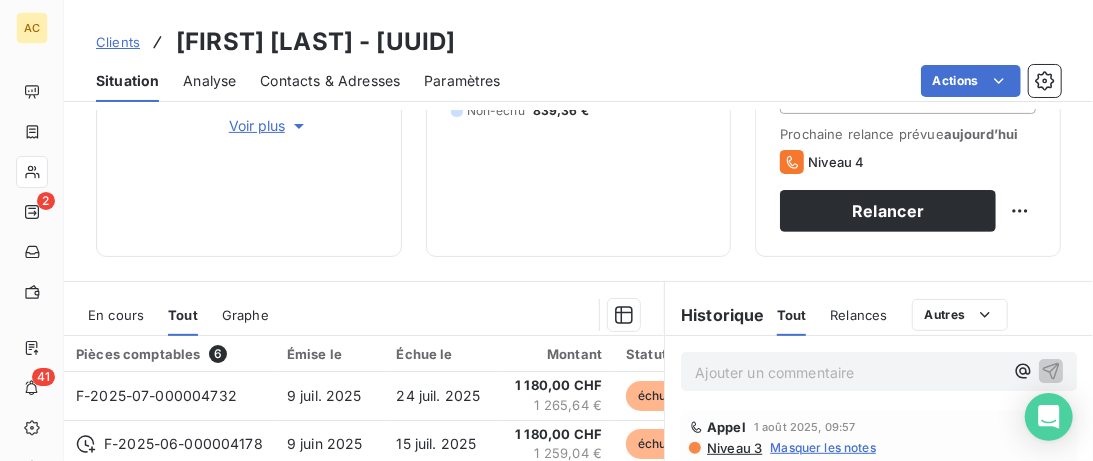 scroll, scrollTop: 512, scrollLeft: 0, axis: vertical 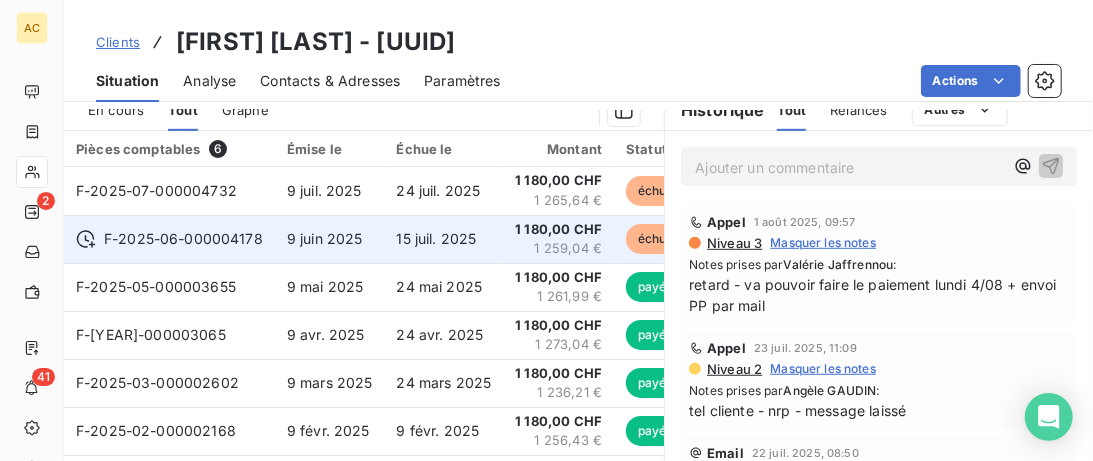 click on "F-2025-06-000004178" at bounding box center (169, 239) 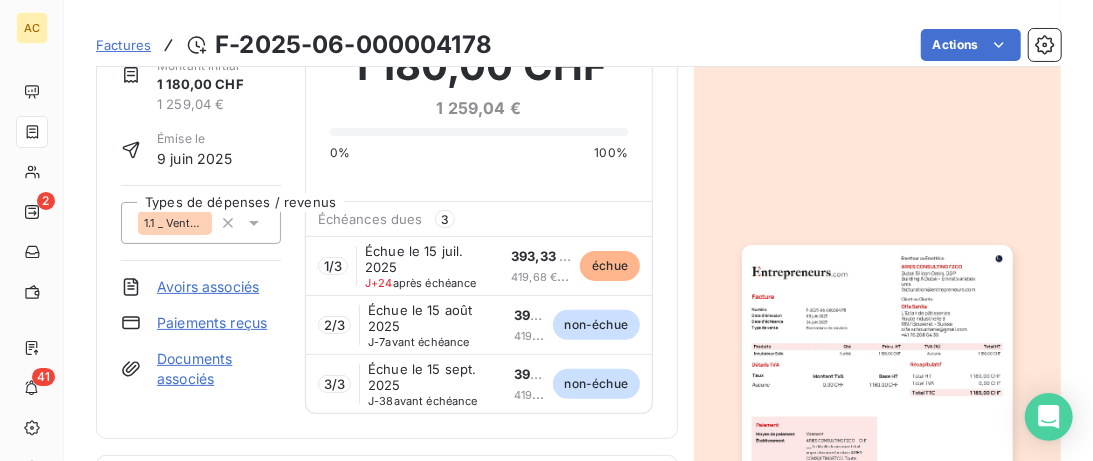 scroll, scrollTop: 0, scrollLeft: 0, axis: both 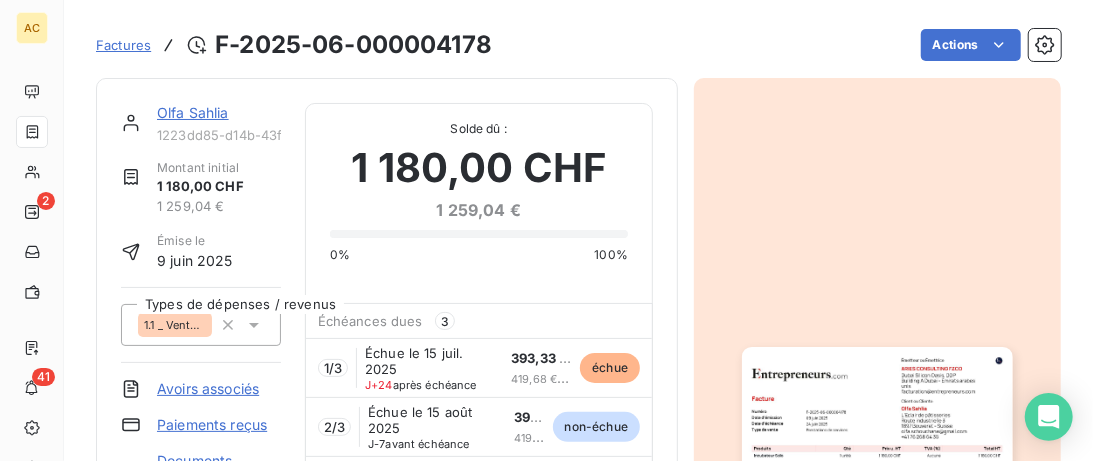 click on "Olfa Sahlia" at bounding box center (193, 112) 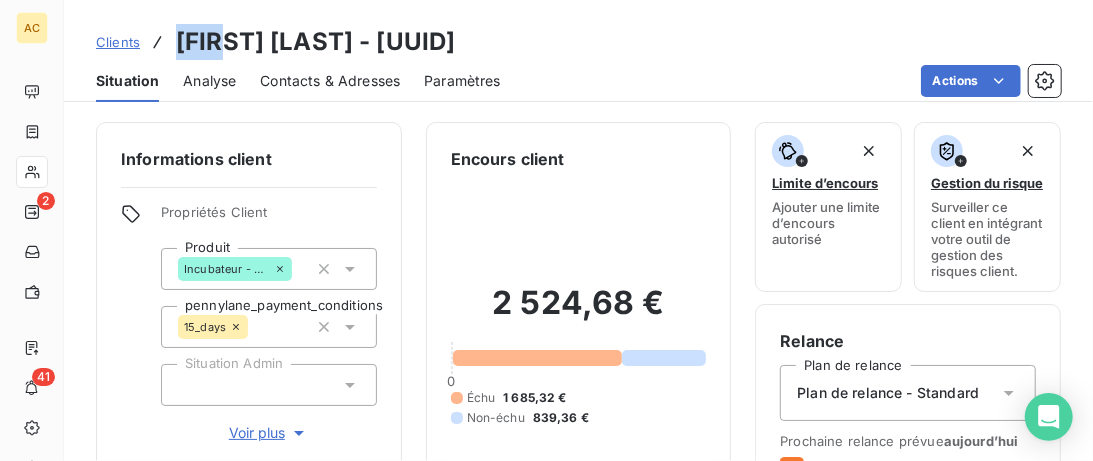 drag, startPoint x: 223, startPoint y: 49, endPoint x: 172, endPoint y: 38, distance: 52.17279 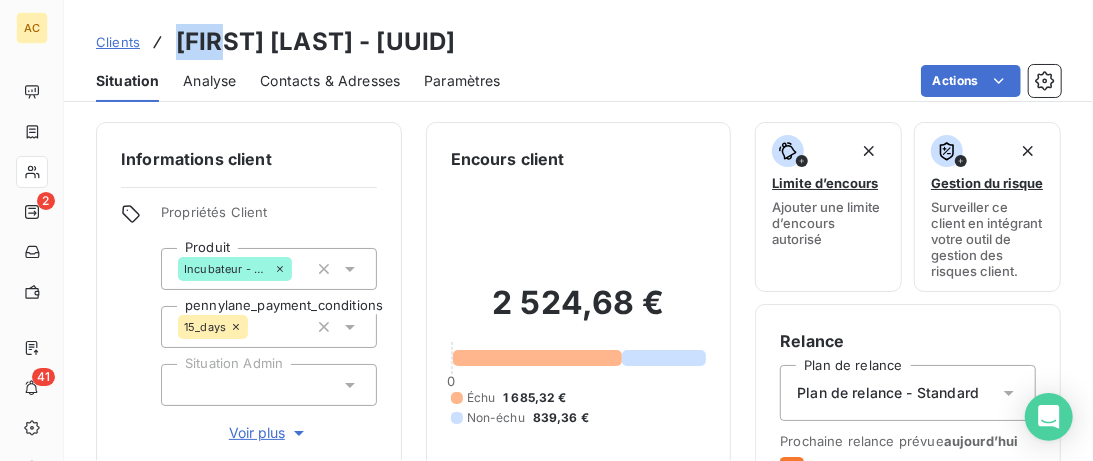 click on "Contacts & Adresses" at bounding box center (330, 81) 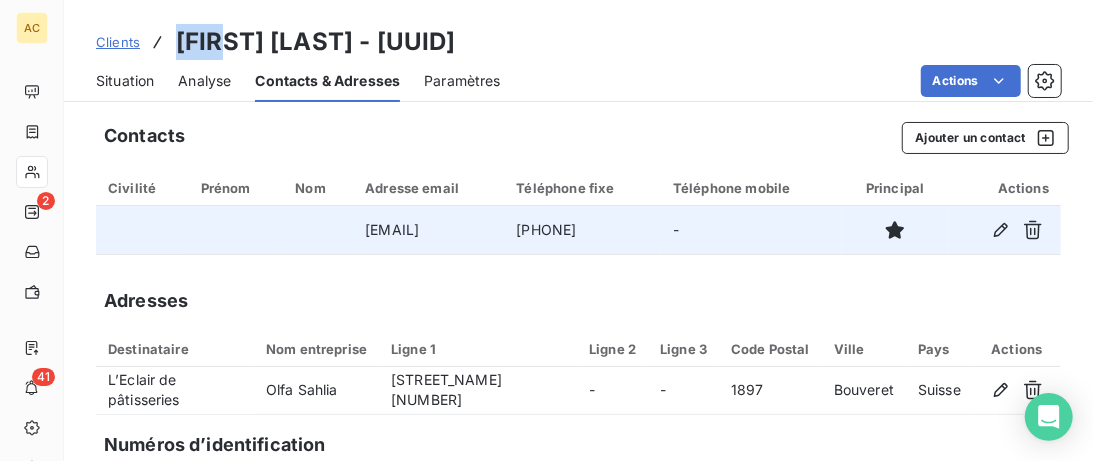drag, startPoint x: 524, startPoint y: 234, endPoint x: 293, endPoint y: 233, distance: 231.00217 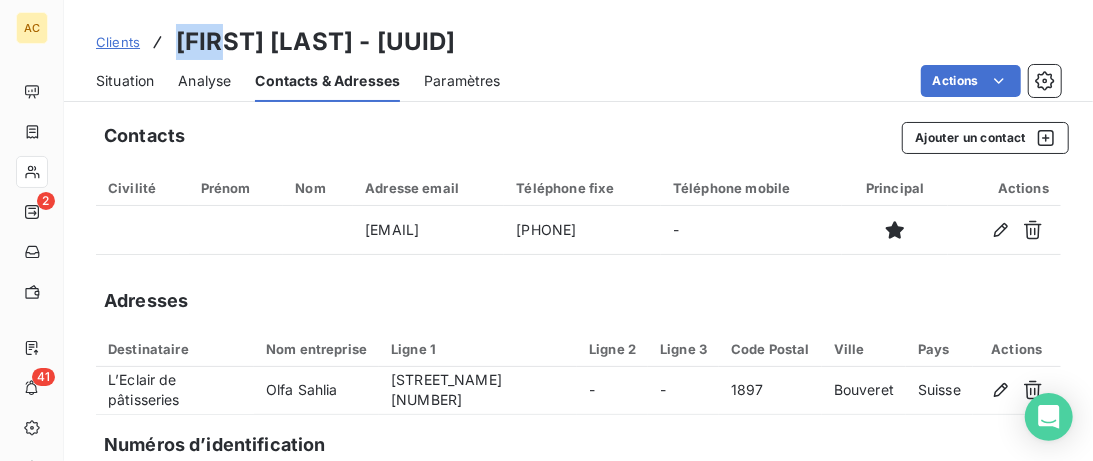 click on "Situation" at bounding box center (125, 81) 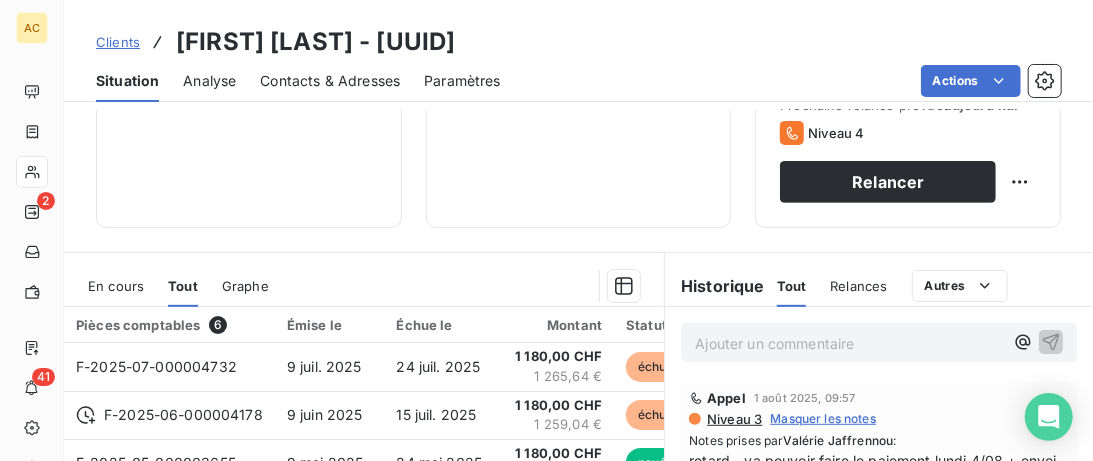 scroll, scrollTop: 410, scrollLeft: 0, axis: vertical 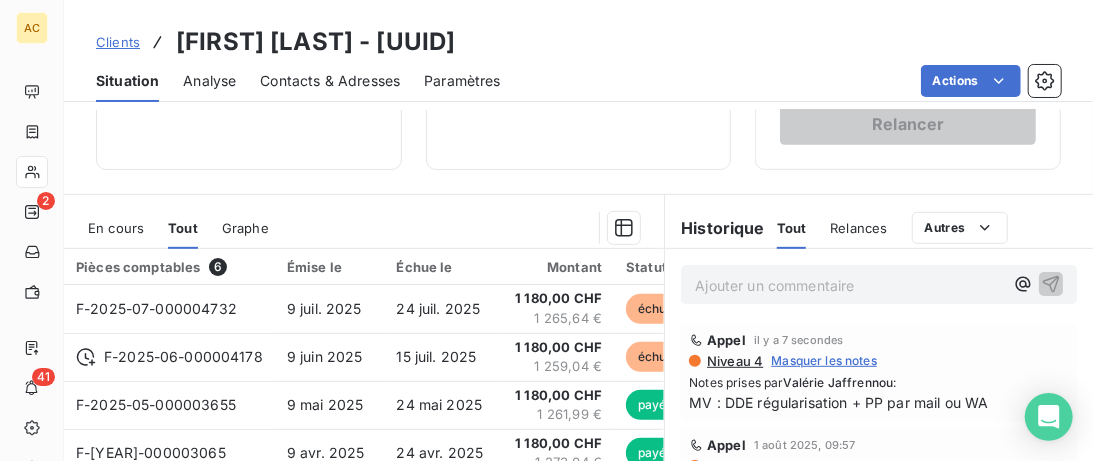 click on "Clients" at bounding box center [118, 42] 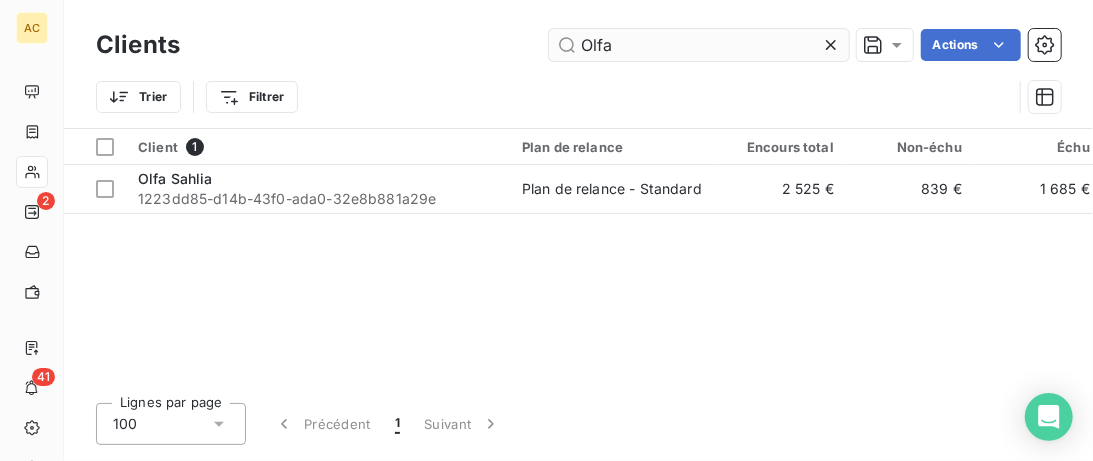 click on "Olfa" at bounding box center (699, 45) 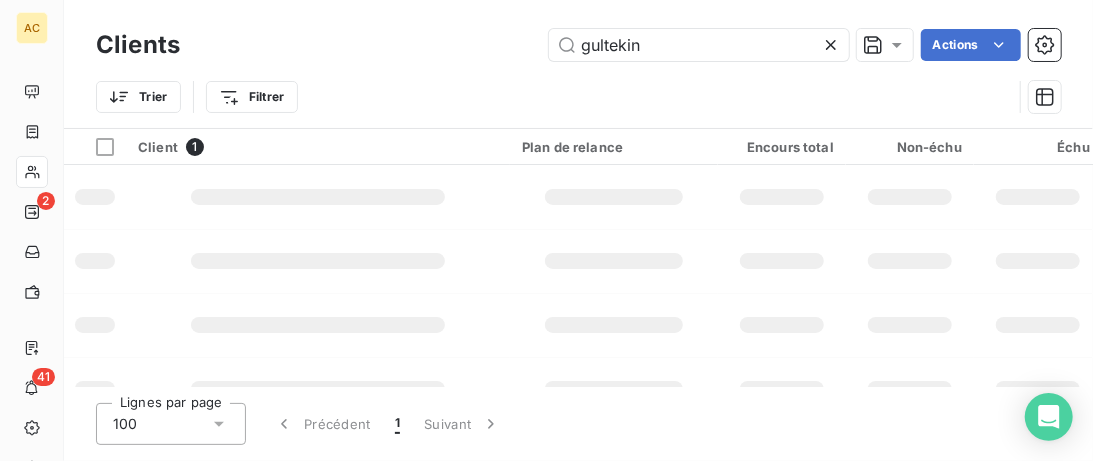 type on "gultekin" 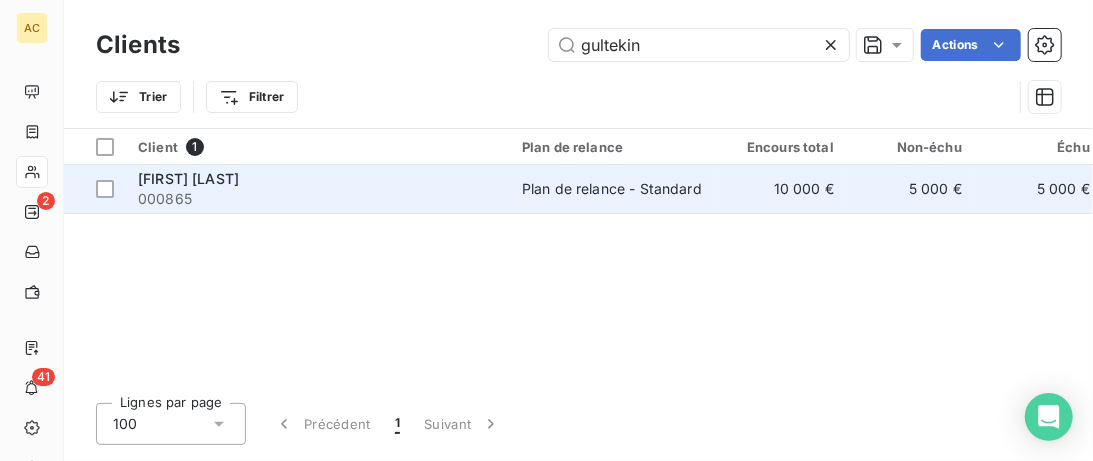 click on "[FIRST] [LAST]" at bounding box center [318, 179] 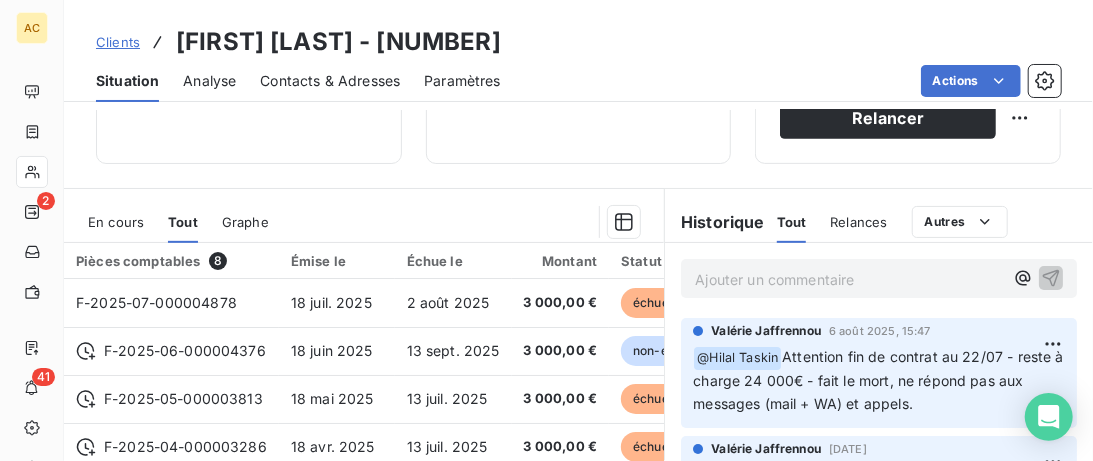 scroll, scrollTop: 410, scrollLeft: 0, axis: vertical 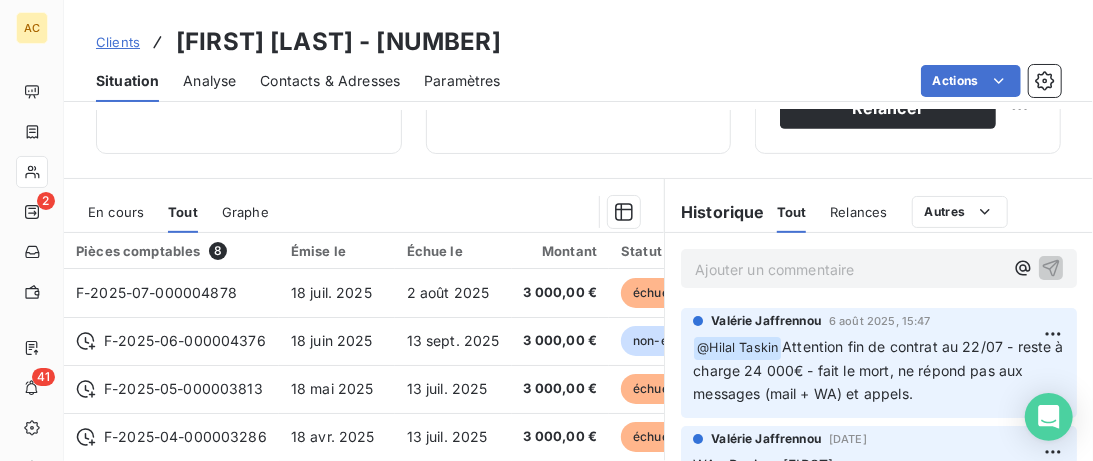 click on "Contacts & Adresses" at bounding box center [330, 81] 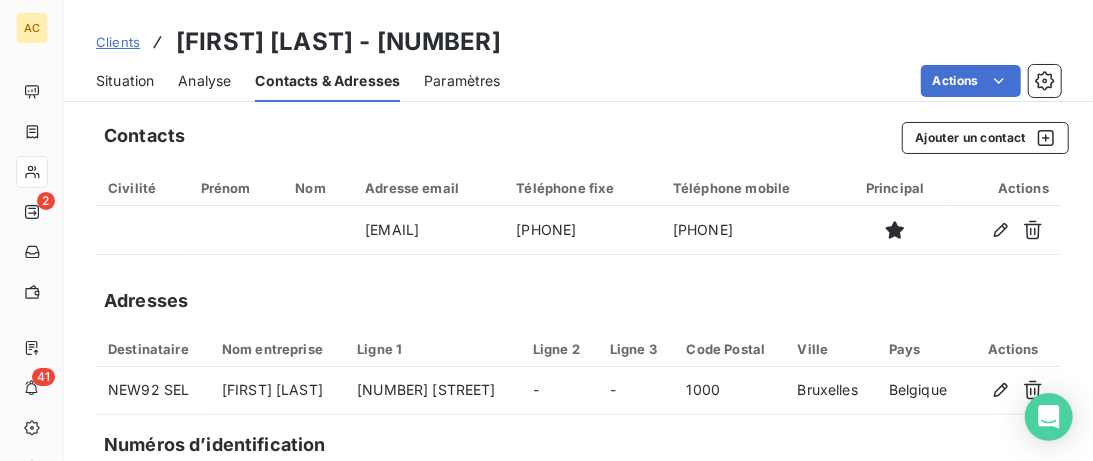 click on "Situation" at bounding box center [125, 81] 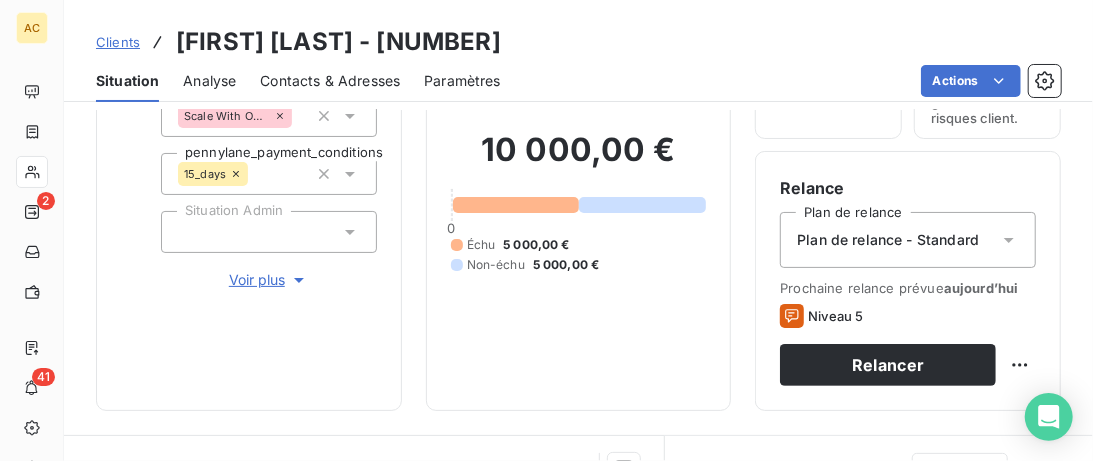 scroll, scrollTop: 205, scrollLeft: 0, axis: vertical 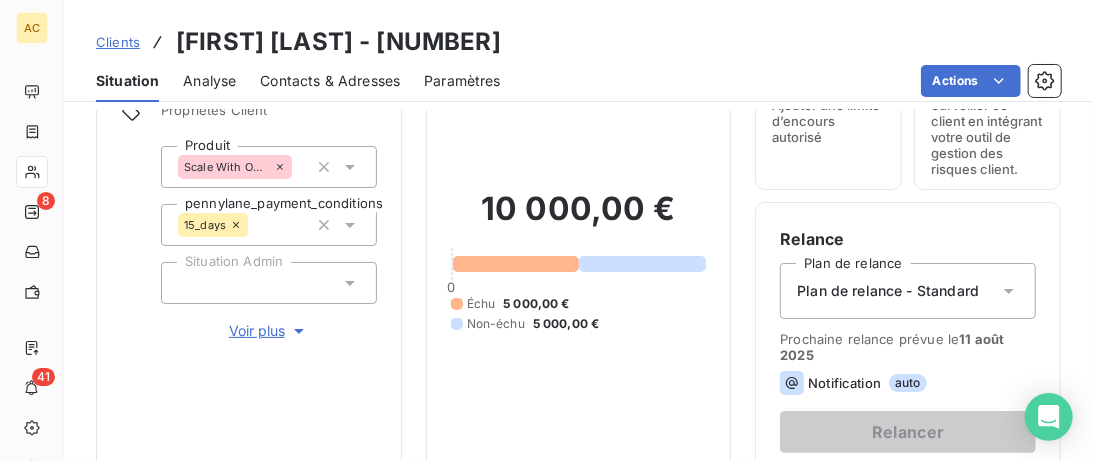 click on "Clients" at bounding box center [118, 42] 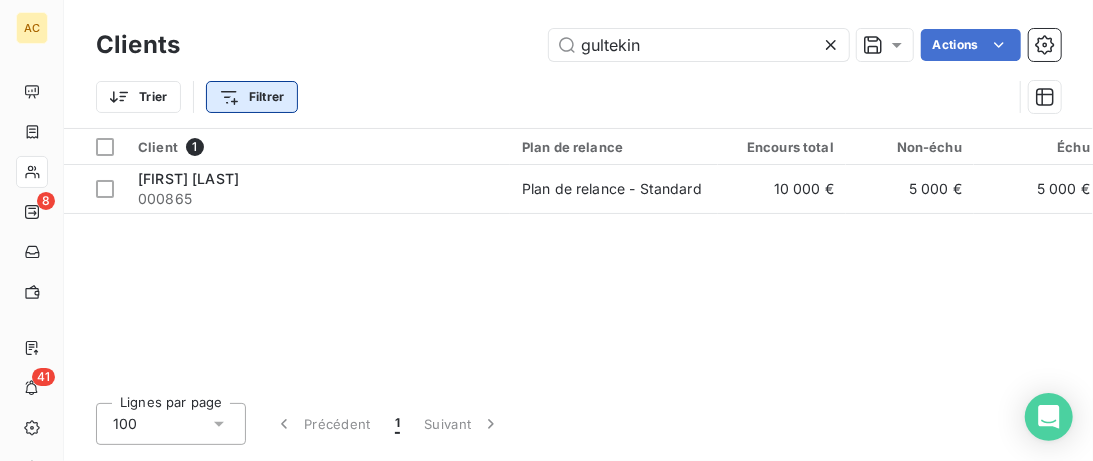 drag, startPoint x: 554, startPoint y: 52, endPoint x: 281, endPoint y: 91, distance: 275.77164 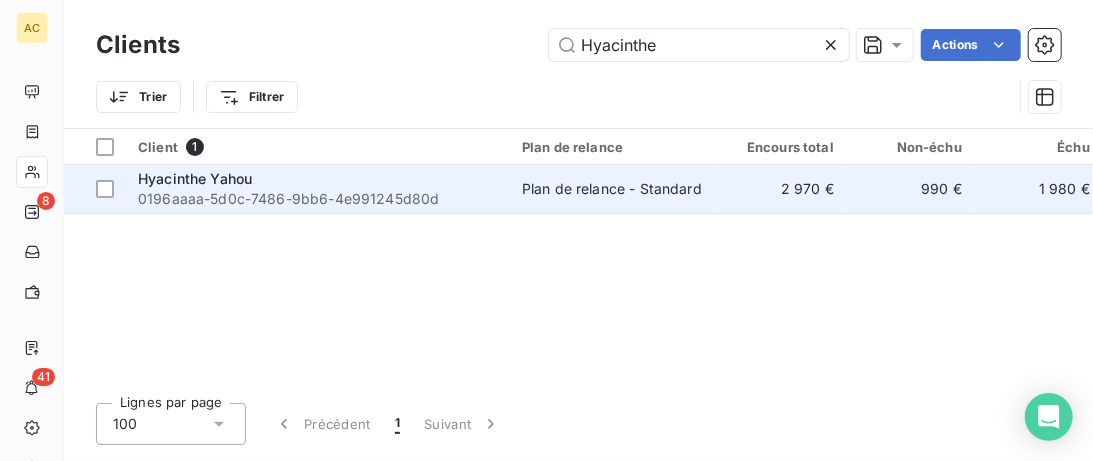 type on "Hyacinthe" 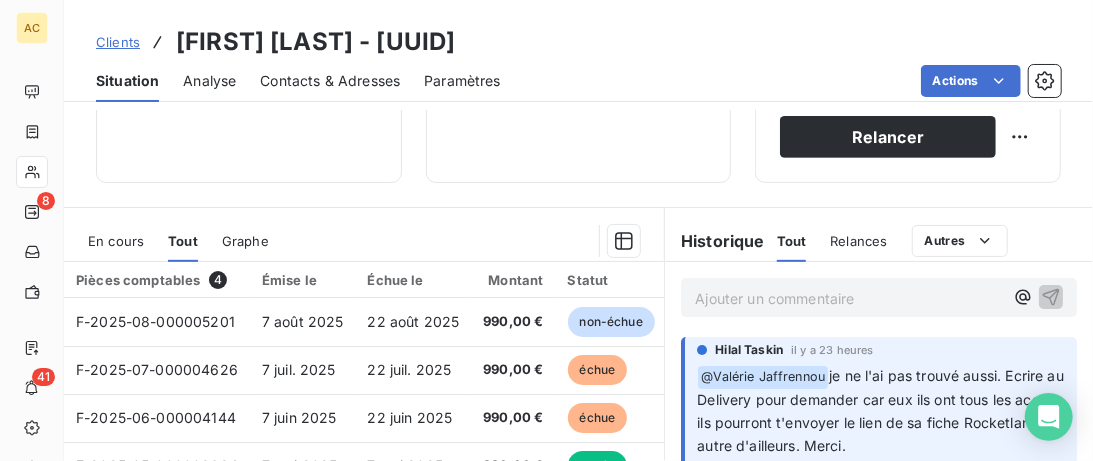 scroll, scrollTop: 512, scrollLeft: 0, axis: vertical 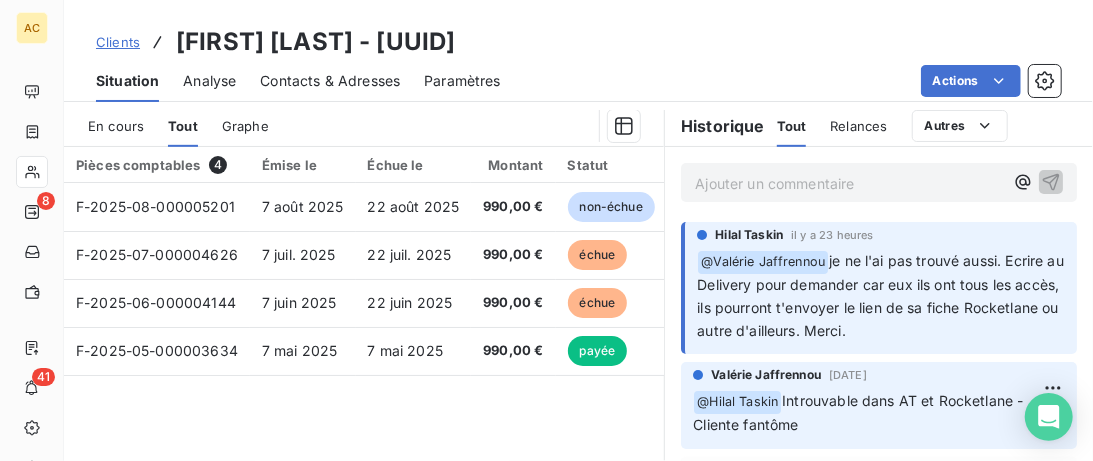 click on "Contacts & Adresses" at bounding box center [330, 81] 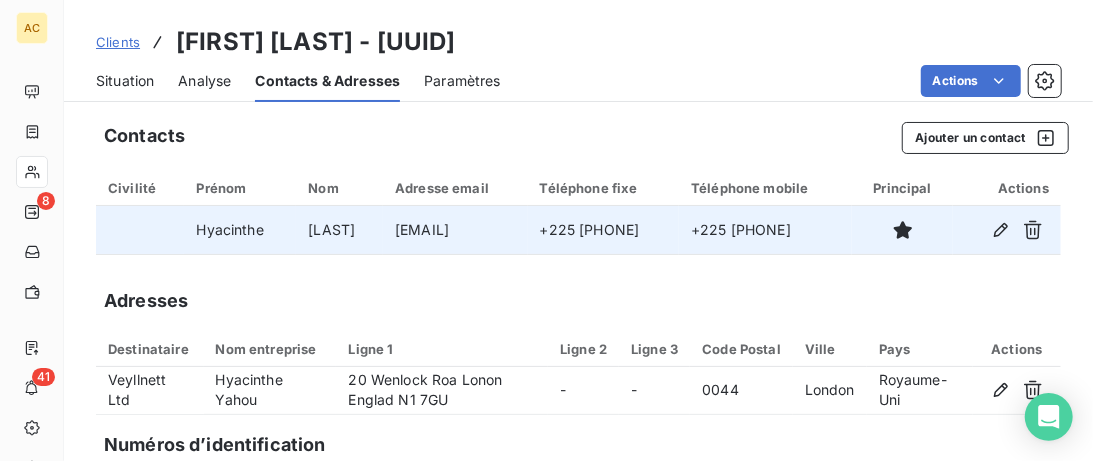 drag, startPoint x: 506, startPoint y: 235, endPoint x: 351, endPoint y: 232, distance: 155.02902 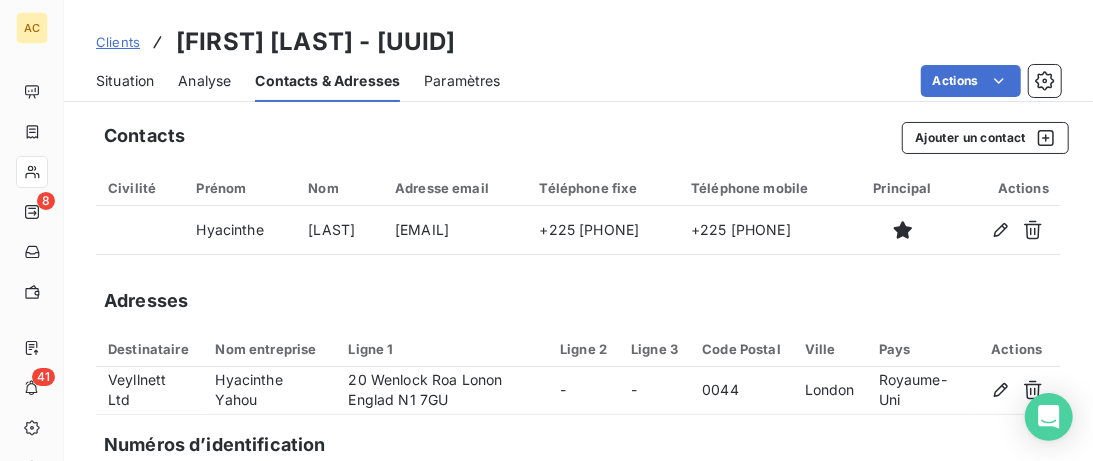 click on "Situation Analyse Contacts & Adresses Paramètres Actions" at bounding box center [578, 81] 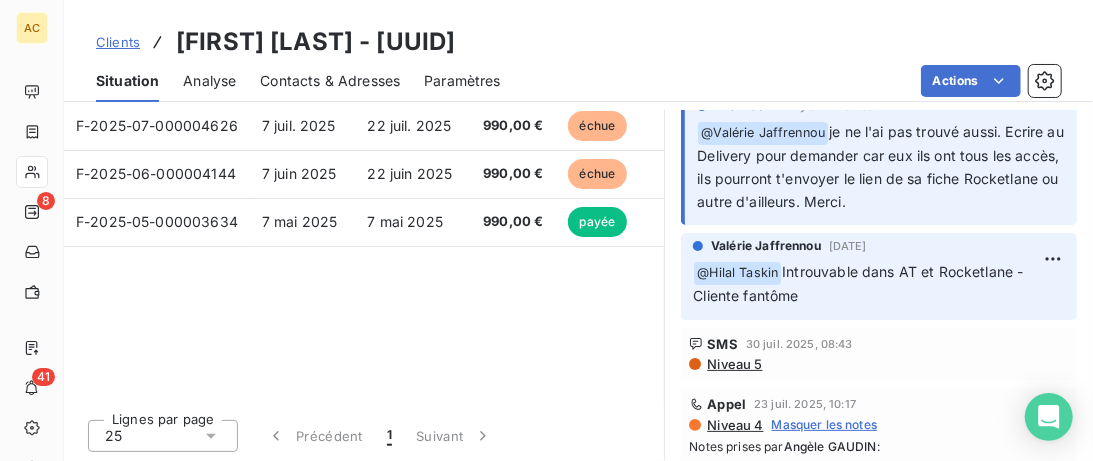 scroll, scrollTop: 436, scrollLeft: 0, axis: vertical 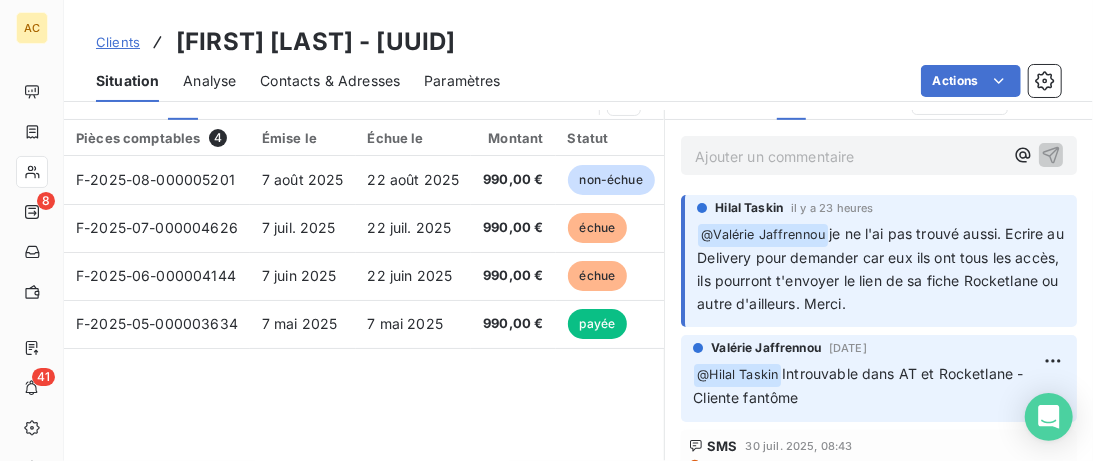 drag, startPoint x: 331, startPoint y: 83, endPoint x: 355, endPoint y: 92, distance: 25.632011 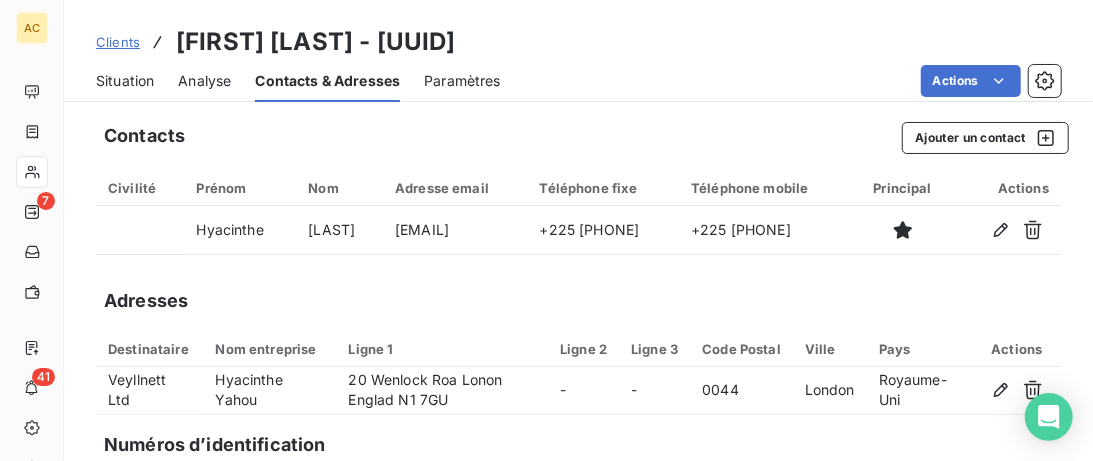 click on "Clients" at bounding box center [118, 42] 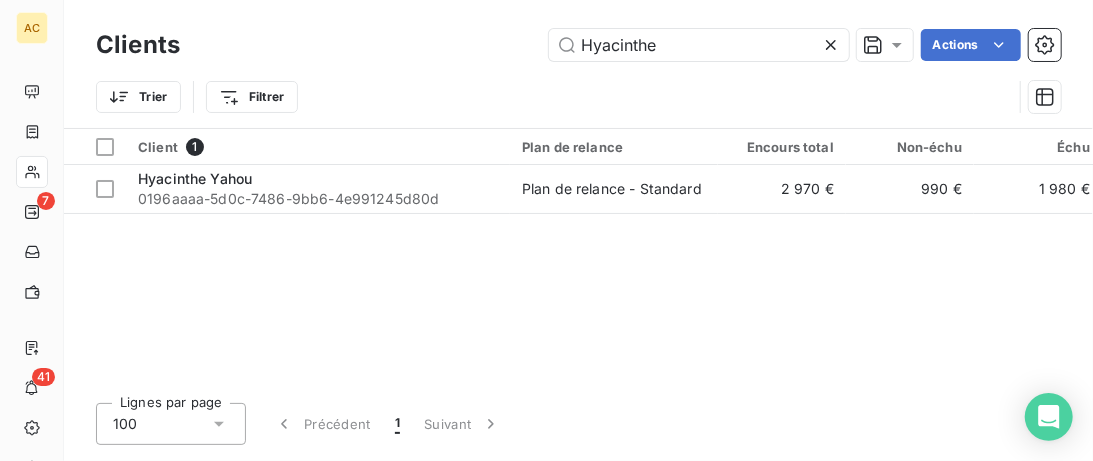 drag, startPoint x: 670, startPoint y: 42, endPoint x: 359, endPoint y: 43, distance: 311.00162 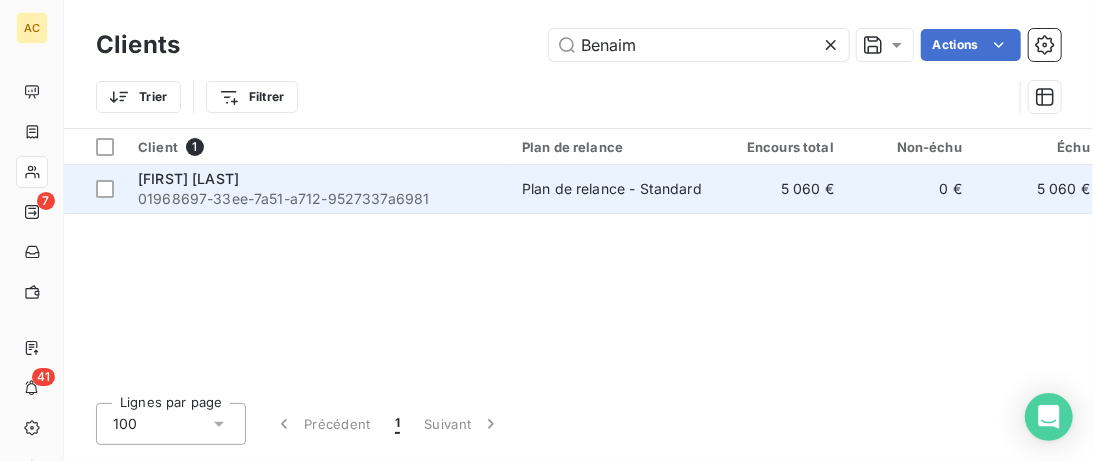 type on "Benaim" 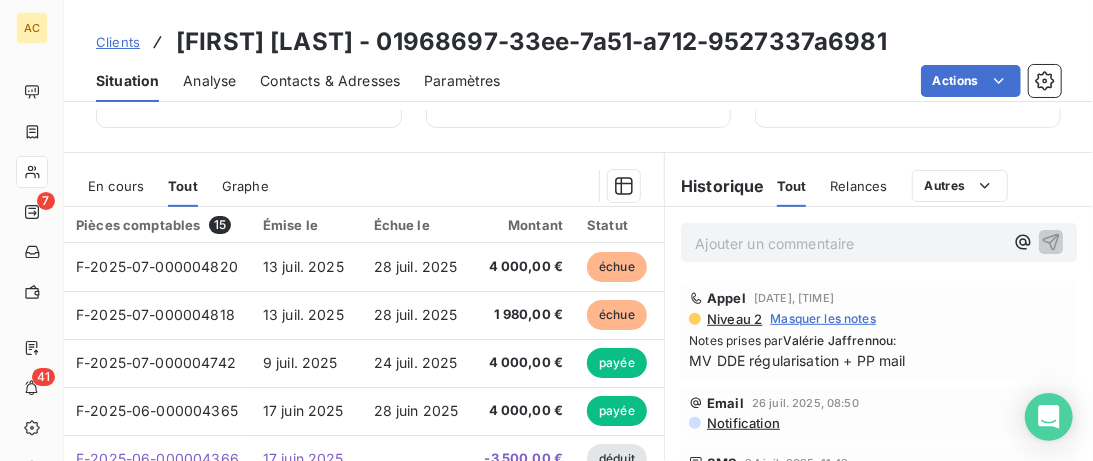 scroll, scrollTop: 410, scrollLeft: 0, axis: vertical 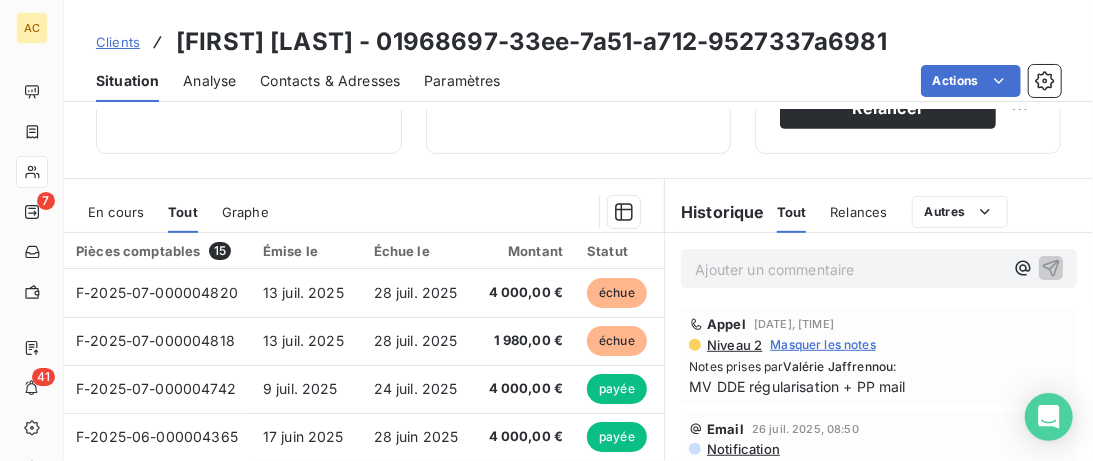 drag, startPoint x: 290, startPoint y: 83, endPoint x: 297, endPoint y: 92, distance: 11.401754 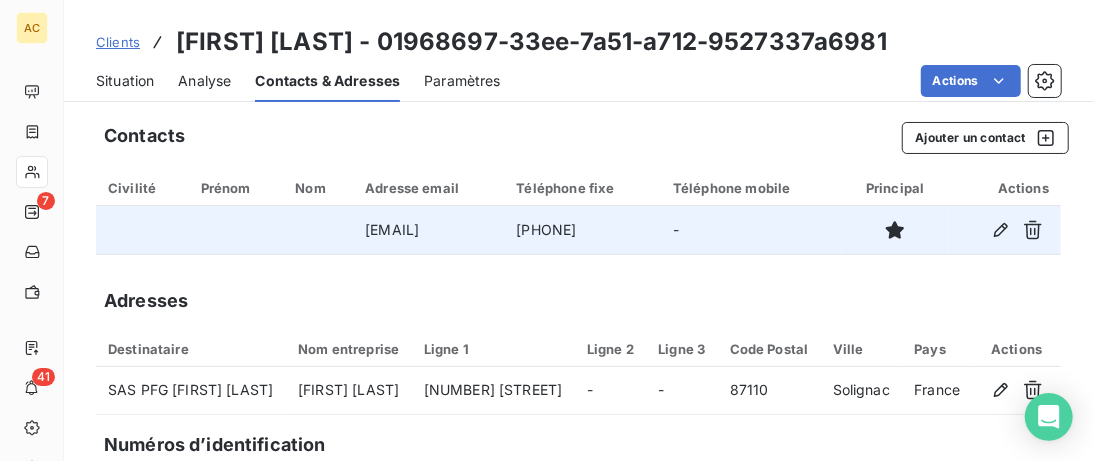 drag, startPoint x: 499, startPoint y: 233, endPoint x: 332, endPoint y: 230, distance: 167.02695 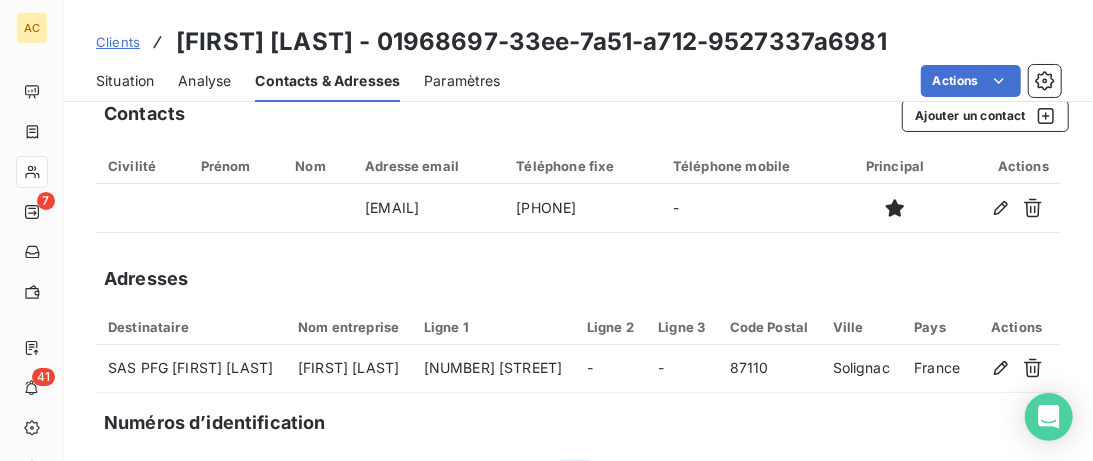 scroll, scrollTop: 0, scrollLeft: 0, axis: both 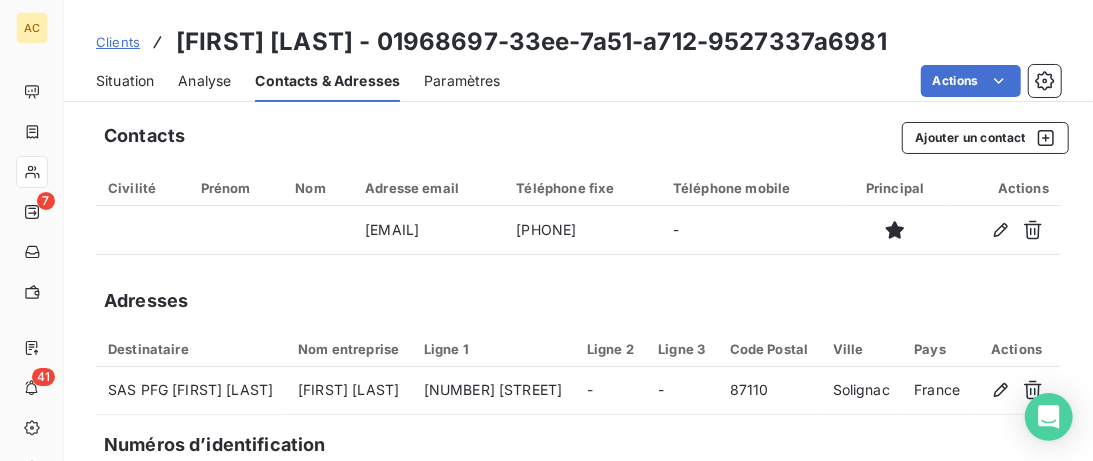 click on "Situation" at bounding box center [125, 81] 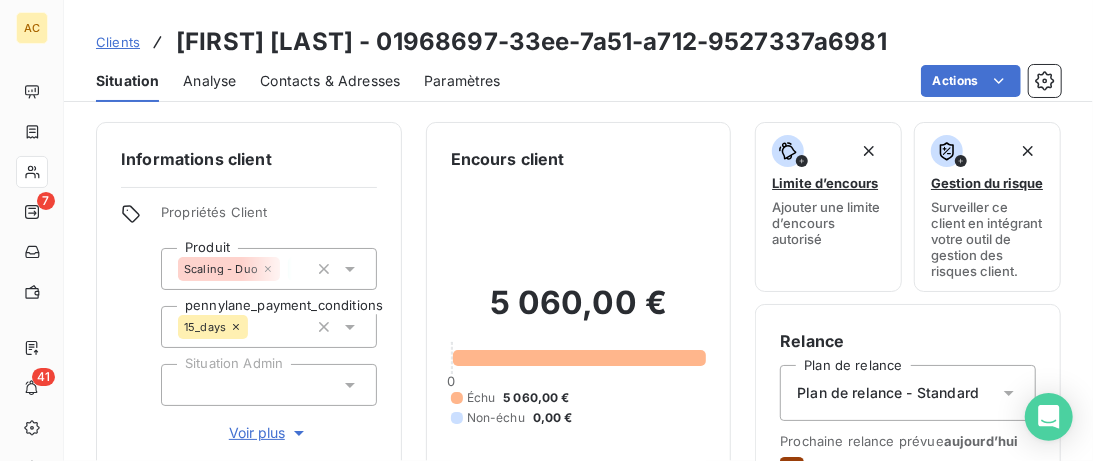 scroll, scrollTop: 205, scrollLeft: 0, axis: vertical 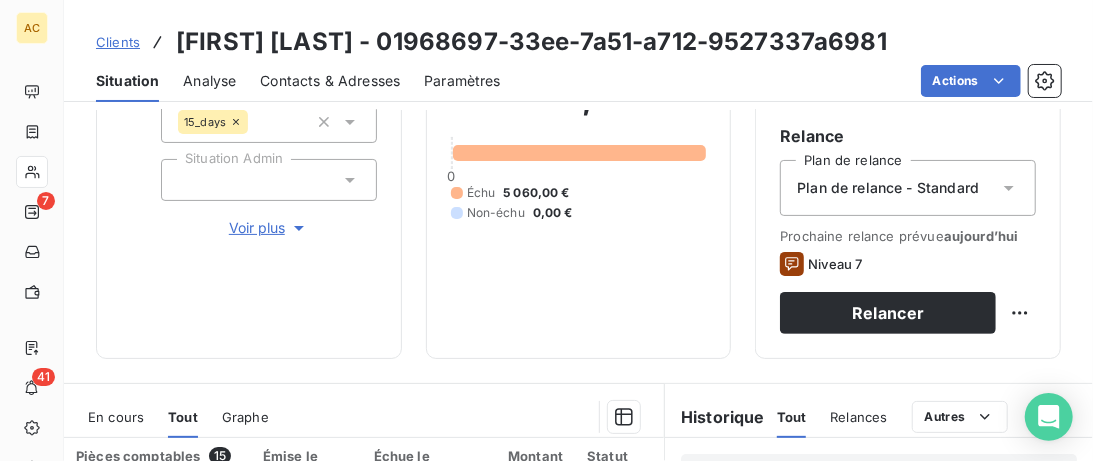 click on "Voir plus" at bounding box center (269, 228) 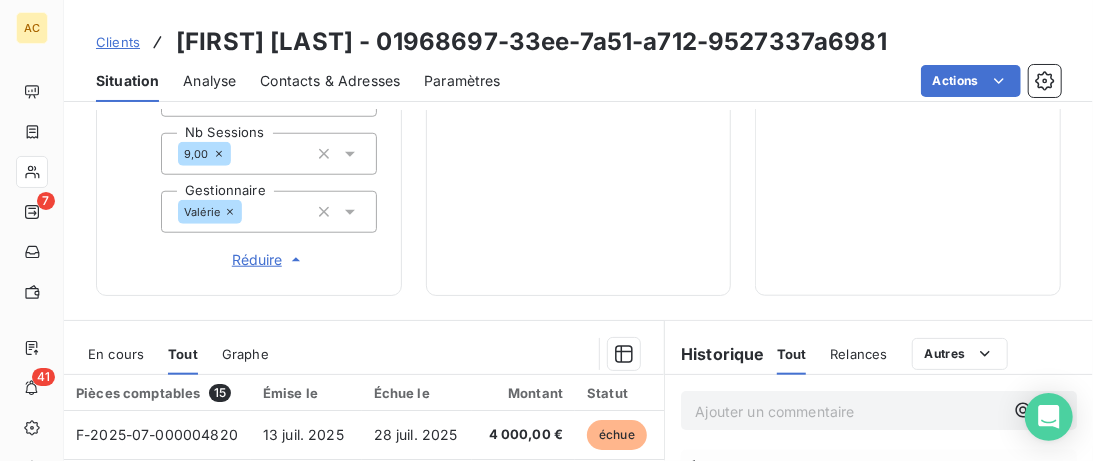scroll, scrollTop: 1025, scrollLeft: 0, axis: vertical 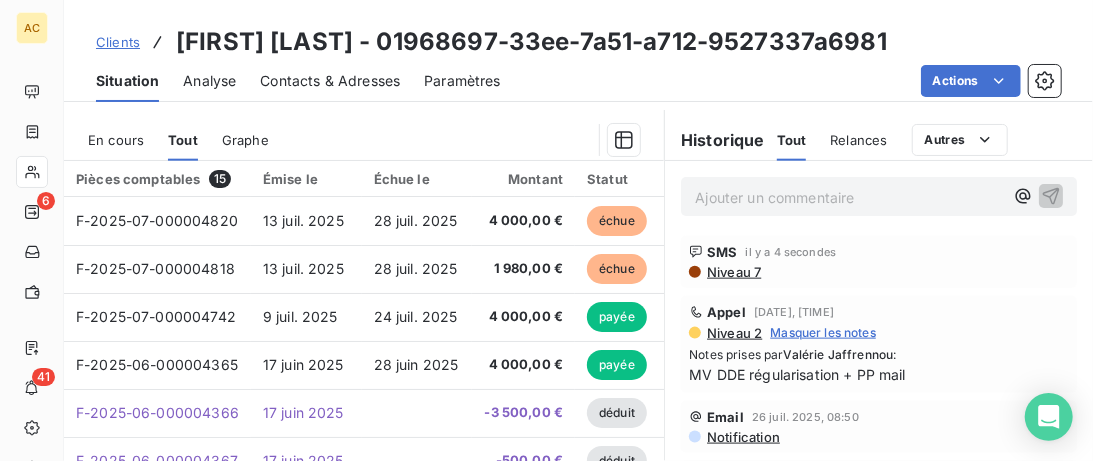 click on "Clients" at bounding box center (118, 42) 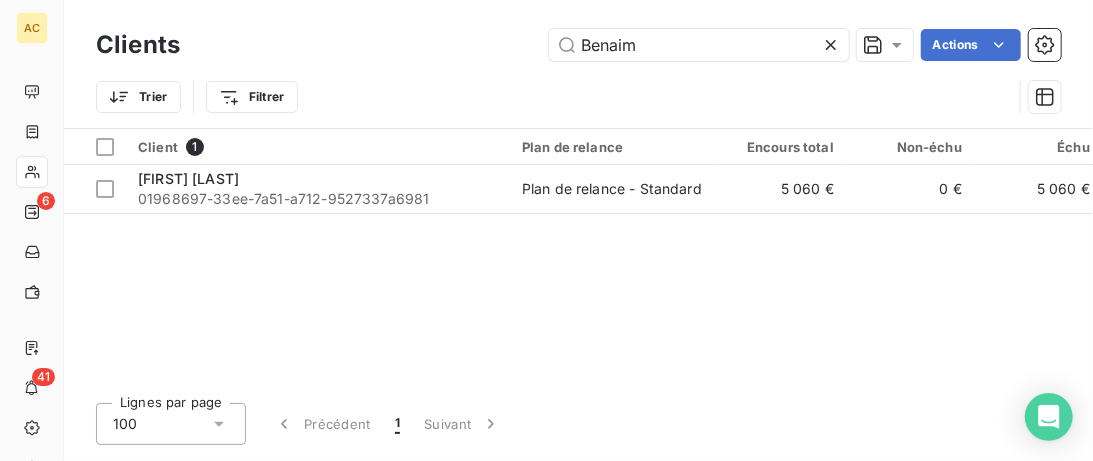 drag, startPoint x: 679, startPoint y: 42, endPoint x: 334, endPoint y: 49, distance: 345.071 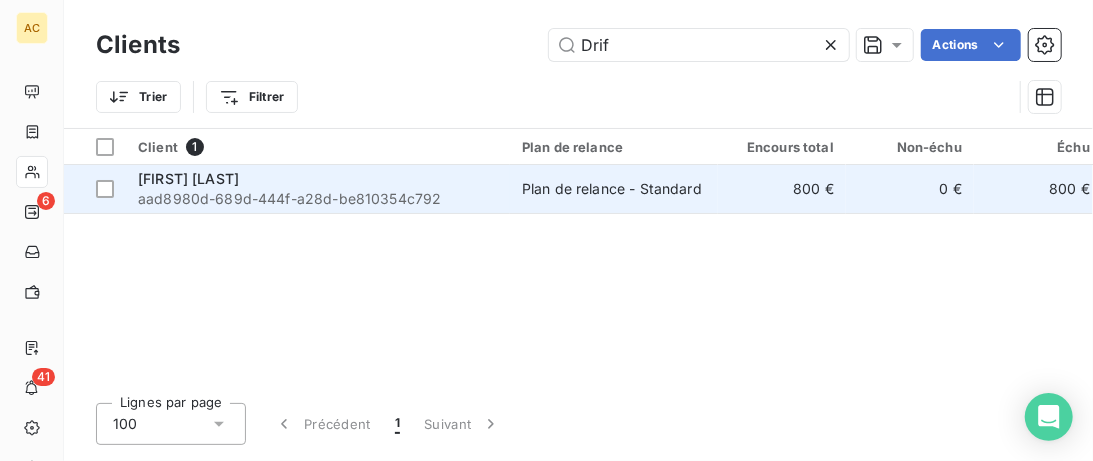 type on "Drif" 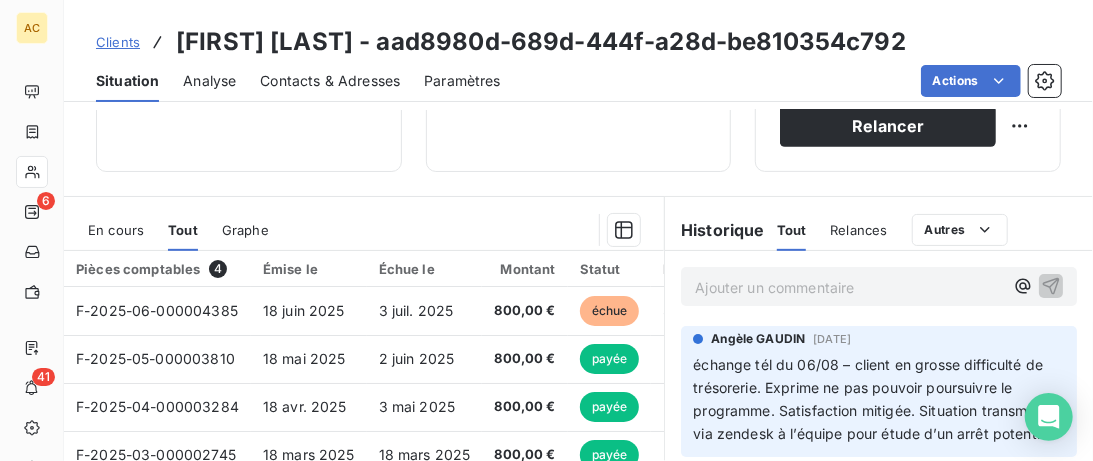 scroll, scrollTop: 410, scrollLeft: 0, axis: vertical 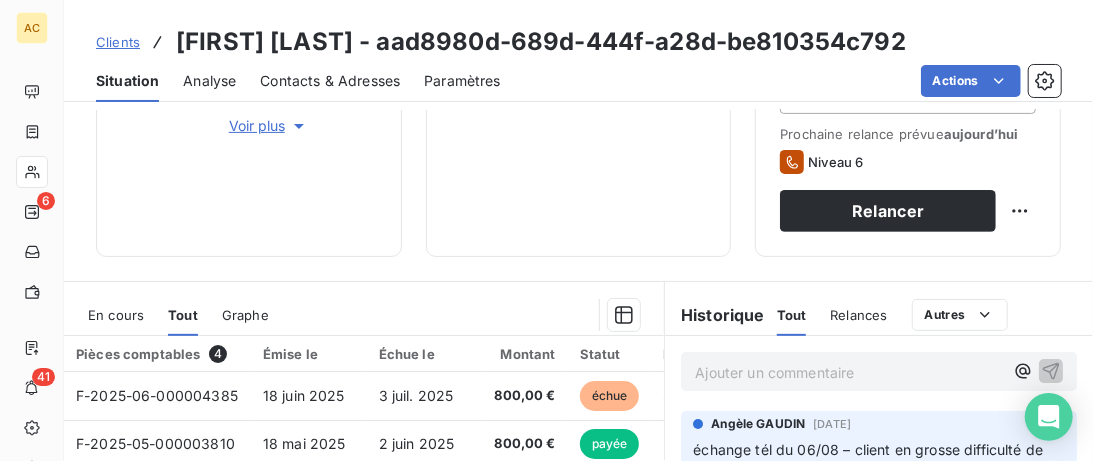 click on "Clients" at bounding box center [118, 42] 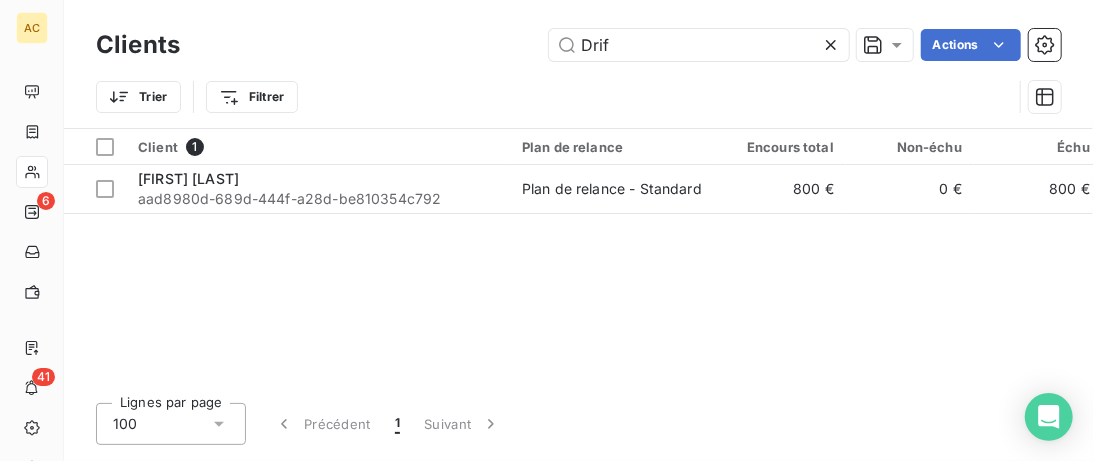 click on "Drif" at bounding box center (699, 45) 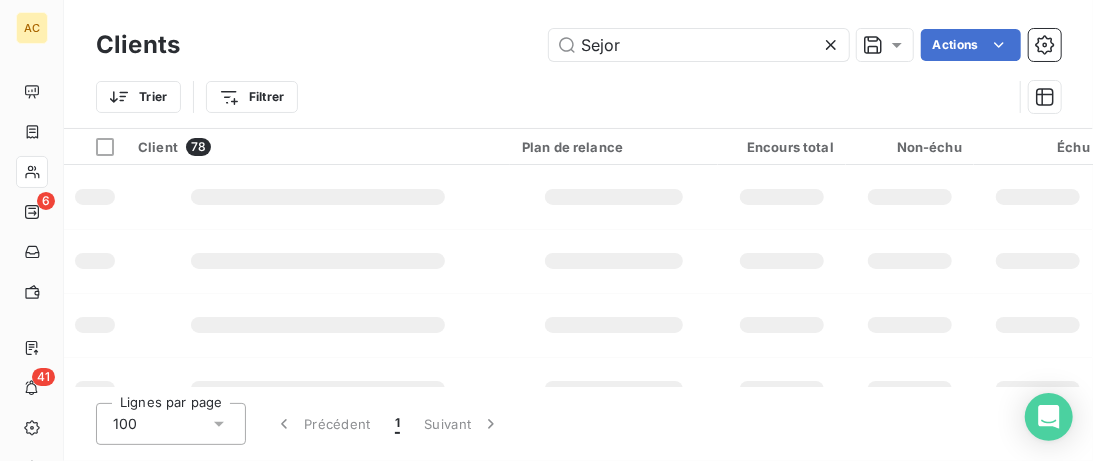 type on "Sejor" 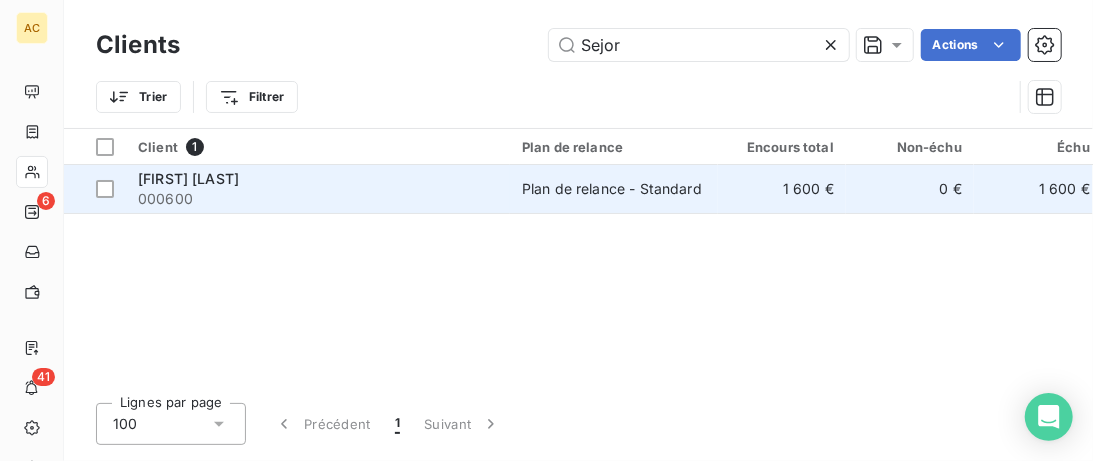 click on "000600" at bounding box center [318, 199] 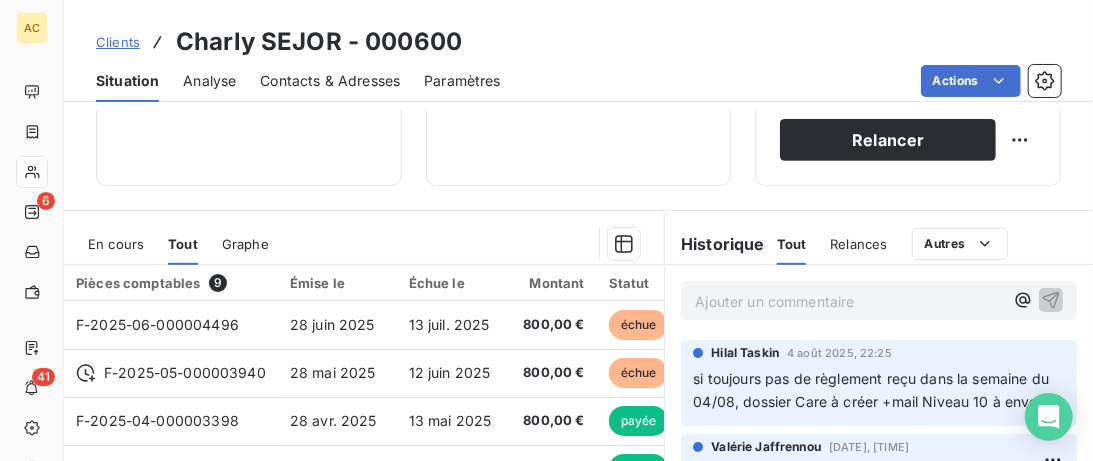 scroll, scrollTop: 410, scrollLeft: 0, axis: vertical 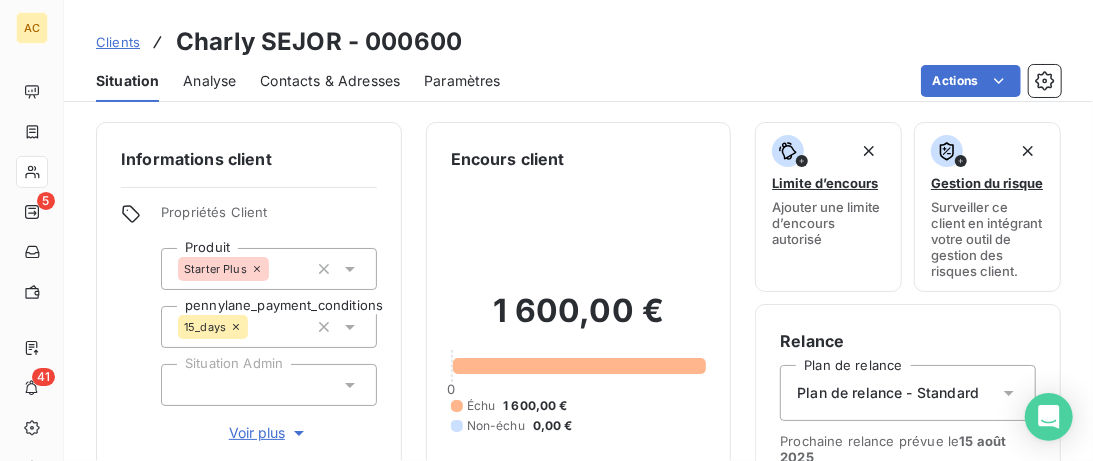 click on "Clients" at bounding box center [118, 42] 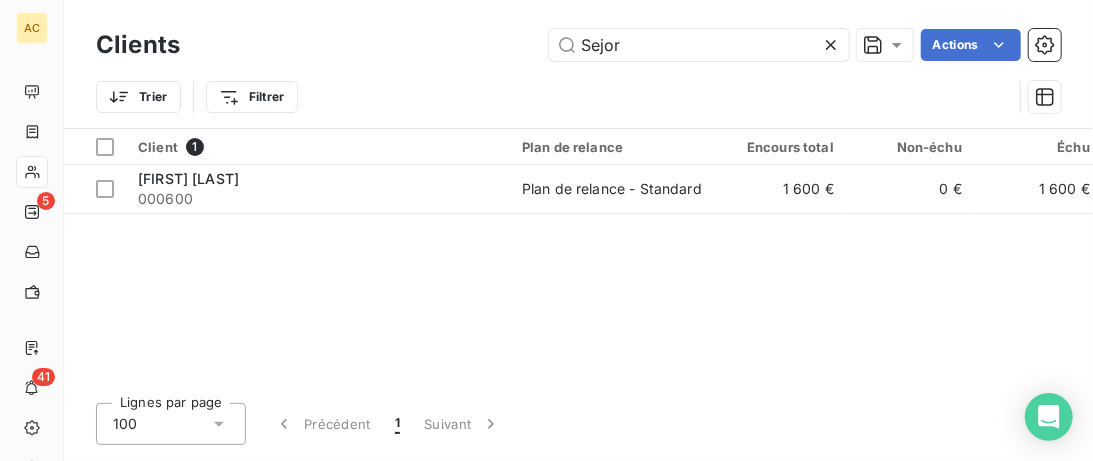 drag, startPoint x: 690, startPoint y: 44, endPoint x: 392, endPoint y: 46, distance: 298.0067 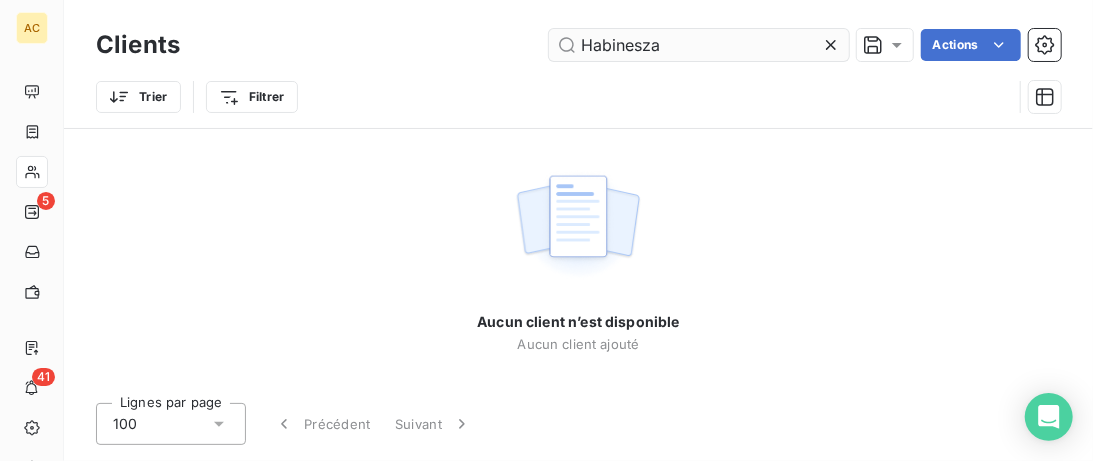 click on "Habinesza" at bounding box center (699, 45) 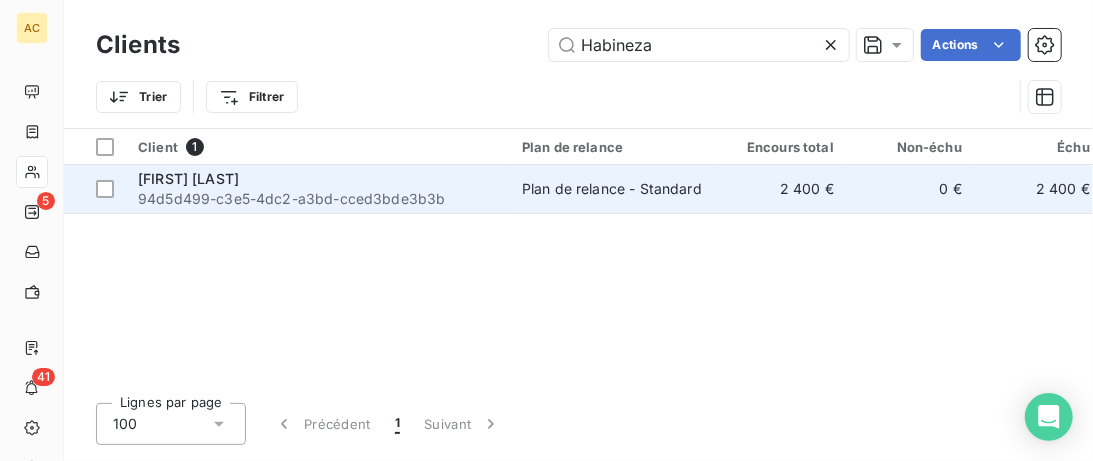 type on "Habineza" 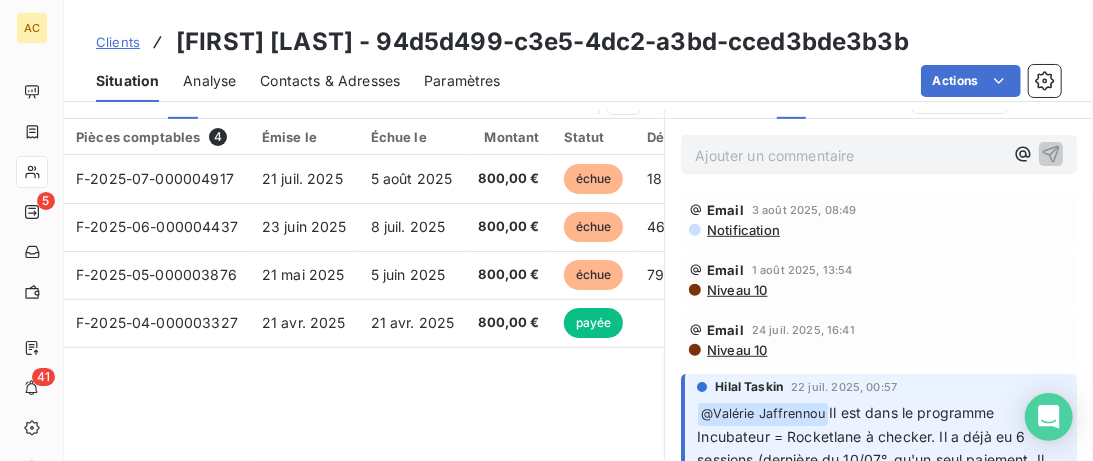 scroll, scrollTop: 615, scrollLeft: 0, axis: vertical 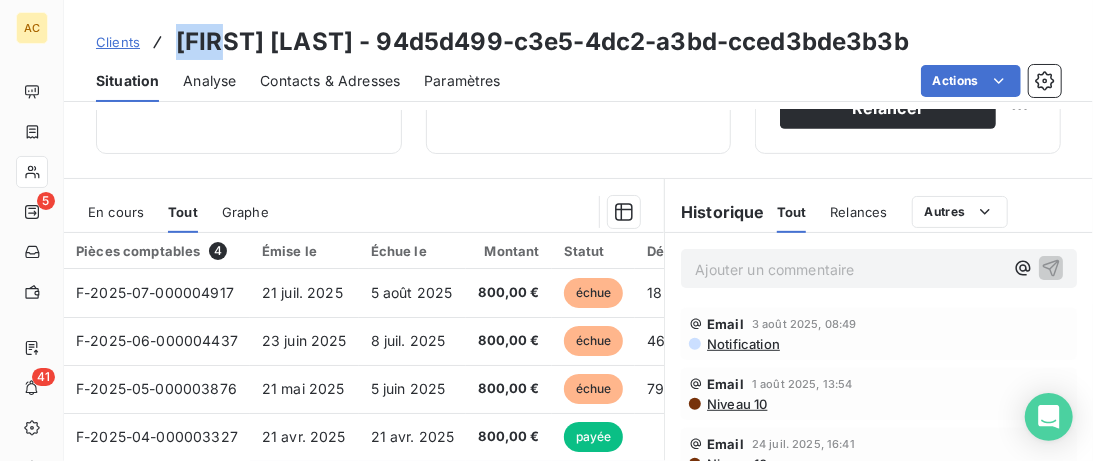 drag, startPoint x: 221, startPoint y: 40, endPoint x: 178, endPoint y: 37, distance: 43.104523 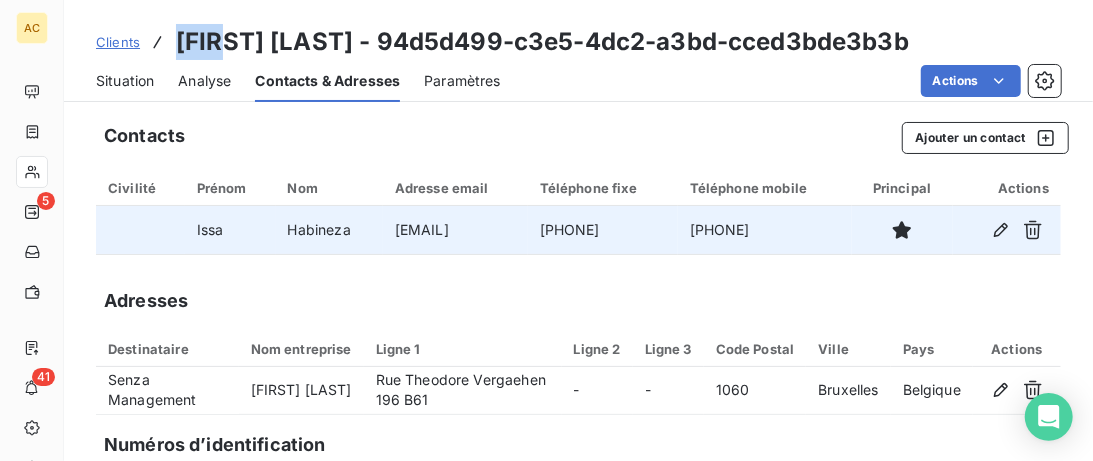 drag, startPoint x: 530, startPoint y: 231, endPoint x: 341, endPoint y: 231, distance: 189 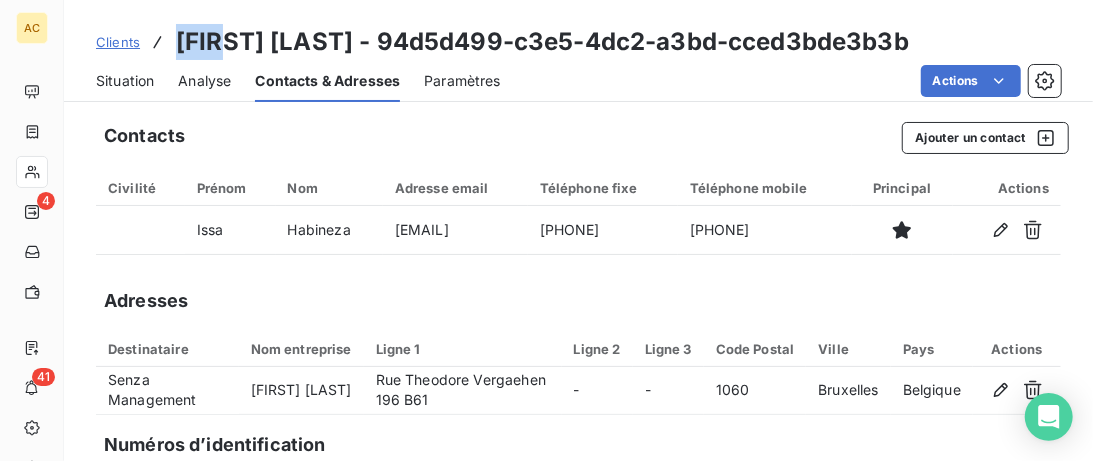 click on "Clients" at bounding box center (118, 42) 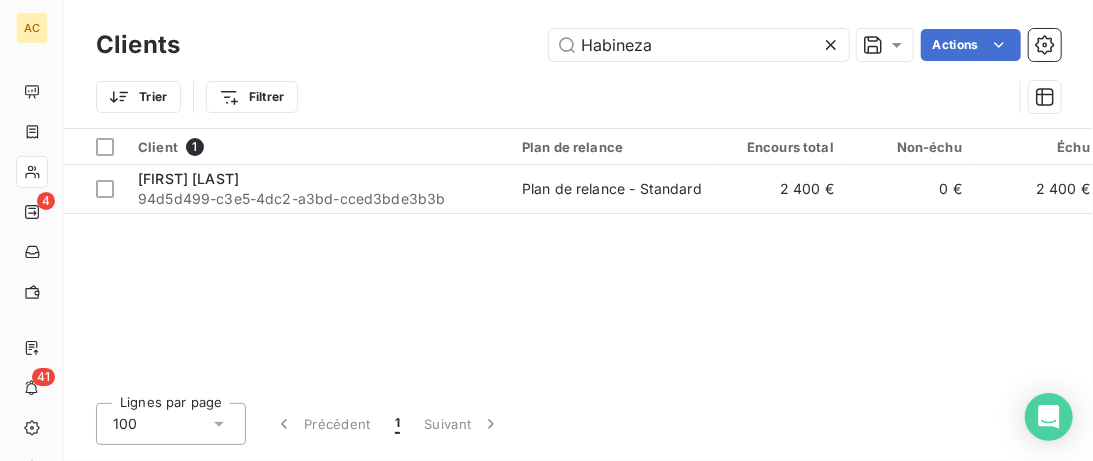 drag, startPoint x: 669, startPoint y: 49, endPoint x: 295, endPoint y: 51, distance: 374.00534 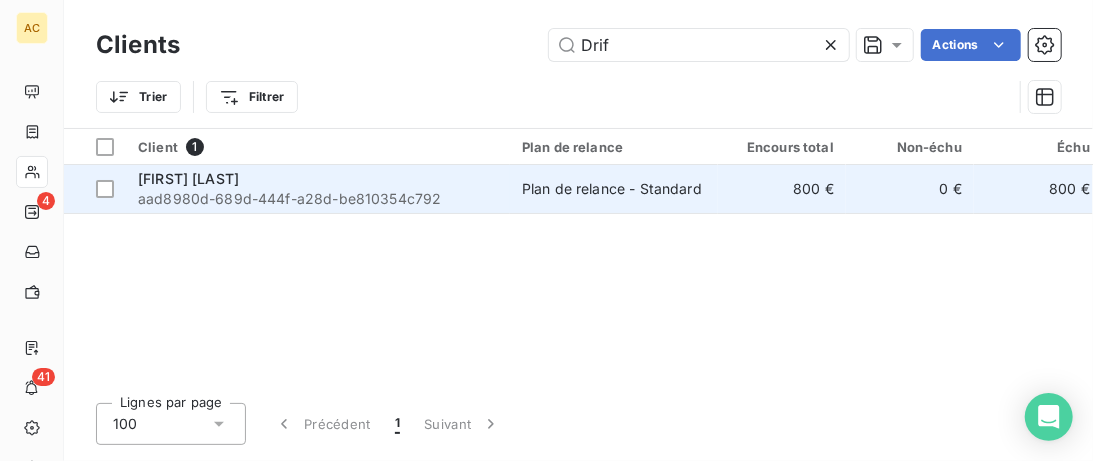 type on "Drif" 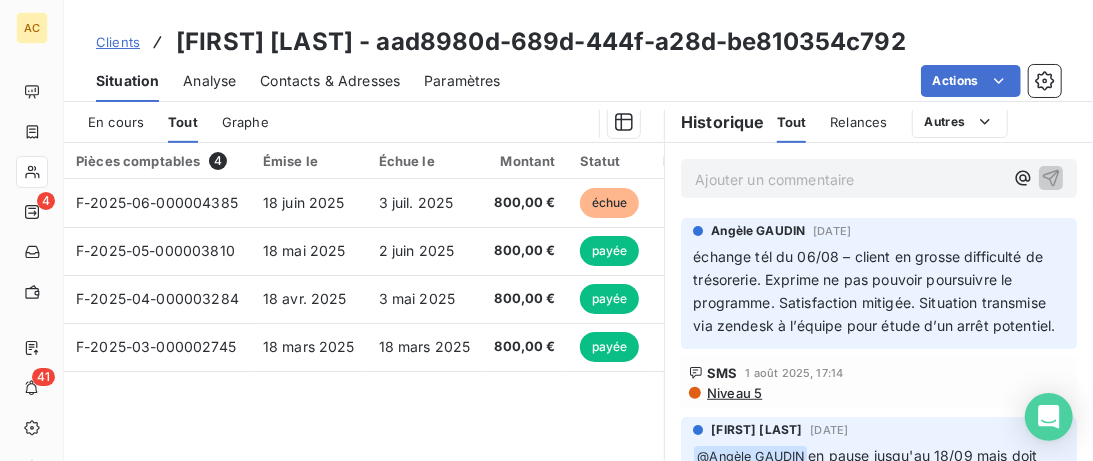scroll, scrollTop: 512, scrollLeft: 0, axis: vertical 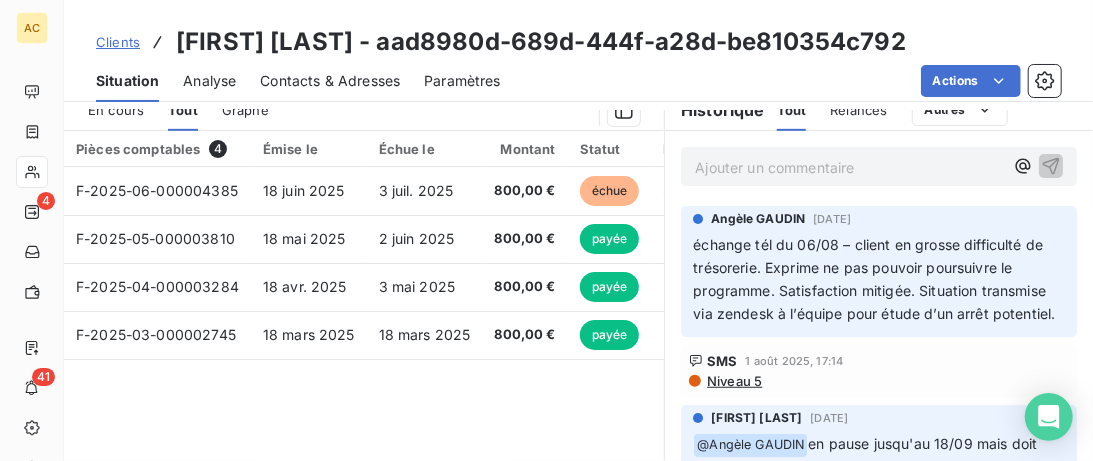 click on "Clients" at bounding box center (118, 42) 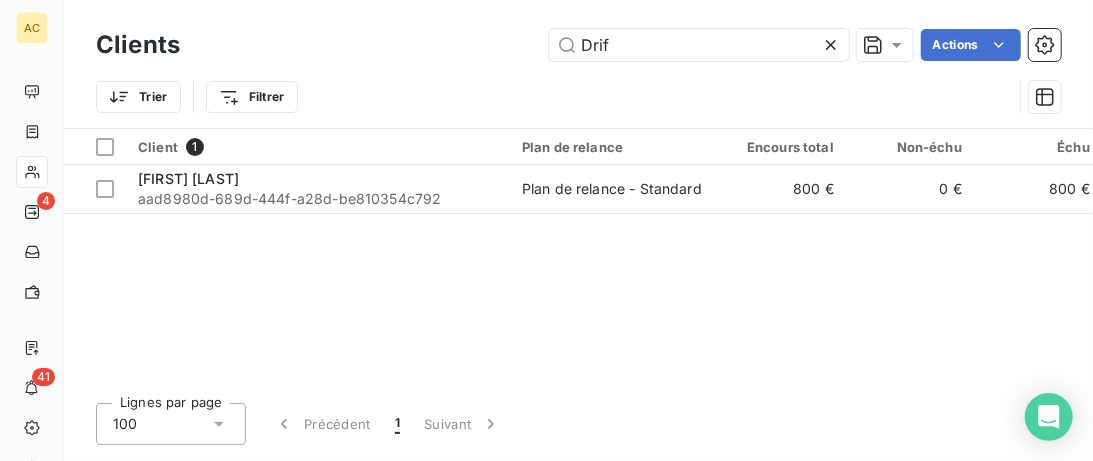 click on "Drif" at bounding box center [699, 45] 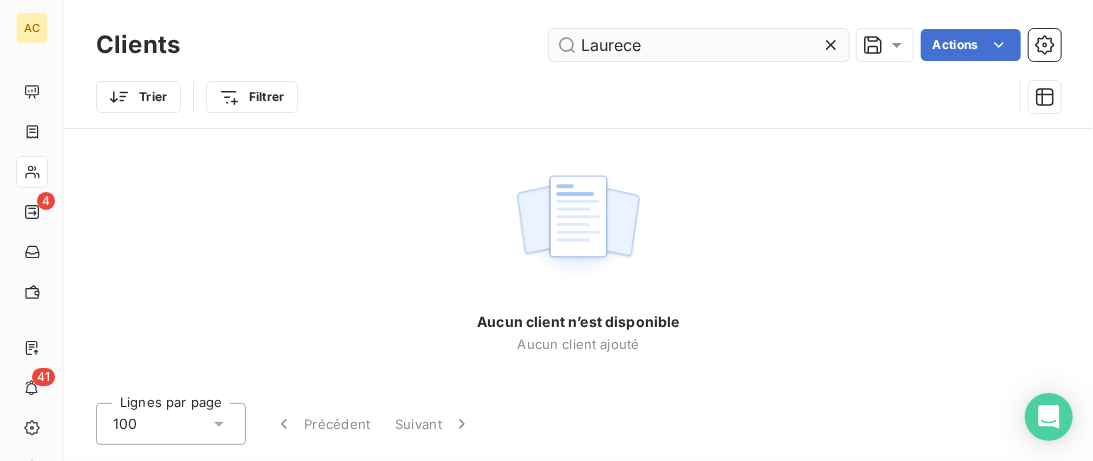 click on "Laurece" at bounding box center (699, 45) 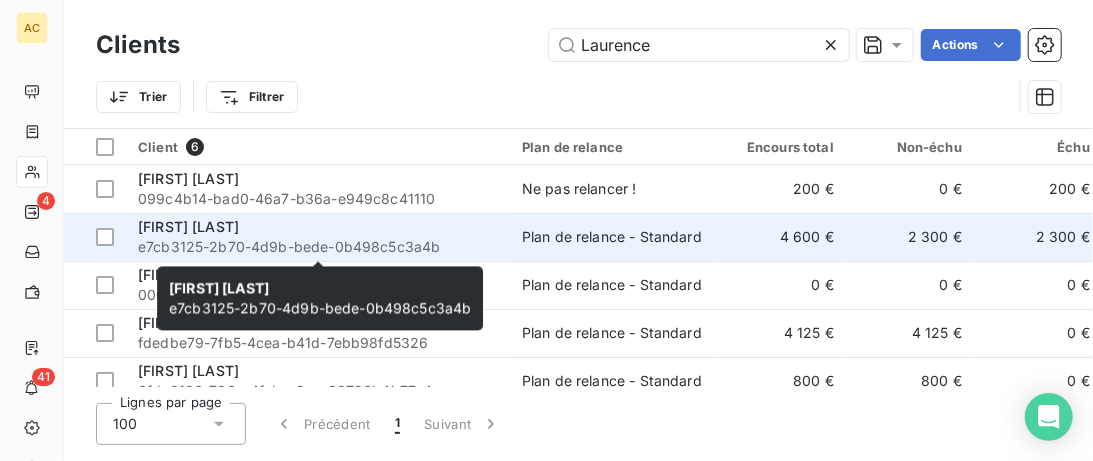 type on "Laurence" 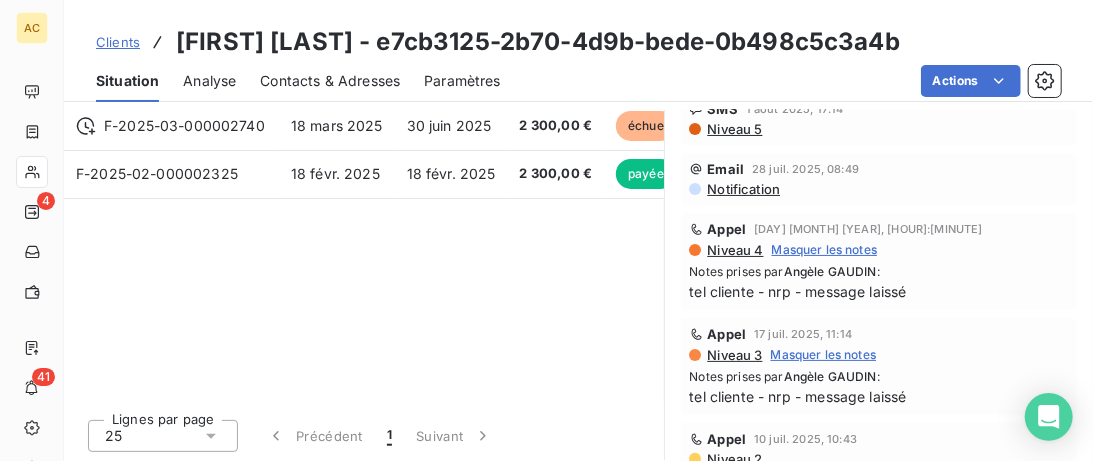 scroll, scrollTop: 420, scrollLeft: 0, axis: vertical 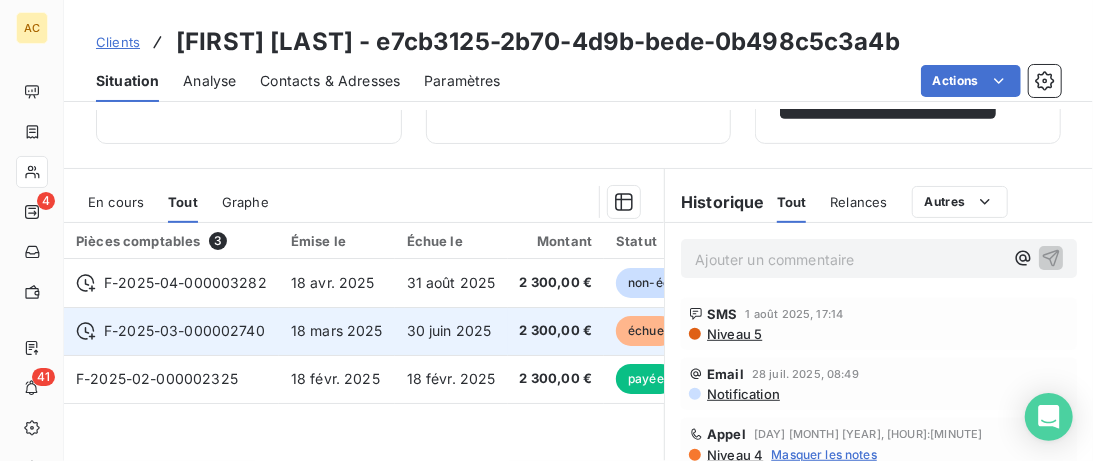 click on "F-2025-03-000002740" at bounding box center (171, 331) 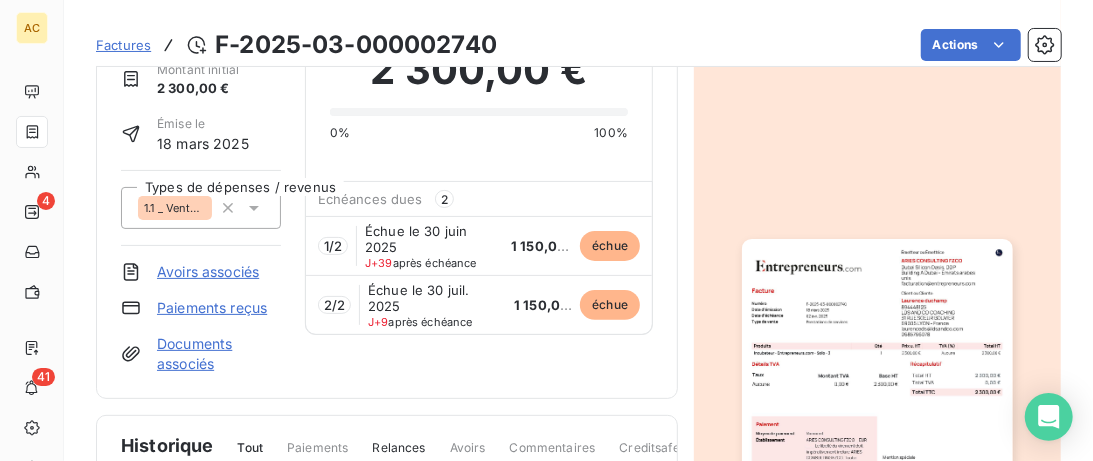 scroll, scrollTop: 0, scrollLeft: 0, axis: both 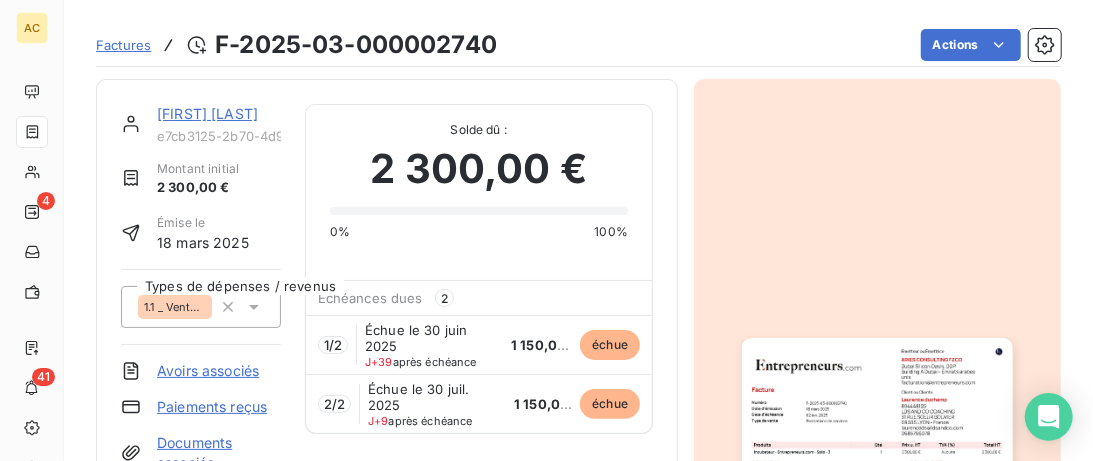 click on "[FIRST] [LAST]" at bounding box center [207, 113] 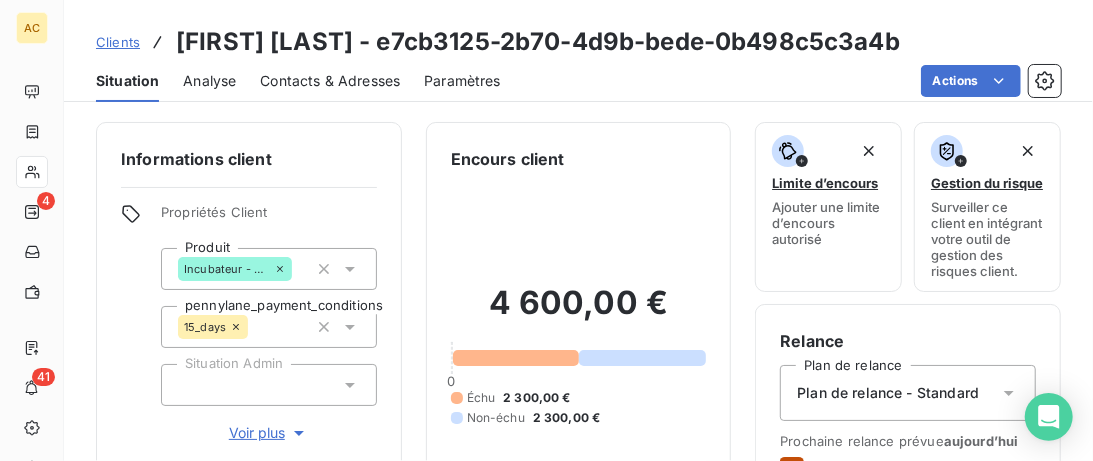 drag, startPoint x: 301, startPoint y: 90, endPoint x: 349, endPoint y: 108, distance: 51.264023 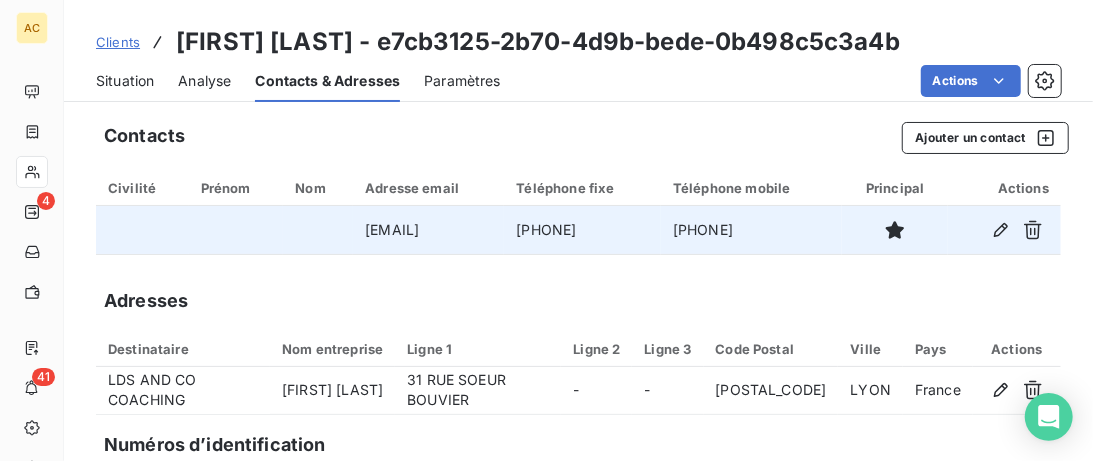 drag, startPoint x: 445, startPoint y: 230, endPoint x: 242, endPoint y: 235, distance: 203.06157 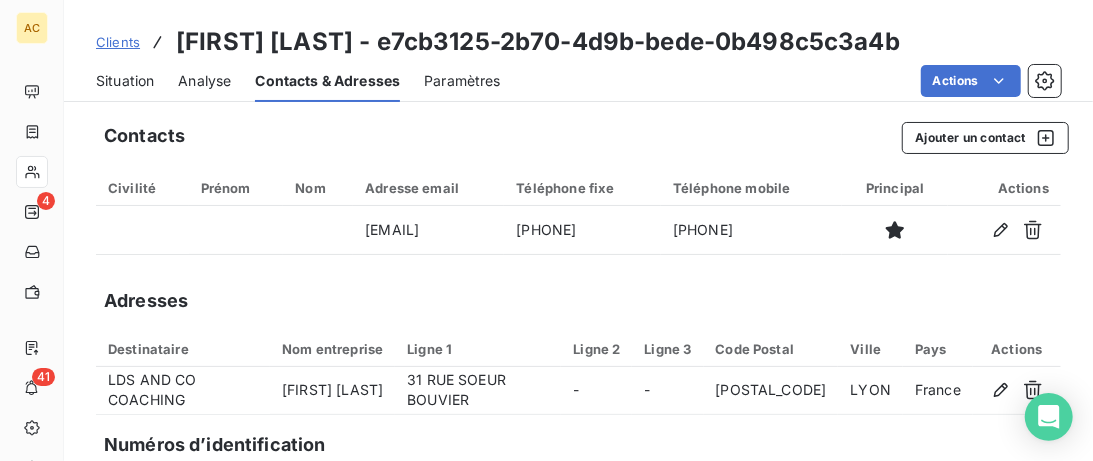 click on "Situation" at bounding box center [125, 81] 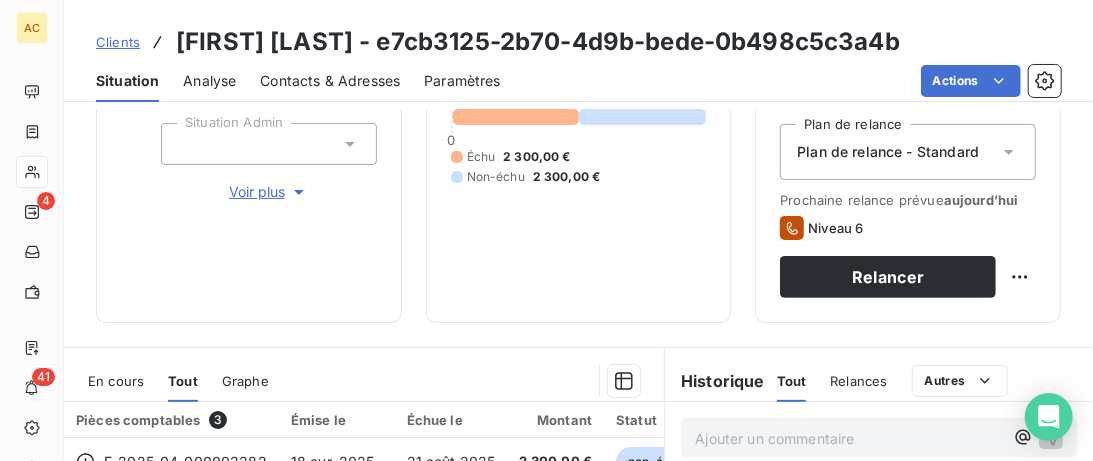 scroll, scrollTop: 410, scrollLeft: 0, axis: vertical 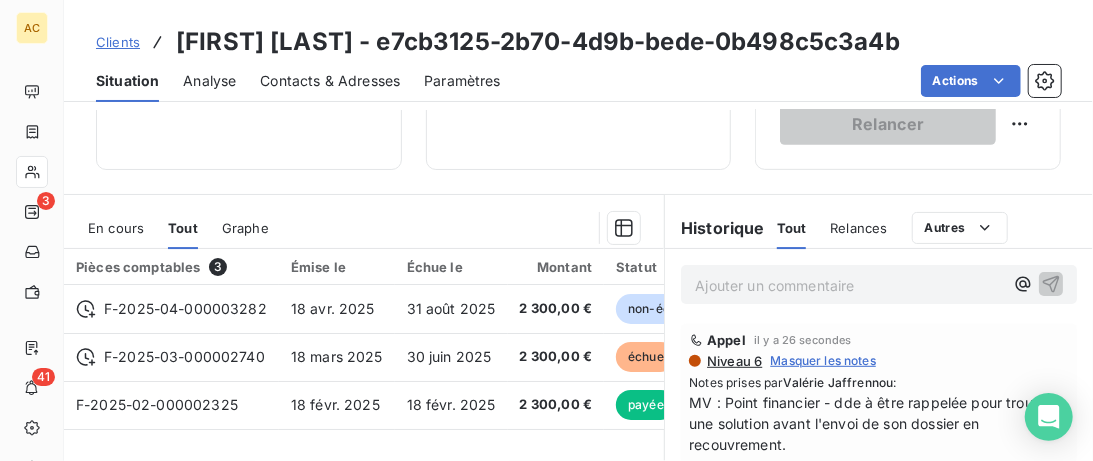 click on "Clients" at bounding box center (118, 42) 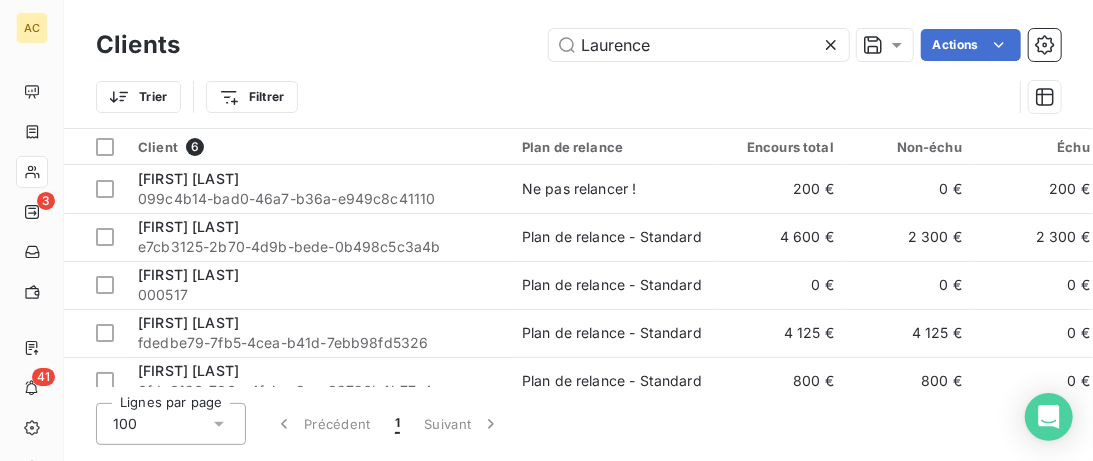 drag, startPoint x: 627, startPoint y: 41, endPoint x: 411, endPoint y: 38, distance: 216.02083 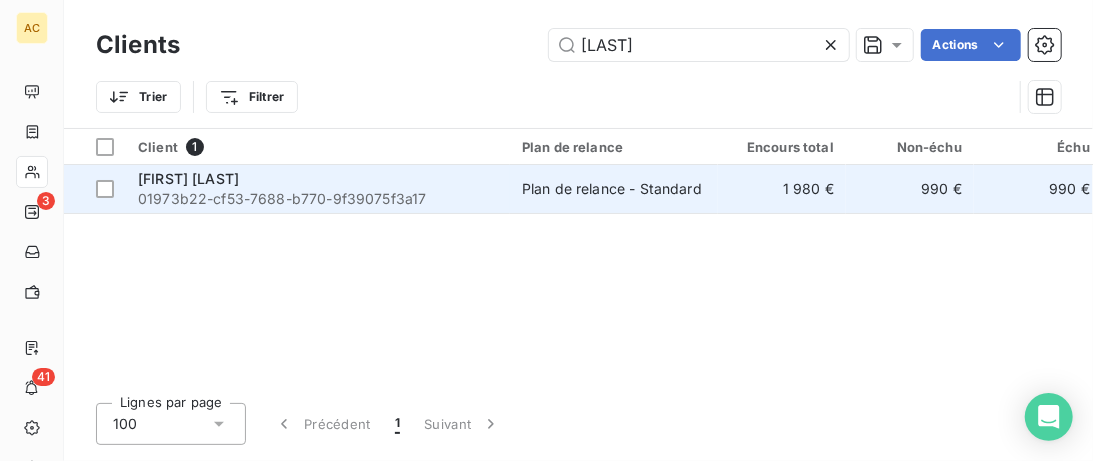 type on "[LAST]" 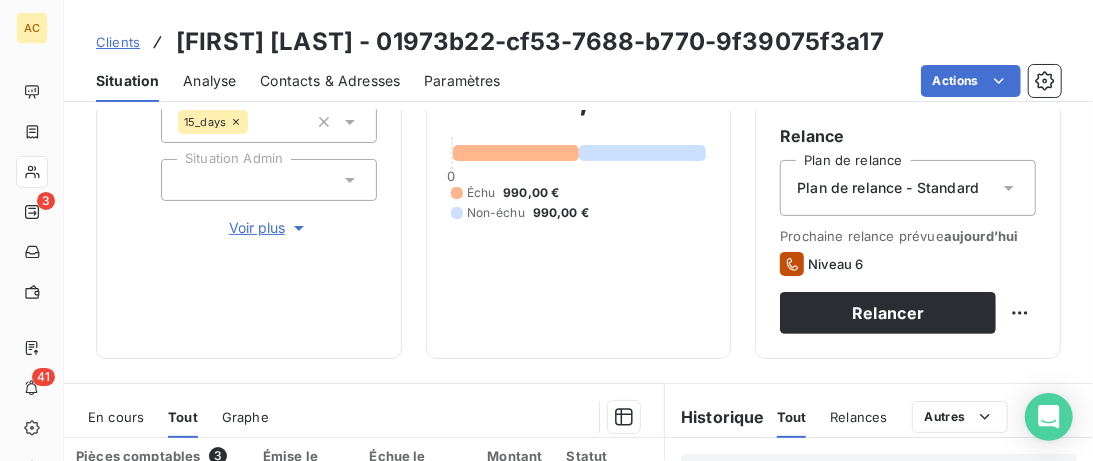 scroll, scrollTop: 0, scrollLeft: 0, axis: both 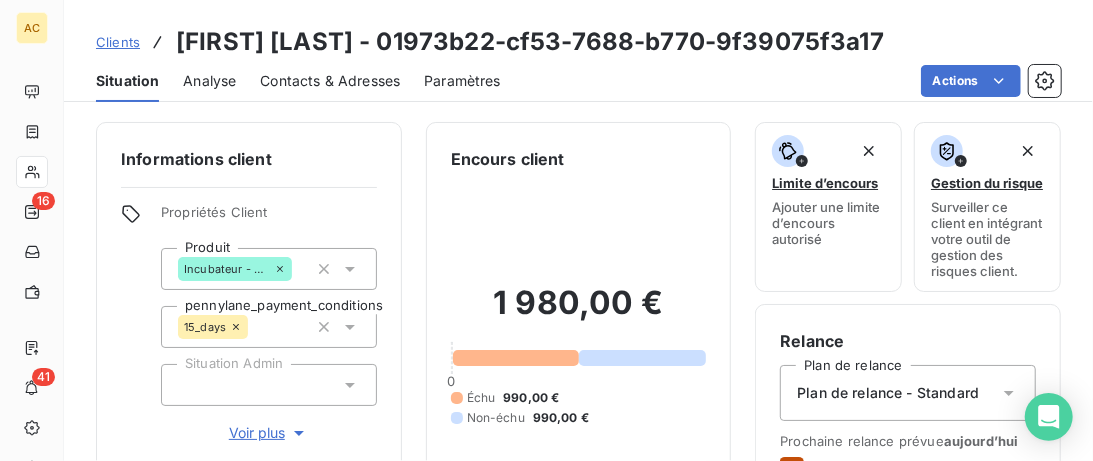 click on "Clients" at bounding box center (118, 42) 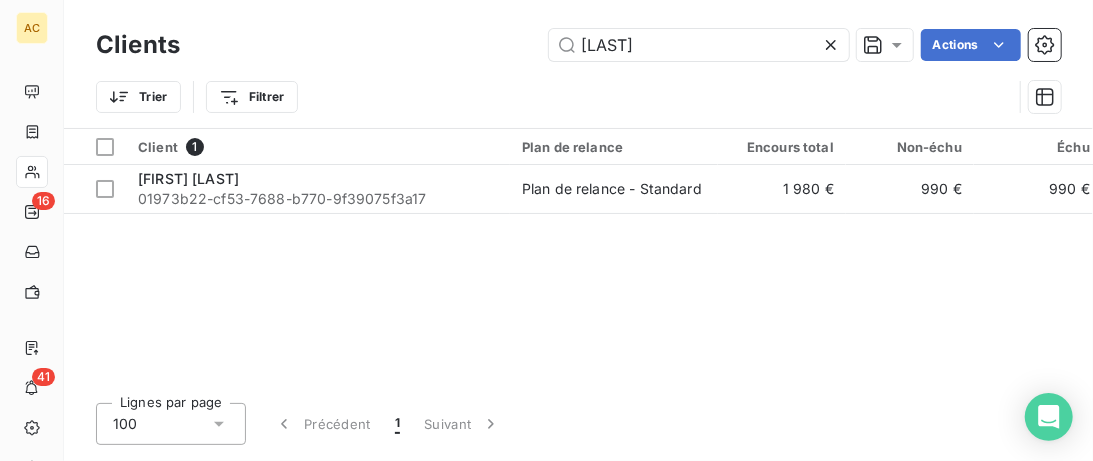 drag, startPoint x: 683, startPoint y: 43, endPoint x: 357, endPoint y: 43, distance: 326 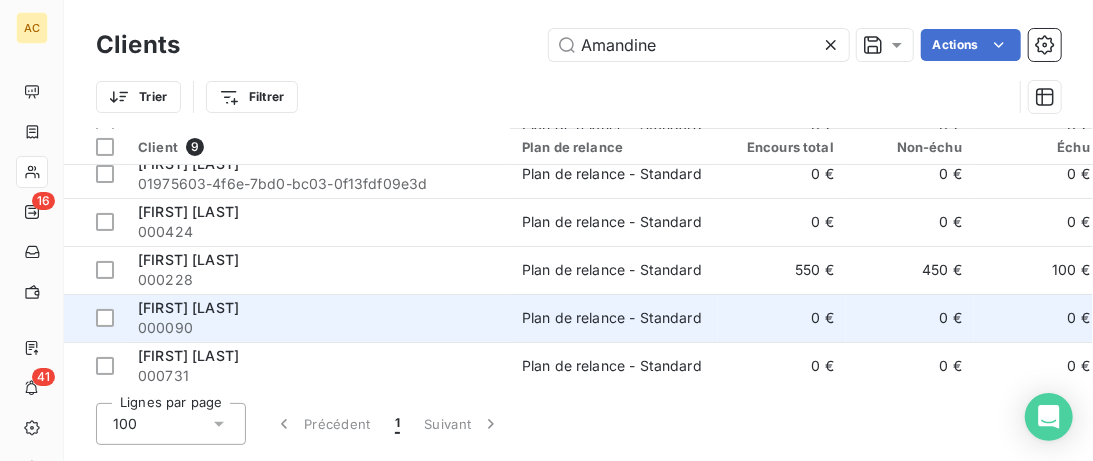 scroll, scrollTop: 205, scrollLeft: 0, axis: vertical 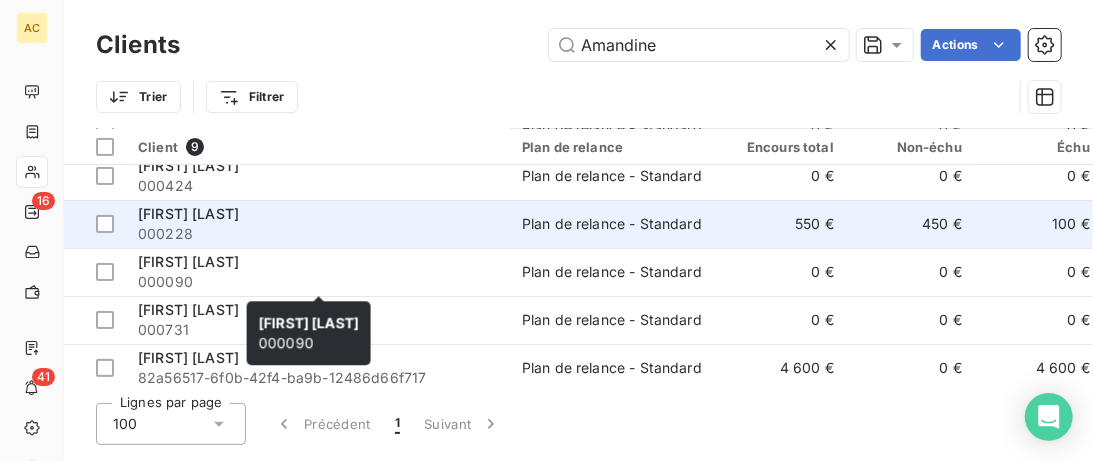 type on "Amandine" 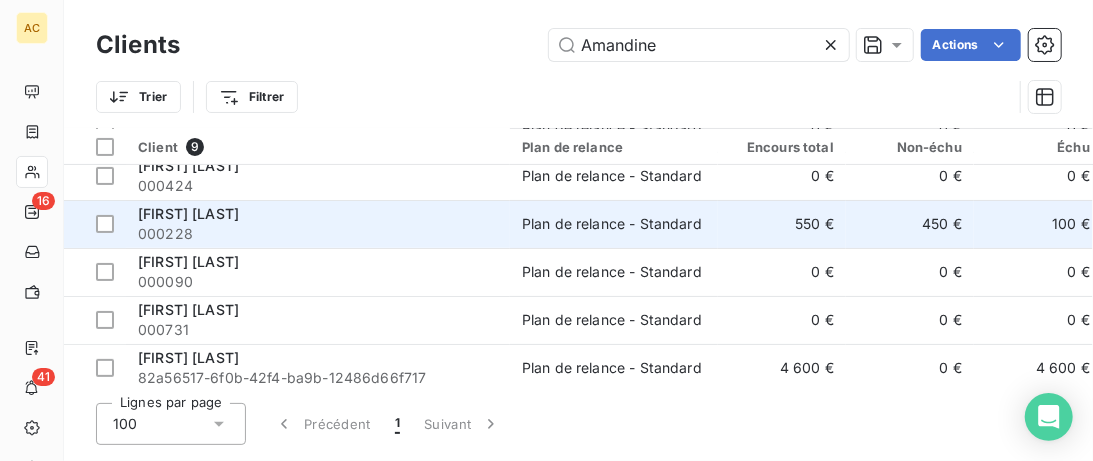 click on "000228" at bounding box center (318, 234) 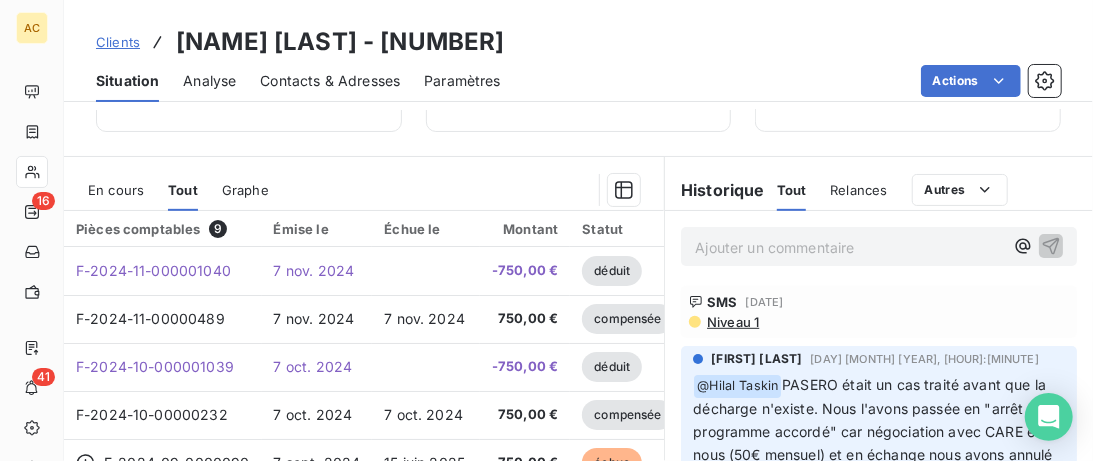scroll, scrollTop: 420, scrollLeft: 0, axis: vertical 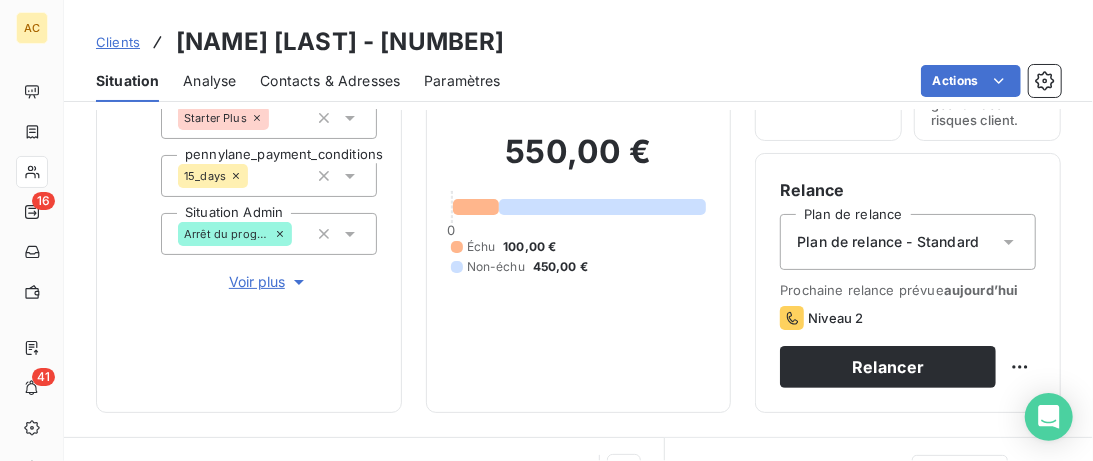 click on "Voir plus" at bounding box center [269, 282] 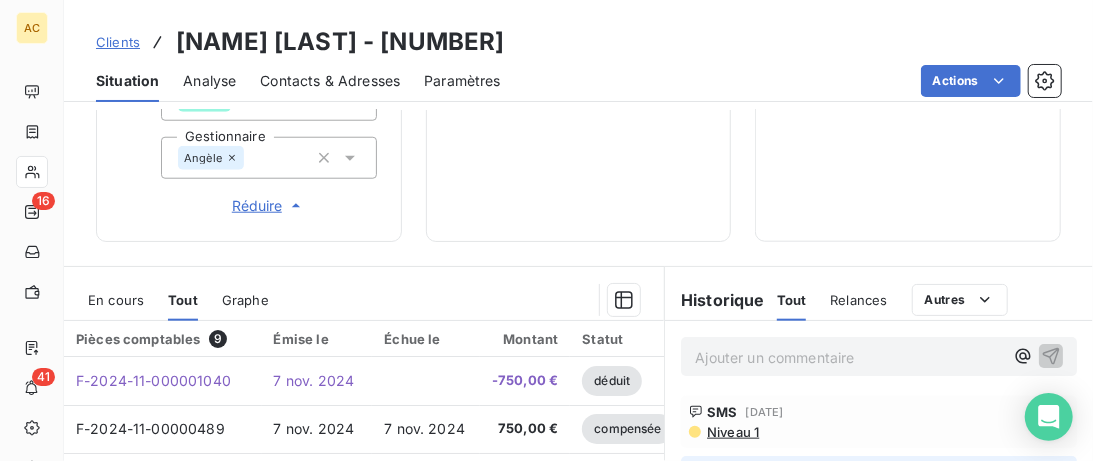 scroll, scrollTop: 971, scrollLeft: 0, axis: vertical 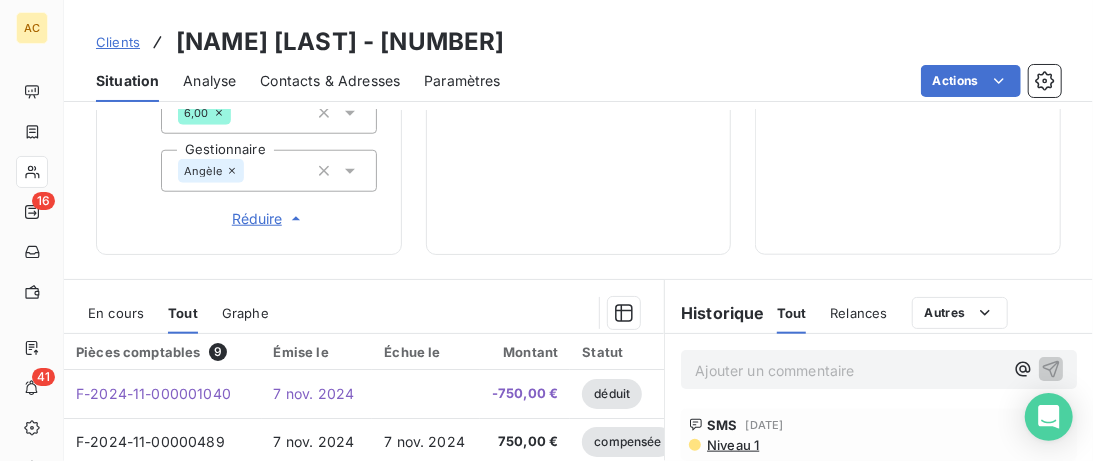 click on "Clients" at bounding box center [118, 42] 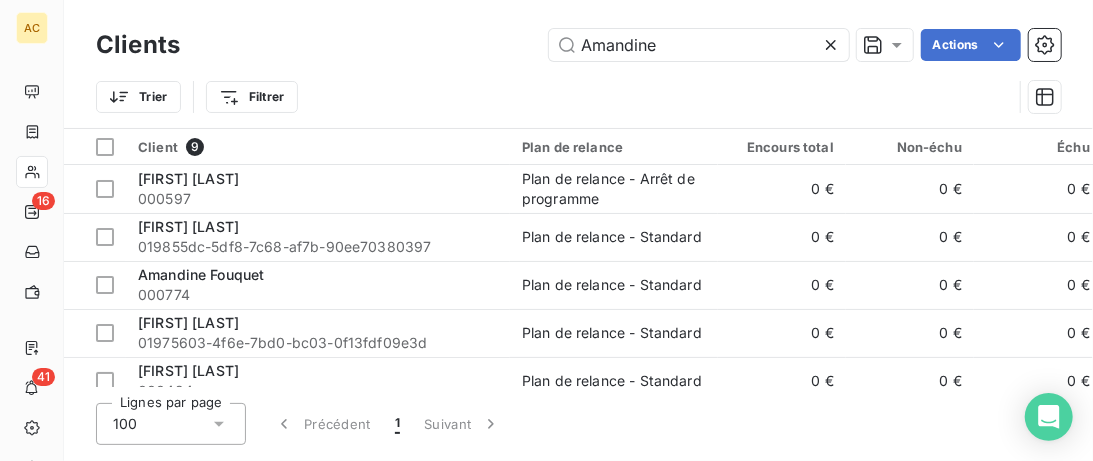 drag, startPoint x: 623, startPoint y: 37, endPoint x: 332, endPoint y: 44, distance: 291.08417 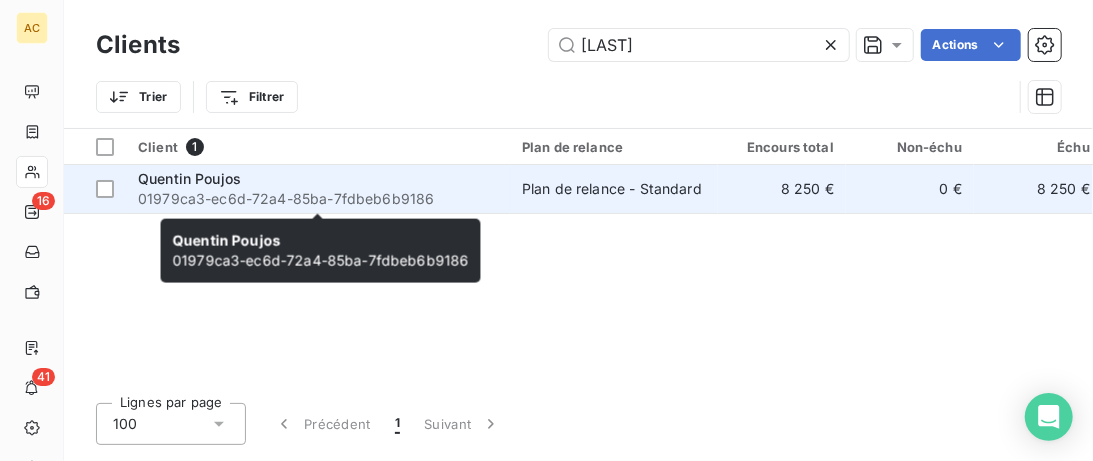 type on "[LAST]" 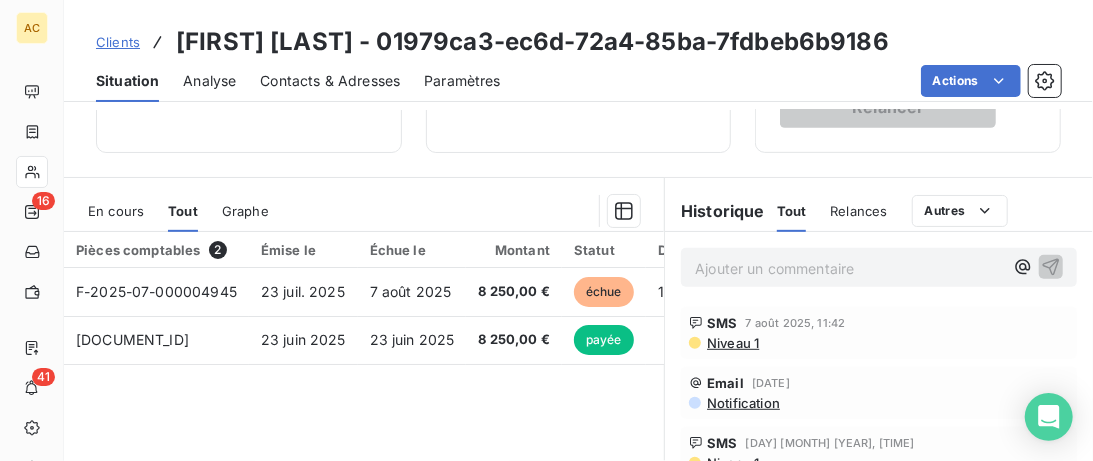 scroll, scrollTop: 410, scrollLeft: 0, axis: vertical 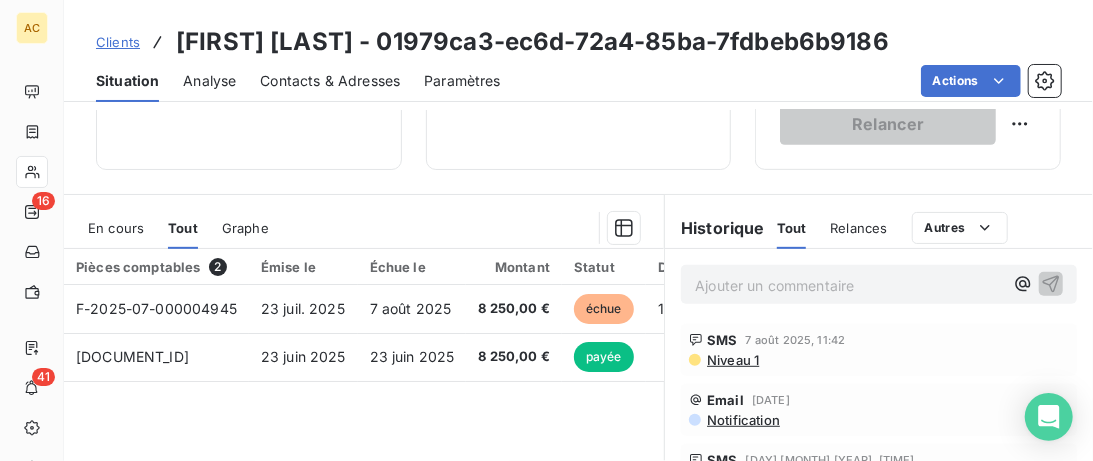 click on "Contacts & Adresses" at bounding box center [330, 81] 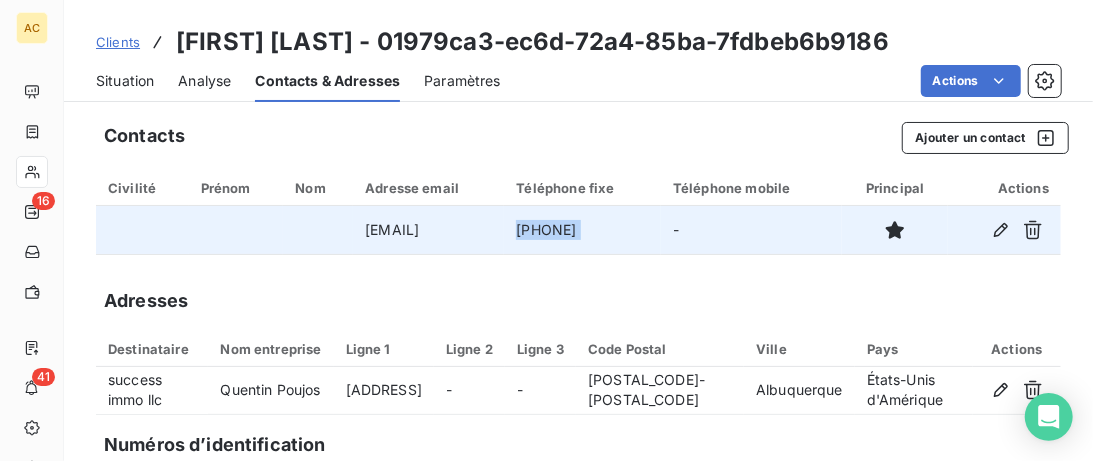 drag, startPoint x: 726, startPoint y: 234, endPoint x: 566, endPoint y: 224, distance: 160.3122 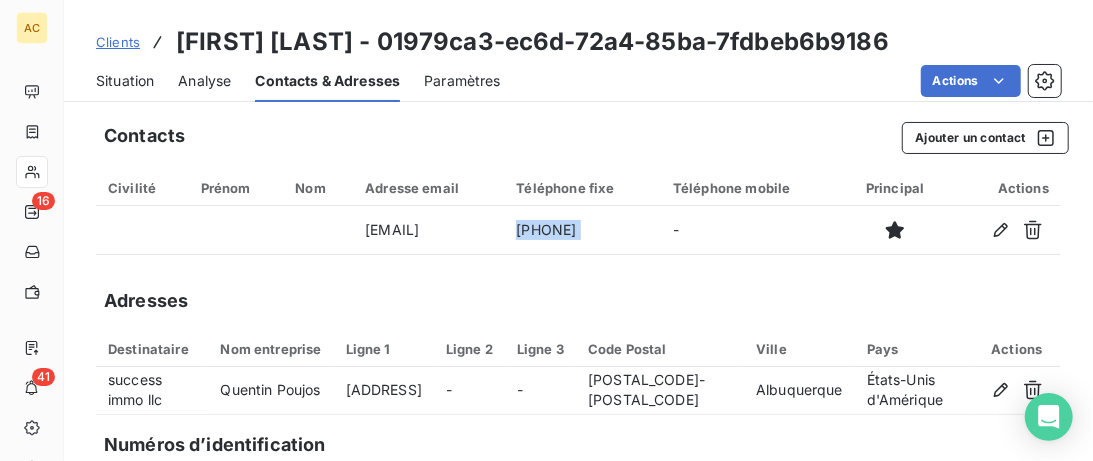 click on "Situation" at bounding box center [125, 81] 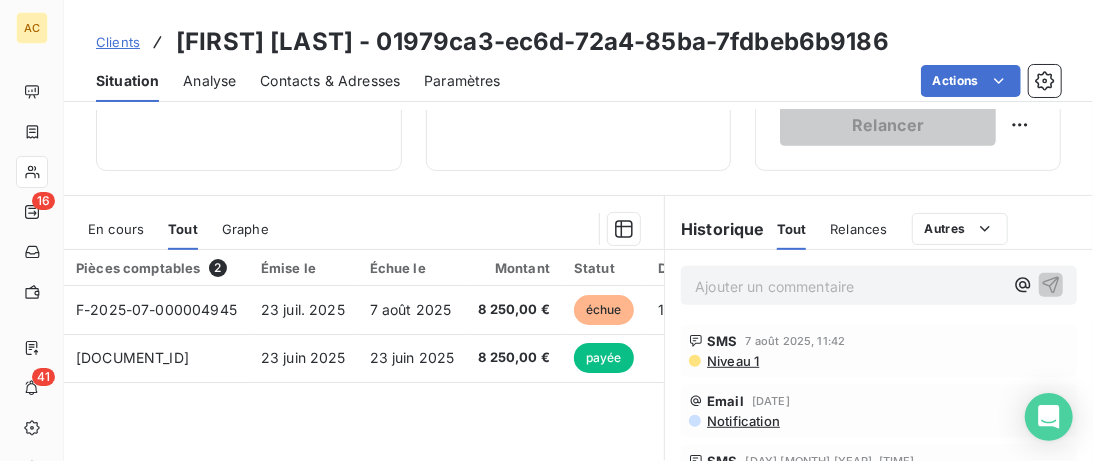 scroll, scrollTop: 410, scrollLeft: 0, axis: vertical 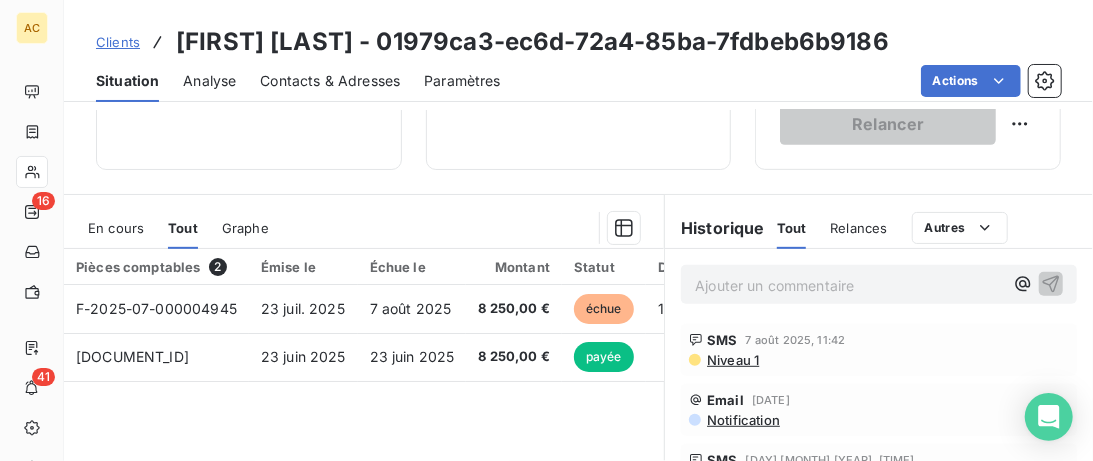 click on "Clients" at bounding box center (118, 42) 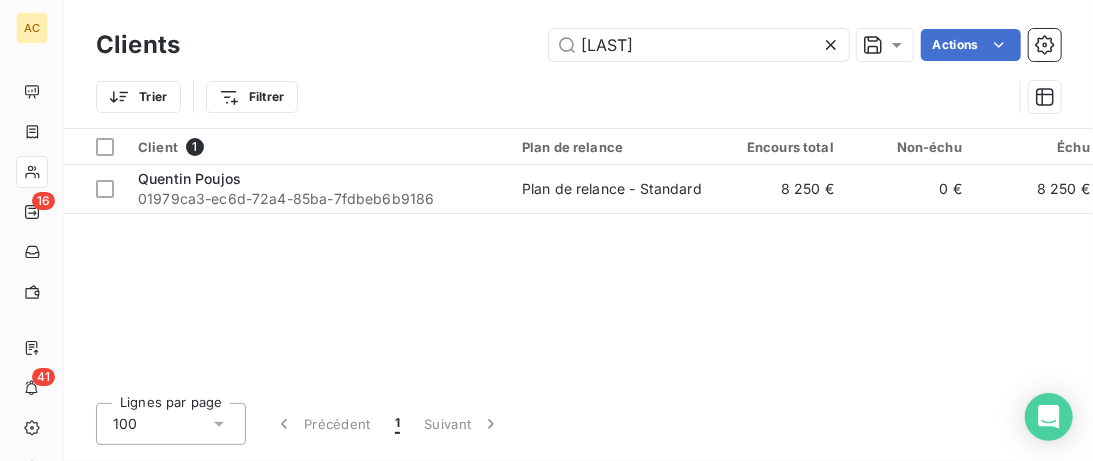 drag, startPoint x: 687, startPoint y: 46, endPoint x: 212, endPoint y: 44, distance: 475.0042 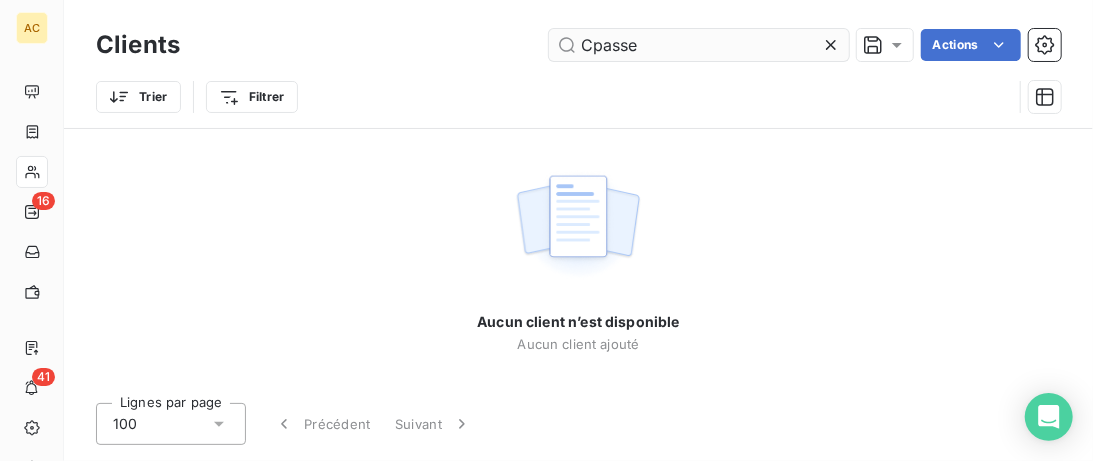 click on "Cpasse" at bounding box center (699, 45) 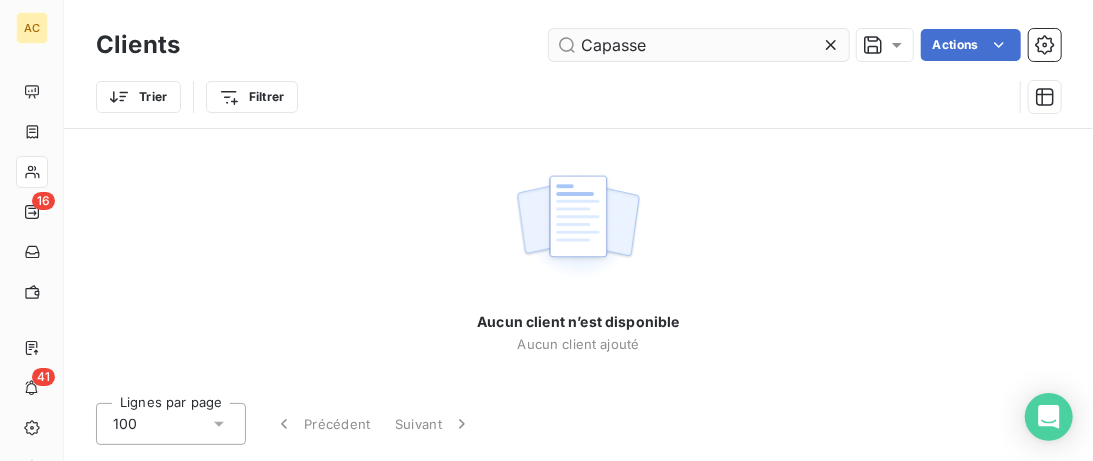 click on "Capasse" at bounding box center (699, 45) 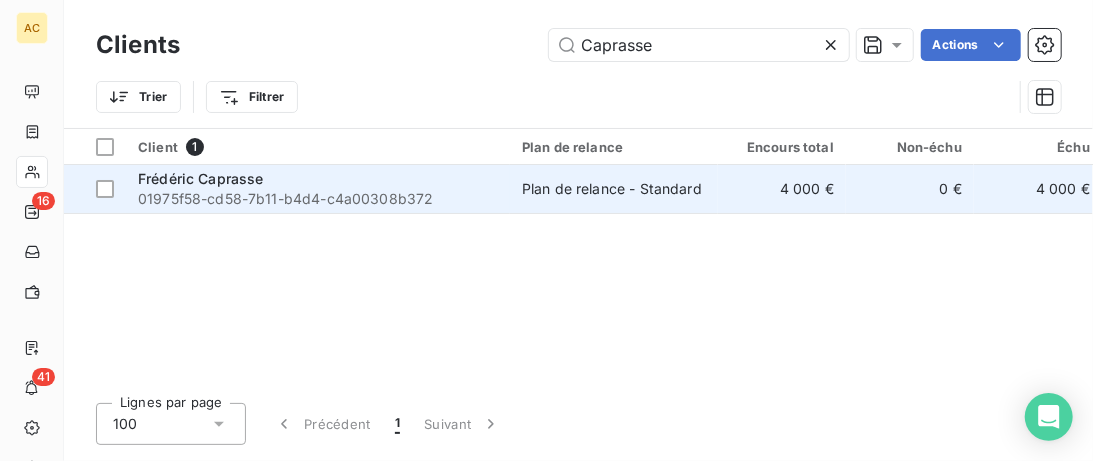 type on "Caprasse" 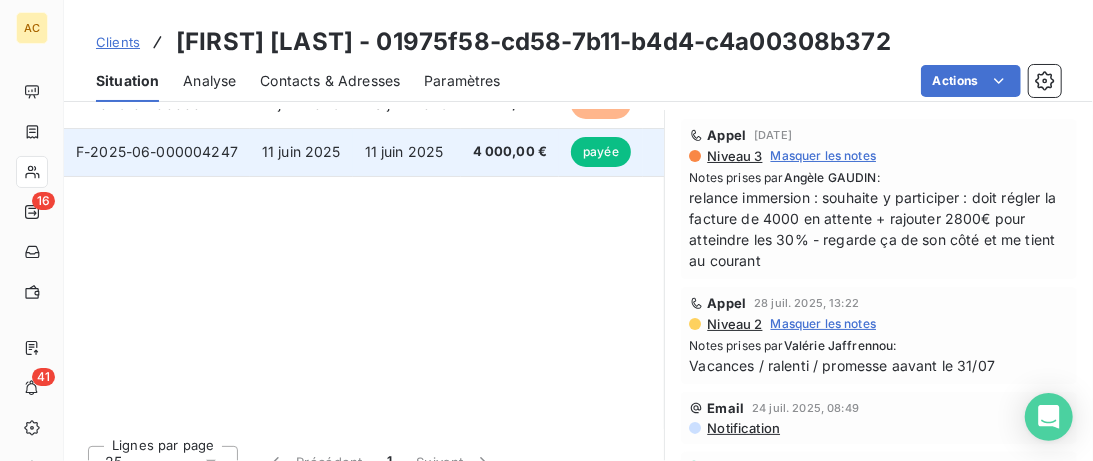 scroll, scrollTop: 410, scrollLeft: 0, axis: vertical 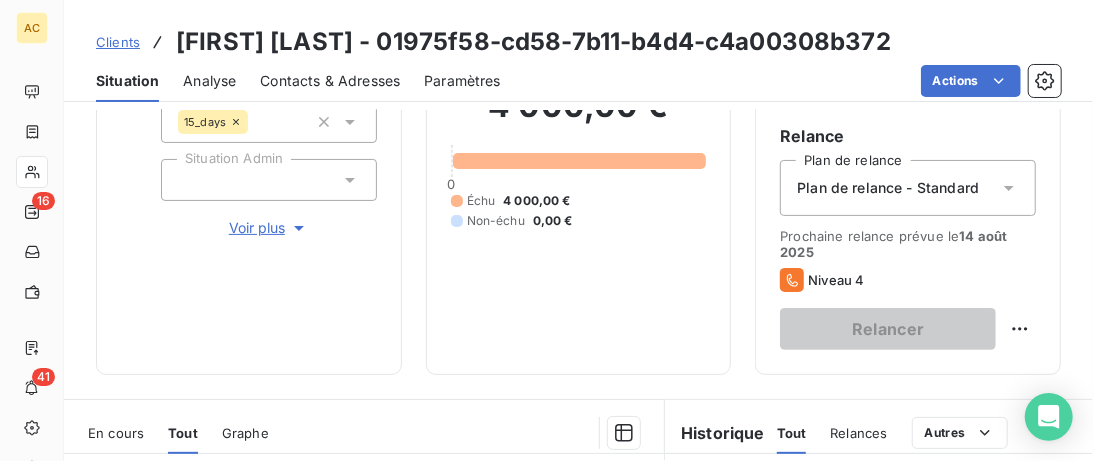 click on "Contacts & Adresses" at bounding box center [330, 81] 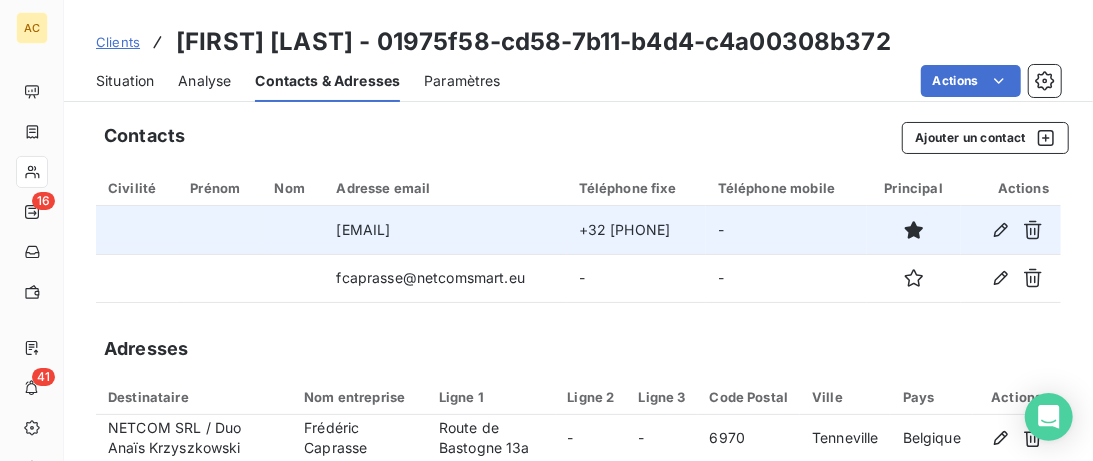 drag, startPoint x: 711, startPoint y: 224, endPoint x: 579, endPoint y: 224, distance: 132 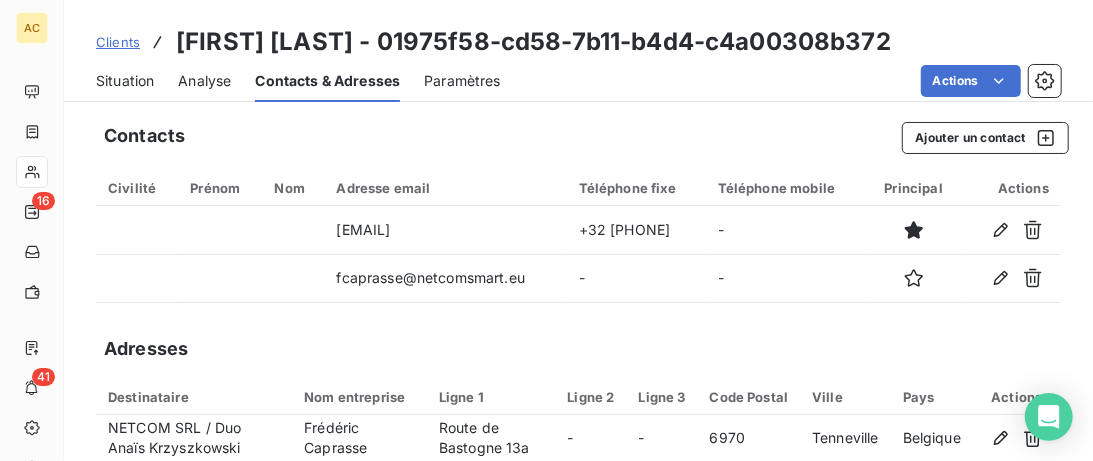click on "Situation" at bounding box center (125, 81) 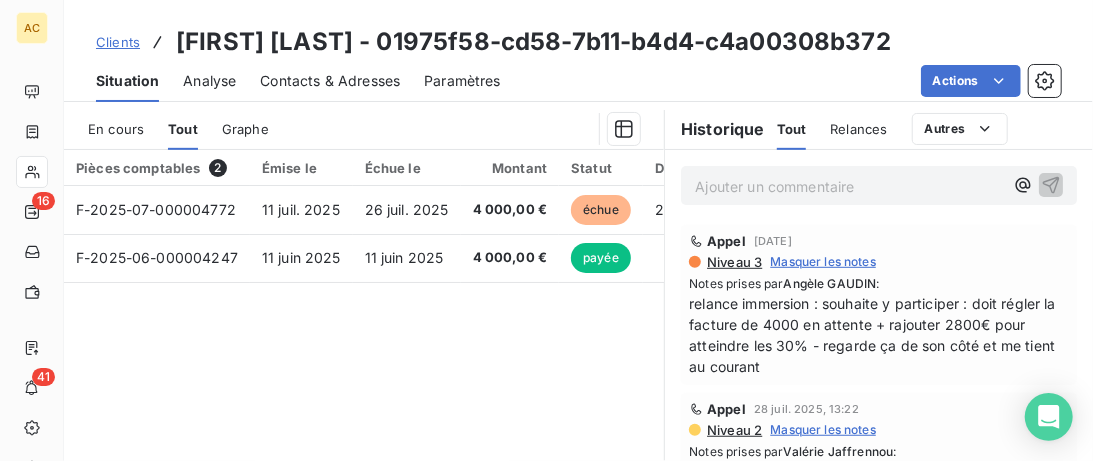 scroll, scrollTop: 512, scrollLeft: 0, axis: vertical 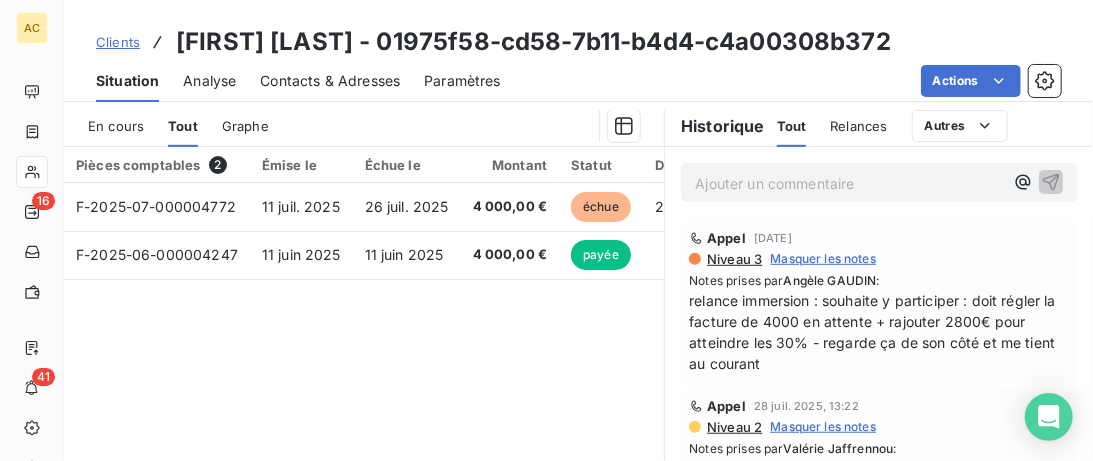 click on "Clients" at bounding box center (118, 42) 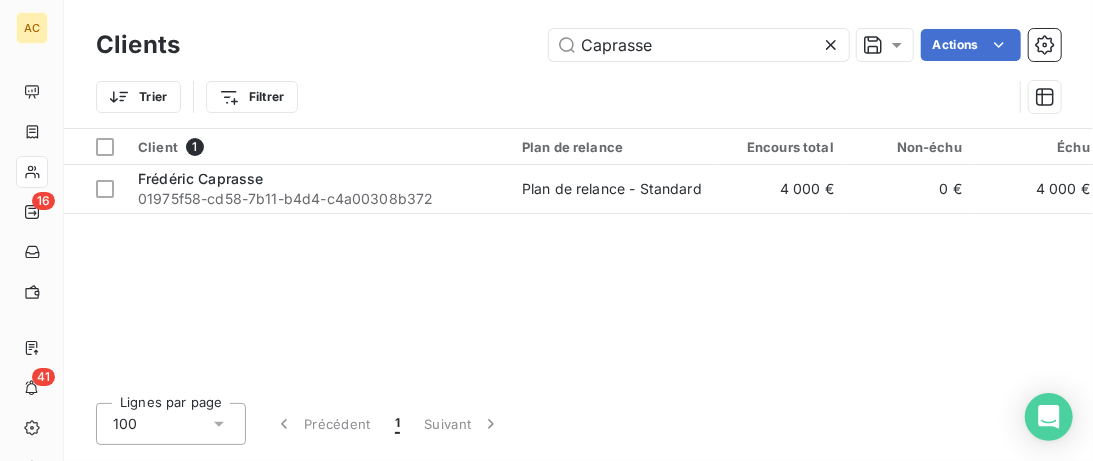 drag, startPoint x: 660, startPoint y: 48, endPoint x: 381, endPoint y: 41, distance: 279.0878 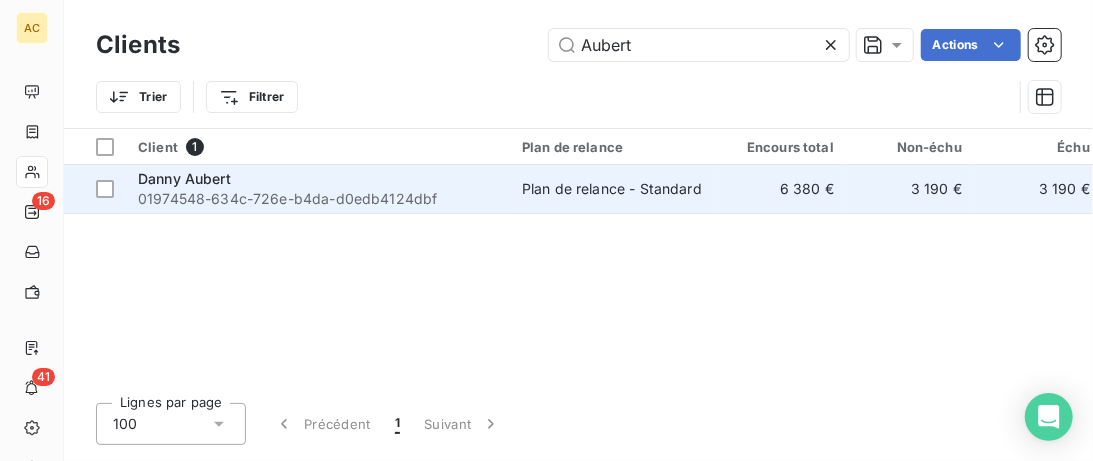 type on "Aubert" 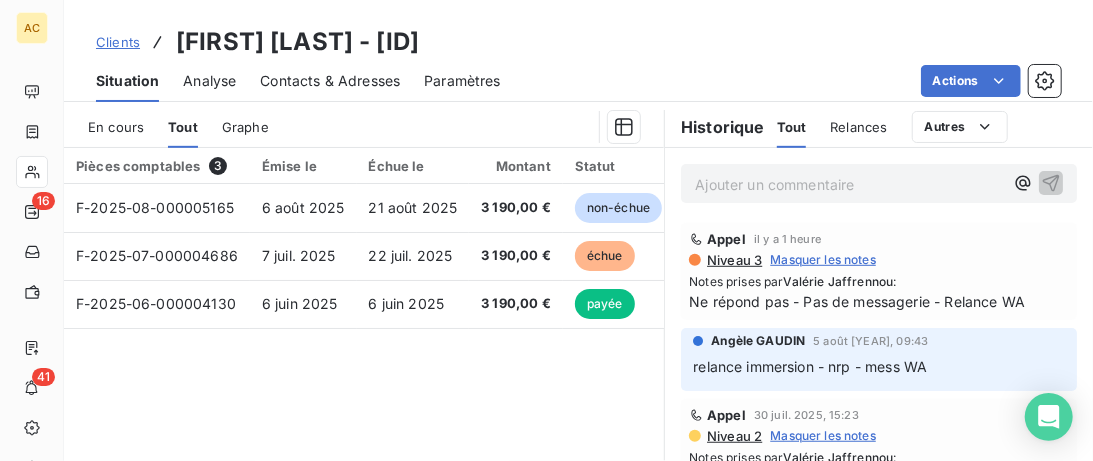 scroll, scrollTop: 512, scrollLeft: 0, axis: vertical 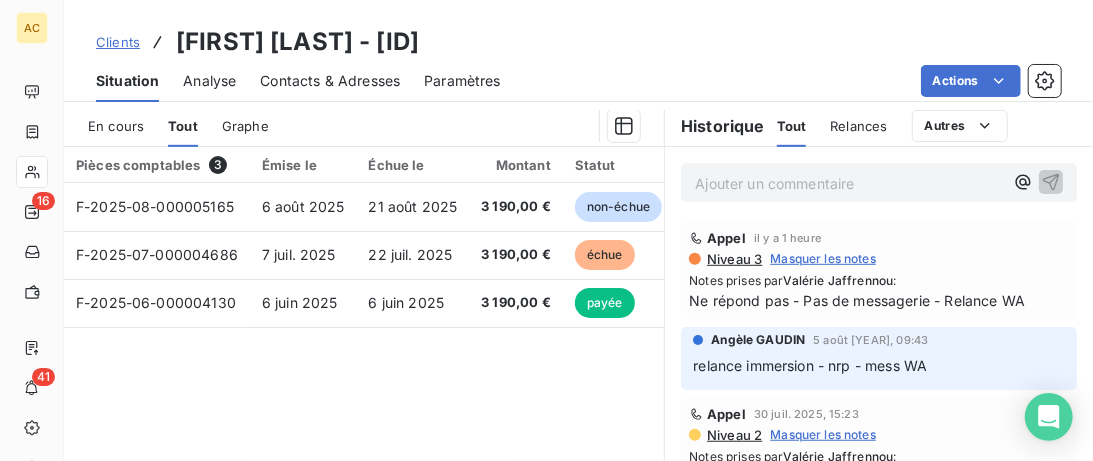 click on "Clients" at bounding box center [118, 42] 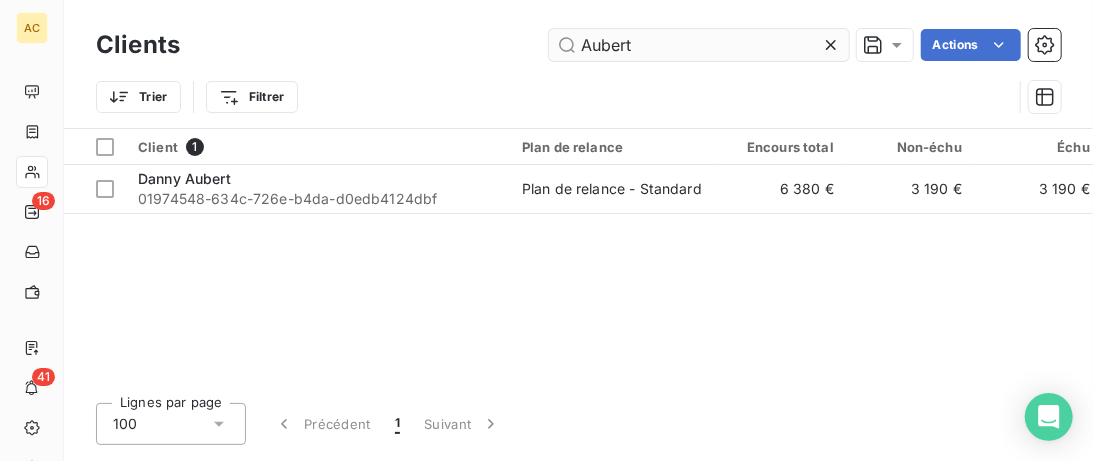 drag, startPoint x: 651, startPoint y: 40, endPoint x: 392, endPoint y: 41, distance: 259.00192 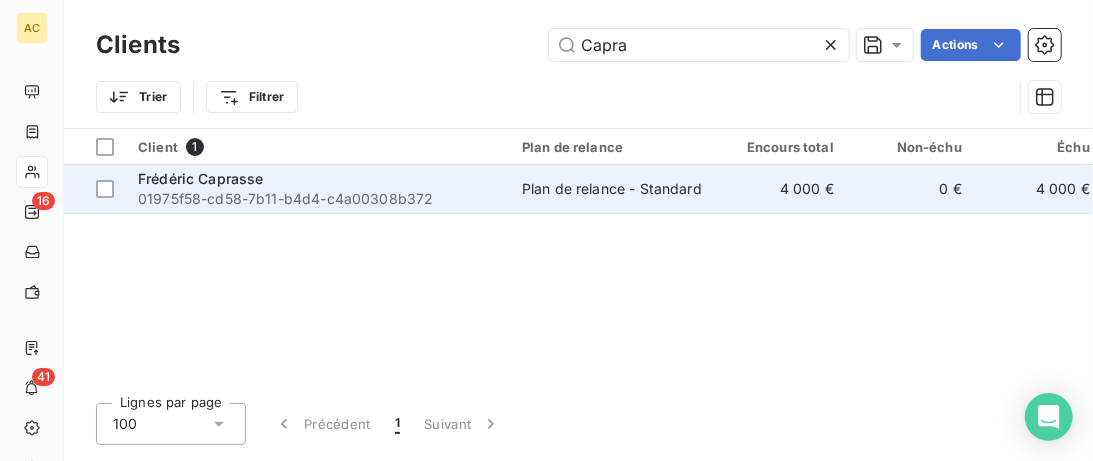 type on "Capra" 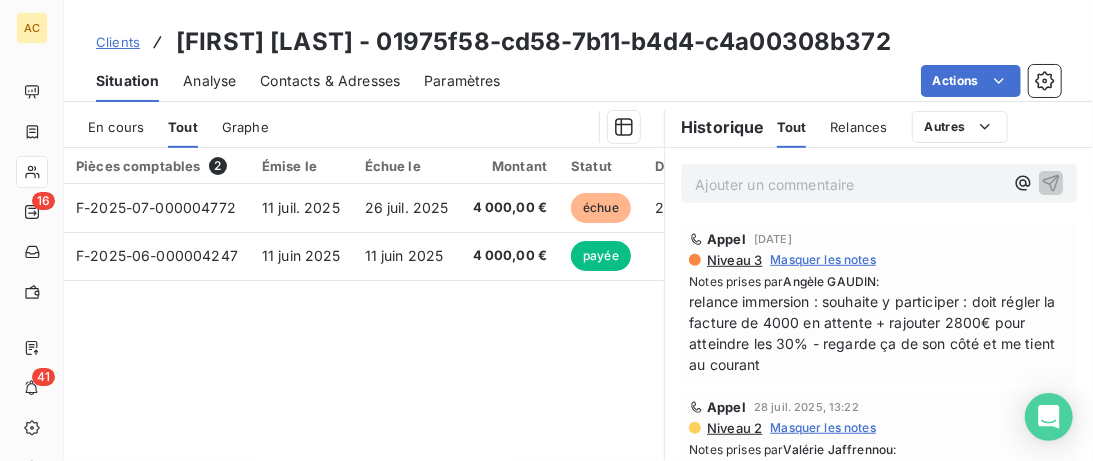 scroll, scrollTop: 512, scrollLeft: 0, axis: vertical 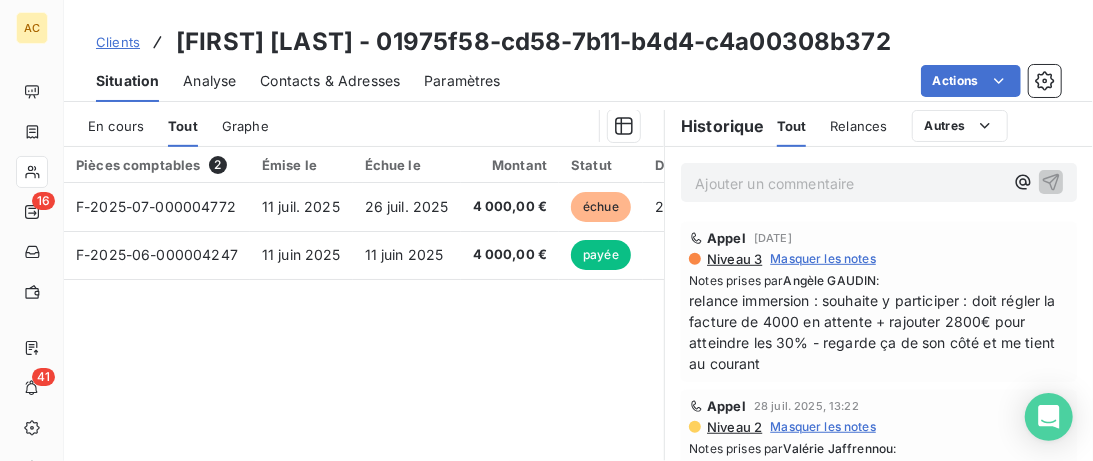 click on "Clients" at bounding box center (118, 42) 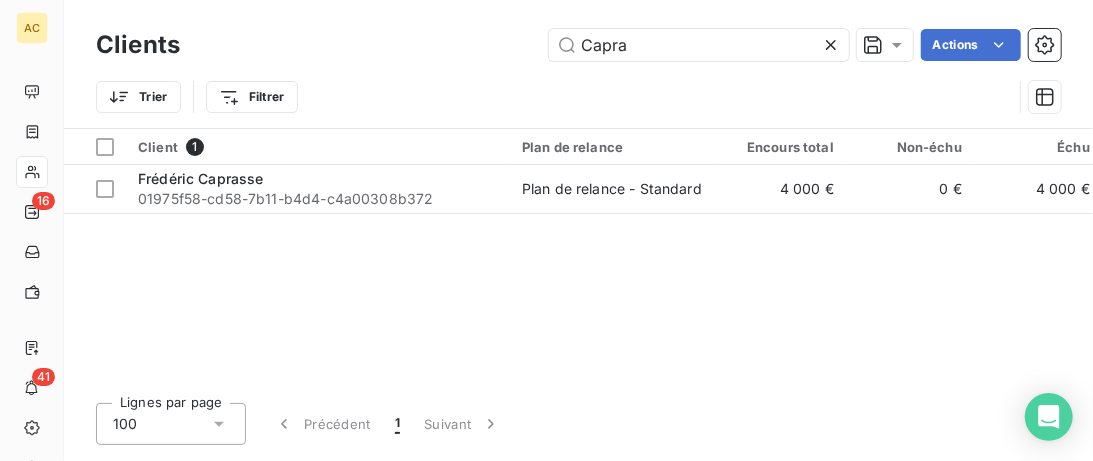 drag, startPoint x: 692, startPoint y: 38, endPoint x: 255, endPoint y: 40, distance: 437.00458 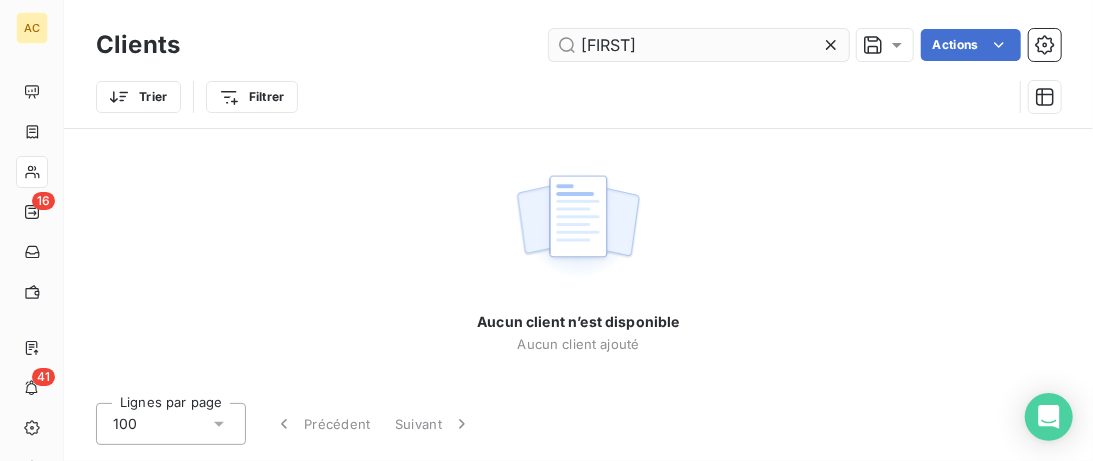 click on "[FIRST]" at bounding box center [699, 45] 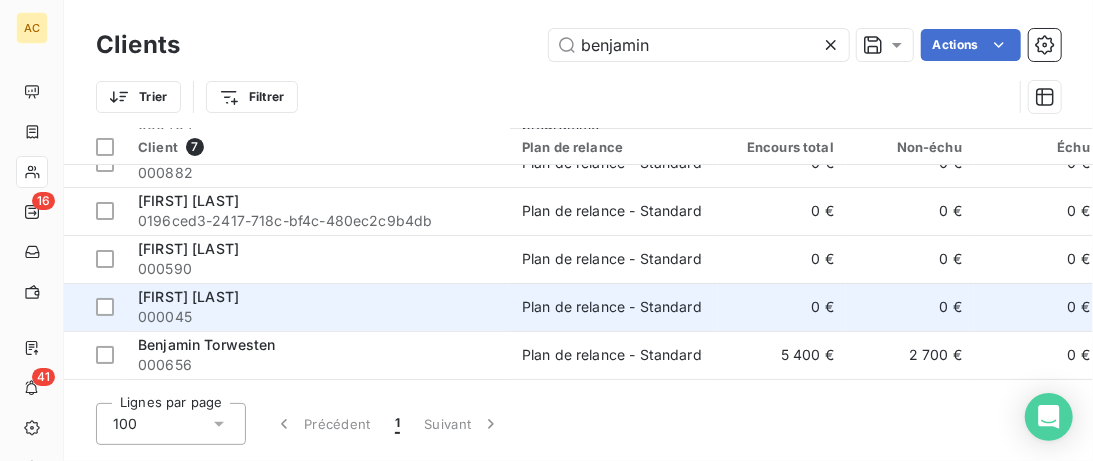 scroll, scrollTop: 113, scrollLeft: 0, axis: vertical 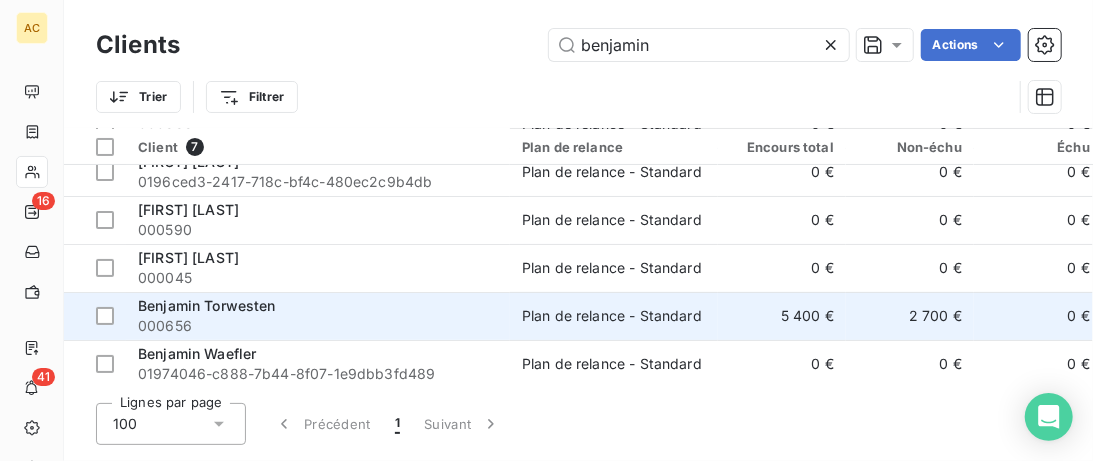 type on "benjamin" 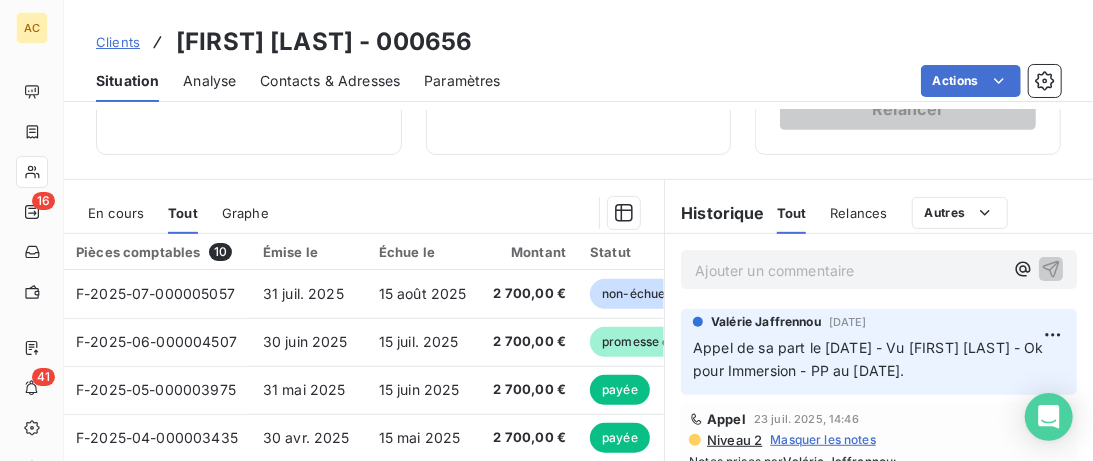 scroll, scrollTop: 512, scrollLeft: 0, axis: vertical 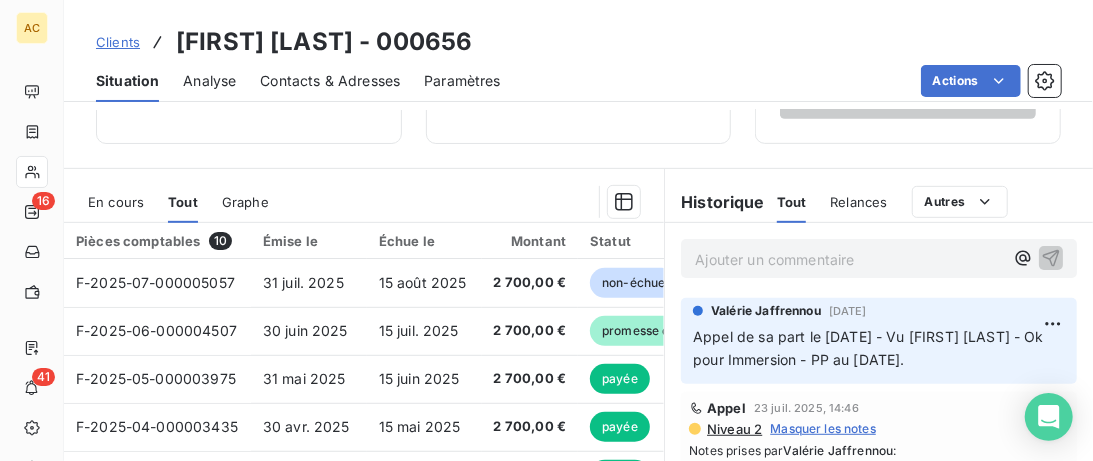 click on "Clients" at bounding box center [118, 42] 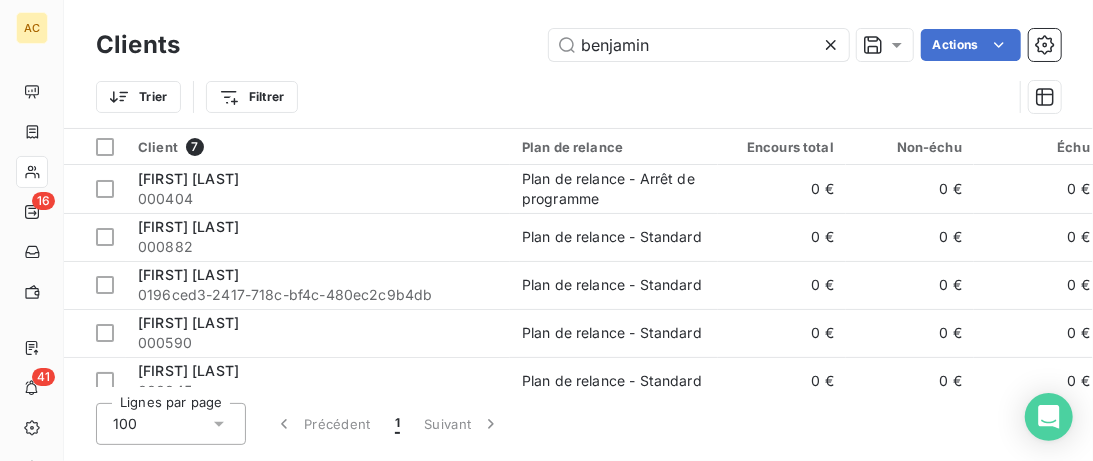 drag, startPoint x: 718, startPoint y: 52, endPoint x: 79, endPoint y: 51, distance: 639.0008 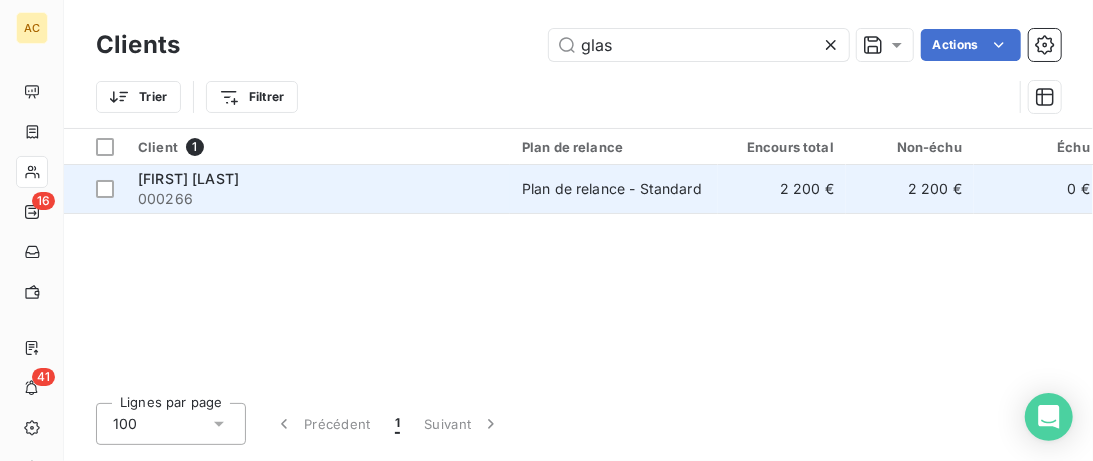 type on "glas" 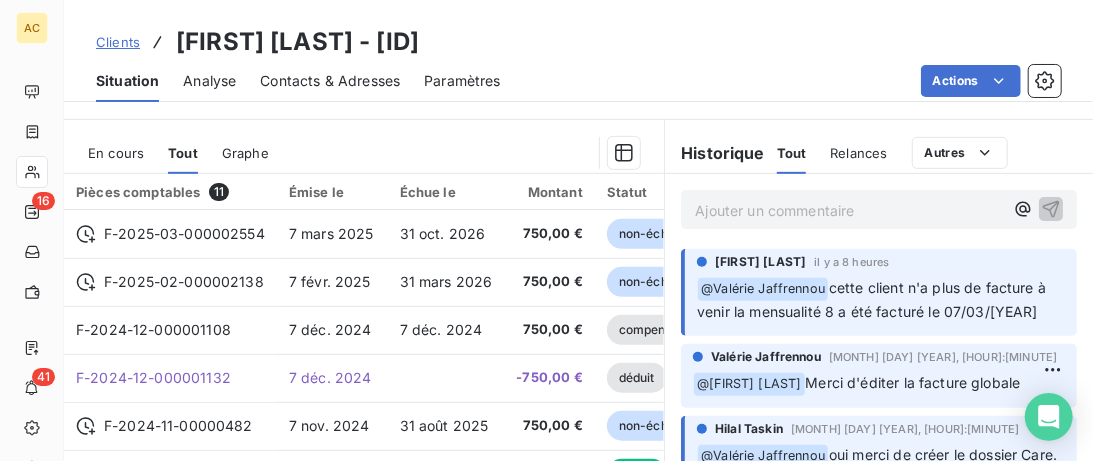scroll, scrollTop: 512, scrollLeft: 0, axis: vertical 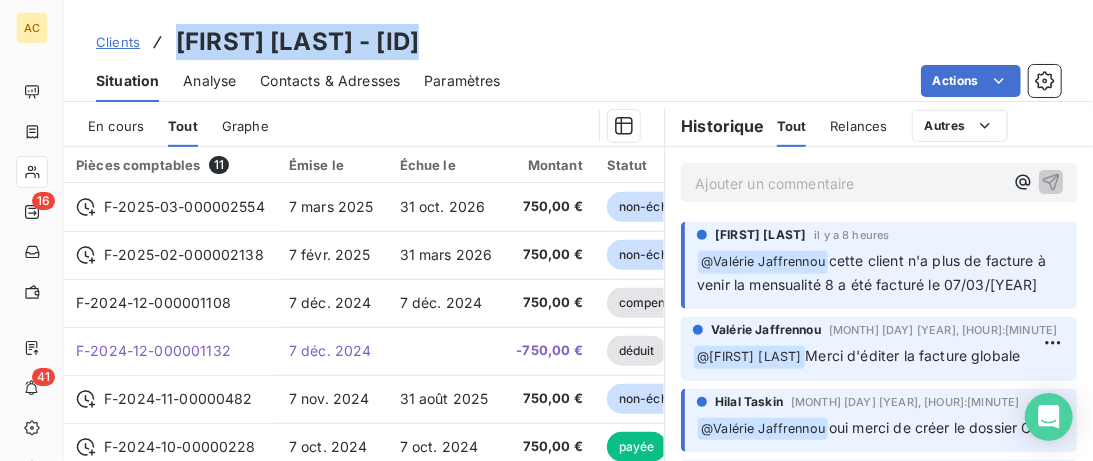 drag, startPoint x: 177, startPoint y: 36, endPoint x: 433, endPoint y: 41, distance: 256.04883 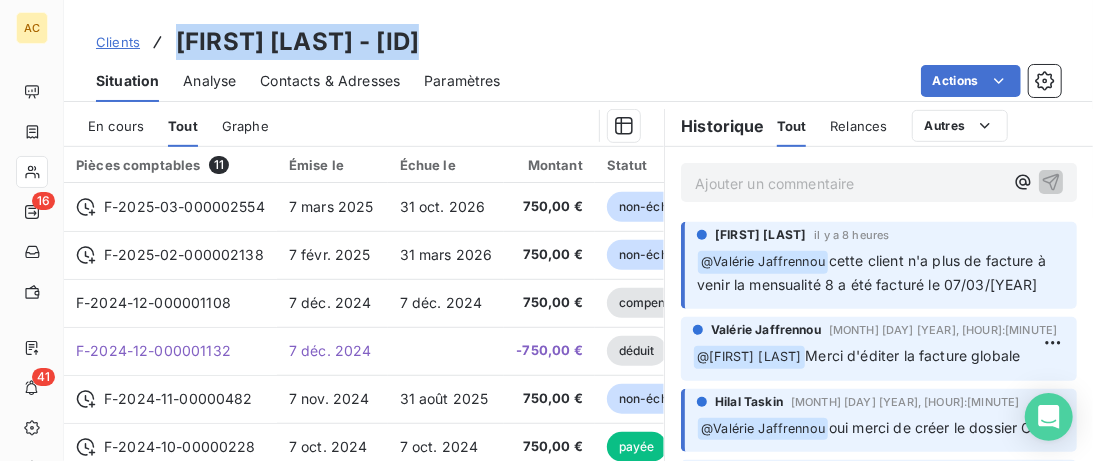 click on "[FIRST] [LAST] - [ID]" at bounding box center [297, 42] 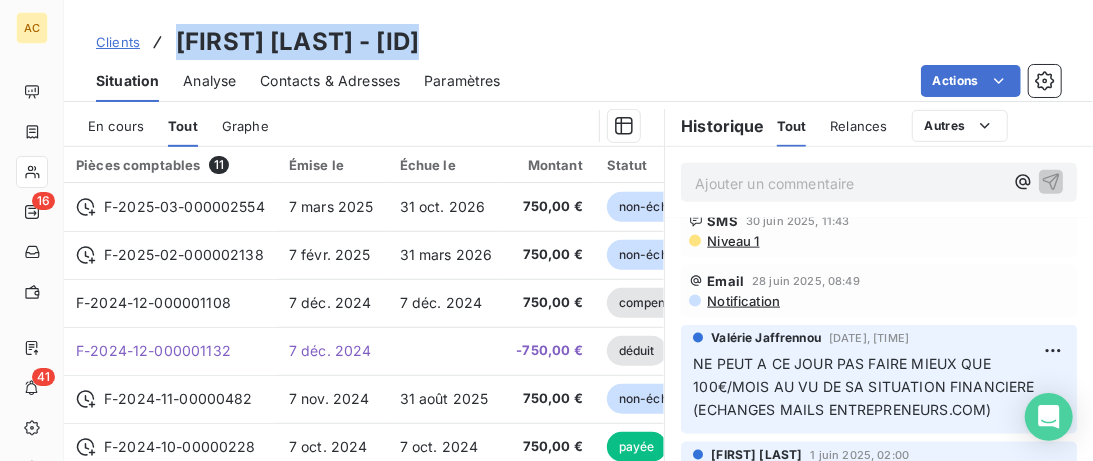 scroll, scrollTop: 1127, scrollLeft: 0, axis: vertical 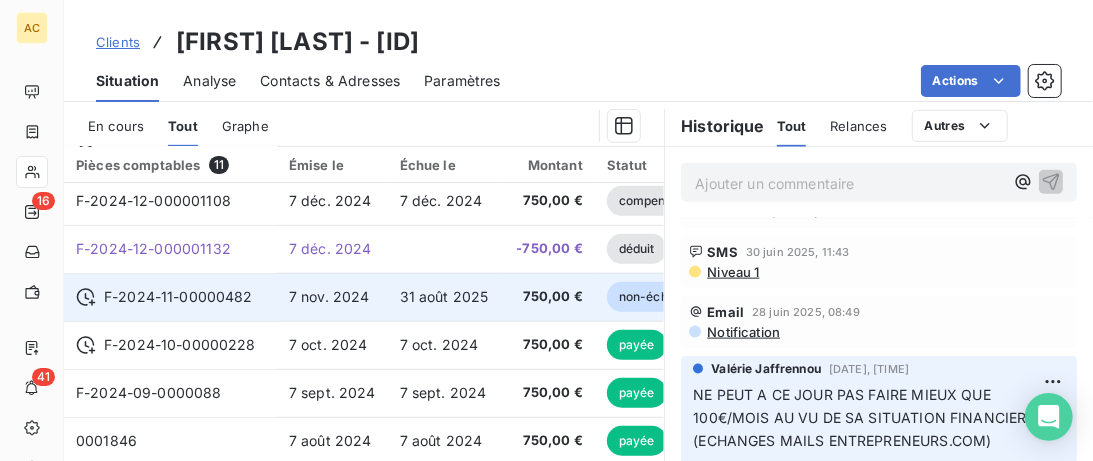 click 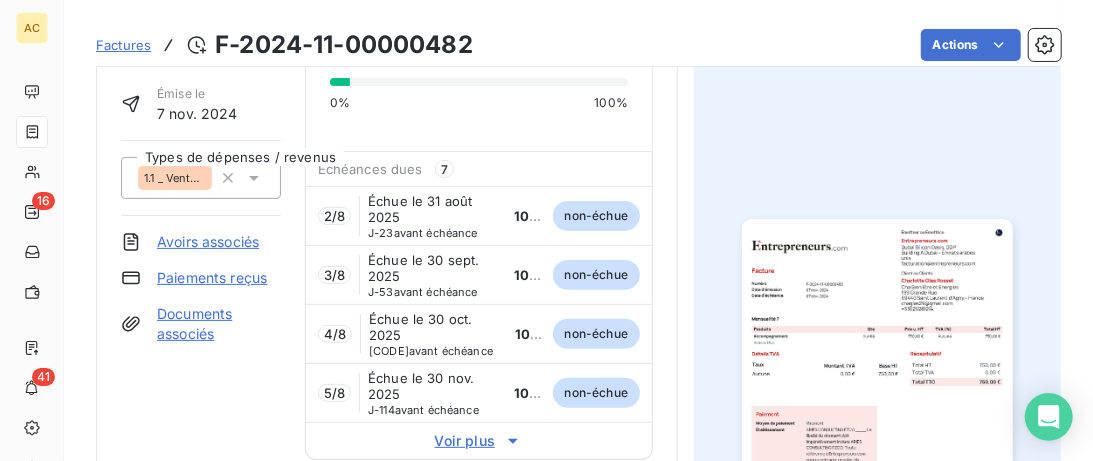 scroll, scrollTop: 0, scrollLeft: 0, axis: both 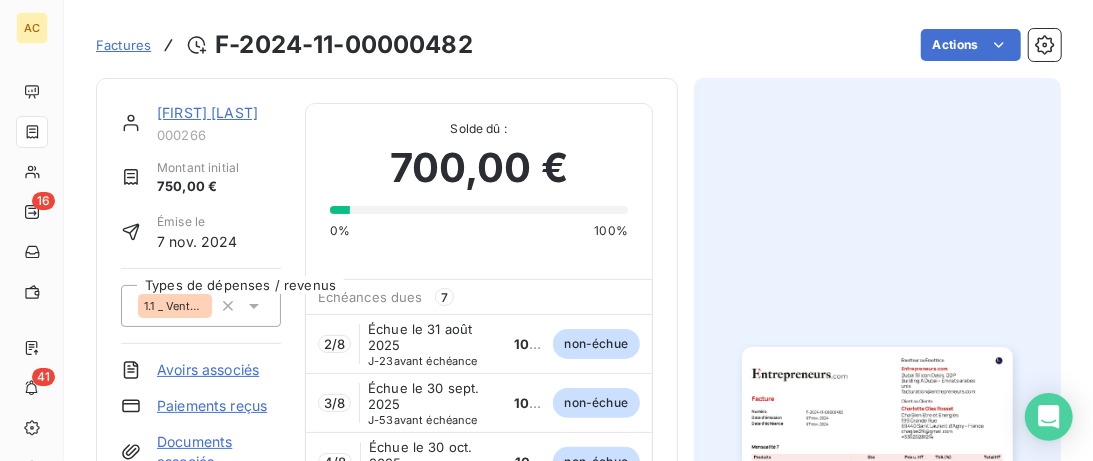click on "[FIRST] [LAST]" at bounding box center (207, 112) 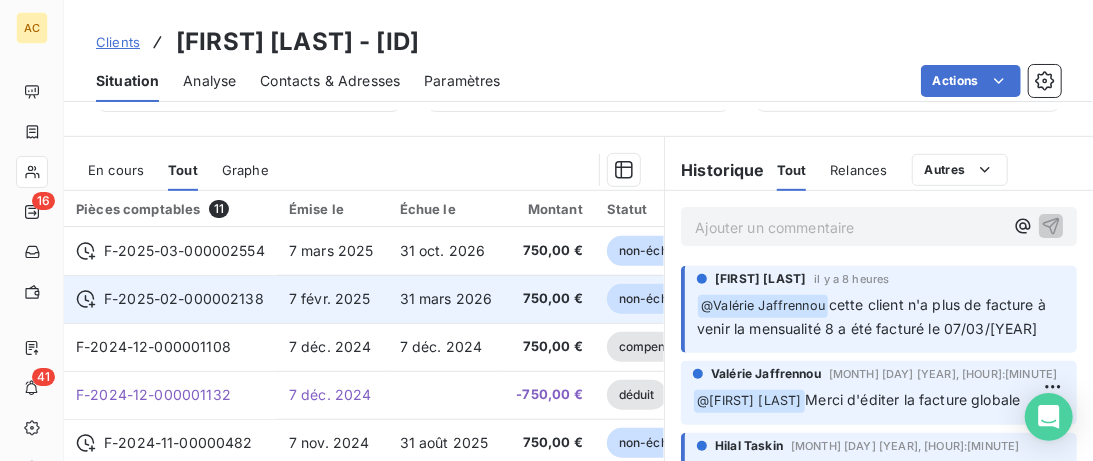 scroll, scrollTop: 615, scrollLeft: 0, axis: vertical 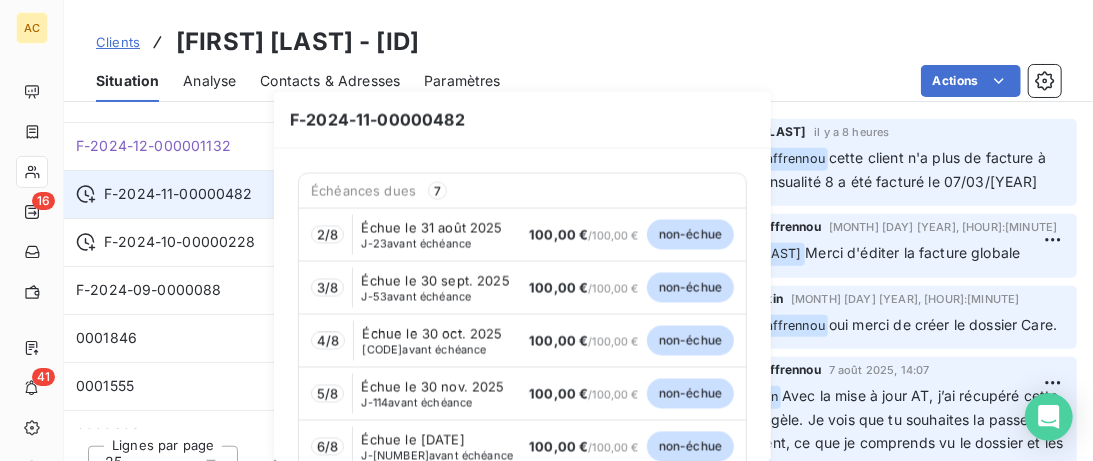 click 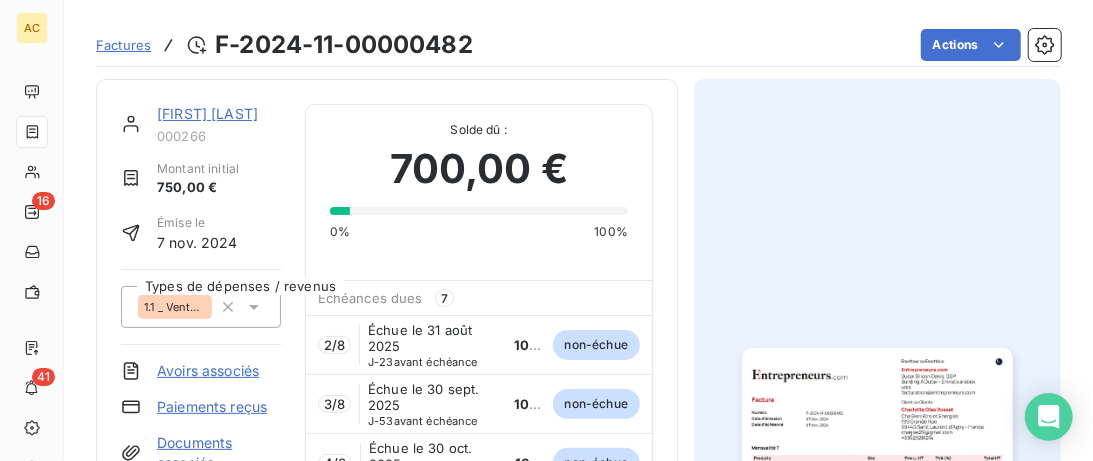 scroll, scrollTop: 0, scrollLeft: 0, axis: both 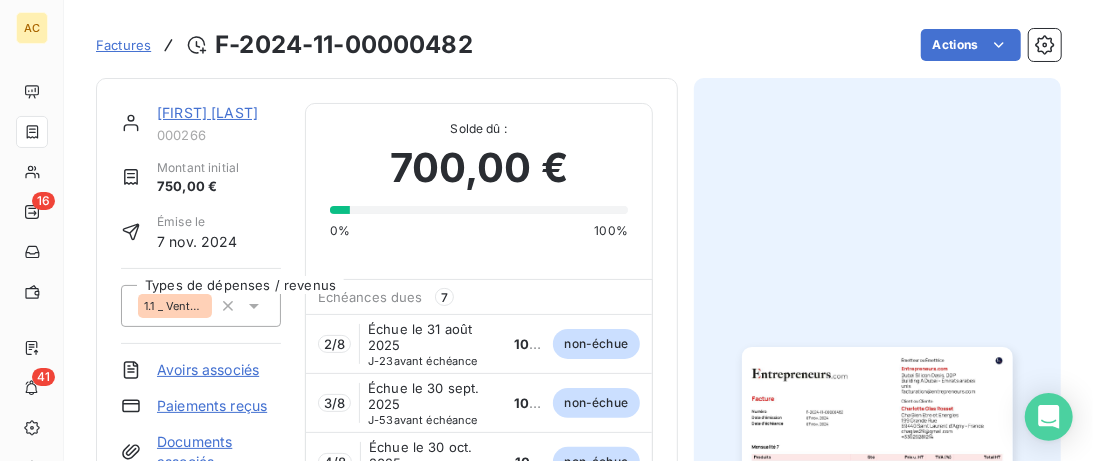 click on "[FIRST] [LAST]" at bounding box center (207, 112) 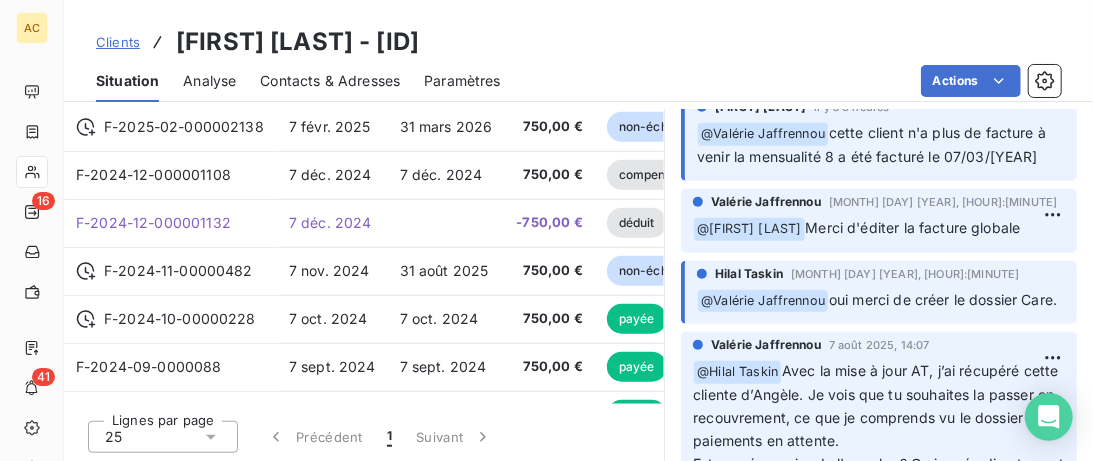 scroll, scrollTop: 641, scrollLeft: 0, axis: vertical 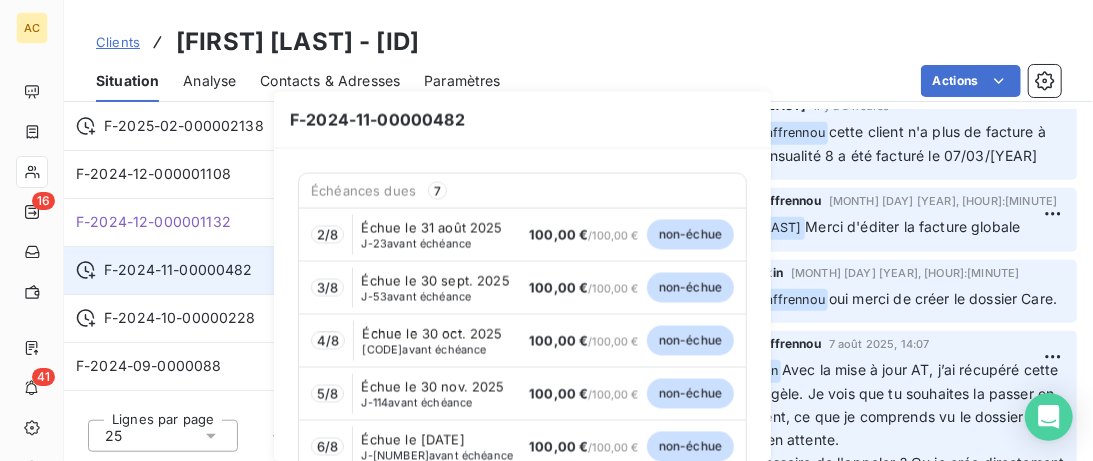 click 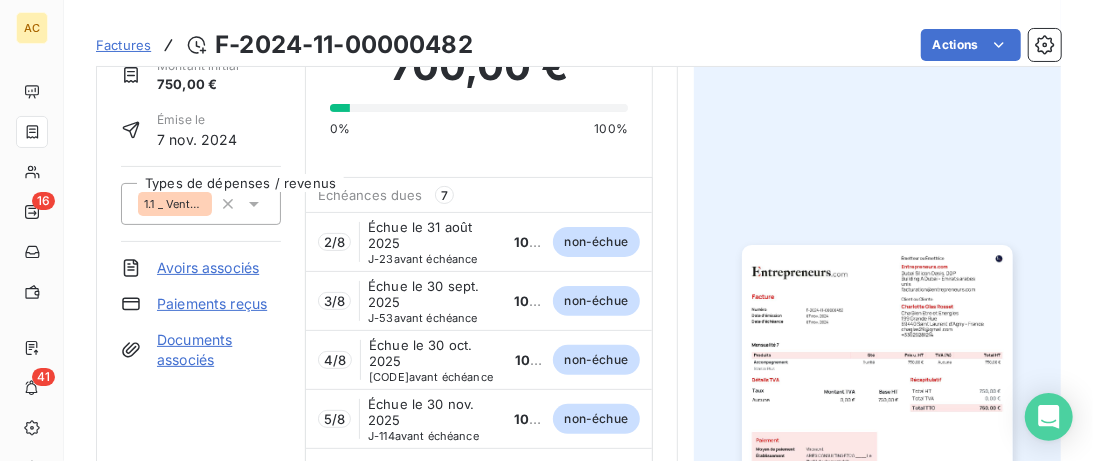 scroll, scrollTop: 0, scrollLeft: 0, axis: both 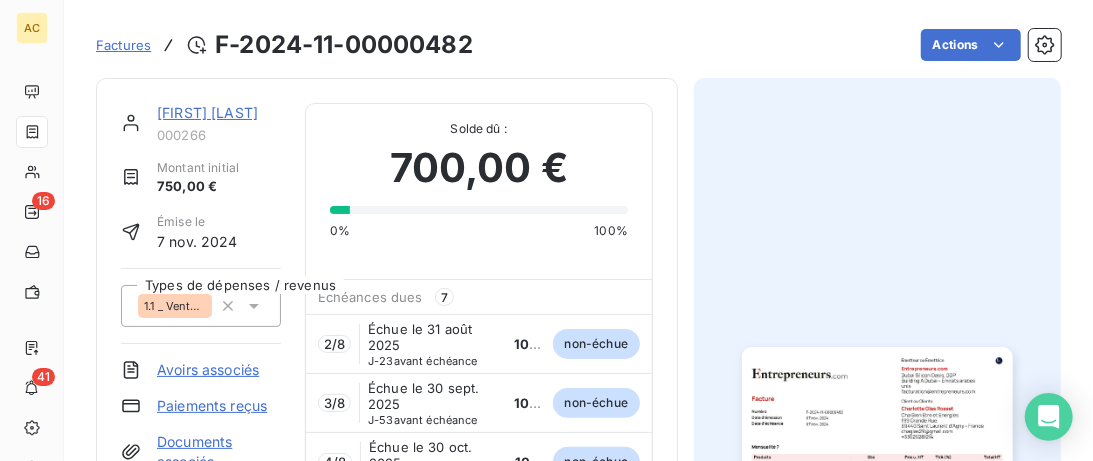 click on "[FIRST] [LAST]" at bounding box center (219, 113) 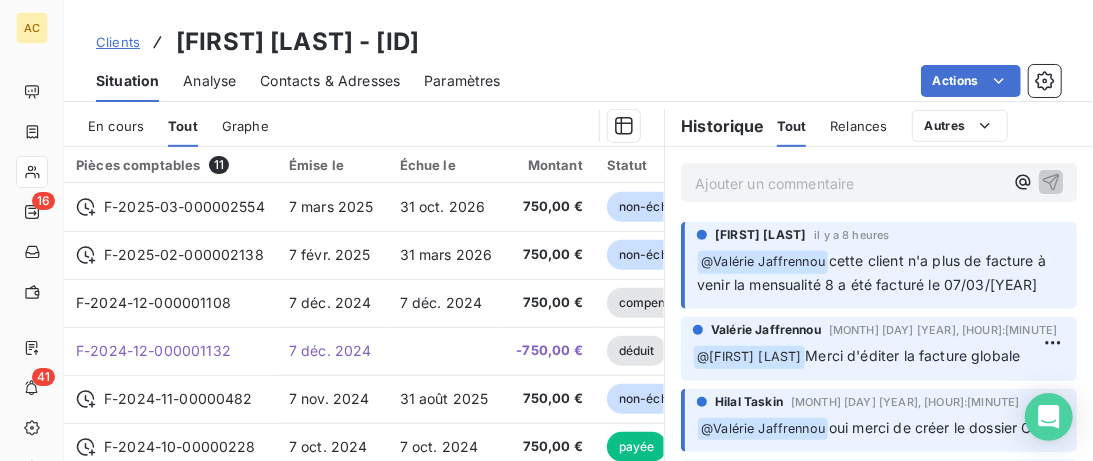 scroll, scrollTop: 615, scrollLeft: 0, axis: vertical 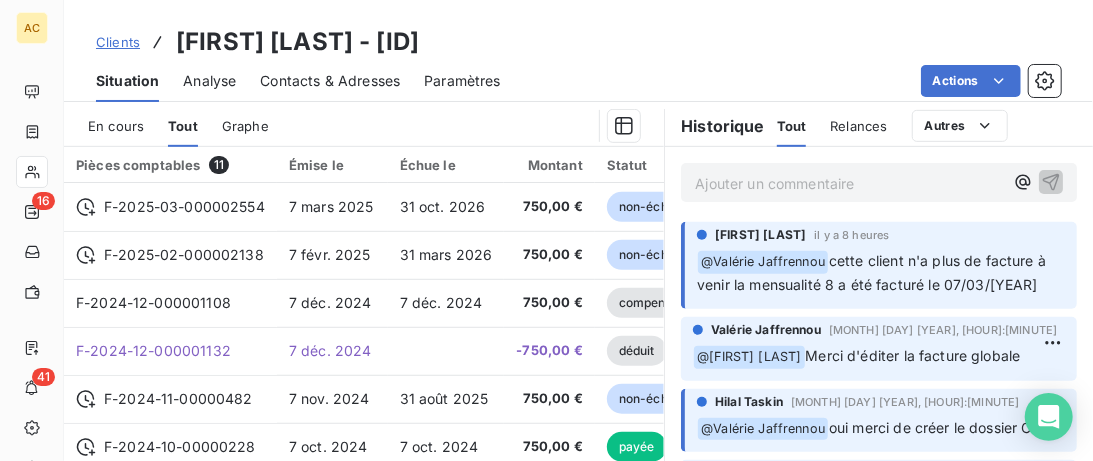 click on "Contacts & Adresses" at bounding box center (330, 81) 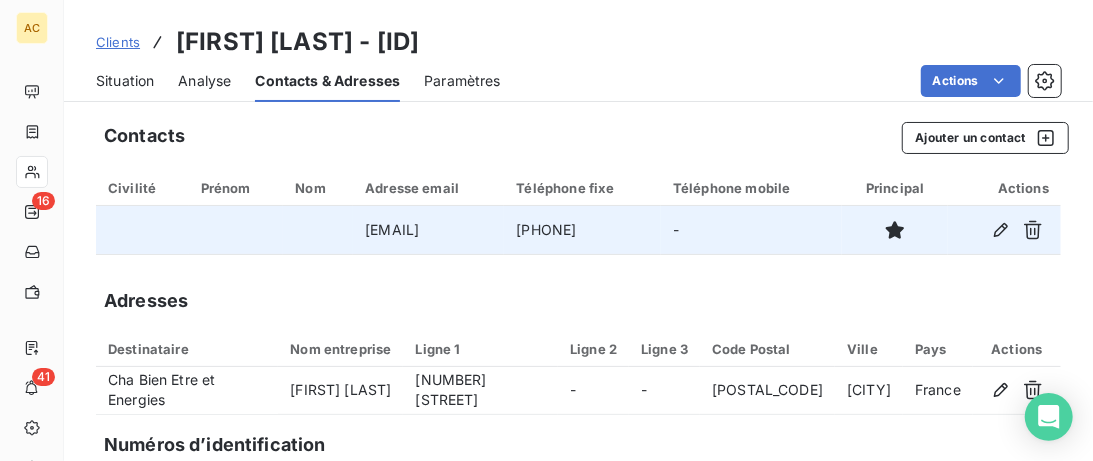 drag, startPoint x: 673, startPoint y: 232, endPoint x: 524, endPoint y: 232, distance: 149 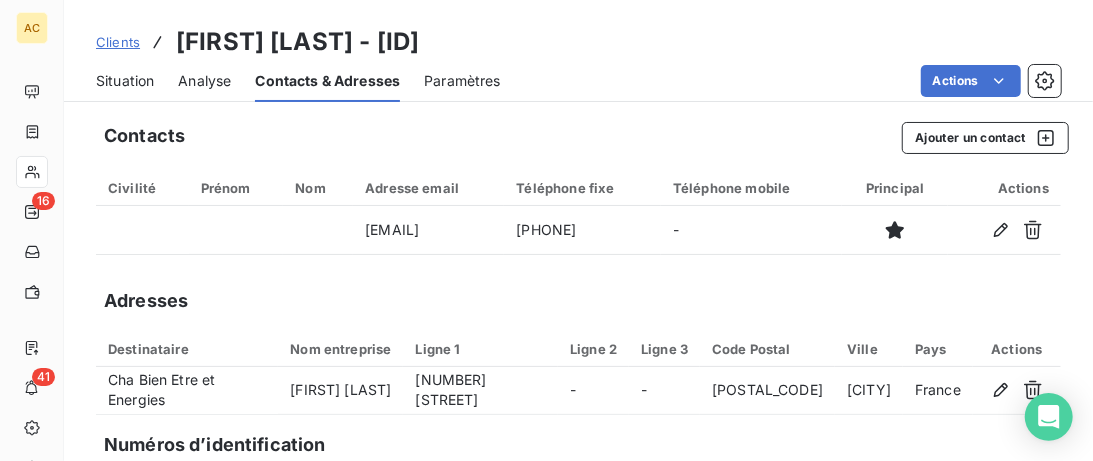 click on "Clients" at bounding box center (118, 42) 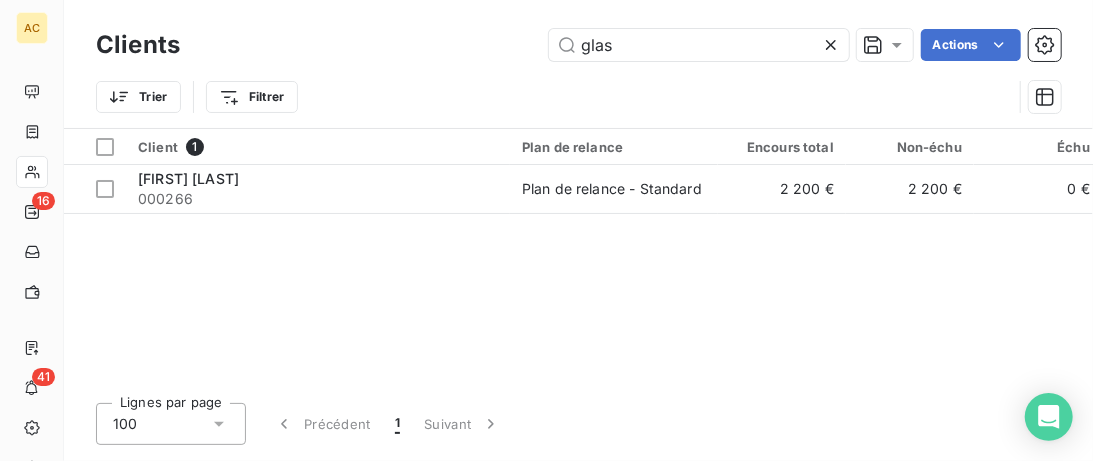 drag, startPoint x: 616, startPoint y: 51, endPoint x: 468, endPoint y: 62, distance: 148.40822 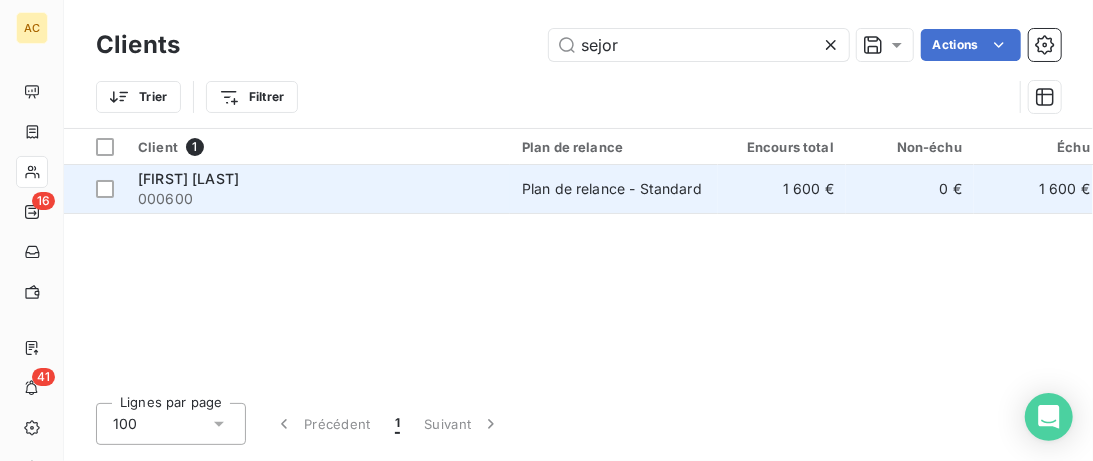 type on "sejor" 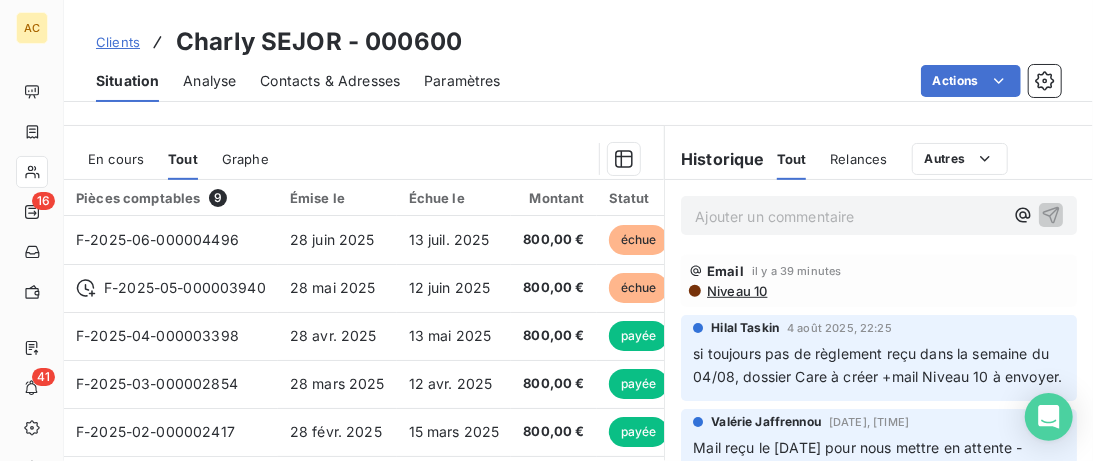 scroll, scrollTop: 512, scrollLeft: 0, axis: vertical 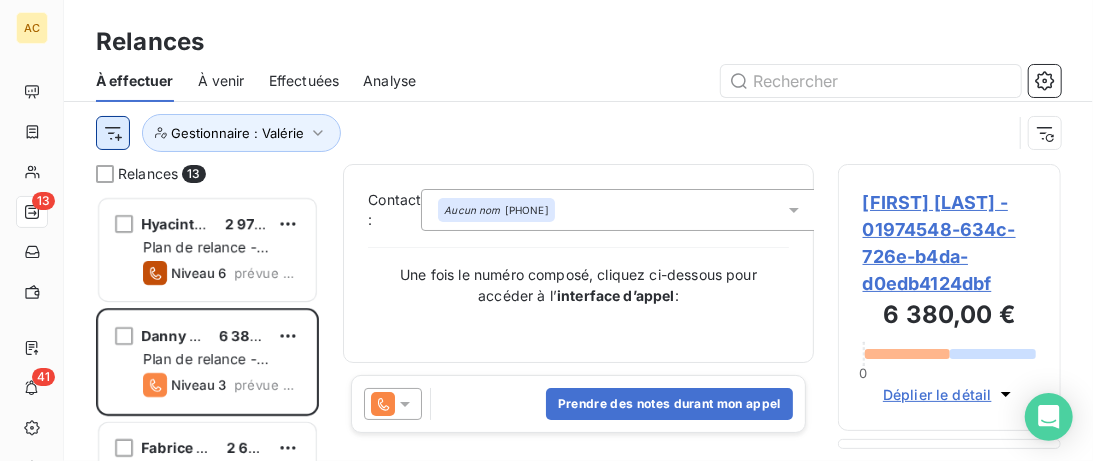click on "AC 13 41 Relances À effectuer À venir Effectuées Analyse Gestionnaire  : [NAME]  Relances 13 [FIRST] [LAST] 2 970,00 € Plan de relance - Standard Niveau 6 prévue depuis 2 jours [FIRST] [LAST] 6 380,00 € Plan de relance - Standard Niveau 3 prévue depuis 2 jours [FIRST] [LAST] 2 600,00 € Plan de relance - Standard Niveau 3 prévue depuis hier [FIRST] [LAST] 2 360,00 CHF Plan de relance - Standard Niveau 4 prévue aujourd’hui Contact : Aucun nom   - +41 [PHONE] Une fois le numéro composé, cliquez ci-dessous pour accéder à l’ interface d’appel  : Prendre des notes durant mon appel [FIRST] [LAST] - 01974548-634c-726e-b4da-d0edb4124dbf 6 380,00 € 0 Déplier le détail Tout Relances Commentaires Portail client Tout Autres Ajouter un commentaire ﻿ [NAME] [DATE], [TIME] relance immersion - nrp - mess WA Appel [DATE], [TIME] Niveau 2 Masquer les notes Notes prises par  [NAME]  : Ne répond pas et pas de répondeur - Envoi message WA" at bounding box center [546, 230] 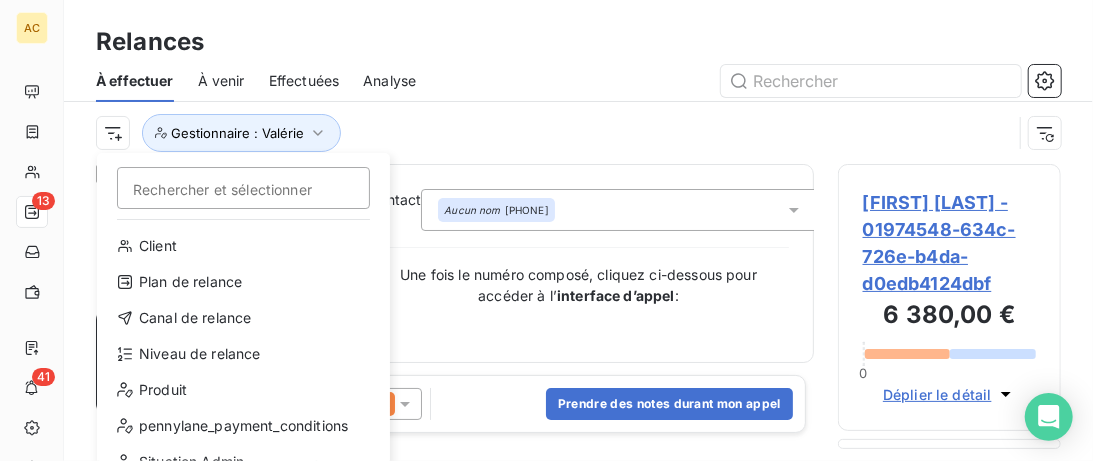 scroll, scrollTop: 0, scrollLeft: 0, axis: both 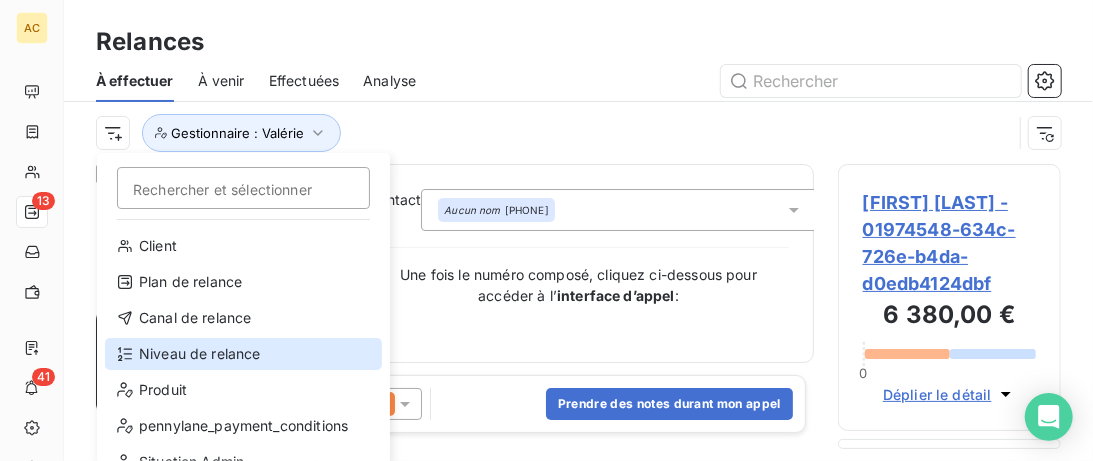 click on "Niveau de relance" at bounding box center (243, 354) 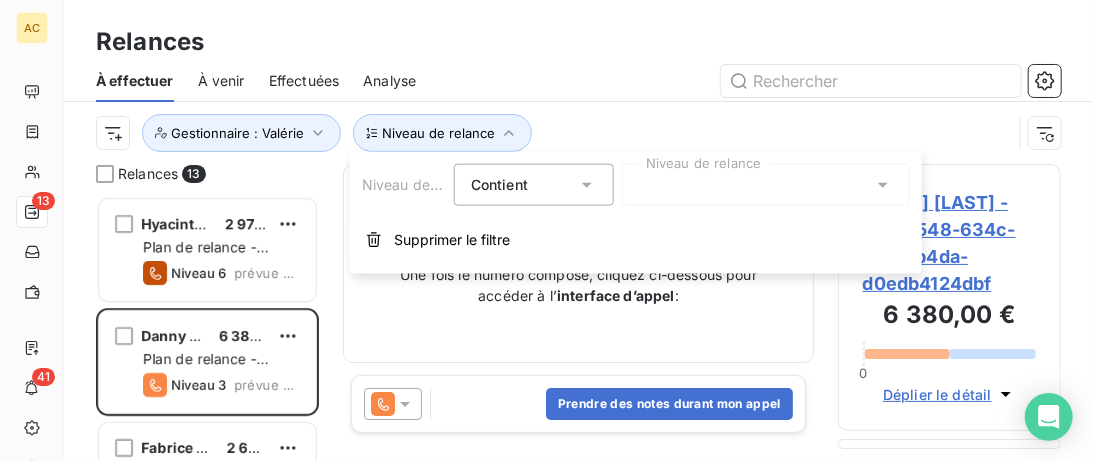 click at bounding box center [766, 185] 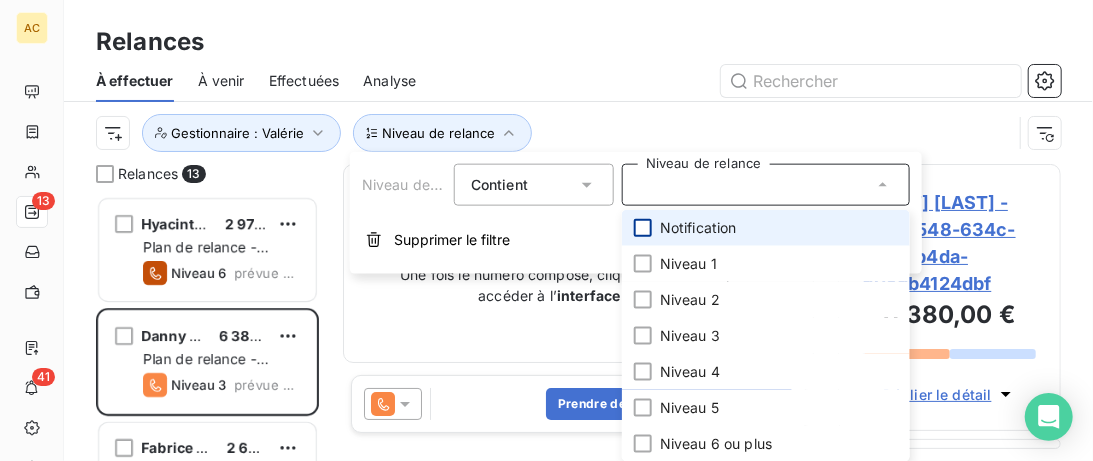 click at bounding box center [643, 228] 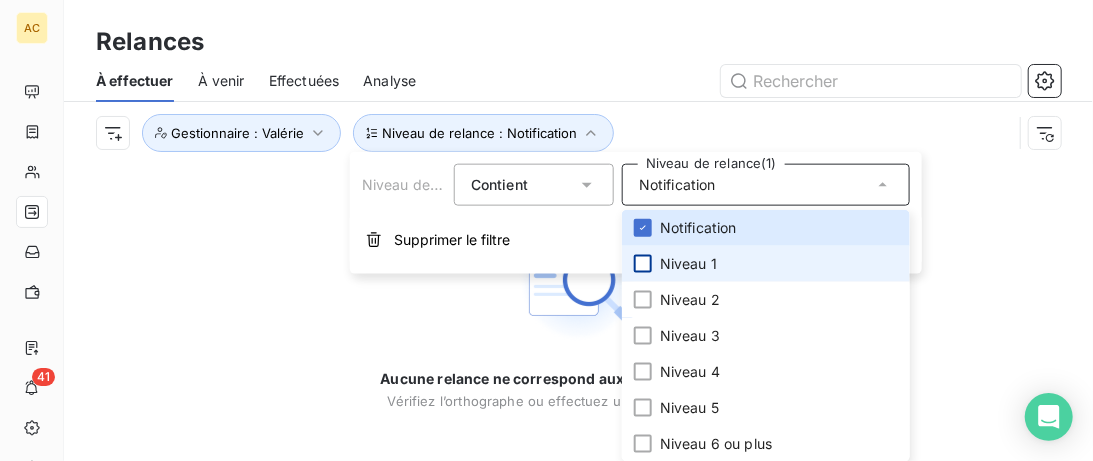 click at bounding box center (643, 264) 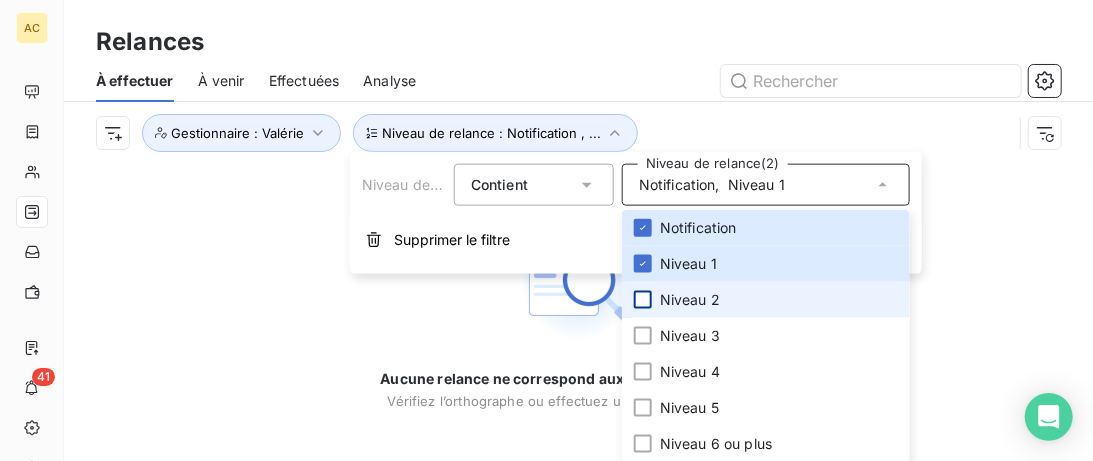 click at bounding box center [643, 300] 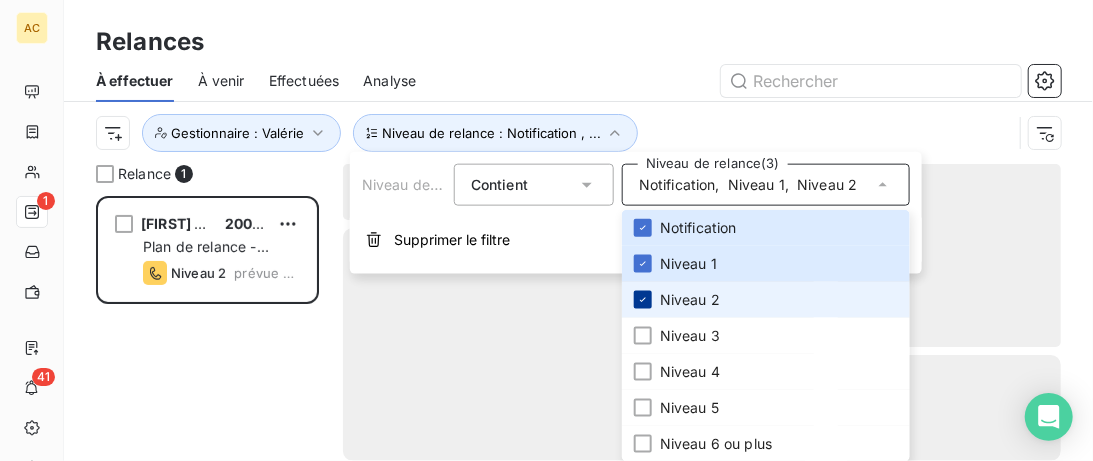 scroll, scrollTop: 0, scrollLeft: 0, axis: both 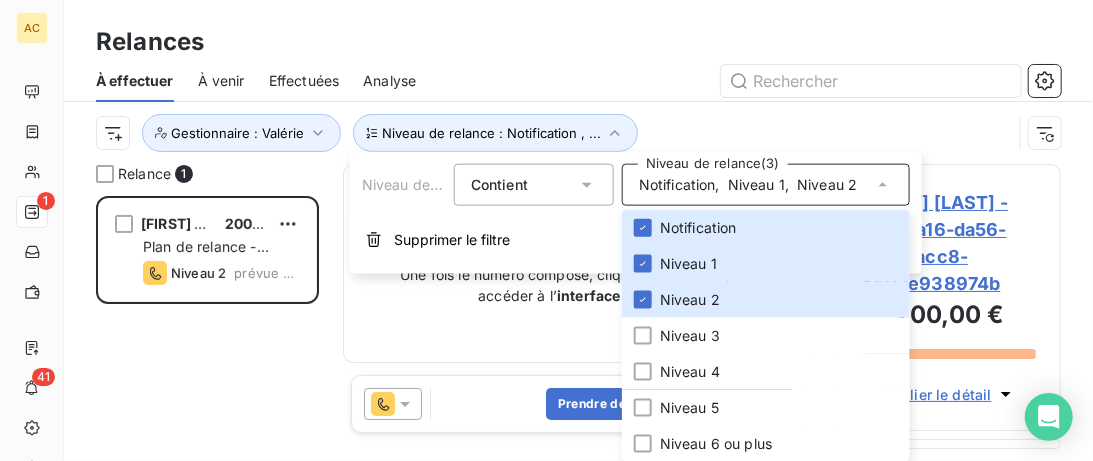 click on "Relances" at bounding box center (578, 42) 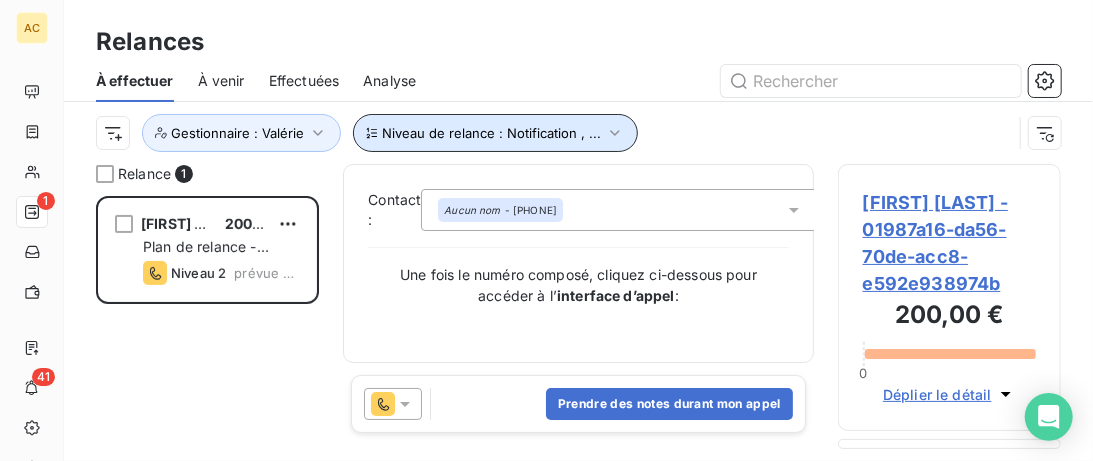click 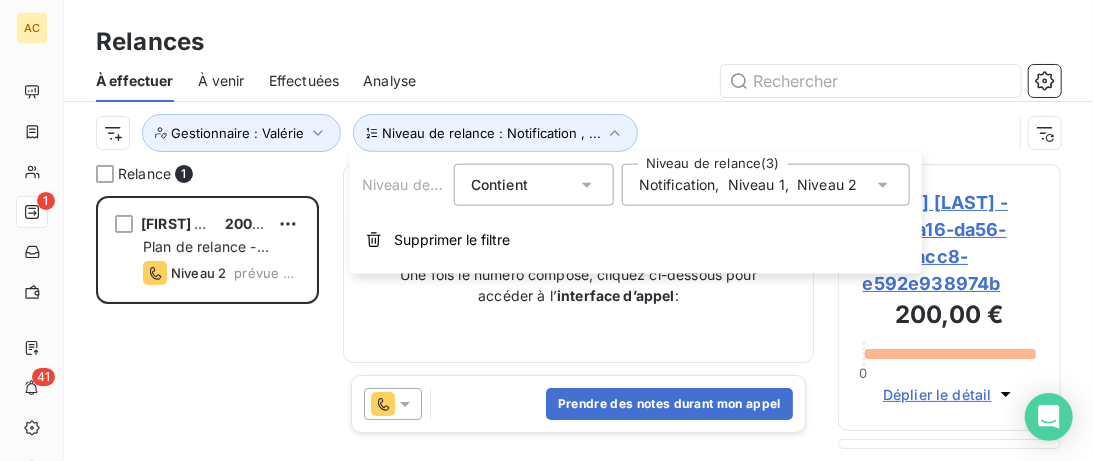 click on "Notification , Niveau 1 , Niveau 2" at bounding box center (766, 185) 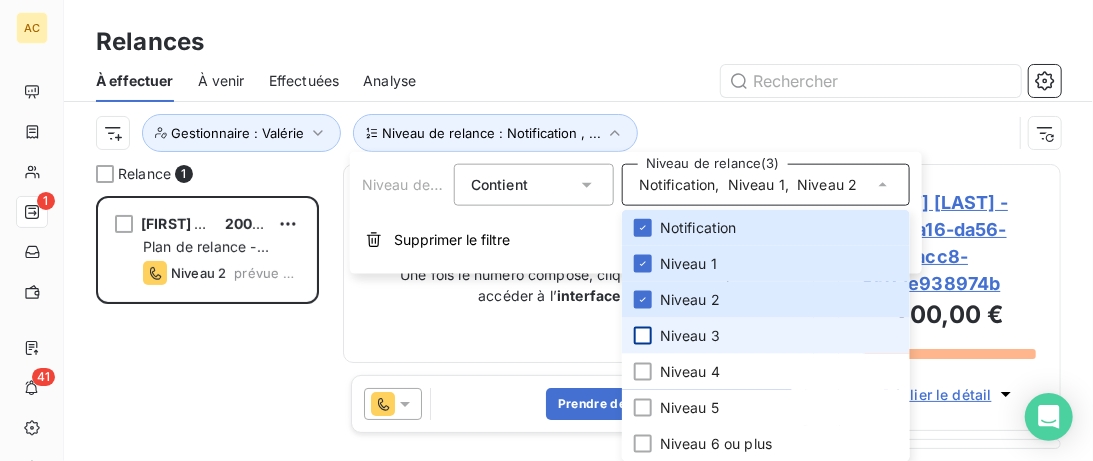 click at bounding box center (643, 336) 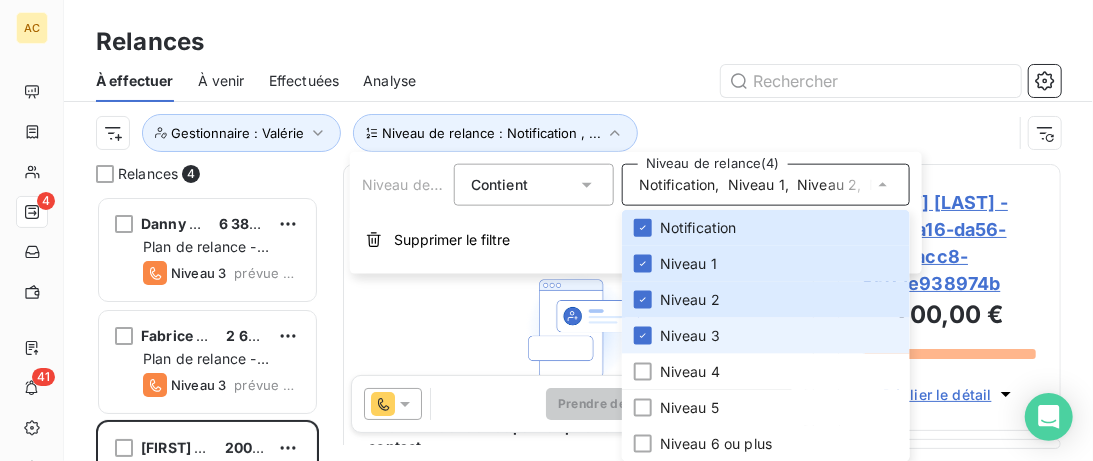 scroll, scrollTop: 0, scrollLeft: 0, axis: both 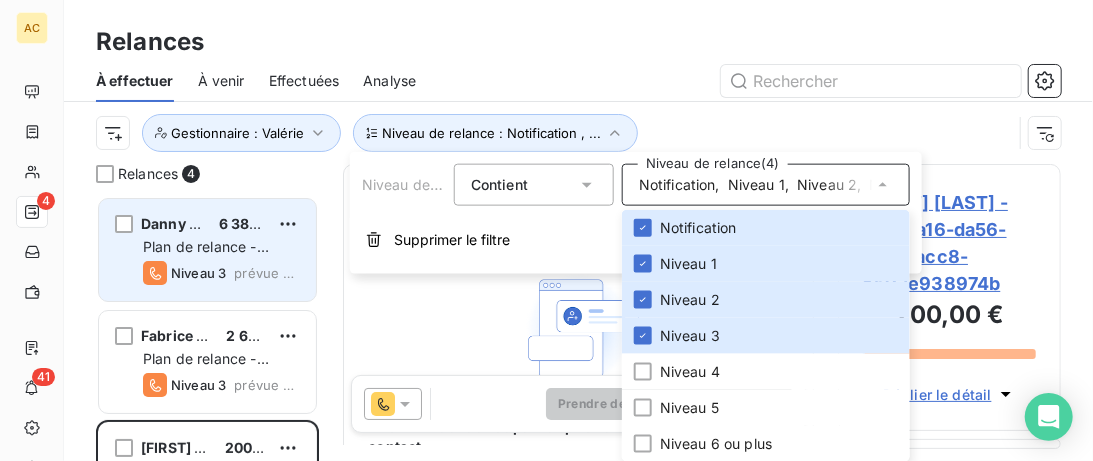 click on "Danny Aubert 6 380,00 € Plan de relance - Standard Niveau 3 prévue depuis 2 jours" at bounding box center [207, 250] 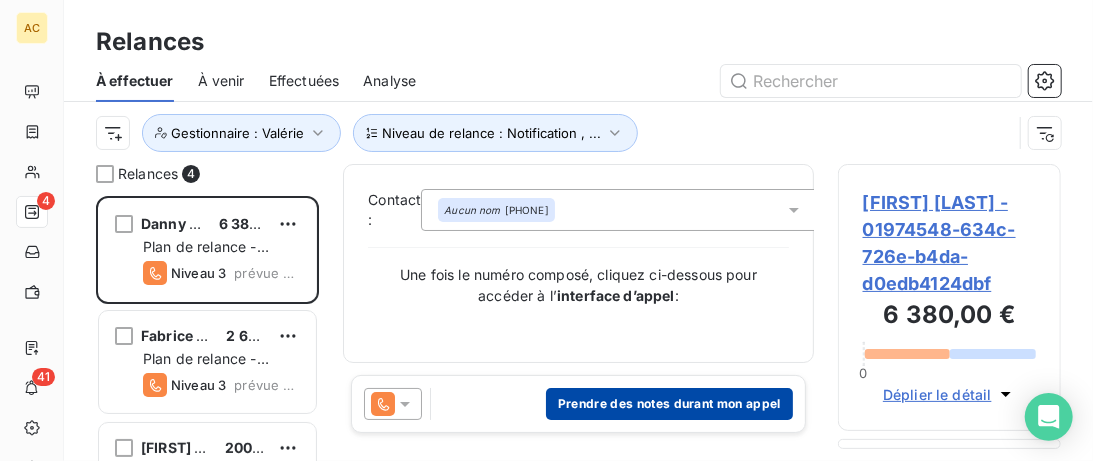 click on "Prendre des notes durant mon appel" at bounding box center [669, 404] 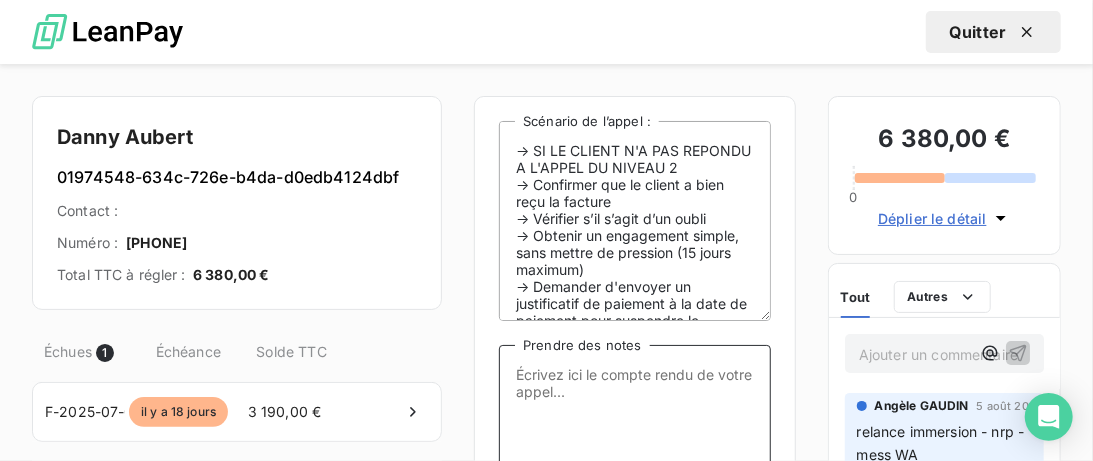 click on "Prendre des notes" at bounding box center (635, 445) 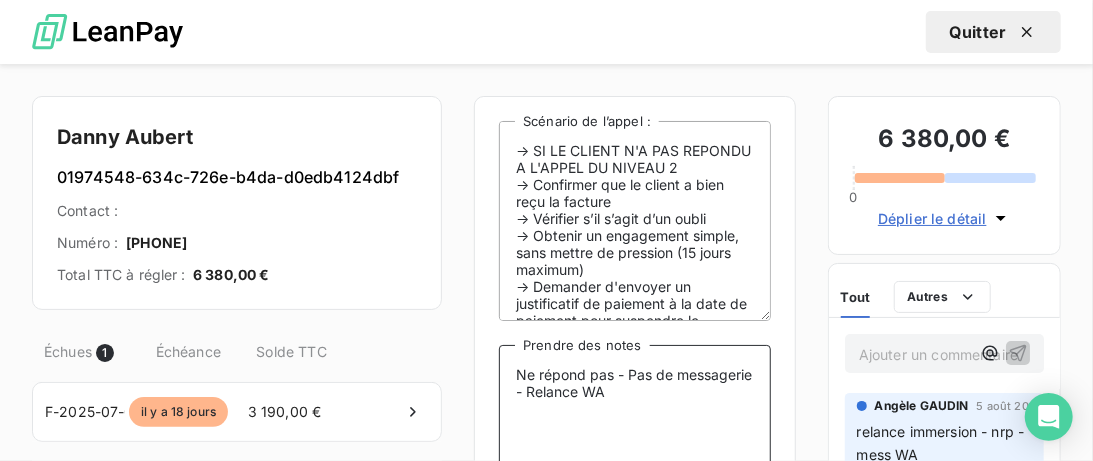 scroll, scrollTop: 47, scrollLeft: 0, axis: vertical 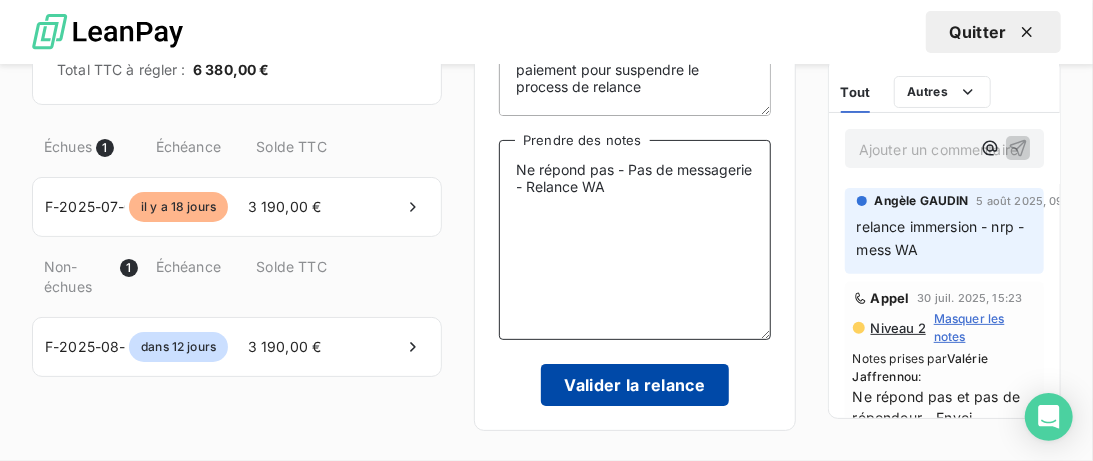 type on "Ne répond pas - Pas de messagerie - Relance WA" 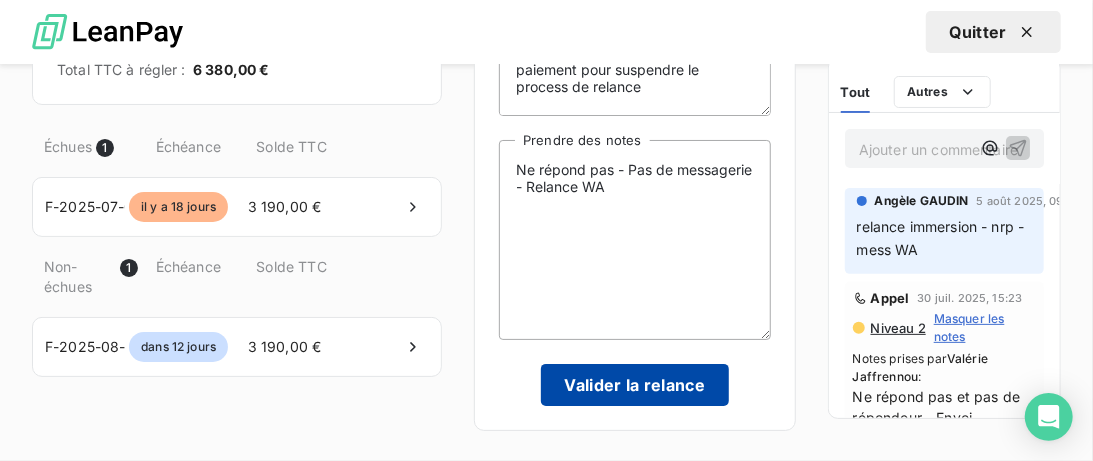 click on "Valider la relance" at bounding box center (635, 385) 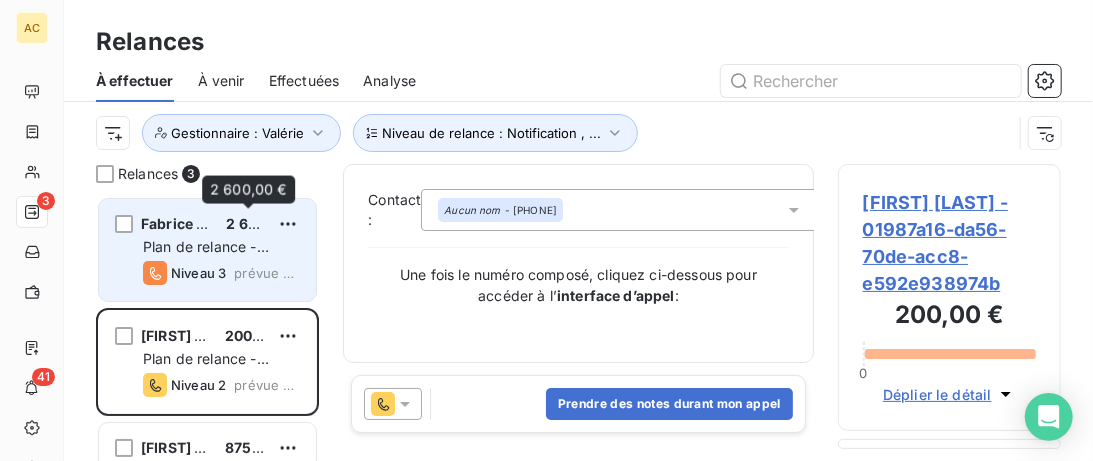 click on "Fabrice Hutsebaut 2 600,00 € Plan de relance - Standard Niveau 3 prévue depuis hier" at bounding box center (207, 250) 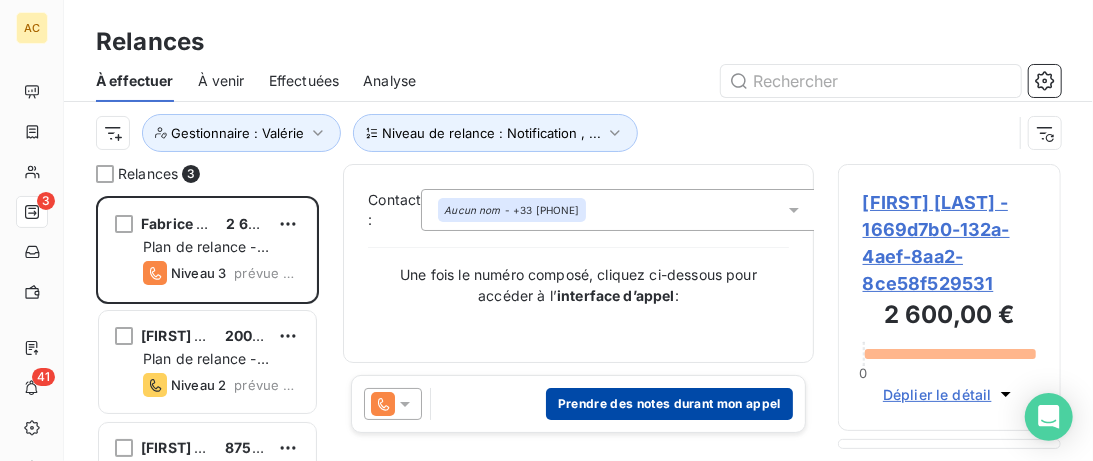 click on "Prendre des notes durant mon appel" at bounding box center (669, 404) 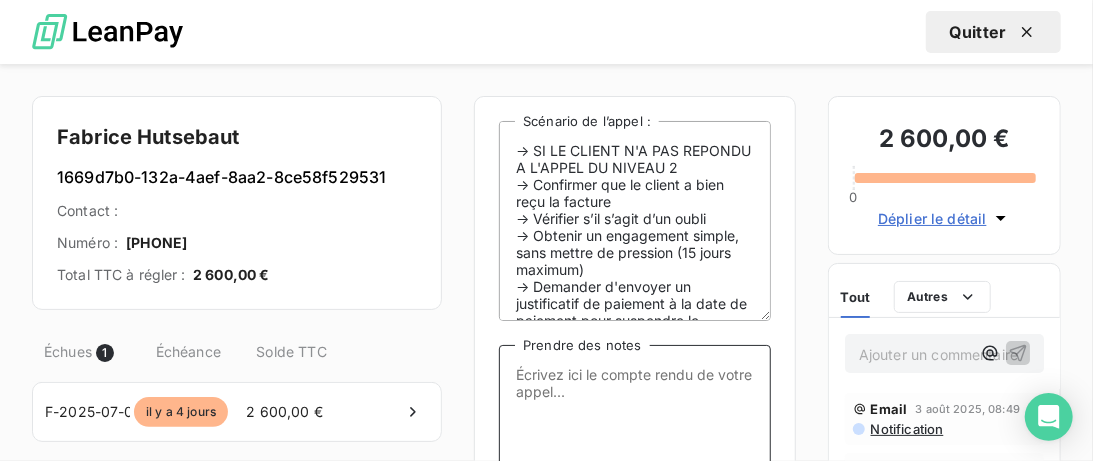 click on "Prendre des notes" at bounding box center [635, 445] 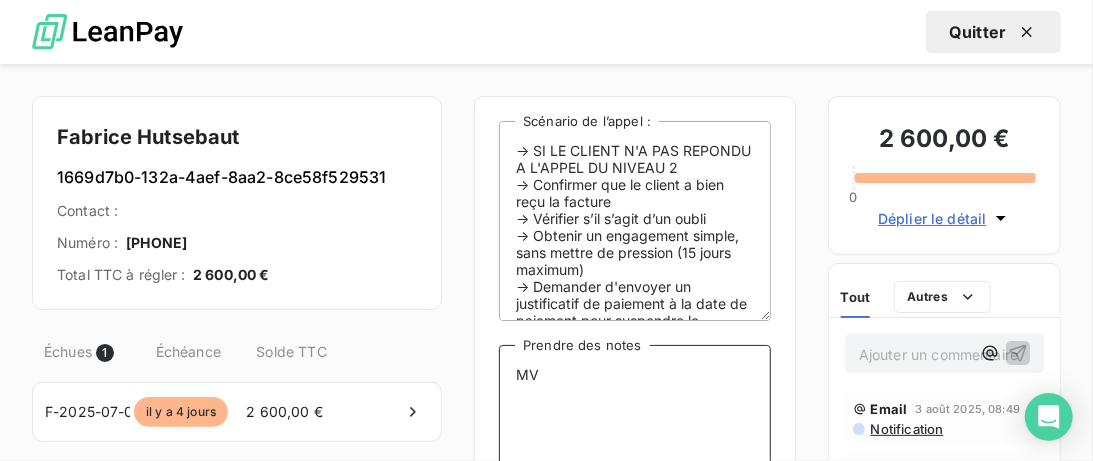 drag, startPoint x: 562, startPoint y: 370, endPoint x: 459, endPoint y: 385, distance: 104.0865 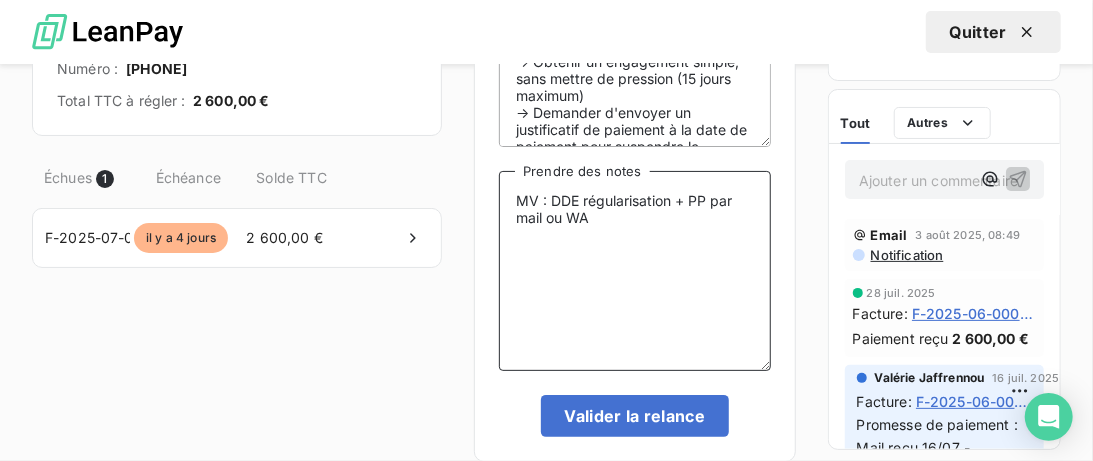 scroll, scrollTop: 209, scrollLeft: 0, axis: vertical 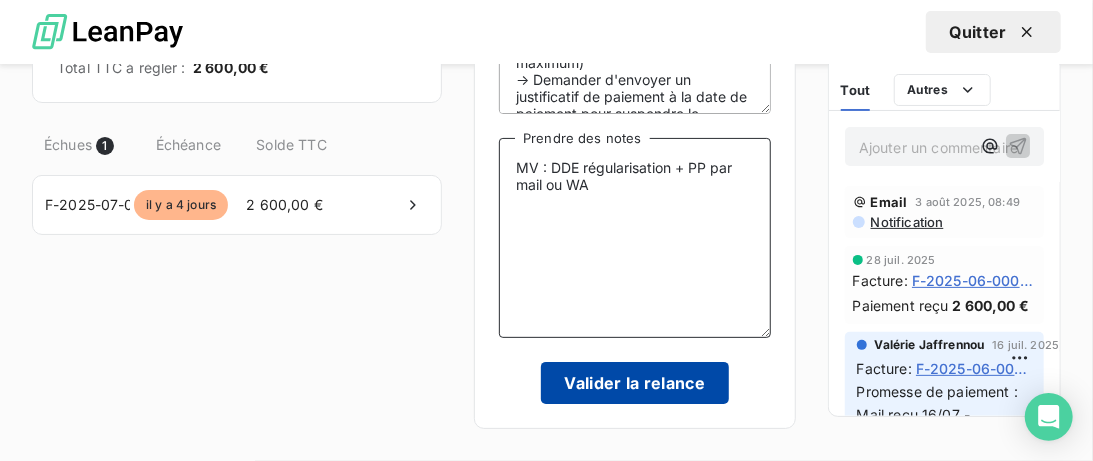 type on "MV : DDE régularisation + PP par mail ou WA" 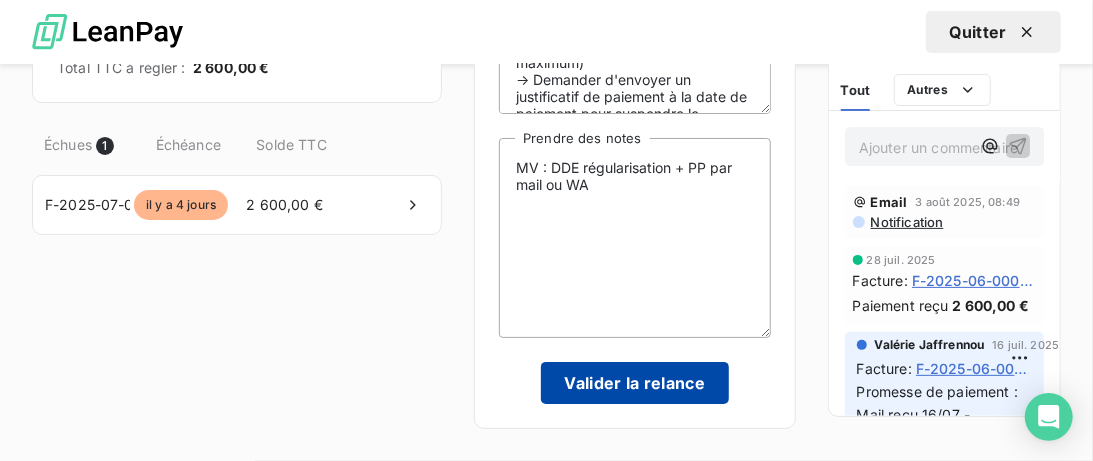 click on "Valider la relance" at bounding box center (635, 383) 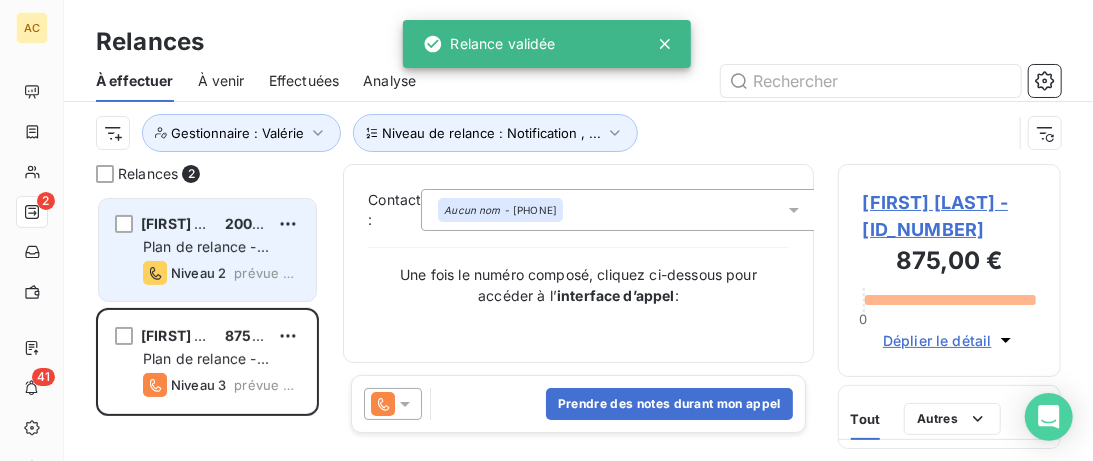 click on "Fabien Maret 200,00 € Plan de relance - Standard Niveau 2 prévue aujourd’hui" at bounding box center [207, 250] 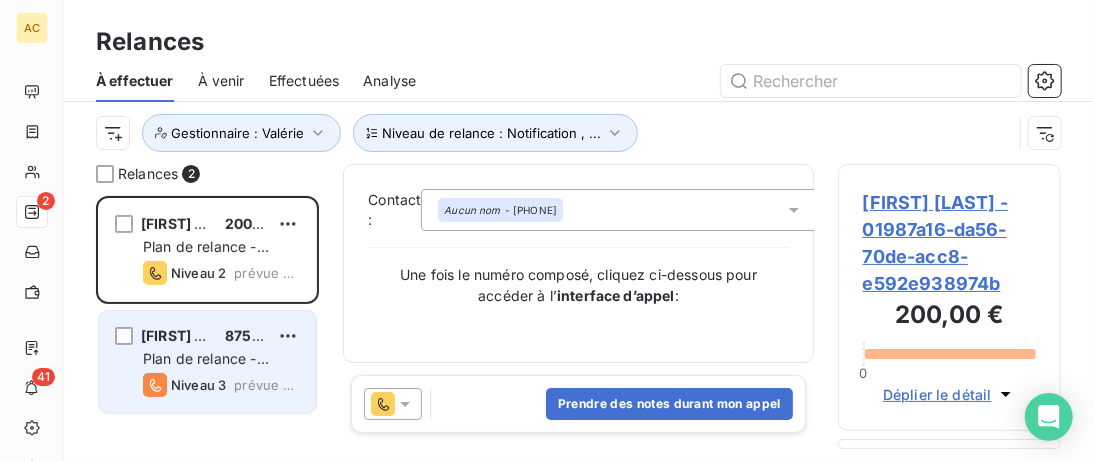 click on "Mathieu Dorseuil 875,00 € Plan de relance - Standard Niveau 3 prévue aujourd’hui" at bounding box center [207, 362] 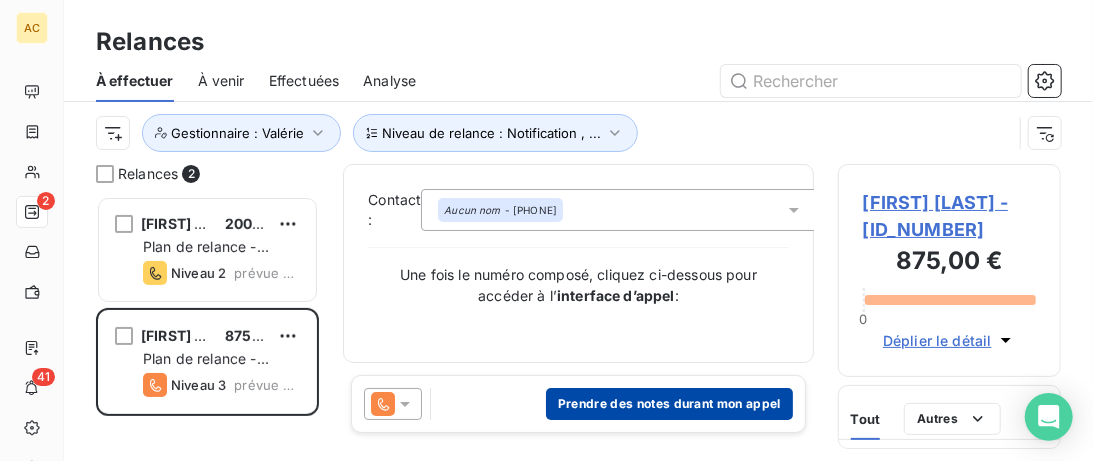 click on "Prendre des notes durant mon appel" at bounding box center [669, 404] 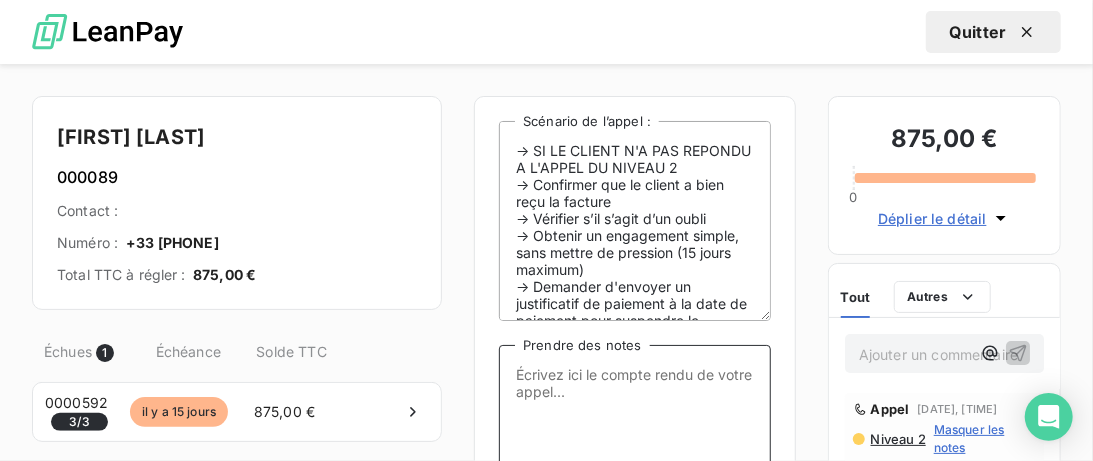 click on "Prendre des notes" at bounding box center [635, 445] 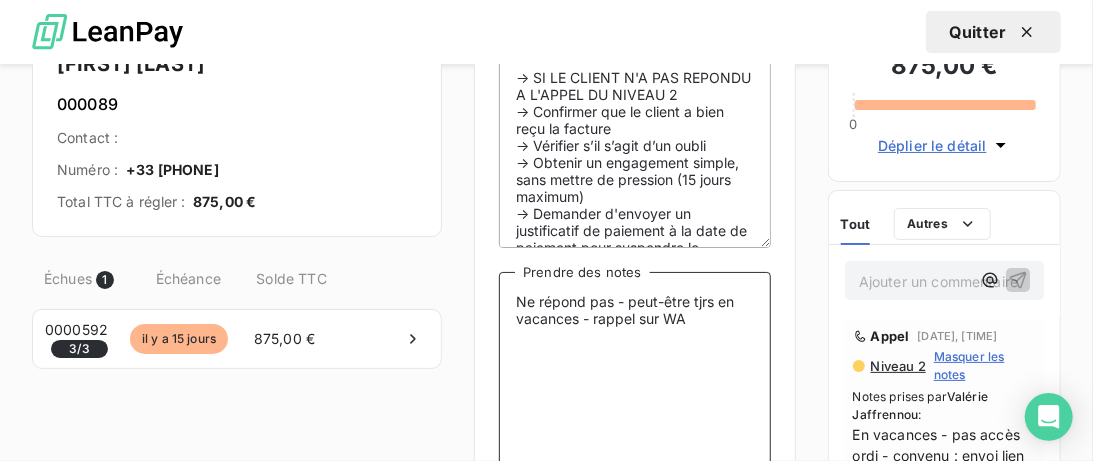 scroll, scrollTop: 102, scrollLeft: 0, axis: vertical 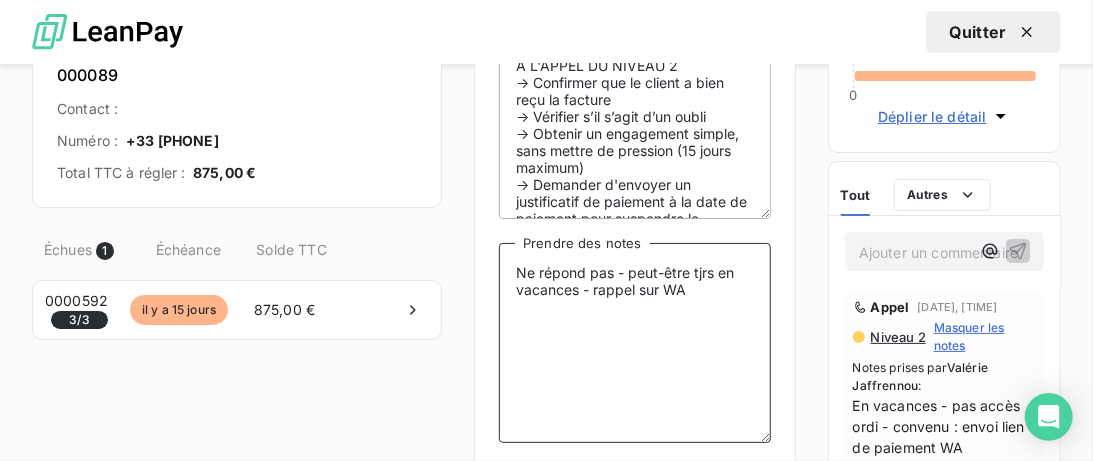 click on "Ne répond pas - peut-être tjrs en vacances - rappel sur WA" at bounding box center [635, 343] 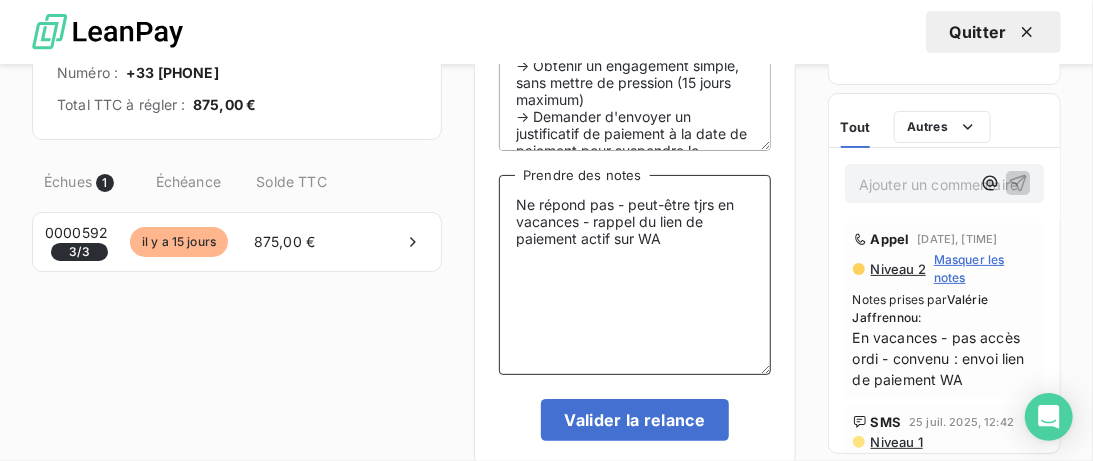 scroll, scrollTop: 209, scrollLeft: 0, axis: vertical 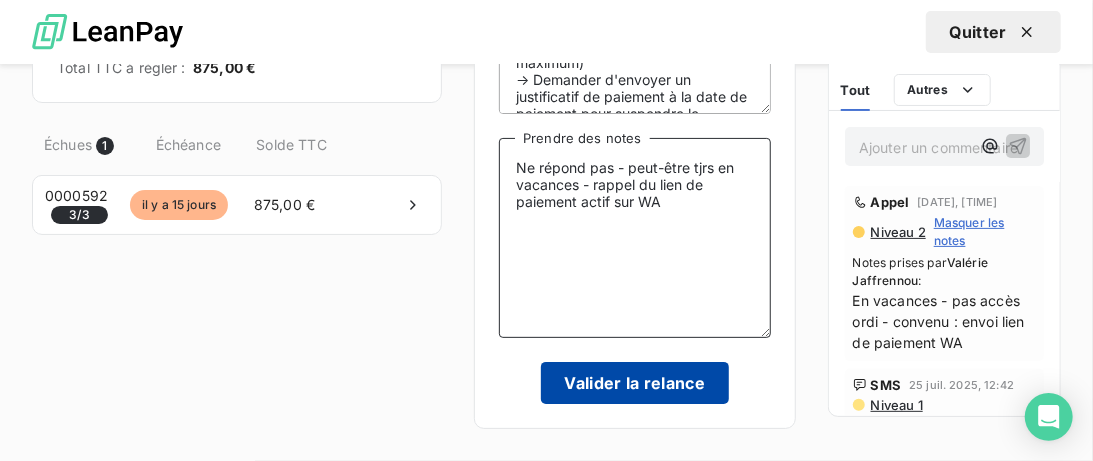 type on "Ne répond pas - peut-être tjrs en vacances - rappel du lien de paiement actif sur WA" 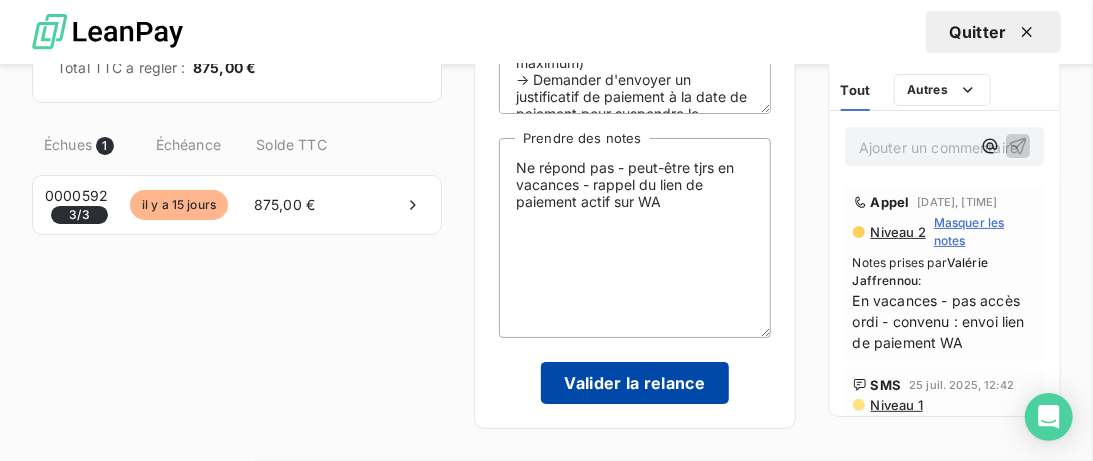 click on "Valider la relance" at bounding box center (635, 383) 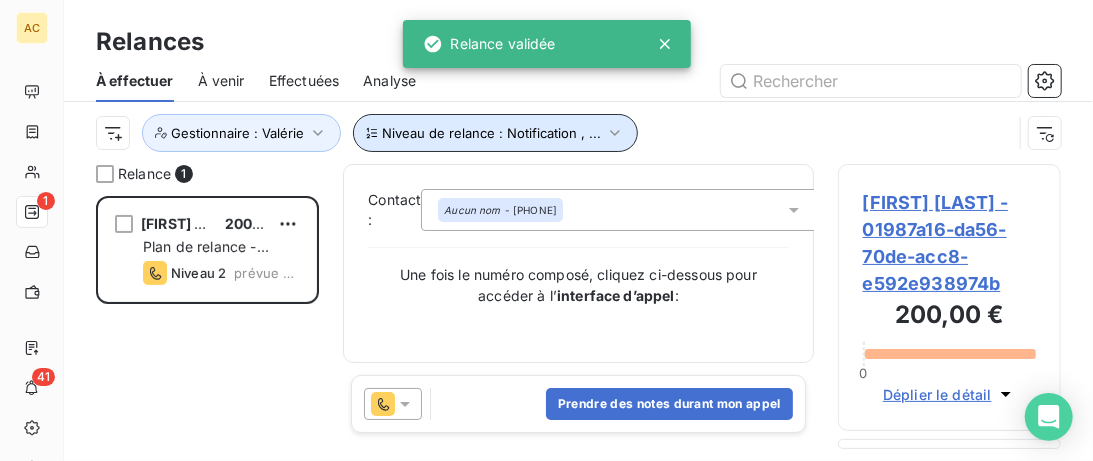 click 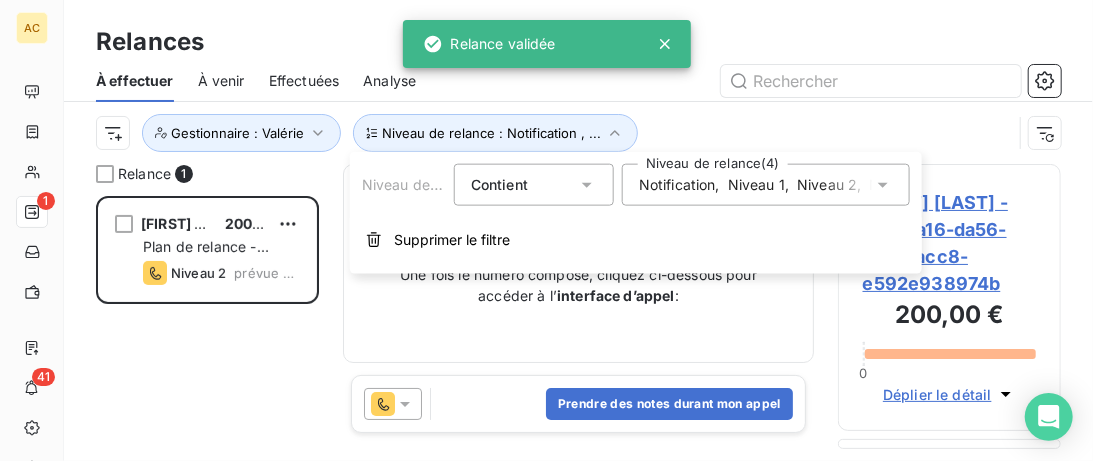 click on "Notification , Niveau 1 , Niveau 2 , Niveau 3" at bounding box center [766, 185] 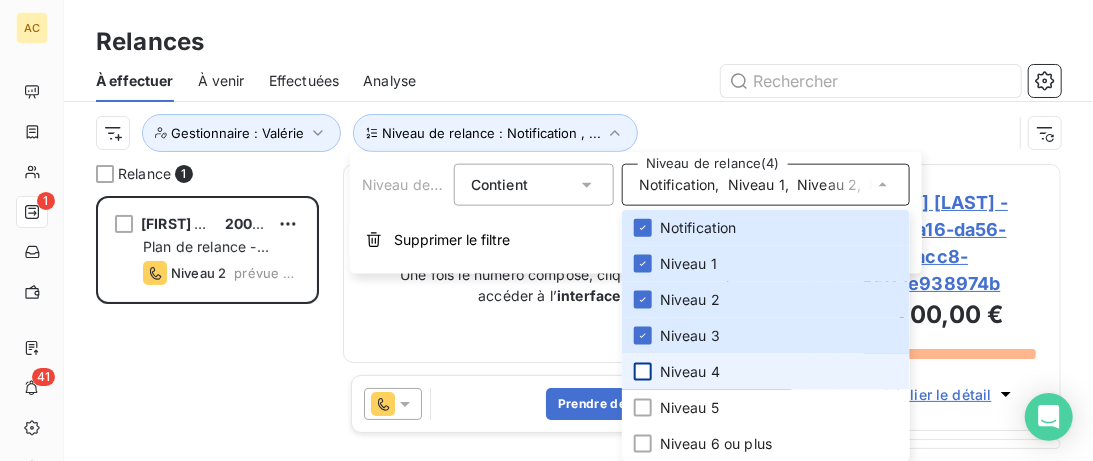 click at bounding box center (643, 372) 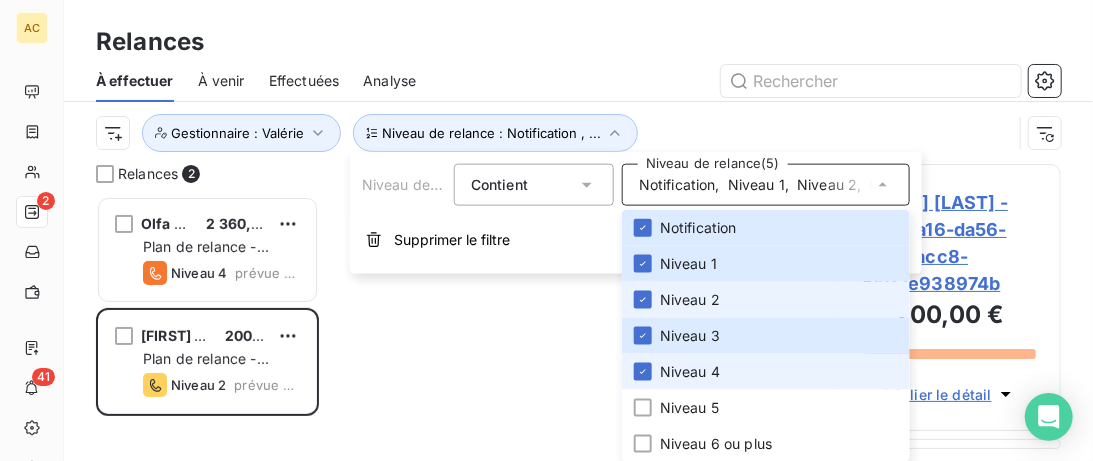 scroll, scrollTop: 0, scrollLeft: 0, axis: both 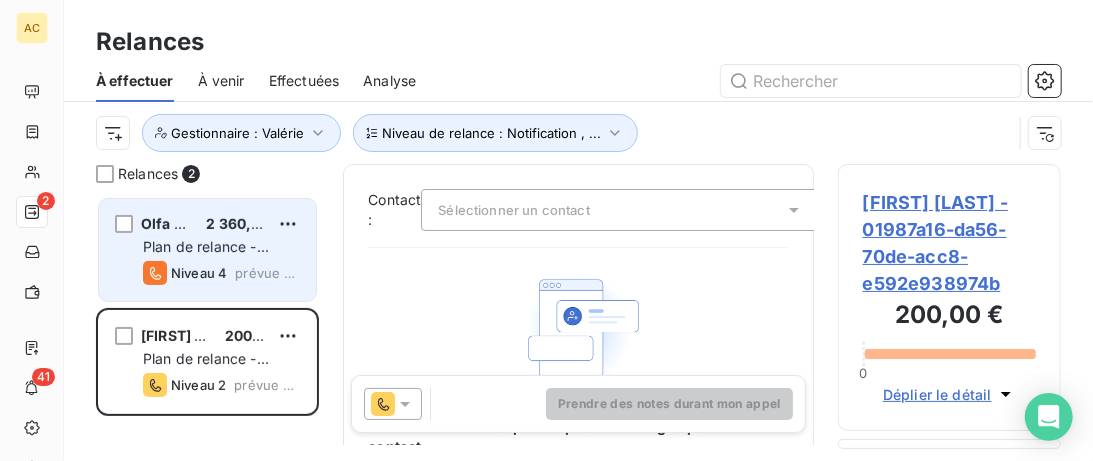 click on "Olfa Sahlia 2 360,00 CHF Plan de relance - Standard Niveau 4 prévue aujourd’hui" at bounding box center (207, 250) 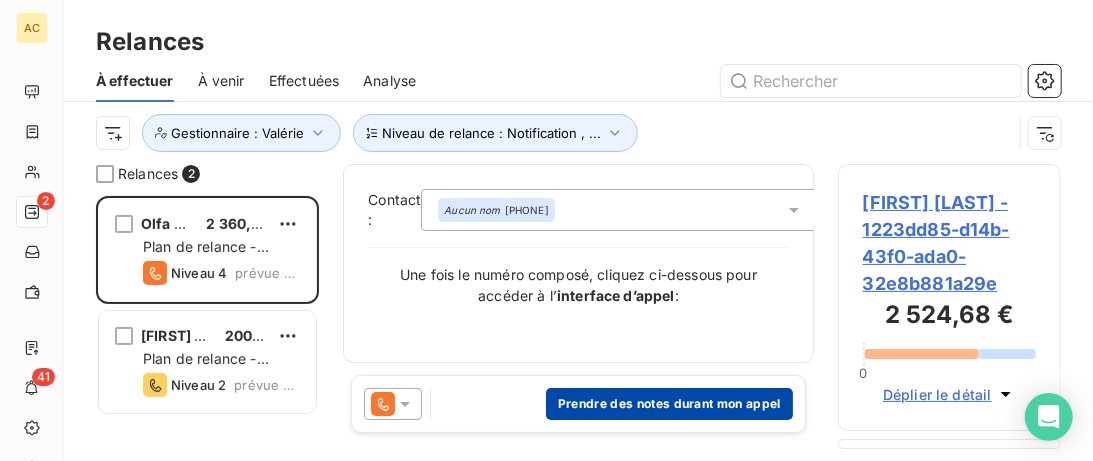 click on "Prendre des notes durant mon appel" at bounding box center (669, 404) 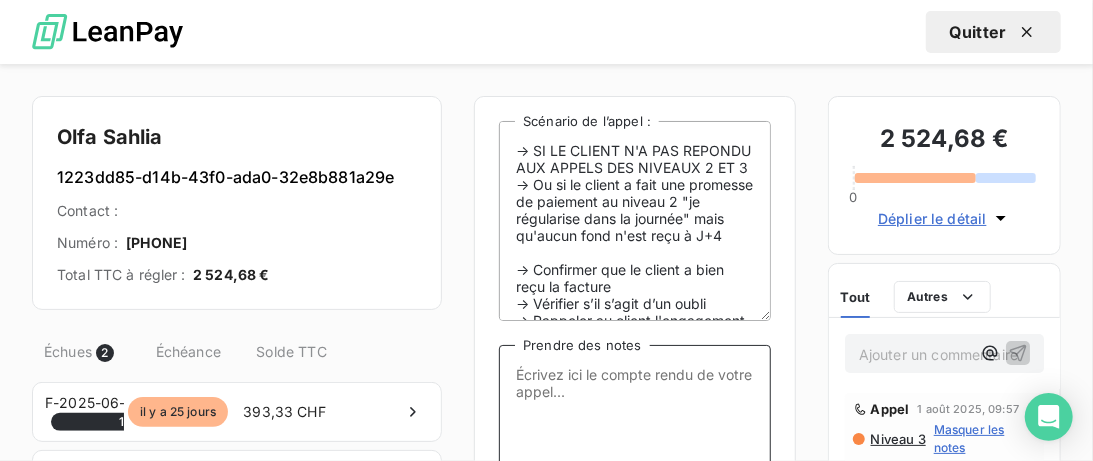 click on "Prendre des notes" at bounding box center (635, 445) 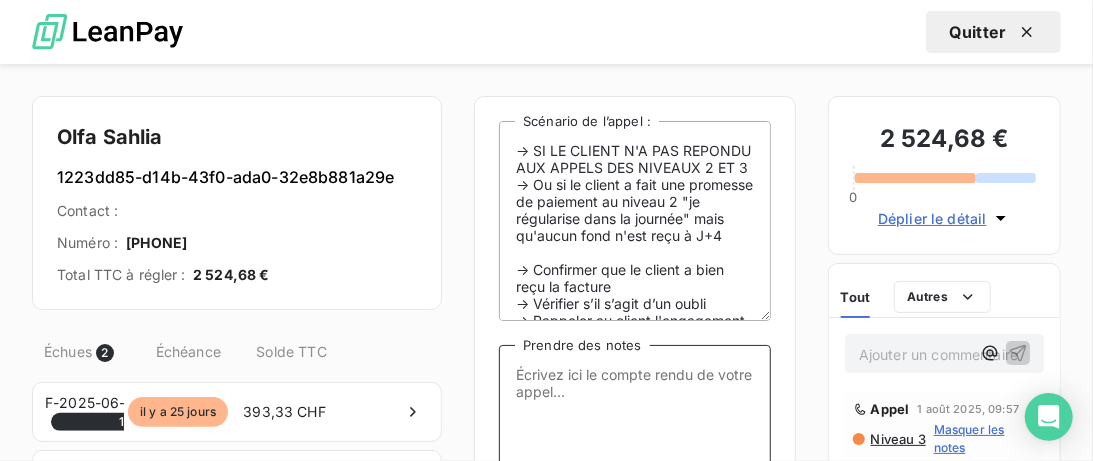 paste on "MV : DDE régularisation + PP par mail ou WA" 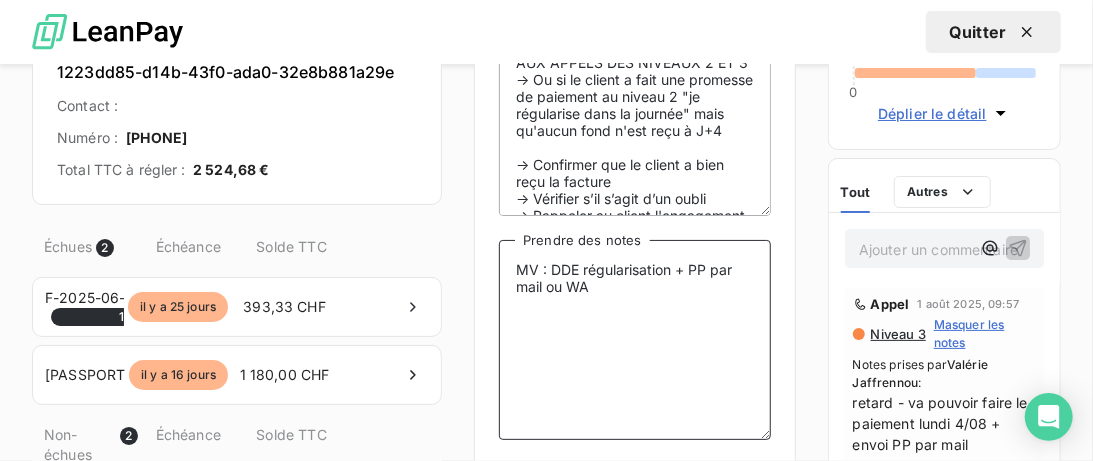 scroll, scrollTop: 209, scrollLeft: 0, axis: vertical 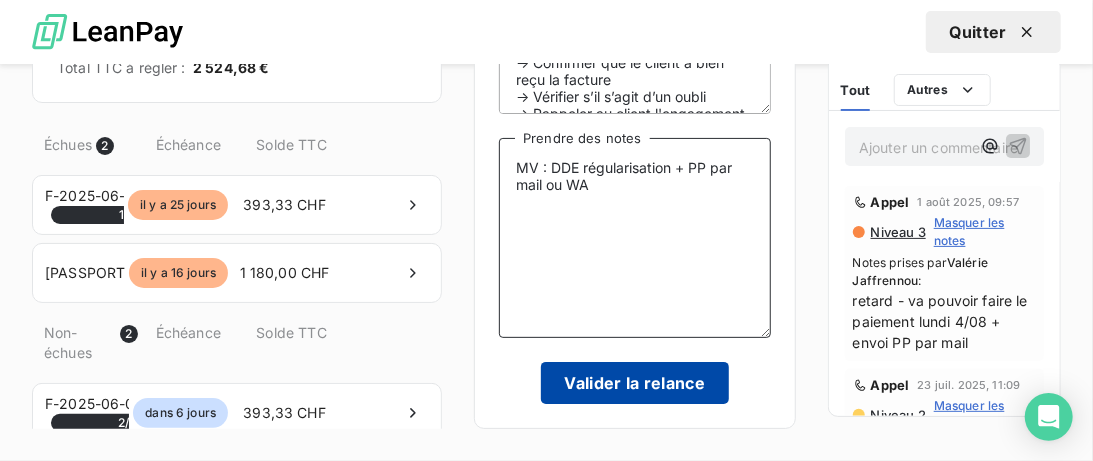 type on "MV : DDE régularisation + PP par mail ou WA" 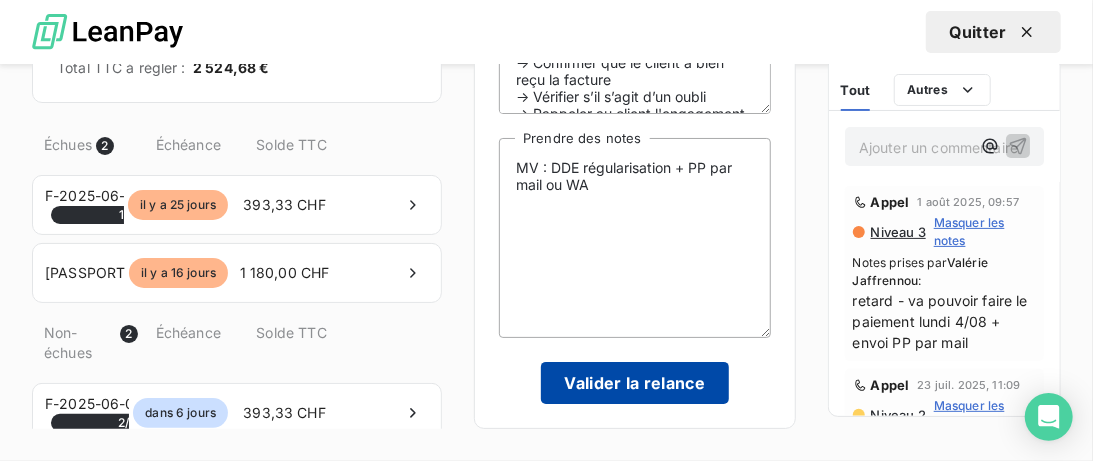 click on "Valider la relance" at bounding box center [635, 383] 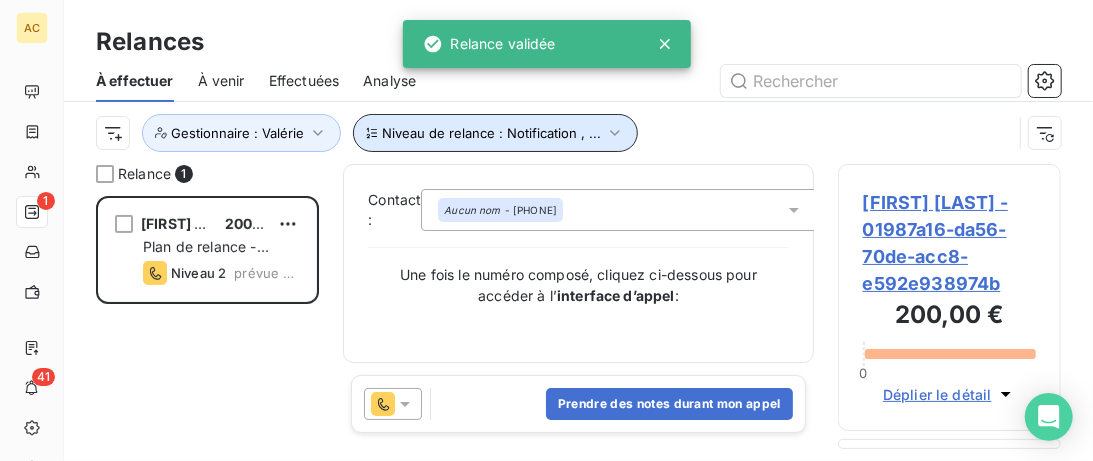 click on "Niveau de relance  : Notification , ..." at bounding box center (495, 133) 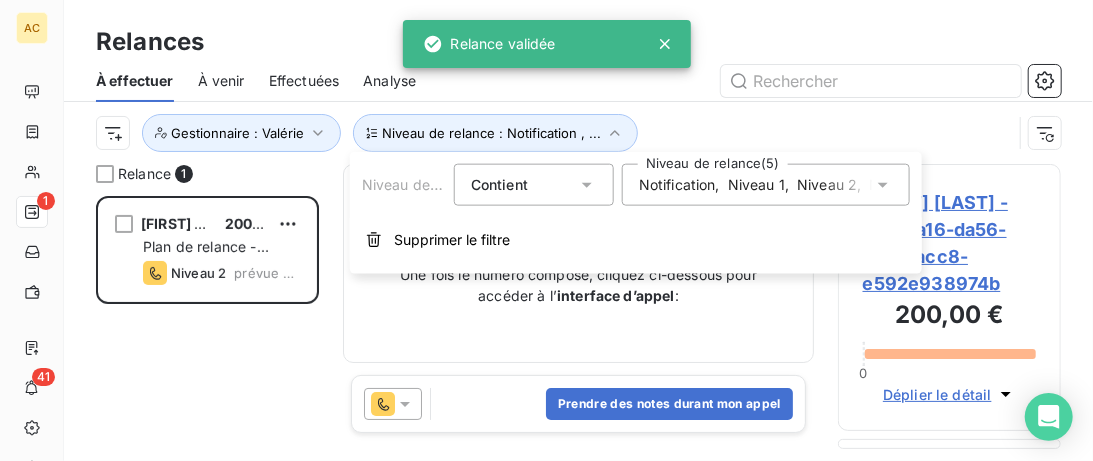 click on "Niveau 1" at bounding box center (756, 185) 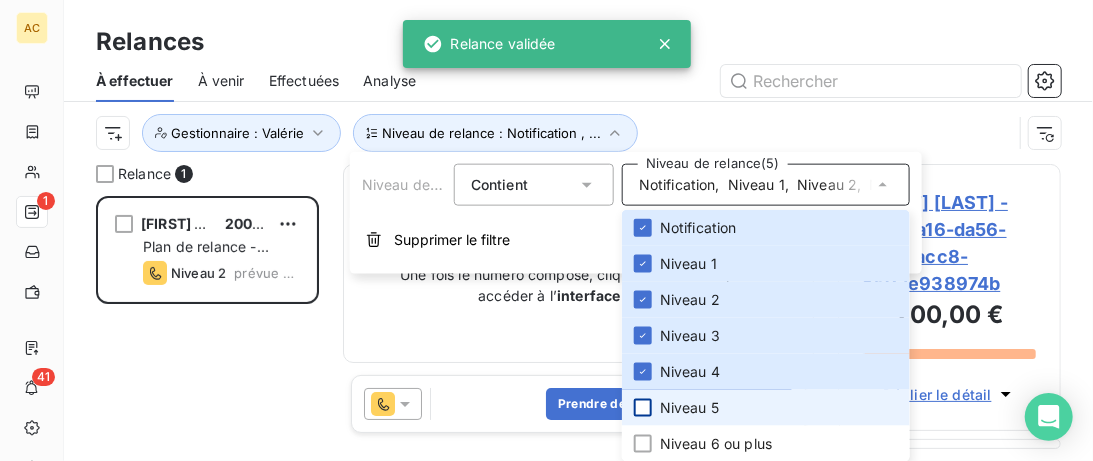 click at bounding box center [643, 408] 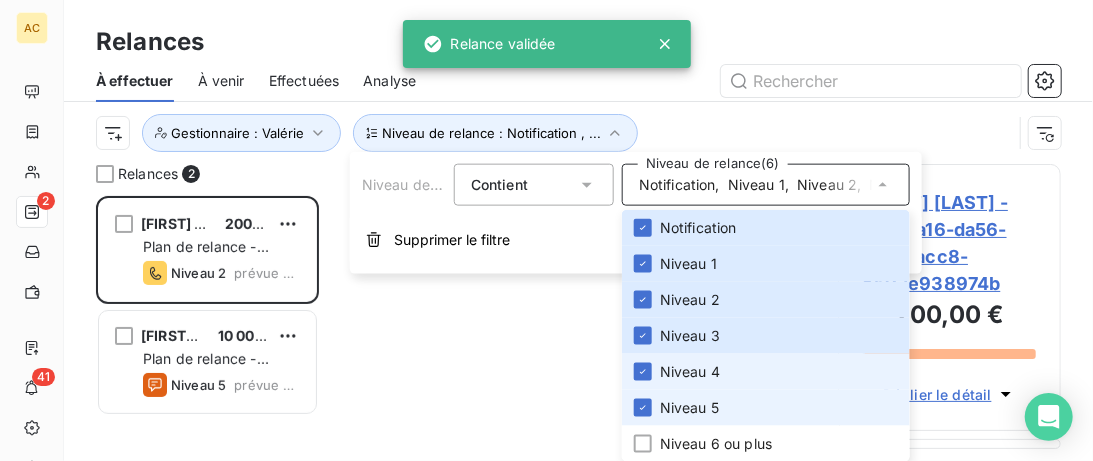 scroll, scrollTop: 0, scrollLeft: 0, axis: both 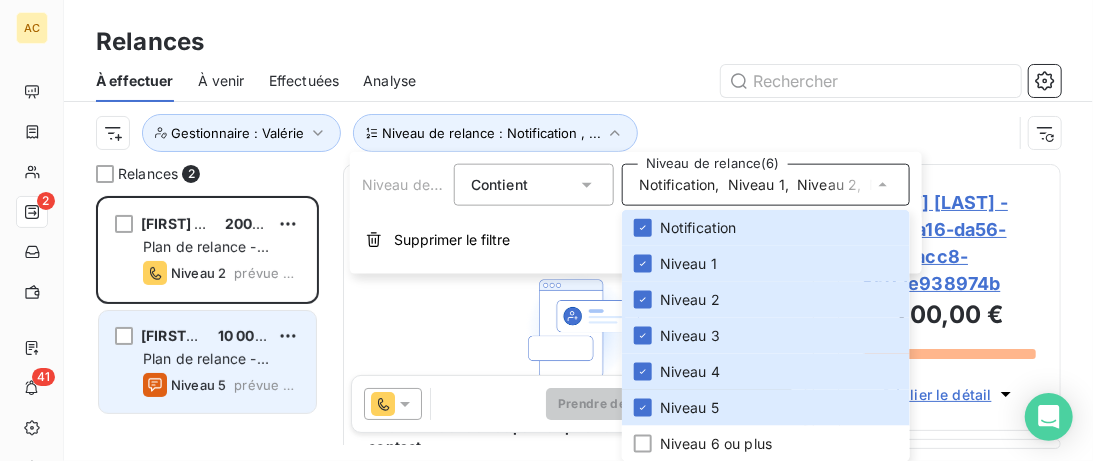 click on "[FIRST] [LAST]" at bounding box center [191, 335] 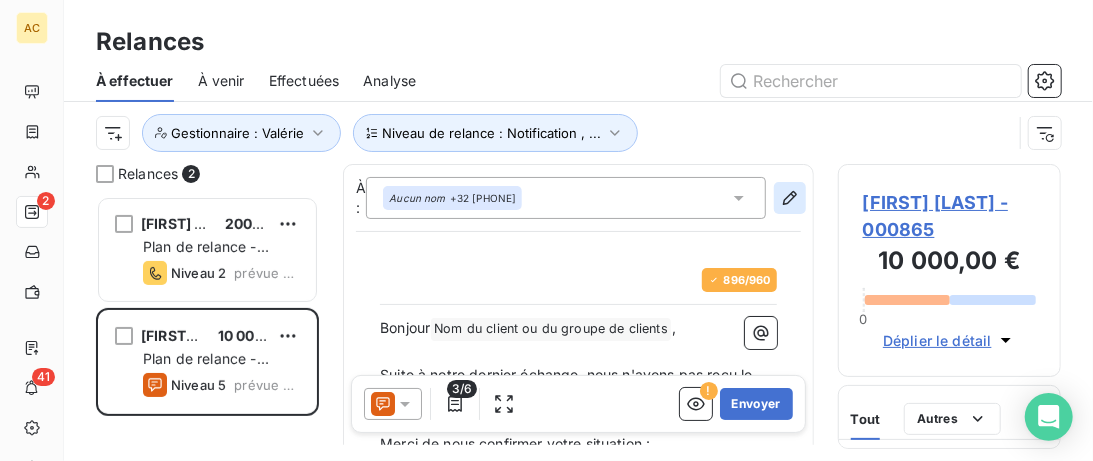 click 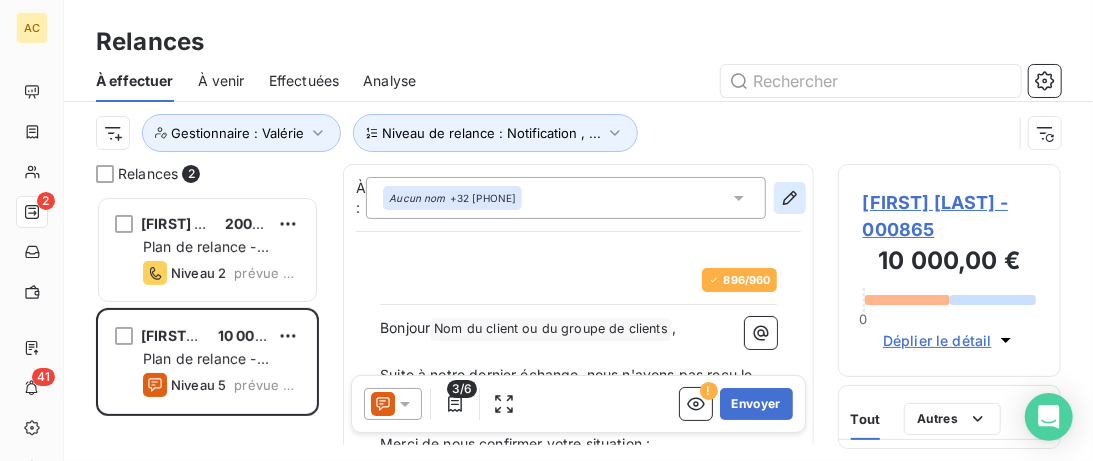 type on "[EMAIL]" 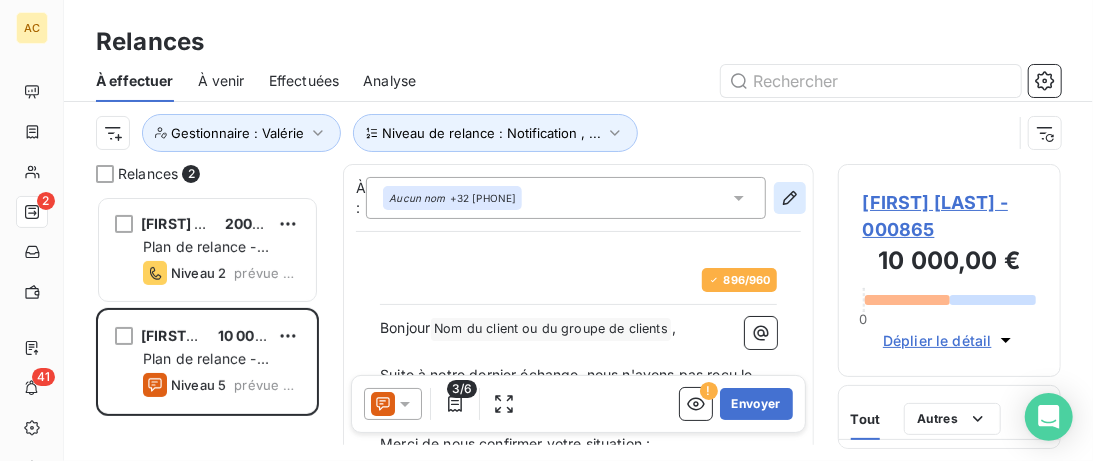 type on "[PHONE]" 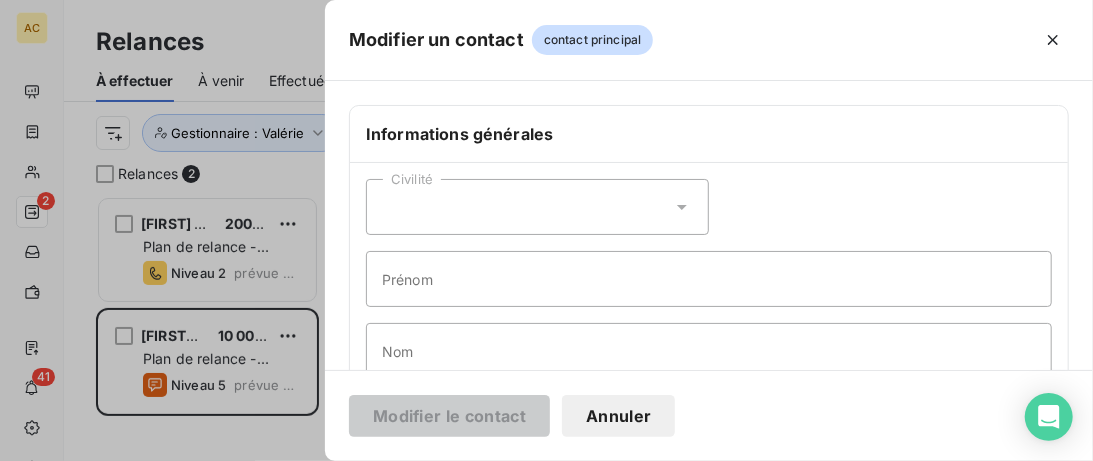 click on "Civilité" at bounding box center [537, 207] 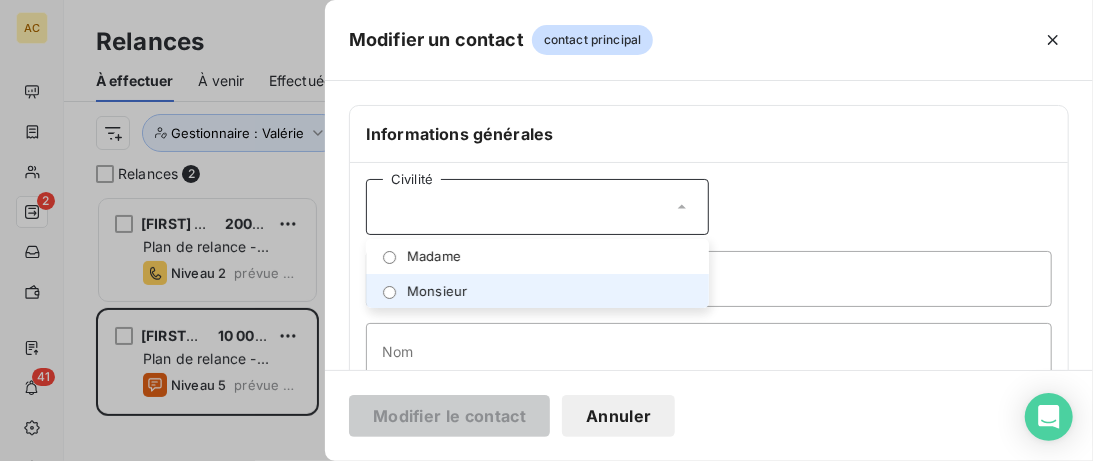 click on "Monsieur" at bounding box center [537, 291] 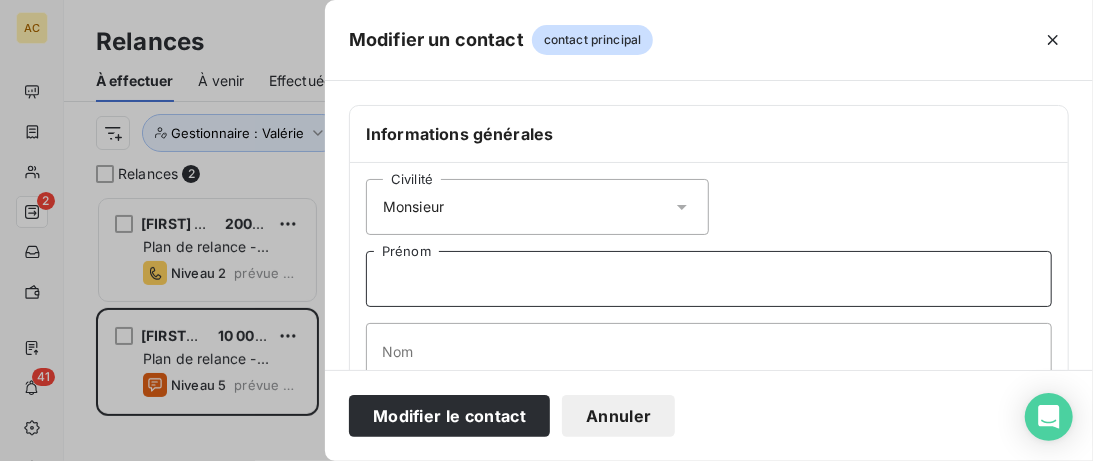 click on "Prénom" at bounding box center [709, 279] 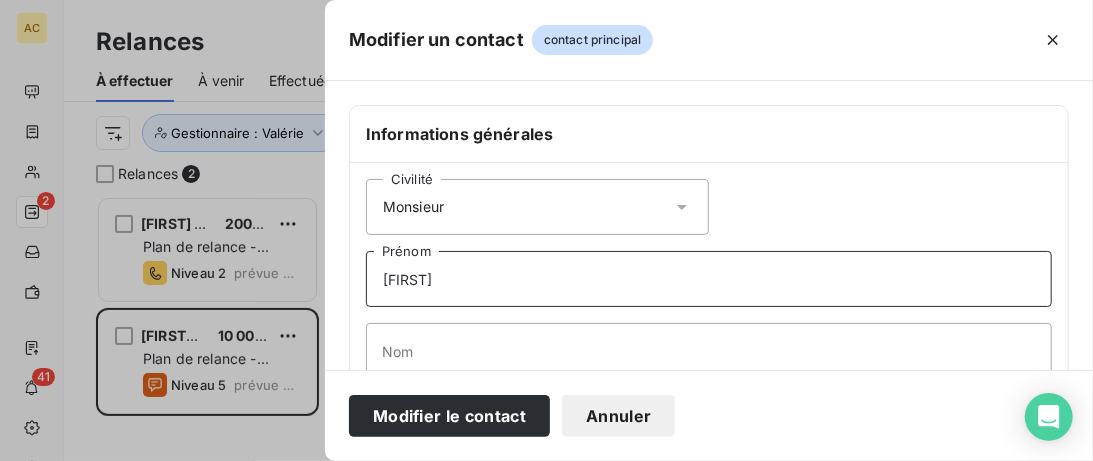 click on "Christoophe" at bounding box center (709, 279) 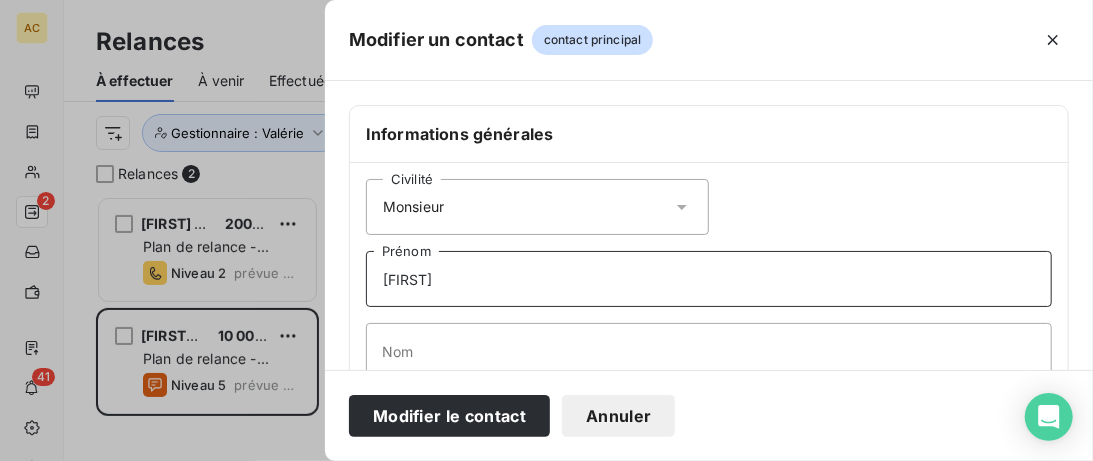 type on "Christophe" 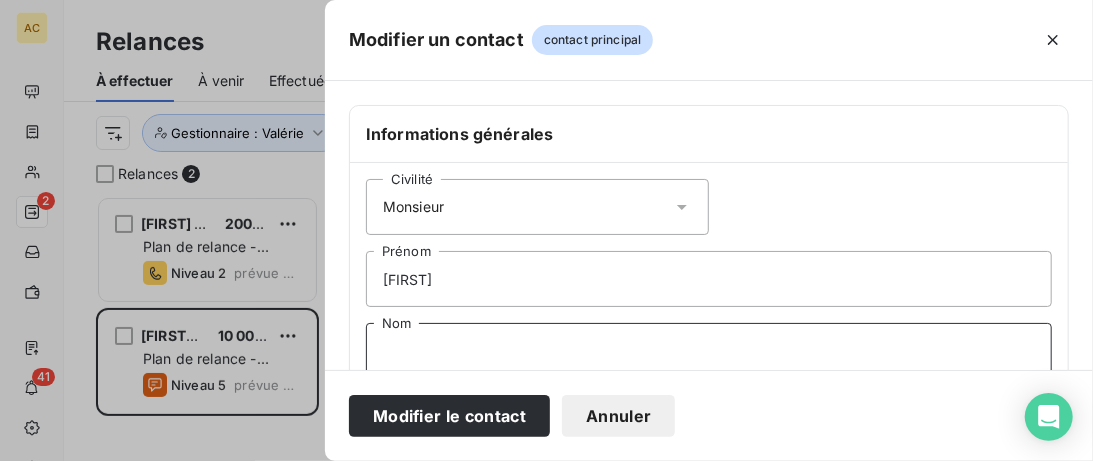click on "Nom" at bounding box center [709, 351] 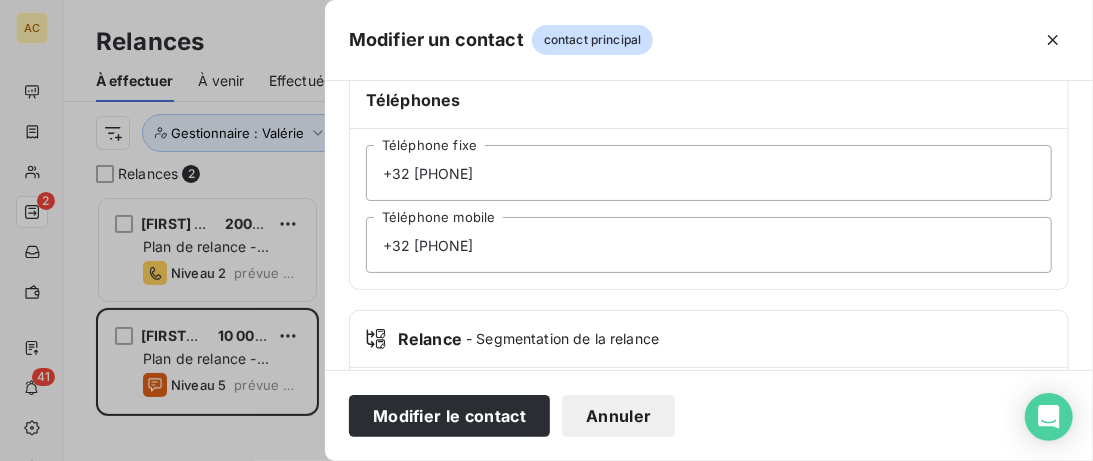 scroll, scrollTop: 615, scrollLeft: 0, axis: vertical 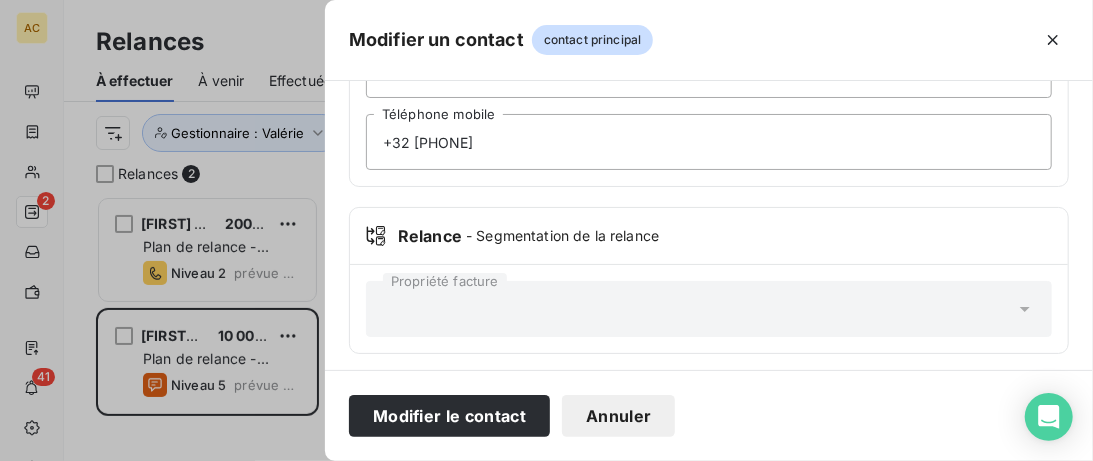 type on "Gultekin" 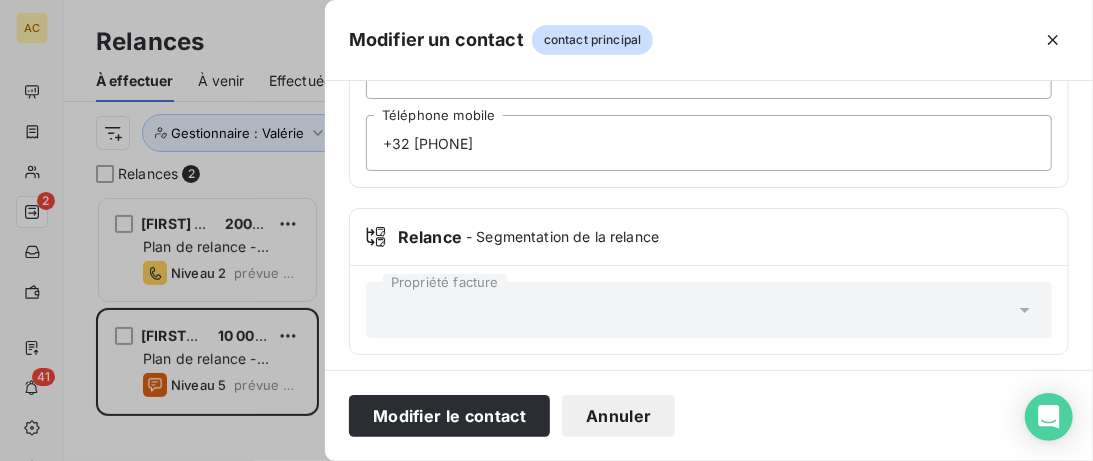 scroll, scrollTop: 618, scrollLeft: 0, axis: vertical 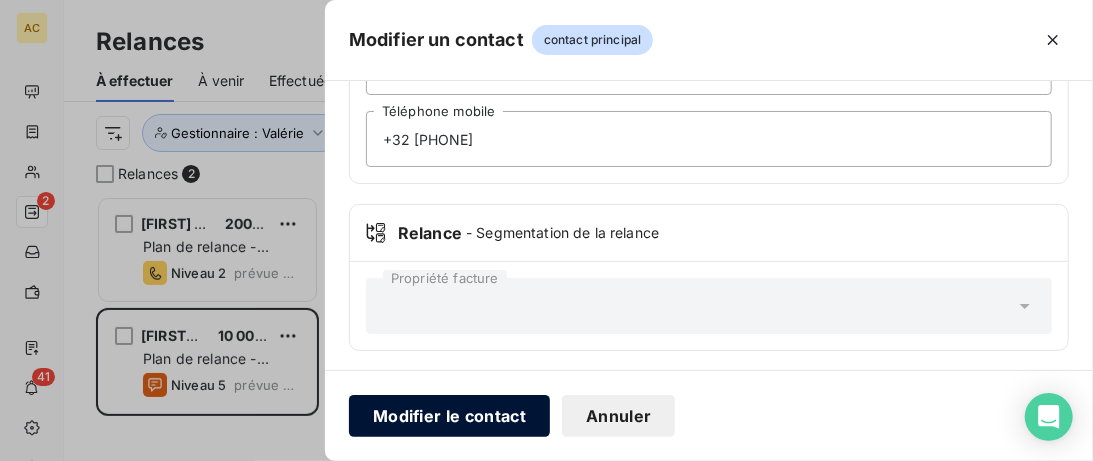 click on "Modifier le contact" at bounding box center [449, 416] 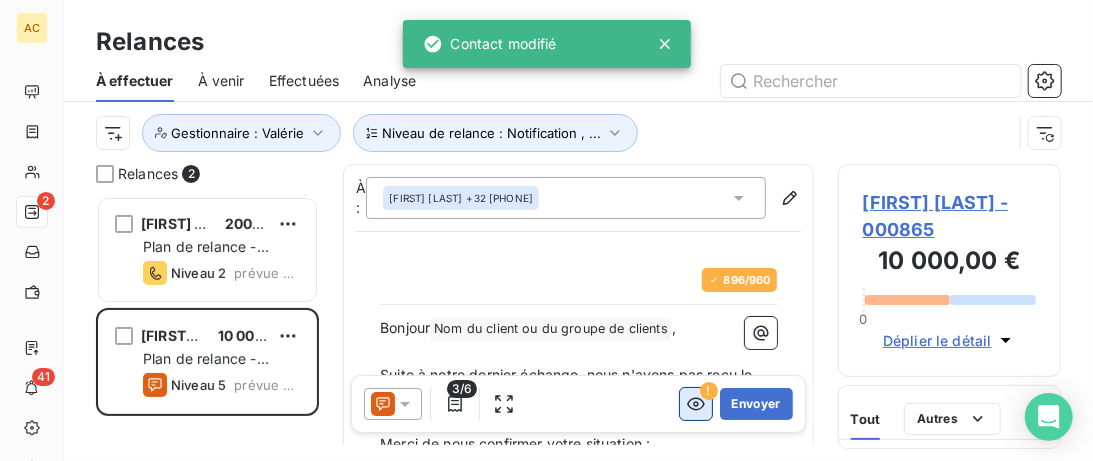 click 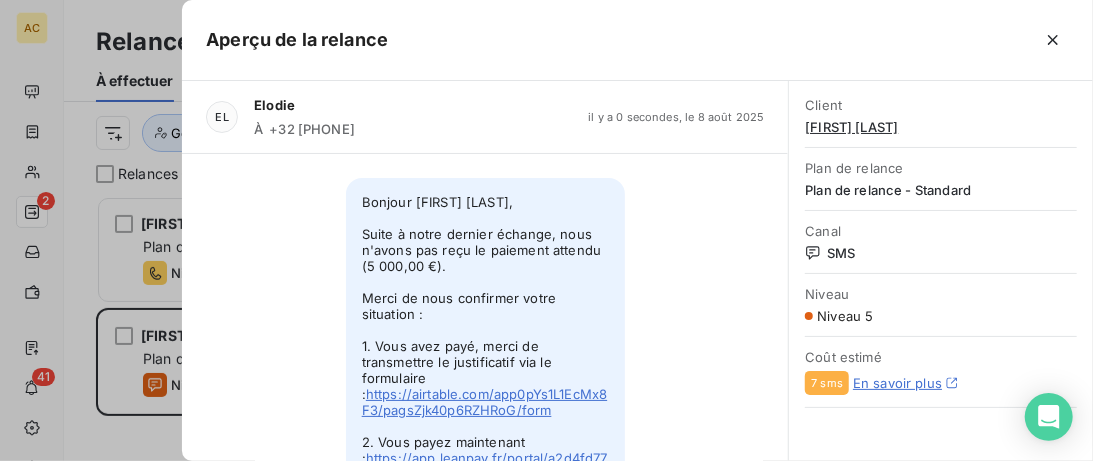 click on "Bonjour Christophe Gultekin,
Suite à notre dernier échange, nous n'avons pas reçu le paiement attendu (5 000,00 €).
Merci de nous confirmer votre situation :
1. Vous avez payé, merci de transmettre le justificatif via le formulaire :  https://airtable.com/app0pYs1L1EcMx8F3/pagsZjk40p6RZHRoG/form
2. Vous payez maintenant :  https://app.leanpay.fr/portal/a2d4fd77-8881-41e7-a2ff-abfbc9e56123/auth?sessionId=2176dc0e-756c-4360-a278-ddce1edb365f&verifier=VzCBwMEN1N%2FrJ1gRP8tdmEKL65AfRCIlIpG9Fi5exJ4%3D
3. Vous rencontrez une problématique, prenez rendez vous :  https://calendly.com/recouvrement-entrepreneurs/30min?month=2025-05&date=2025-05-23
Dans un souci de résolution amiable, nous vous encourageons vivement à nous contacter pour convenir d’un échange.
Sans retour sous 72h, la procédure d’impayé suivra son cours jusqu'au recouvrement et aucune mesure de tolérance ne pourra être maintenue.
Merci pour votre réactivité et votre transparence." at bounding box center [485, 578] 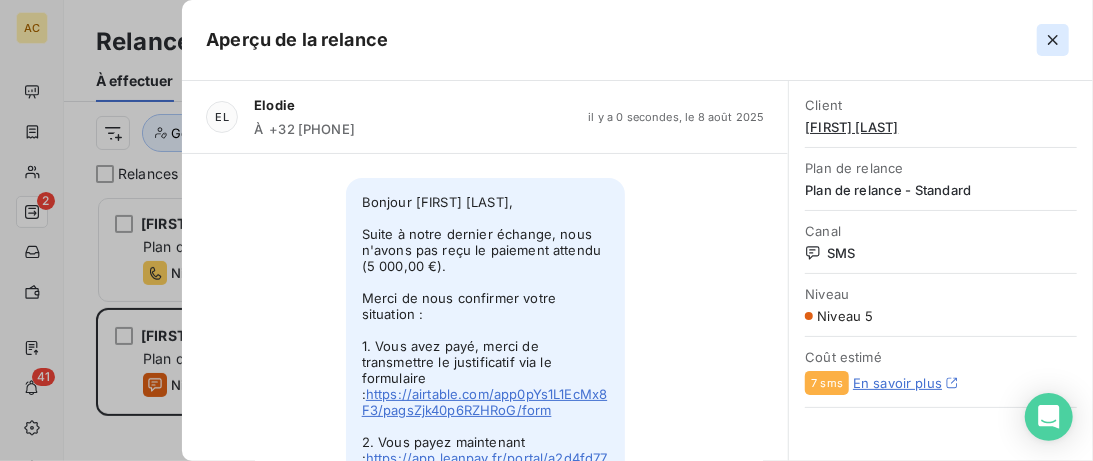 click 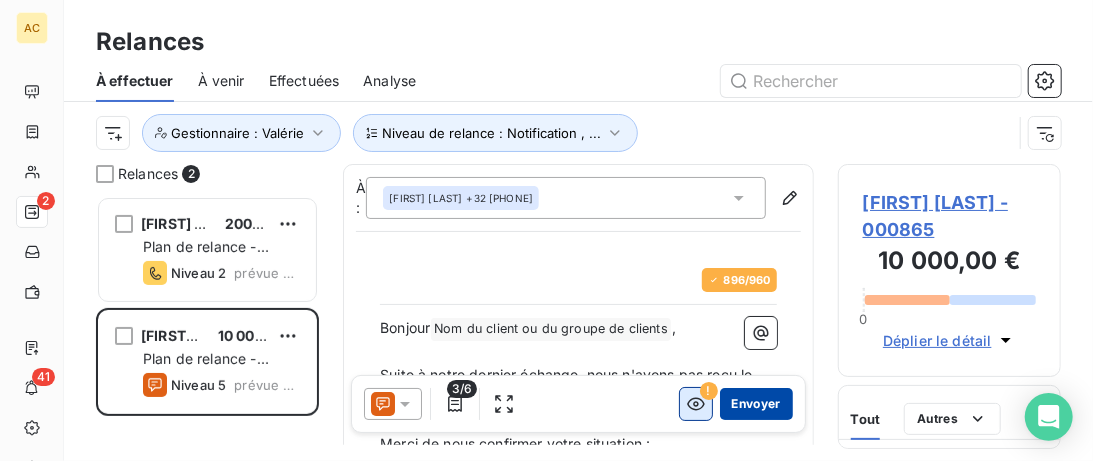 click on "Envoyer" at bounding box center [756, 404] 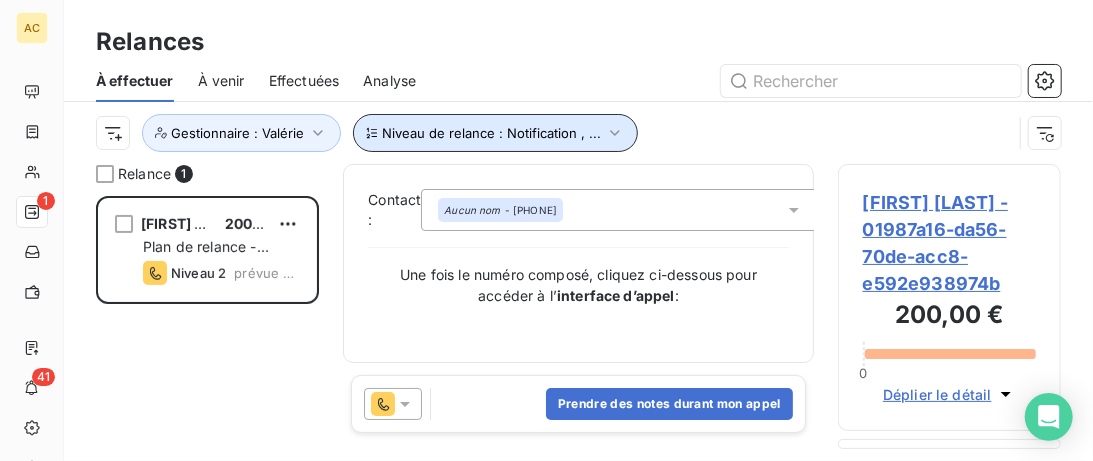 click on "Niveau de relance  : Notification , ..." at bounding box center (491, 133) 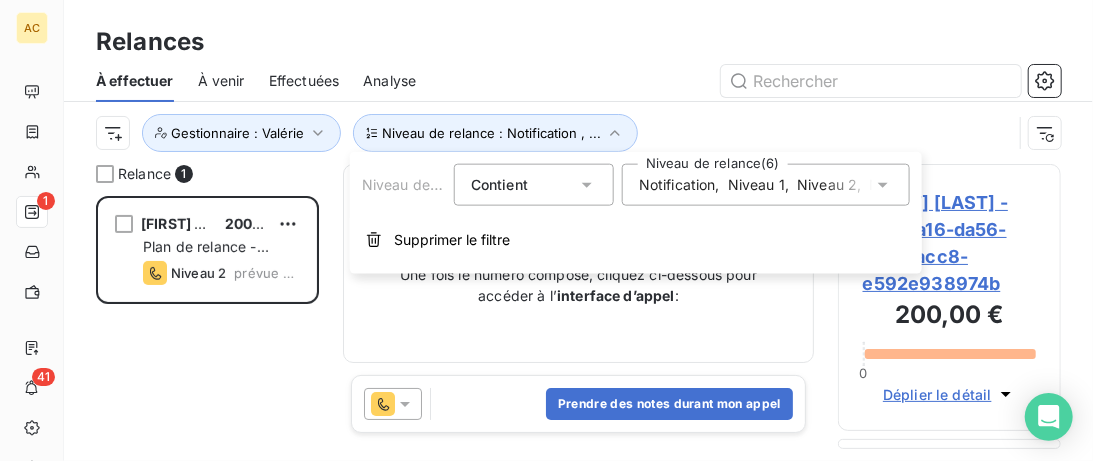 click on "Niveau 1" at bounding box center [756, 185] 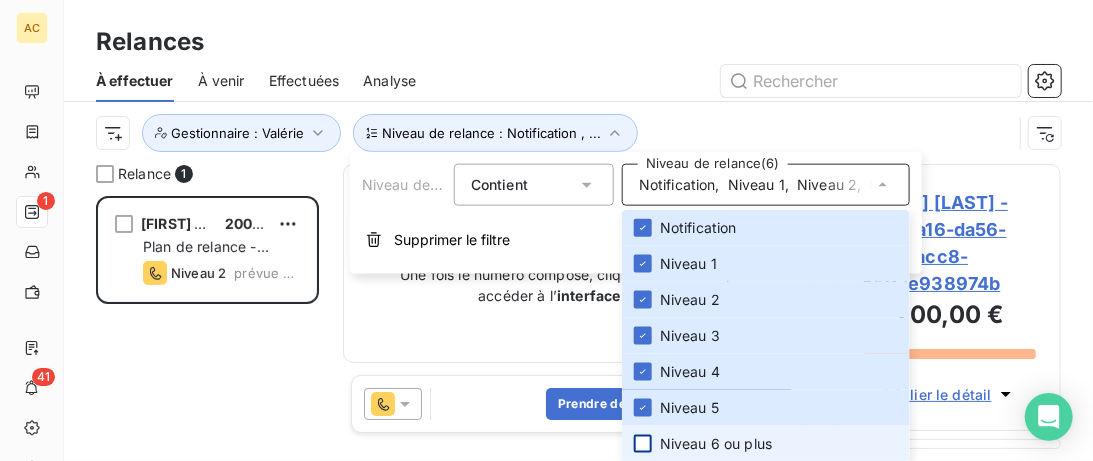 click at bounding box center [643, 444] 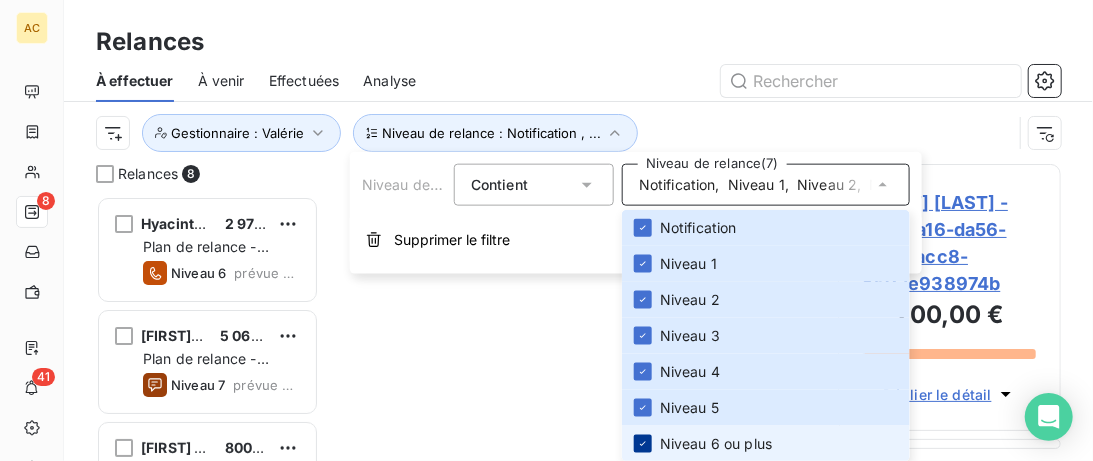 scroll, scrollTop: 0, scrollLeft: 0, axis: both 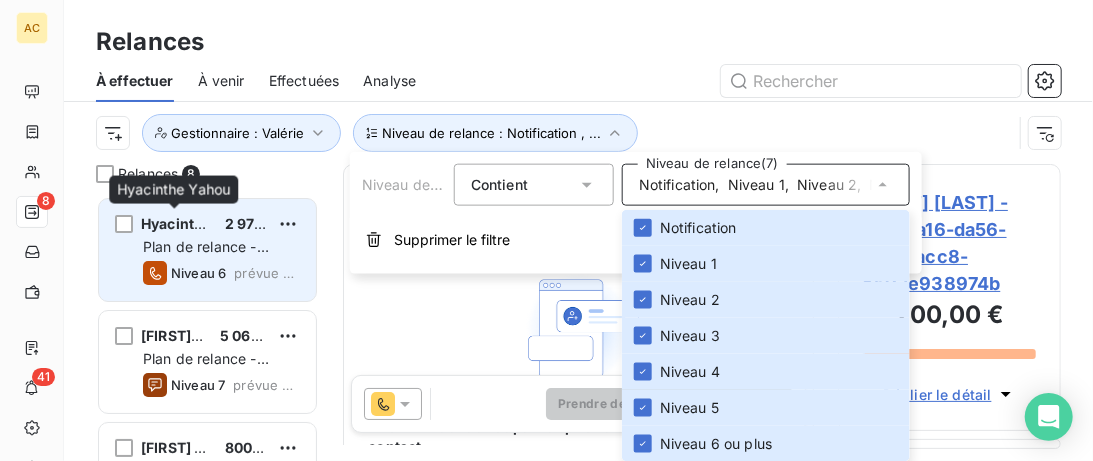 click on "Hyacinthe Yahou" at bounding box center (200, 223) 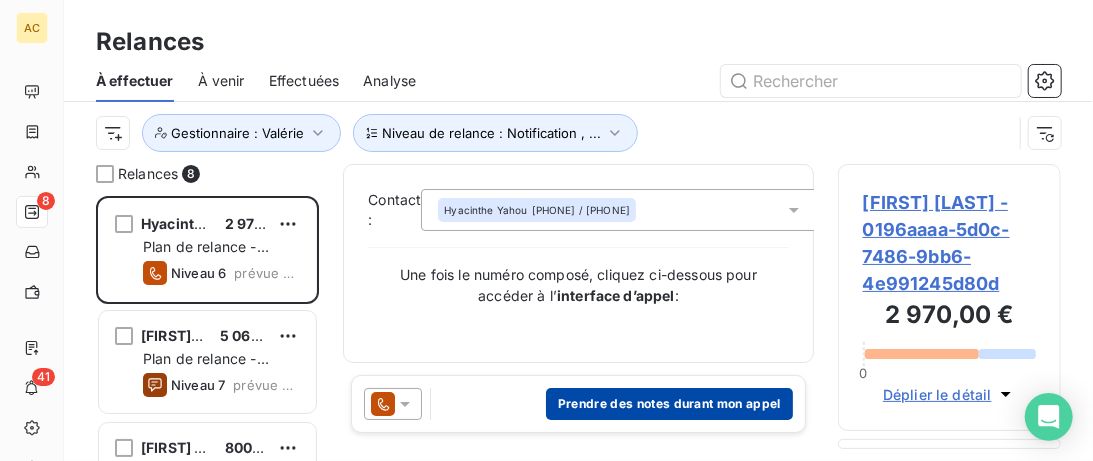 click on "Prendre des notes durant mon appel" at bounding box center [669, 404] 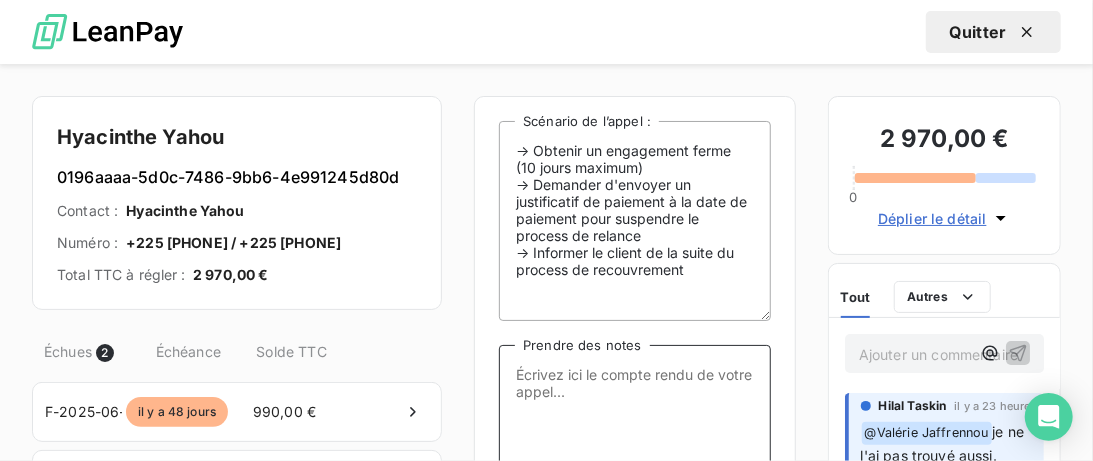 click on "Prendre des notes" at bounding box center (635, 445) 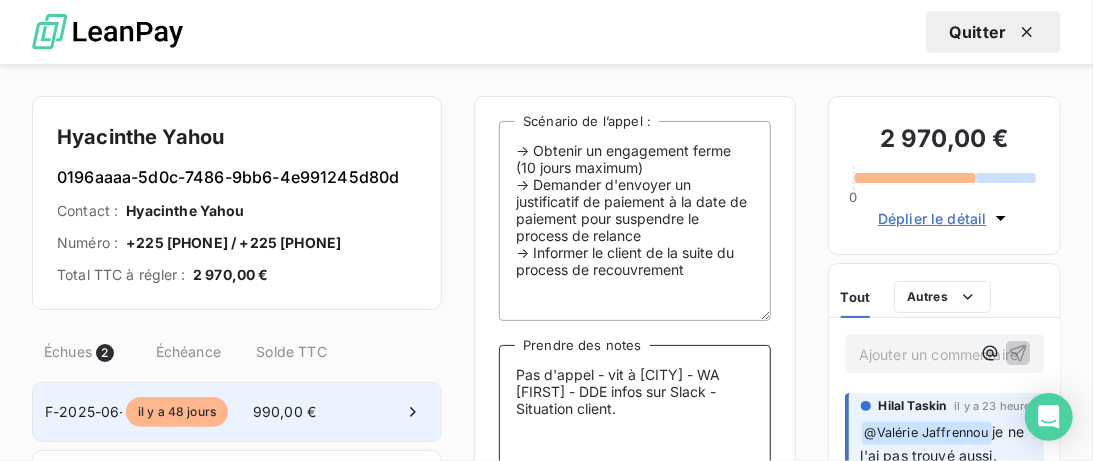 type on "Pas d'appel - vit à Londres - WA Angèle - DDE infos sur Slack - Situation client." 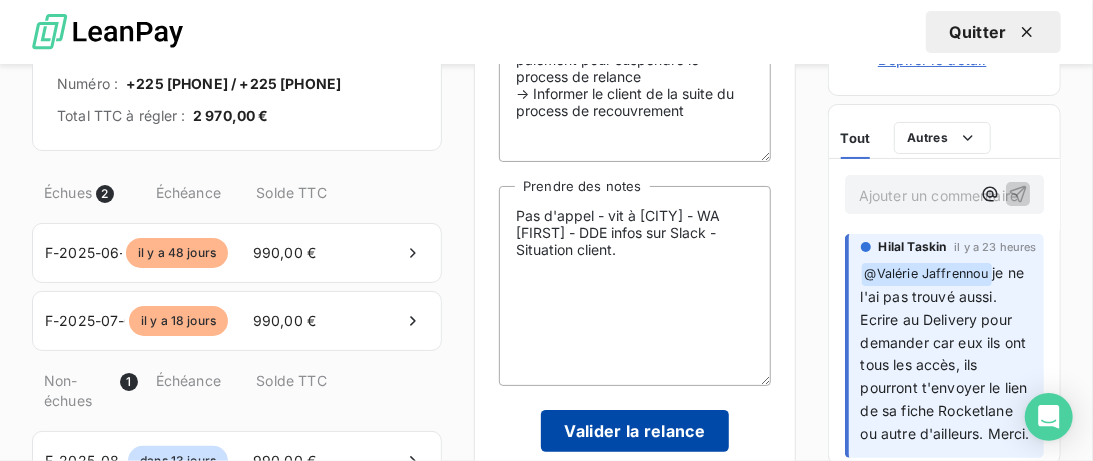 scroll, scrollTop: 209, scrollLeft: 0, axis: vertical 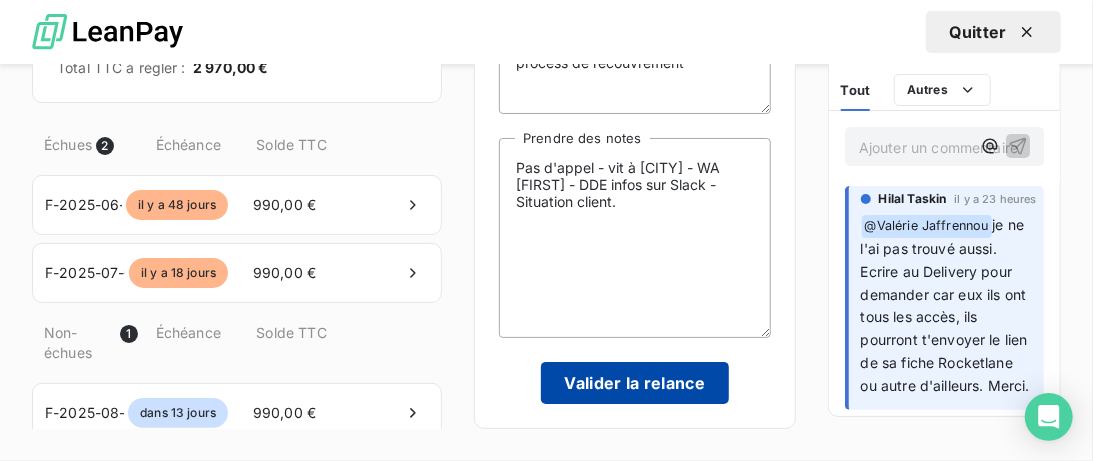 click on "Valider la relance" at bounding box center [635, 383] 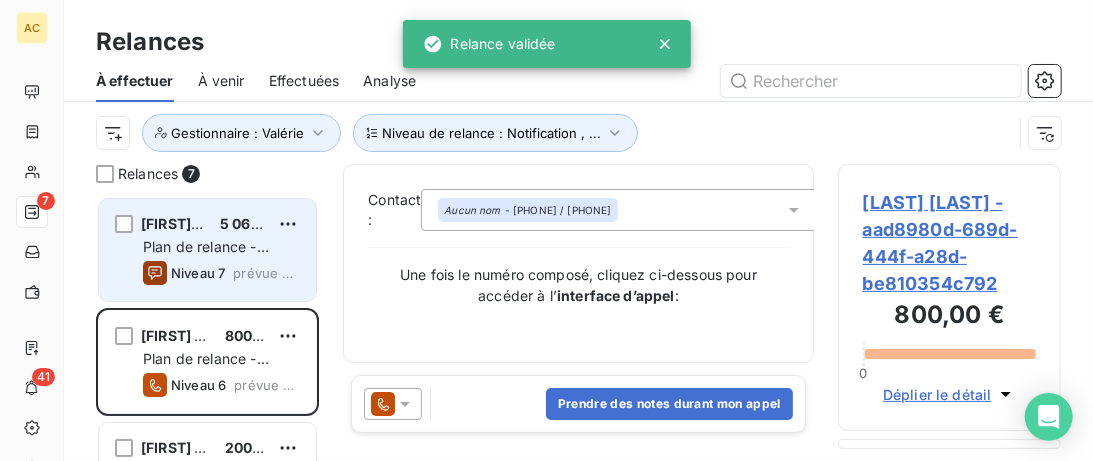 click on "Franck Benaim 5 060,00 € Plan de relance - Standard Niveau 7 prévue aujourd’hui" at bounding box center [207, 250] 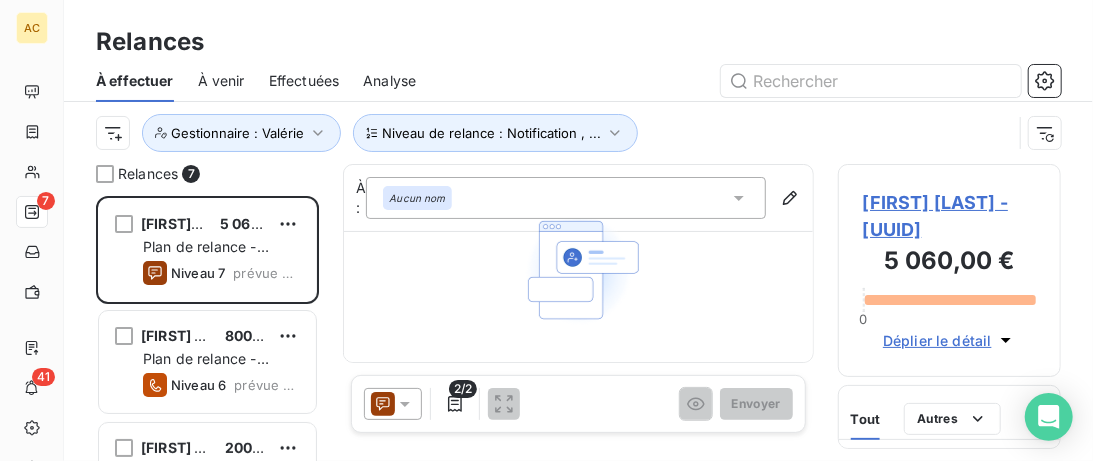 click 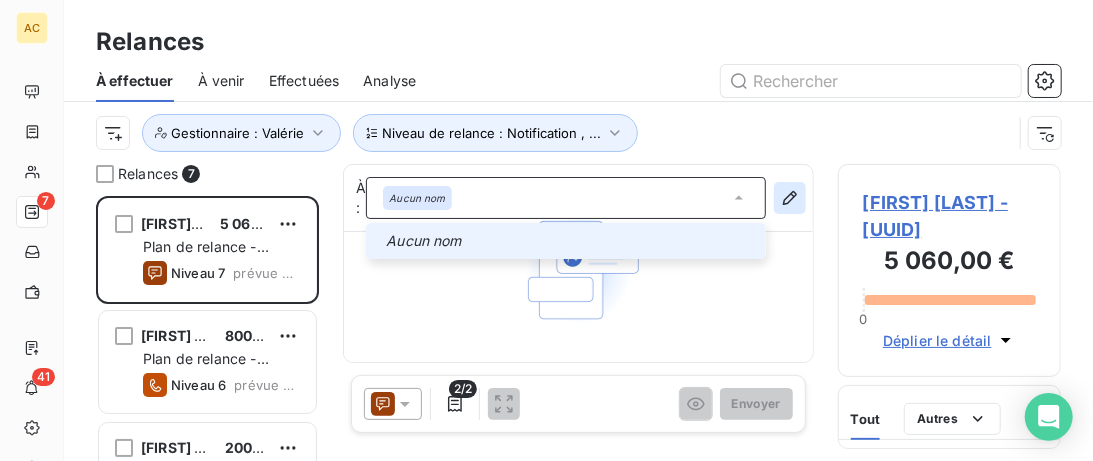 click 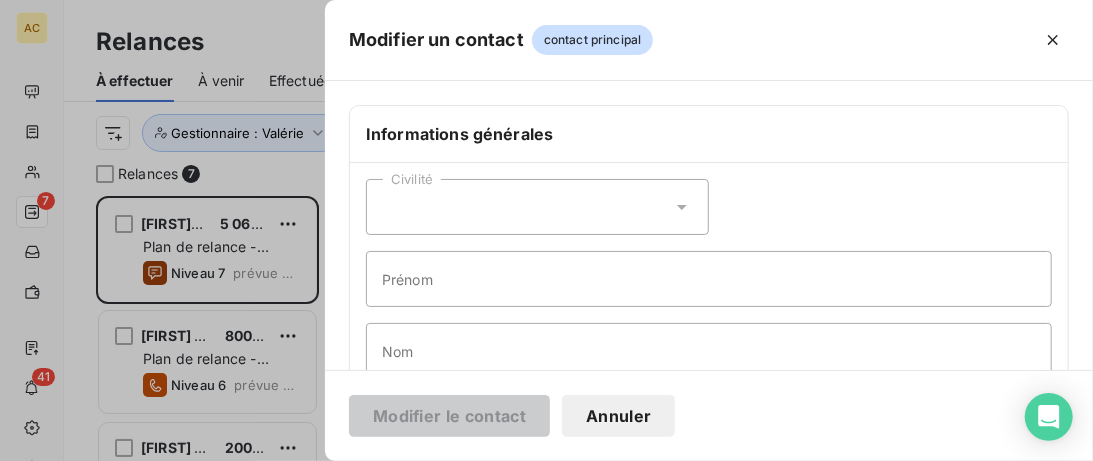 click on "Civilité" at bounding box center [537, 207] 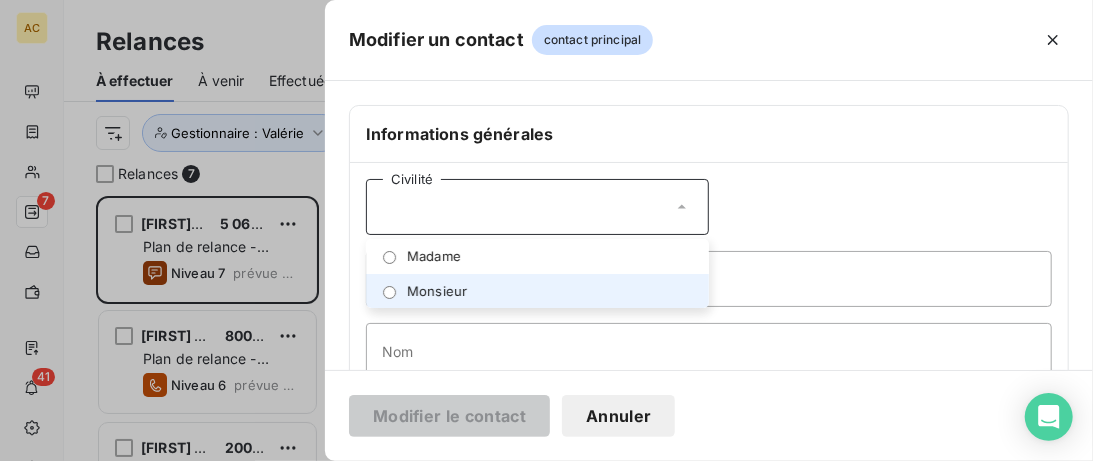 click on "Monsieur" at bounding box center (537, 291) 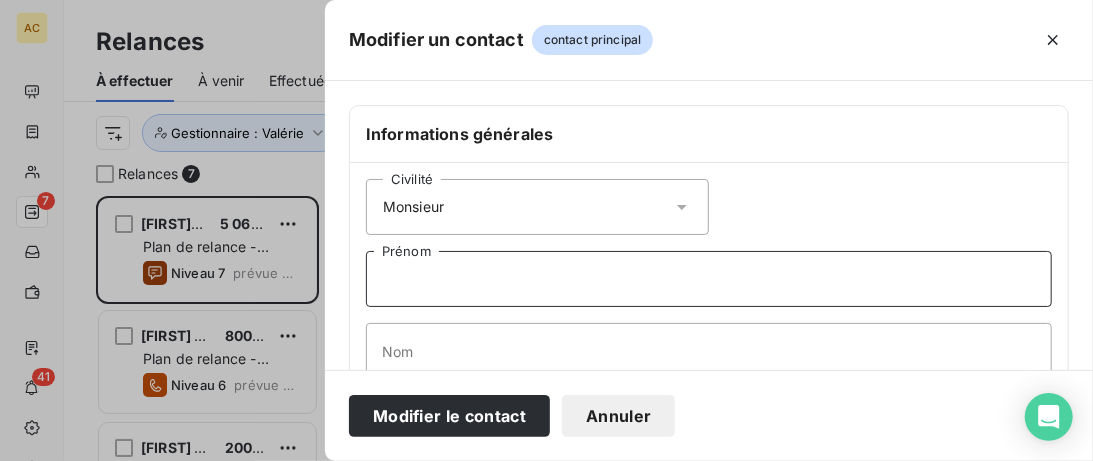 click on "Prénom" at bounding box center [709, 279] 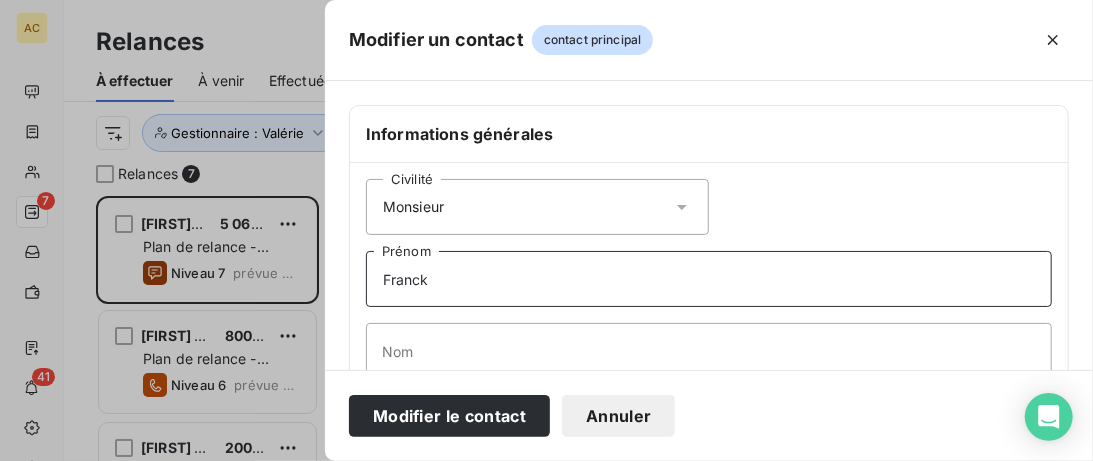 type on "Franck" 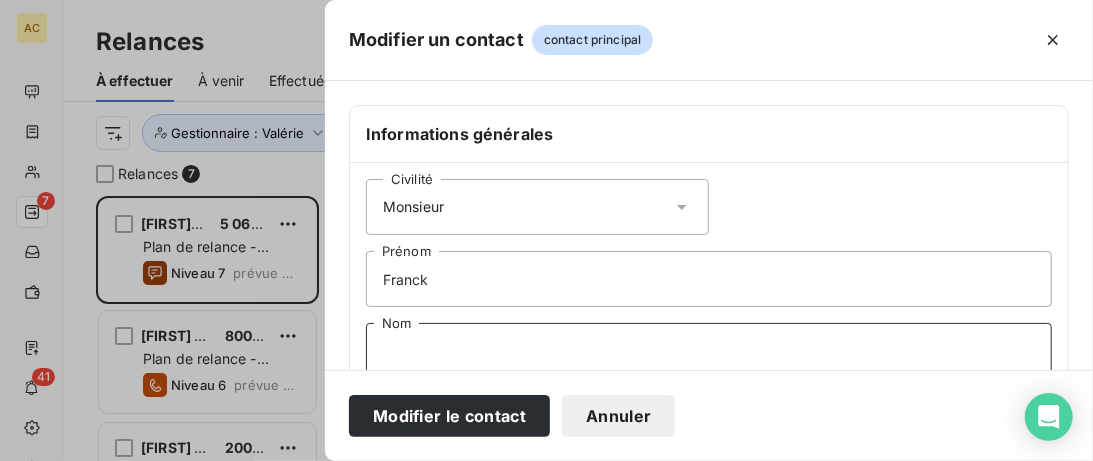 click on "Nom" at bounding box center (709, 351) 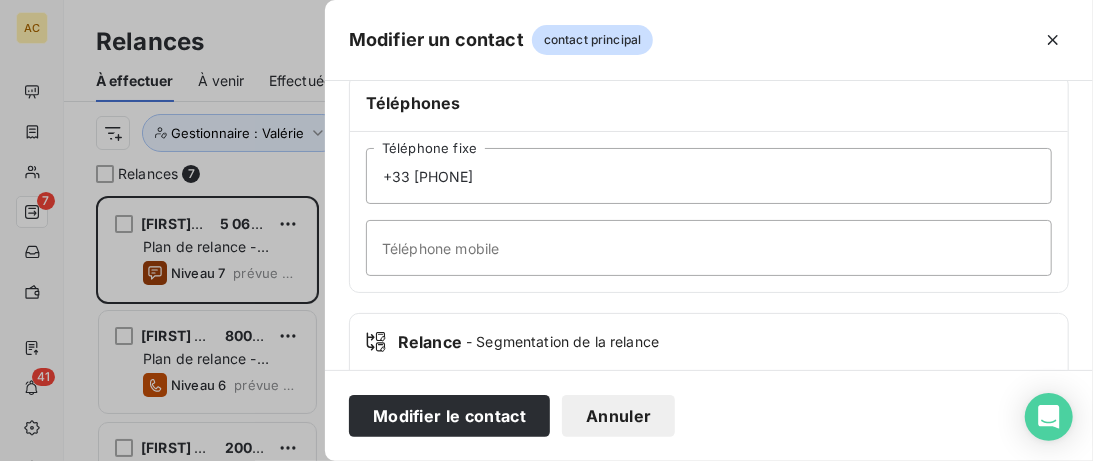 scroll, scrollTop: 512, scrollLeft: 0, axis: vertical 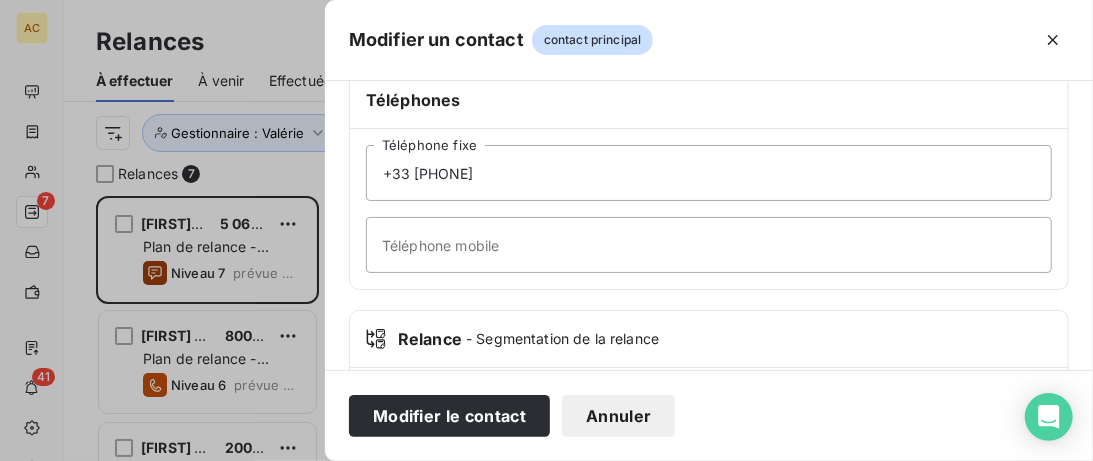type on "Benaim" 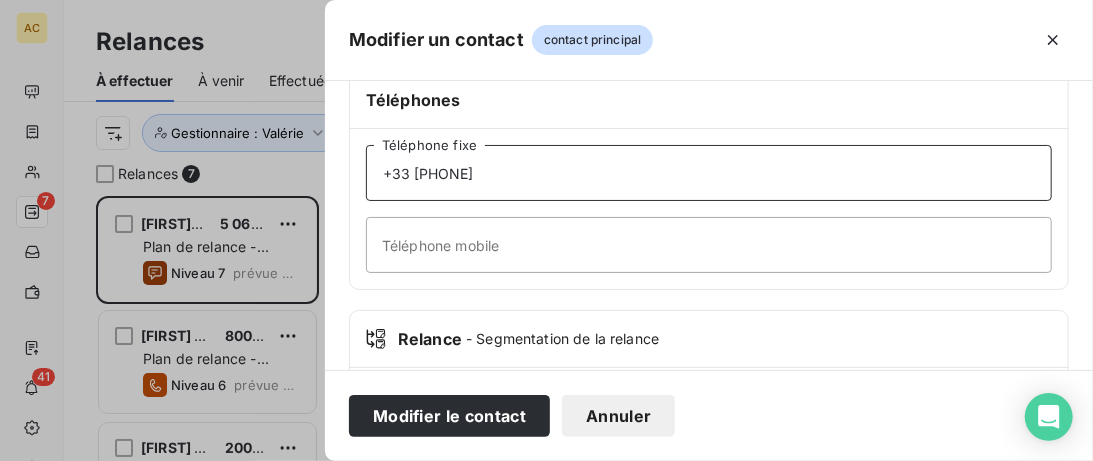drag, startPoint x: 534, startPoint y: 164, endPoint x: 254, endPoint y: 167, distance: 280.01608 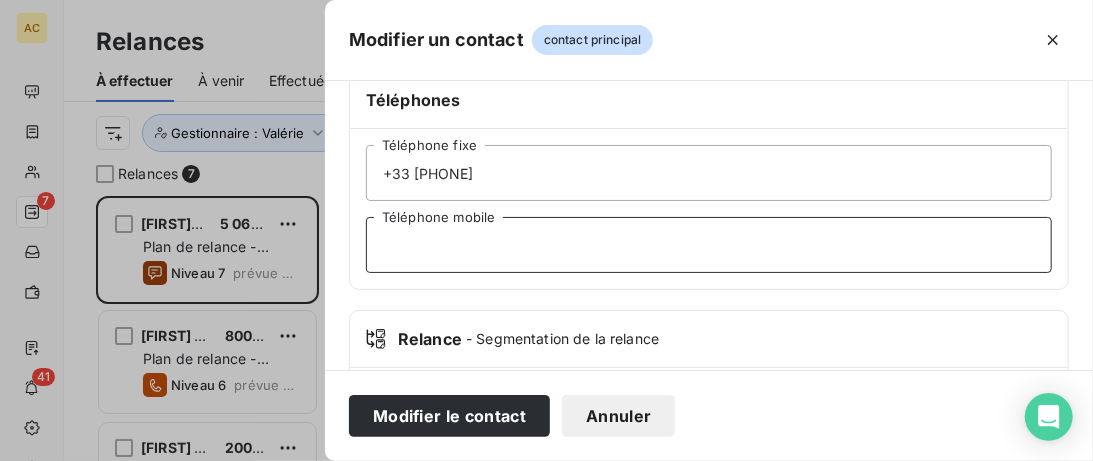 click on "Téléphone mobile" at bounding box center [709, 245] 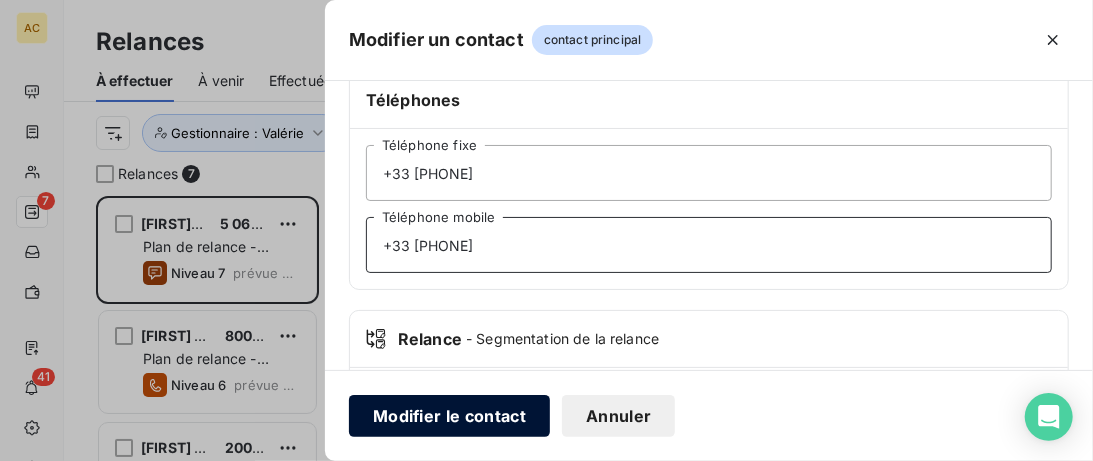 type on "[PHONE]" 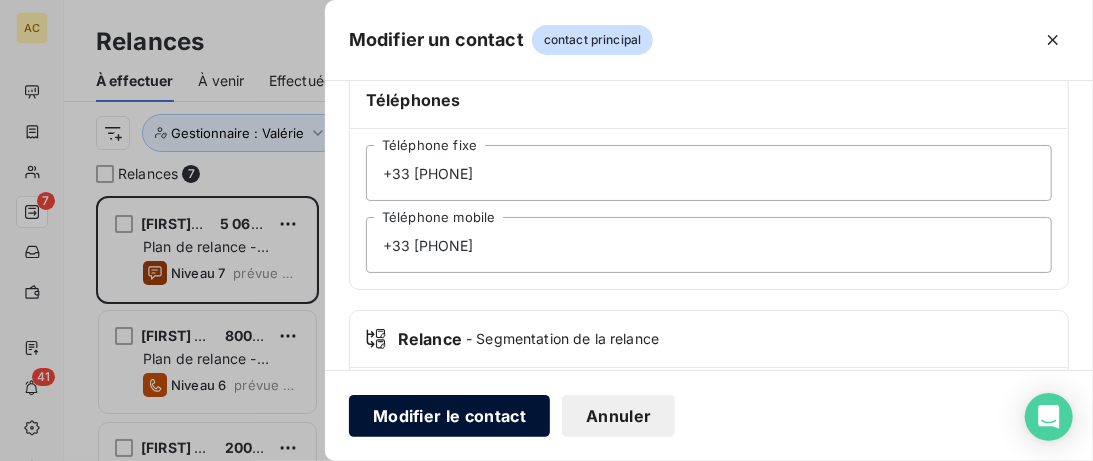 click on "Modifier le contact" at bounding box center (449, 416) 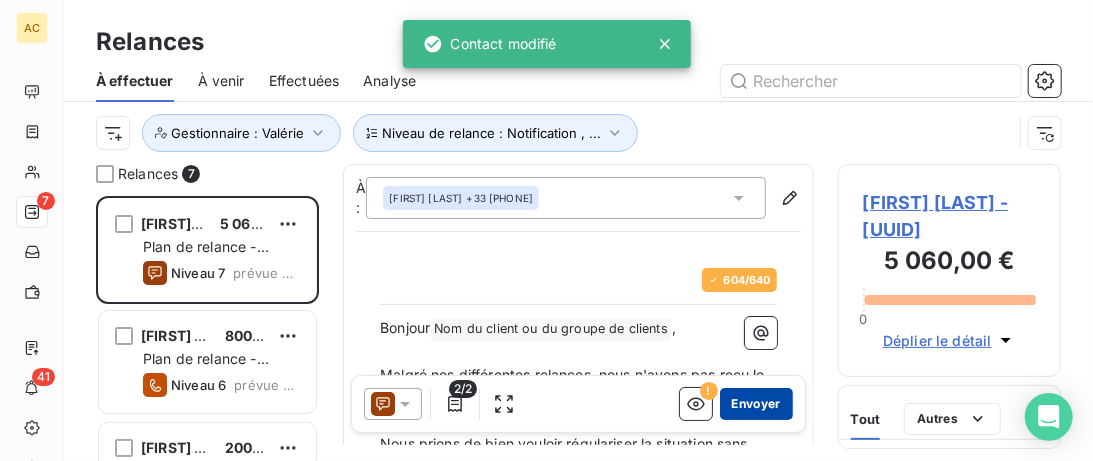 click on "Envoyer" at bounding box center [756, 404] 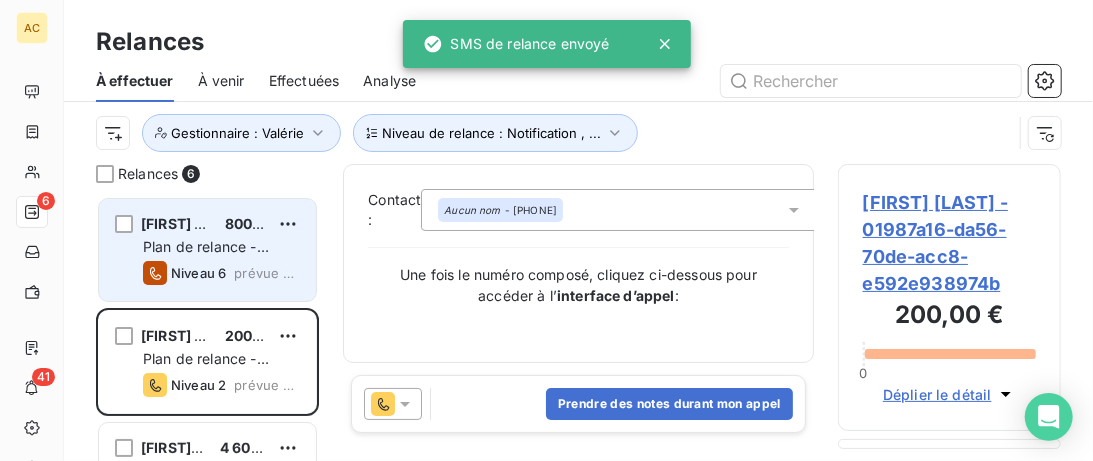 click on "Drif ZAID 800,00 € Plan de relance - Standard Niveau 6 prévue aujourd’hui" at bounding box center [207, 250] 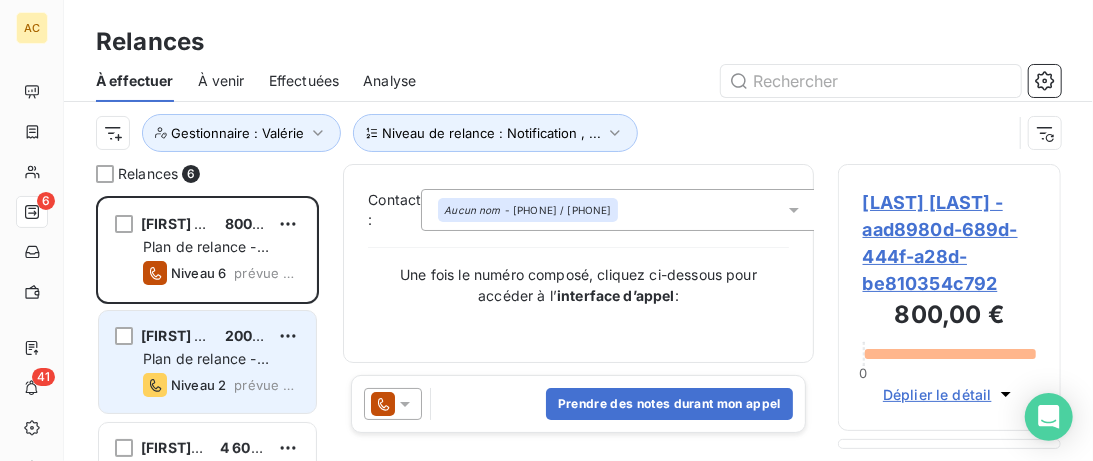 click on "[FIRST] [LAST]" at bounding box center [191, 335] 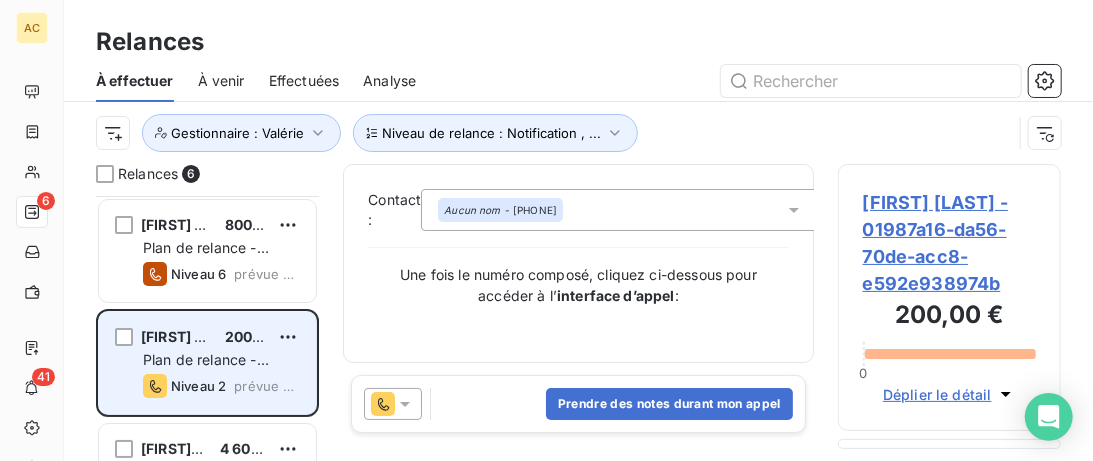 scroll, scrollTop: 103, scrollLeft: 0, axis: vertical 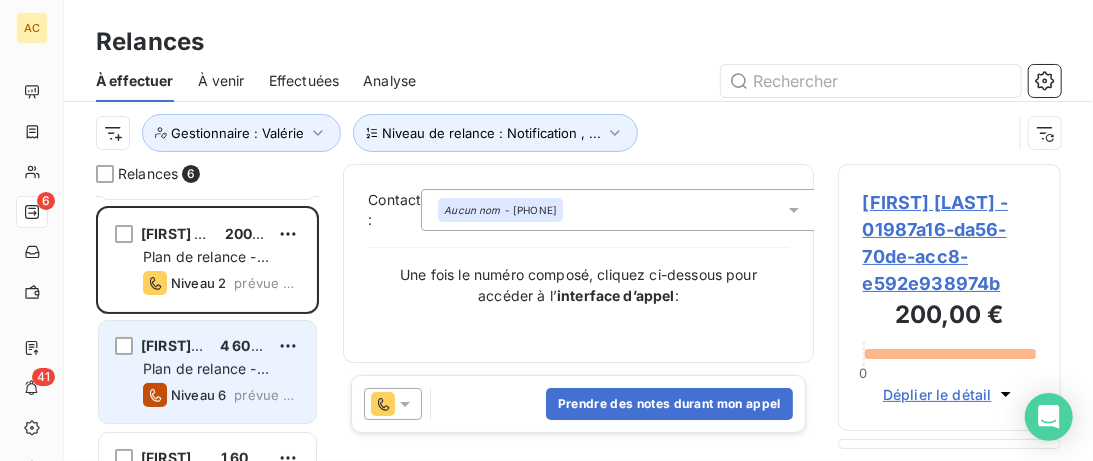 click on "Laurence duchamp 4 600,00 € Plan de relance - Standard Niveau 6 prévue aujourd’hui" at bounding box center (207, 372) 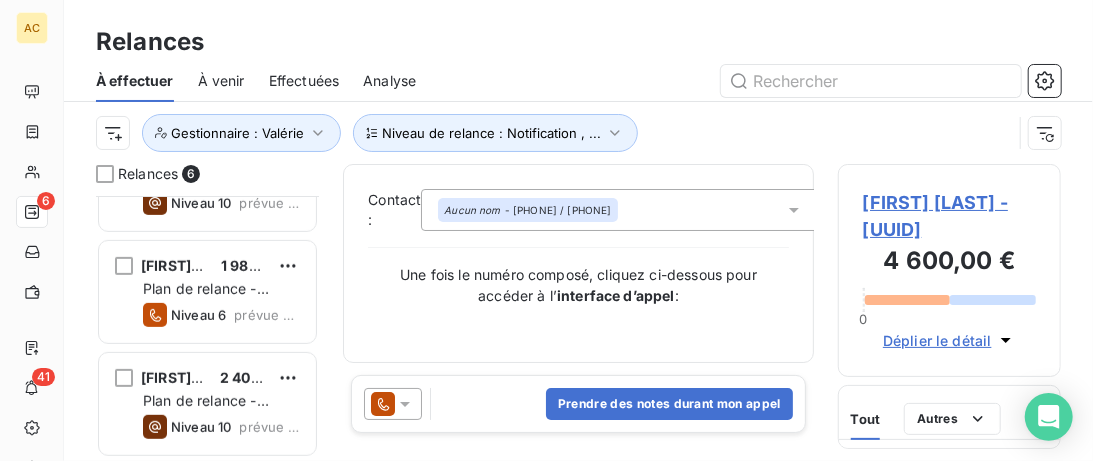 scroll, scrollTop: 304, scrollLeft: 0, axis: vertical 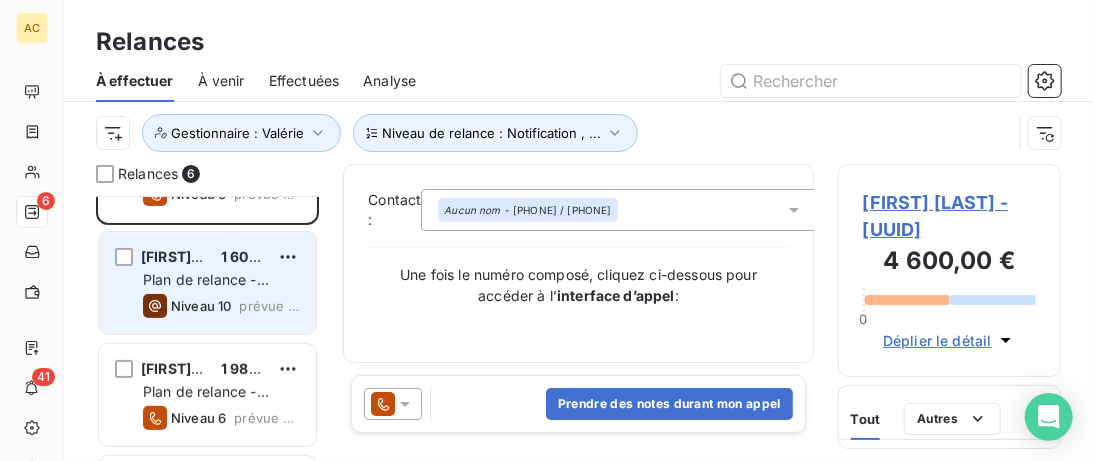 click on "Charly SEJOR 1 600,00 € Plan de relance - Standard Niveau 10 prévue aujourd’hui" at bounding box center (207, 283) 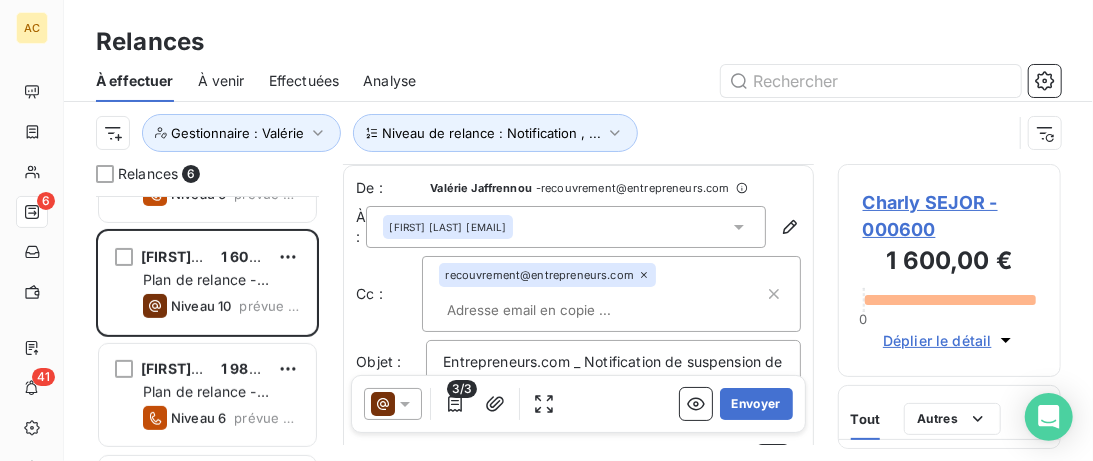 scroll, scrollTop: 205, scrollLeft: 0, axis: vertical 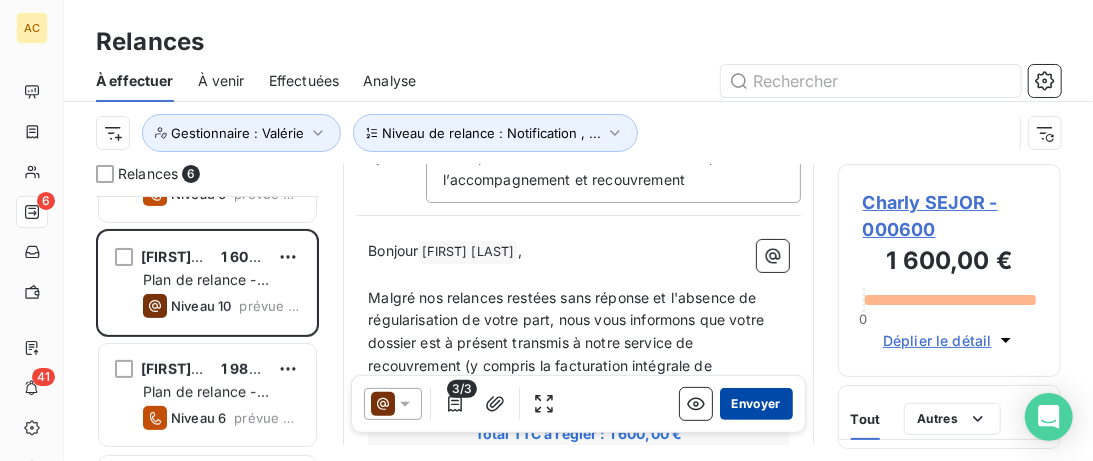 click on "Envoyer" at bounding box center (756, 404) 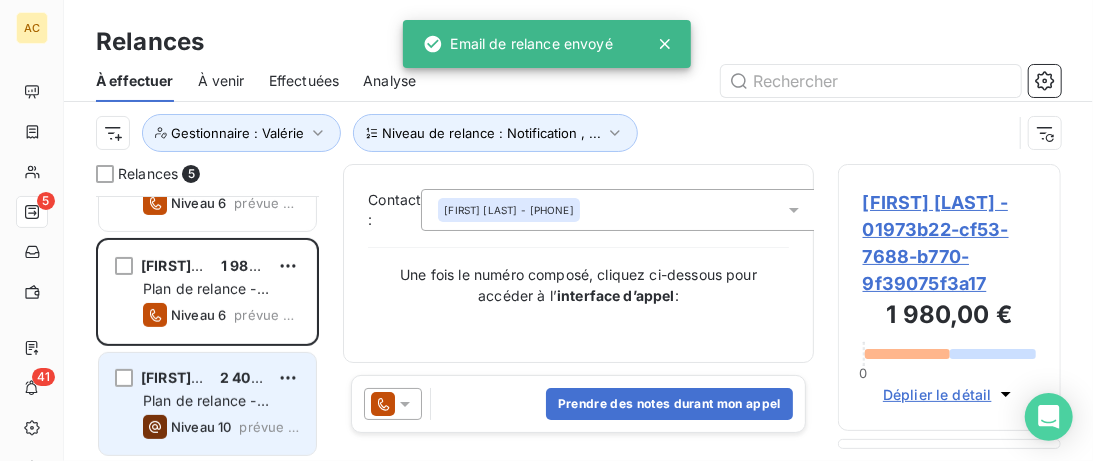 click on "Issa Habineza 2 400,00 € Plan de relance - Standard Niveau 10 prévue aujourd’hui" at bounding box center (207, 404) 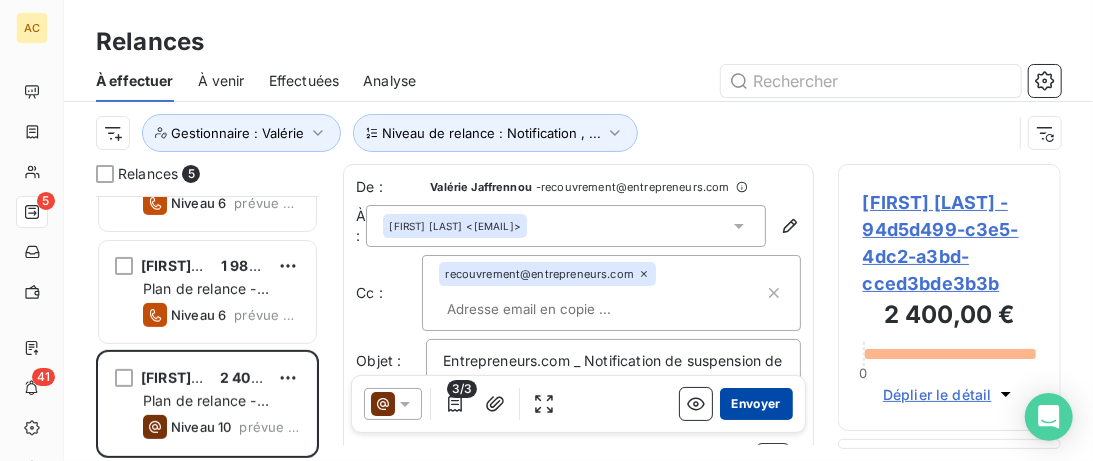 click on "Envoyer" at bounding box center (756, 404) 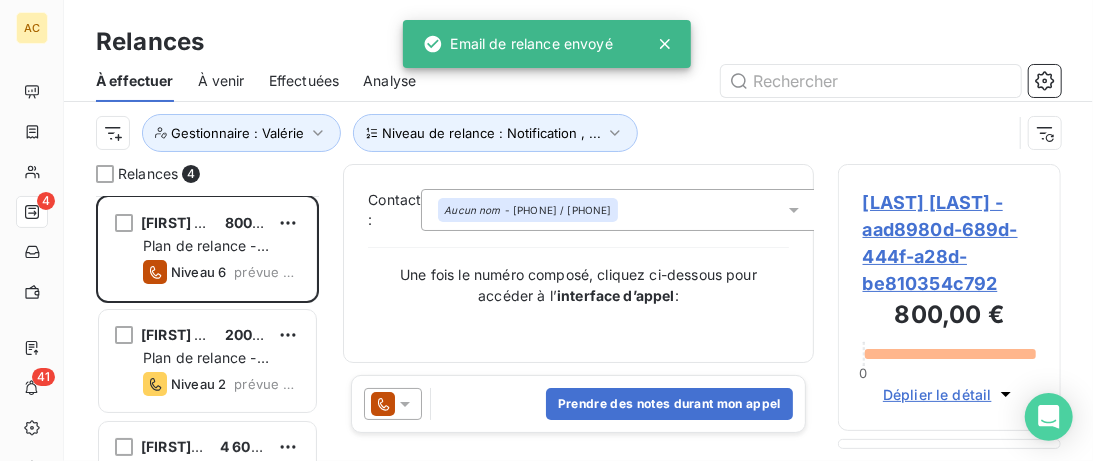 scroll, scrollTop: 0, scrollLeft: 0, axis: both 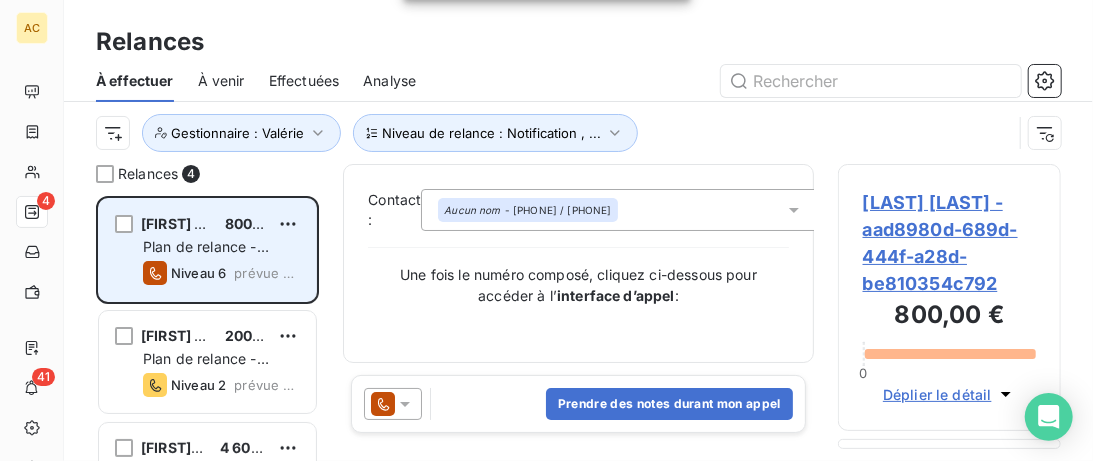 click on "Drif ZAID 800,00 €" at bounding box center (221, 224) 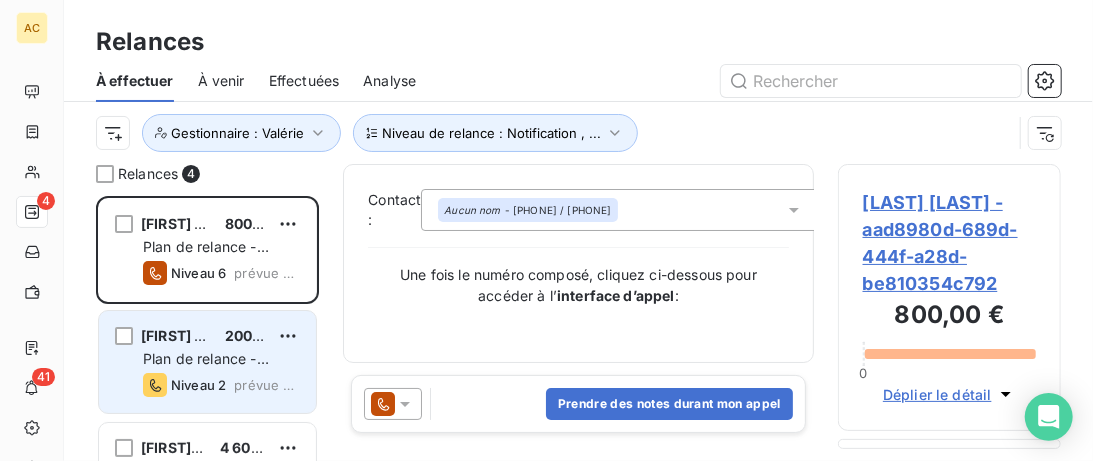 click on "Fabien Maret 200,00 € Plan de relance - Standard Niveau 2 prévue aujourd’hui" at bounding box center (207, 362) 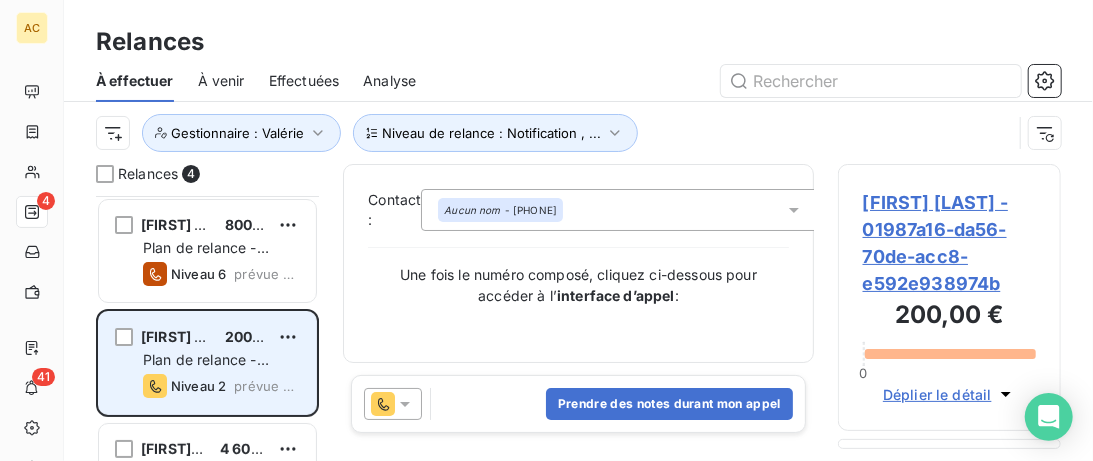scroll, scrollTop: 103, scrollLeft: 0, axis: vertical 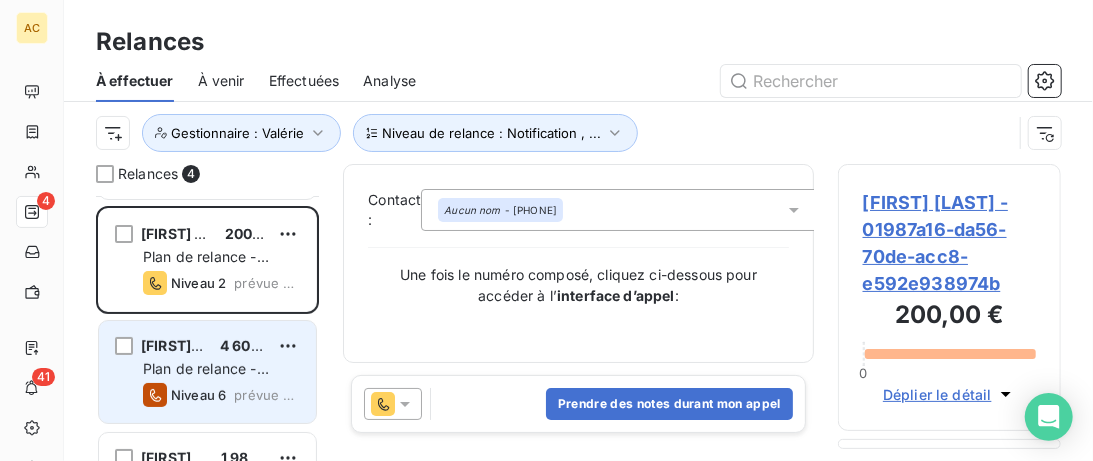 click on "Laurence duchamp 4 600,00 € Plan de relance - Standard Niveau 6 prévue aujourd’hui" at bounding box center [207, 372] 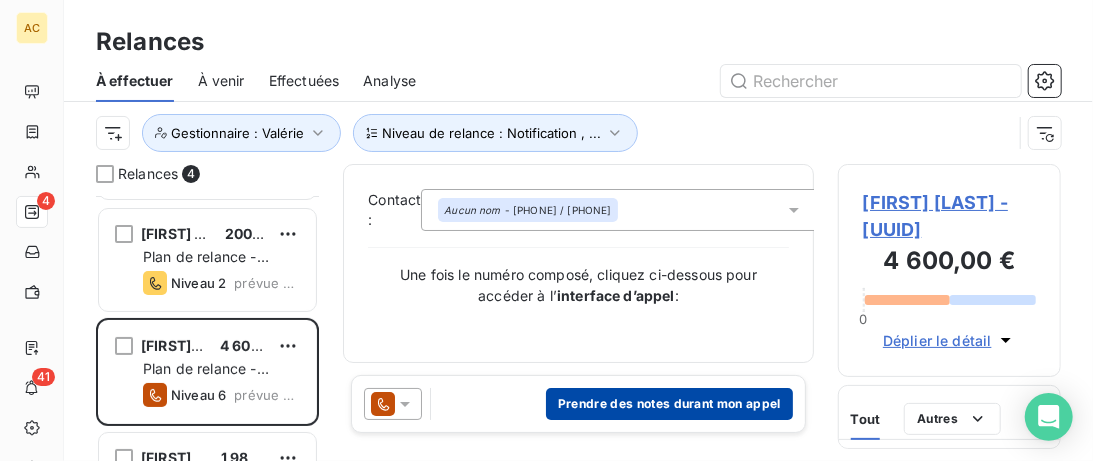 click on "Prendre des notes durant mon appel" at bounding box center [669, 404] 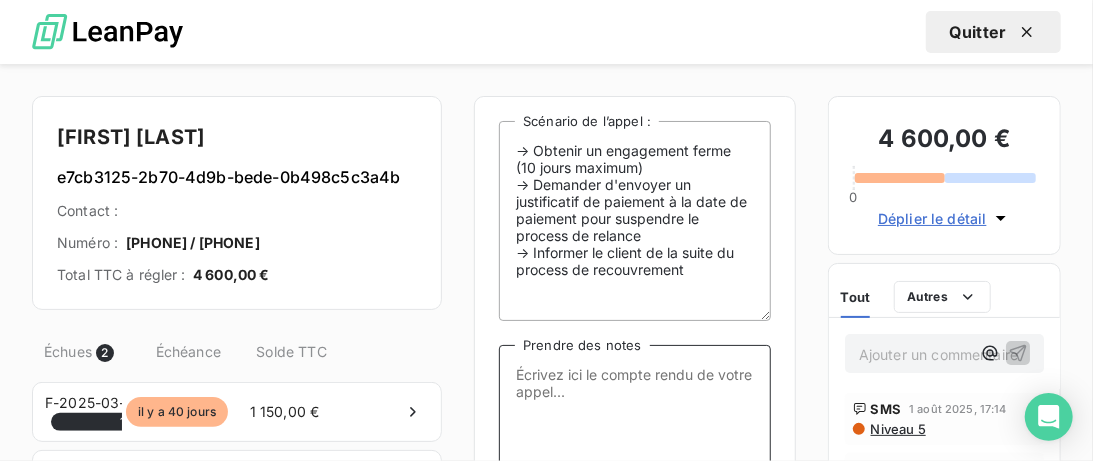 click on "Prendre des notes" at bounding box center [635, 445] 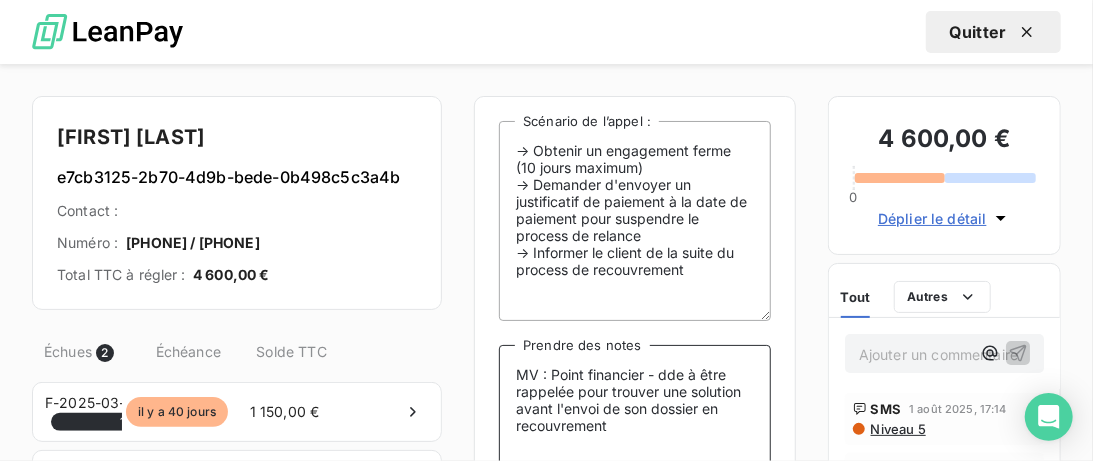 type on "MV : Point financier - dde à être rappelée pour trouver une solution avant l'envoi de son dossier en recouvrement." 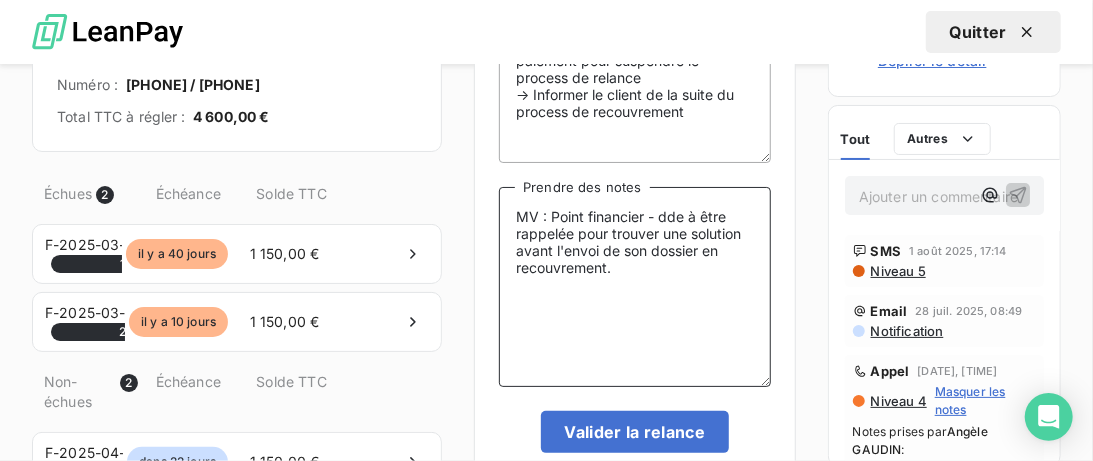 scroll, scrollTop: 209, scrollLeft: 0, axis: vertical 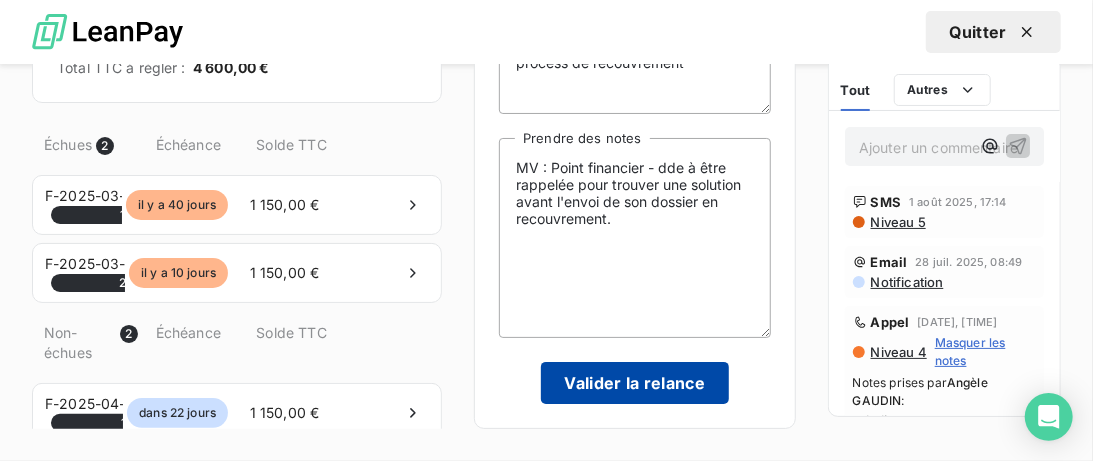 click on "Valider la relance" at bounding box center [635, 383] 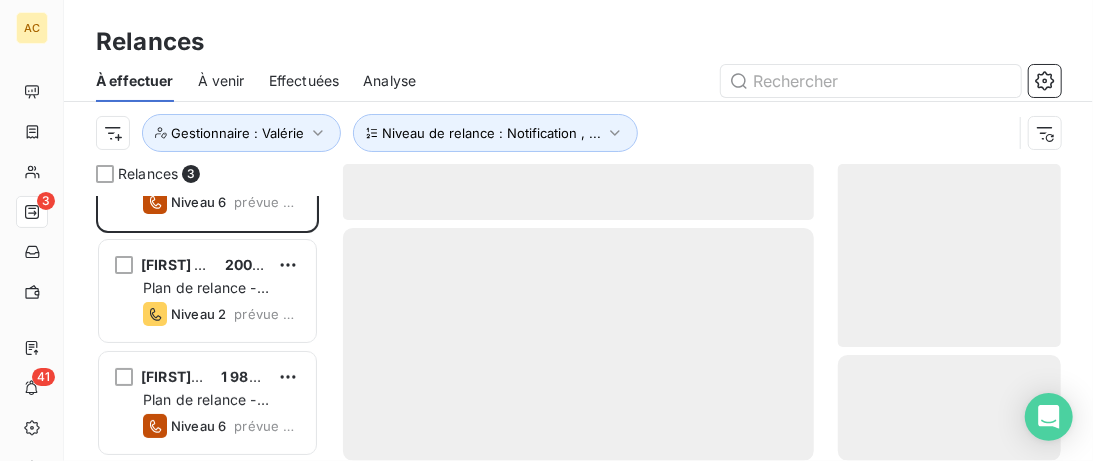 scroll, scrollTop: 71, scrollLeft: 0, axis: vertical 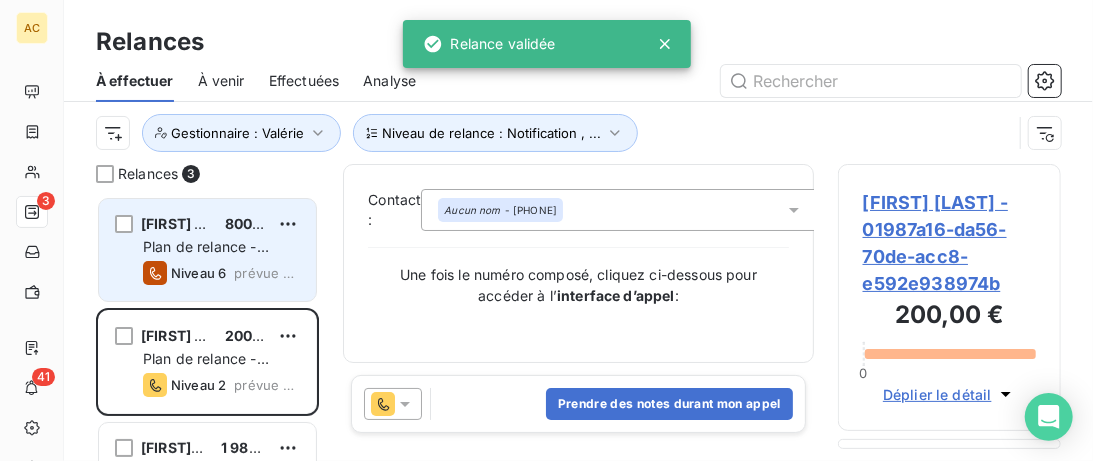 click on "Drif ZAID 800,00 €" at bounding box center (221, 224) 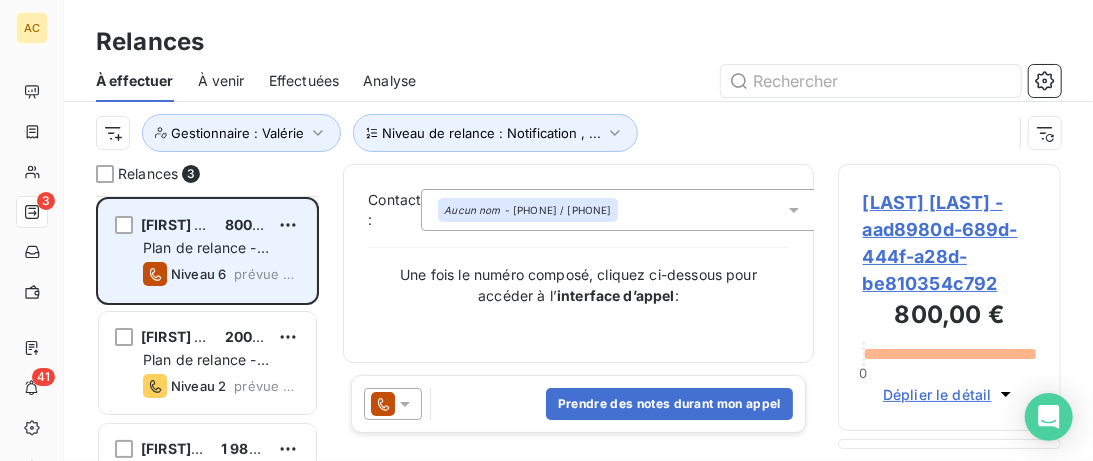 scroll, scrollTop: 71, scrollLeft: 0, axis: vertical 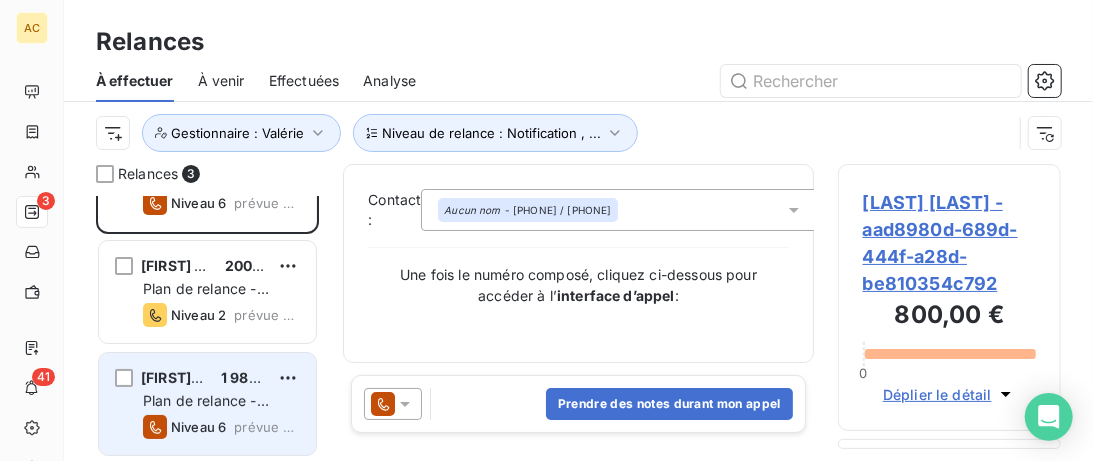 click on "Myriam RUYET 1 980,00 € Plan de relance - Standard Niveau 6 prévue aujourd’hui" at bounding box center (207, 404) 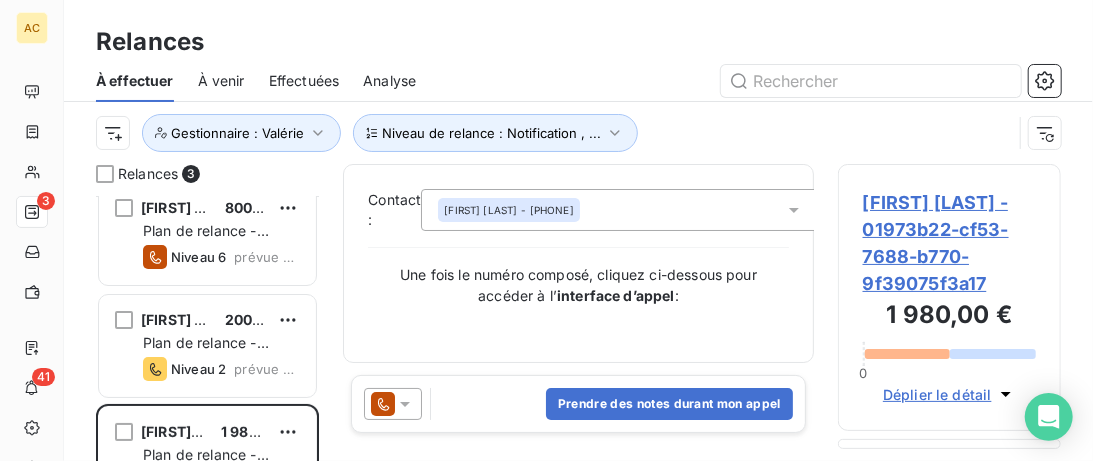 scroll, scrollTop: 0, scrollLeft: 0, axis: both 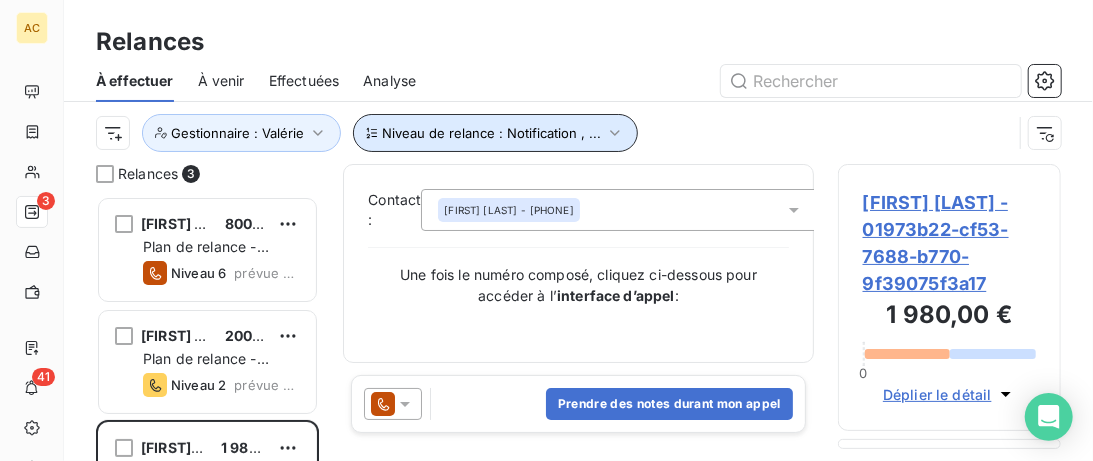 click on "Niveau de relance  : Notification , ..." at bounding box center (491, 133) 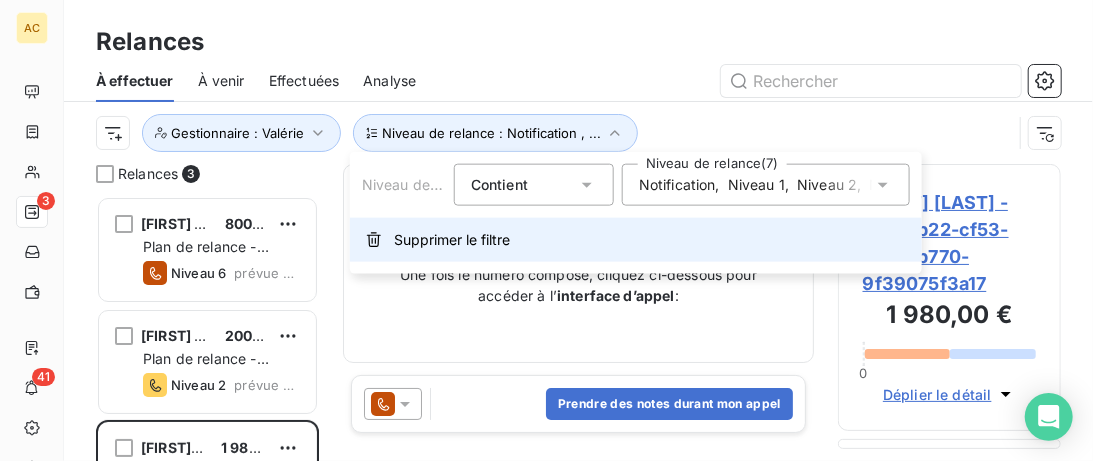 click on "Supprimer le filtre" at bounding box center (452, 240) 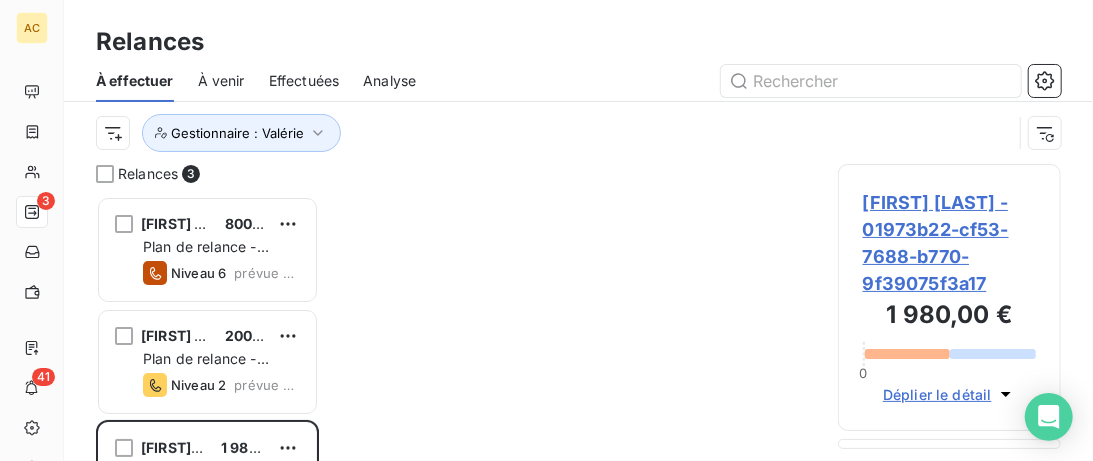 scroll, scrollTop: 0, scrollLeft: 0, axis: both 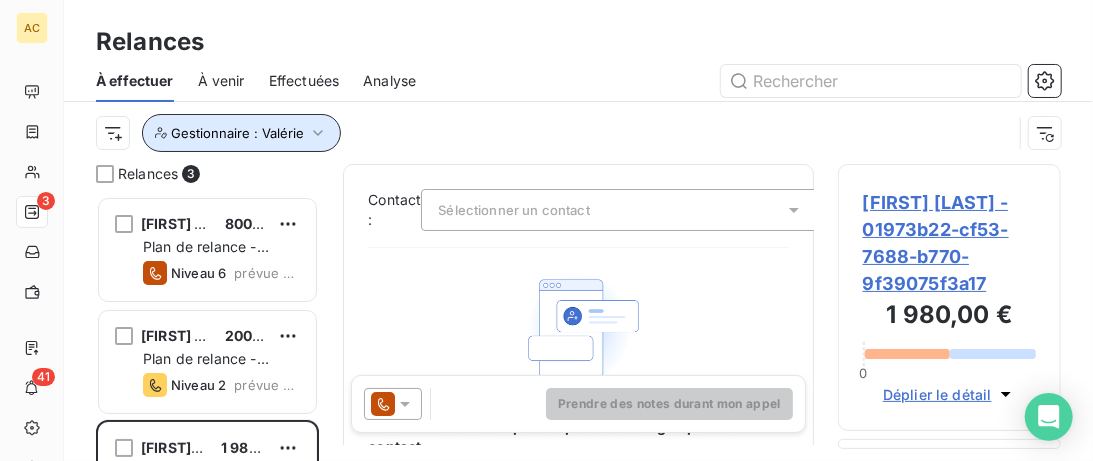click on "Gestionnaire  : Valérie" at bounding box center (241, 133) 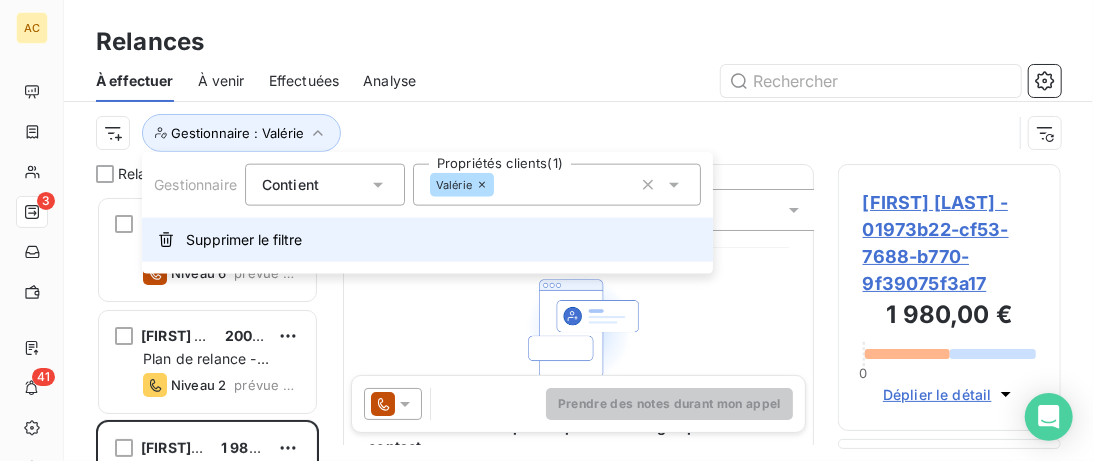 click on "Supprimer le filtre" at bounding box center [244, 240] 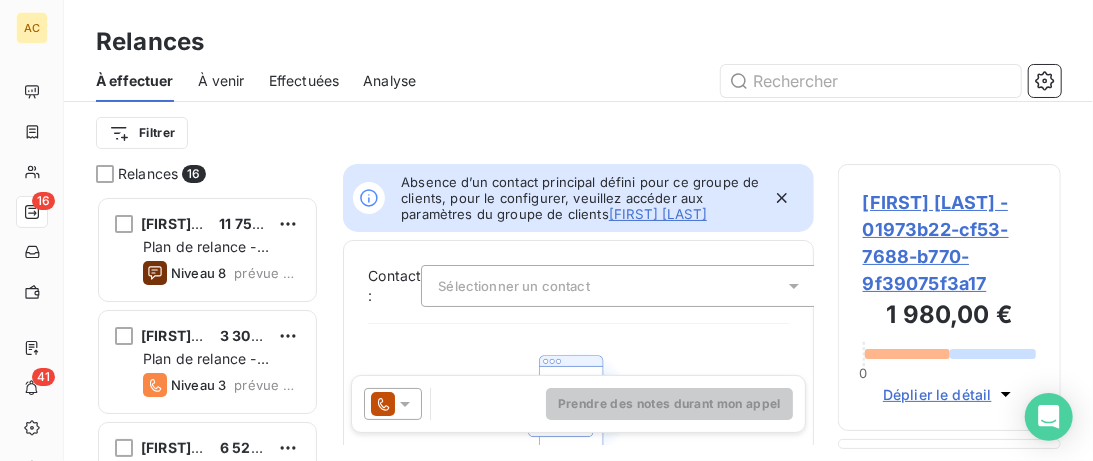 scroll, scrollTop: 0, scrollLeft: 0, axis: both 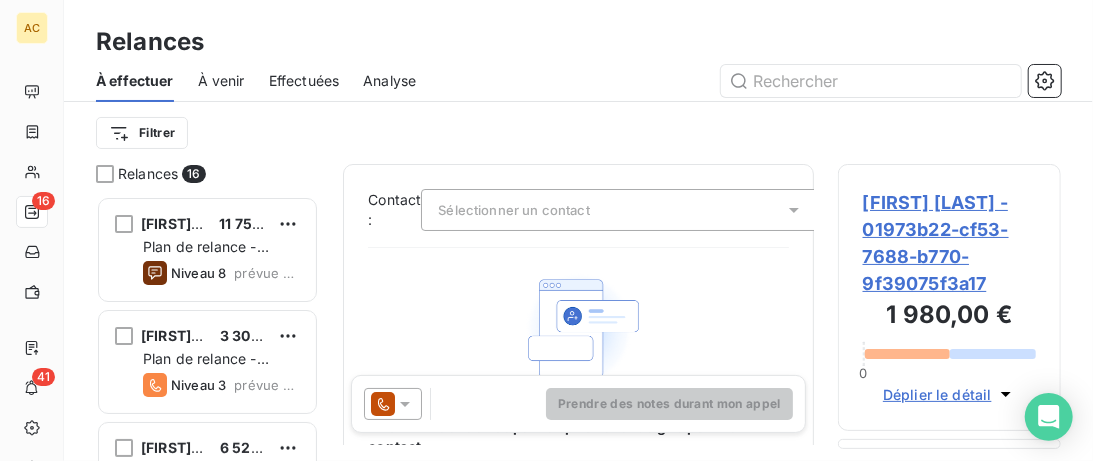 click on "Filtrer" at bounding box center (578, 133) 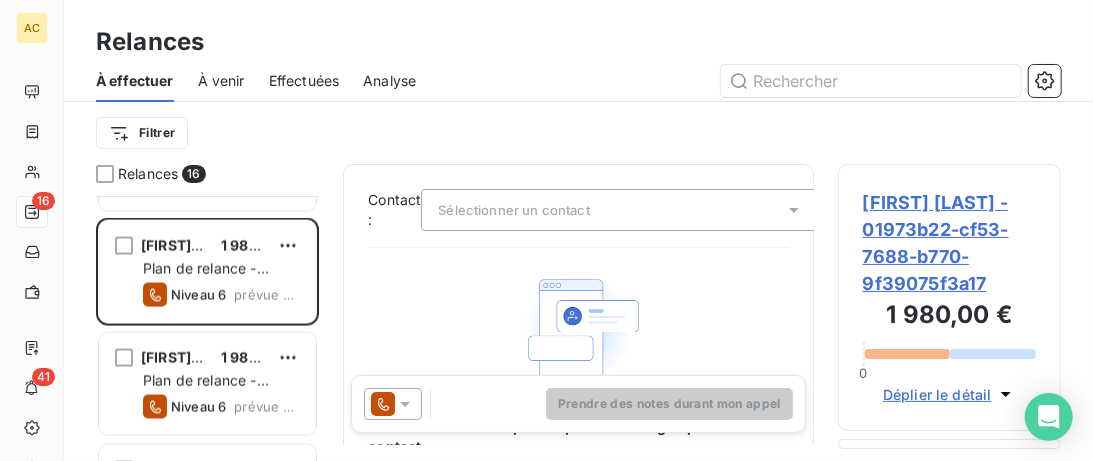 scroll, scrollTop: 1527, scrollLeft: 0, axis: vertical 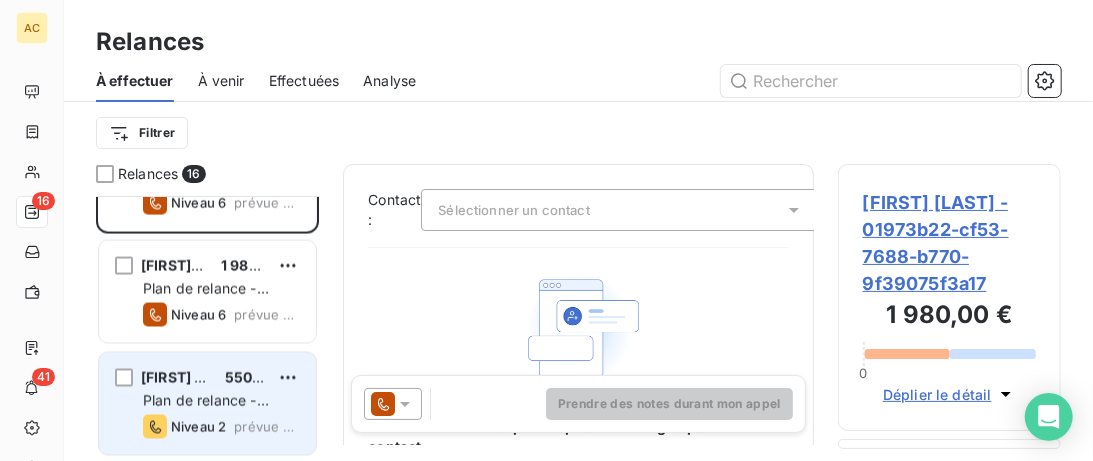 click on "Amandine Pasero 550,00 €" at bounding box center (221, 378) 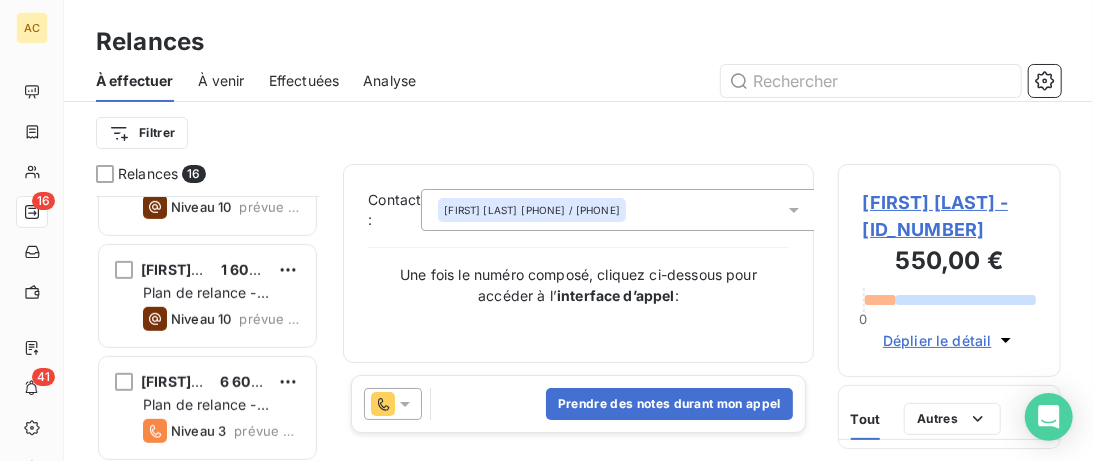 scroll, scrollTop: 502, scrollLeft: 0, axis: vertical 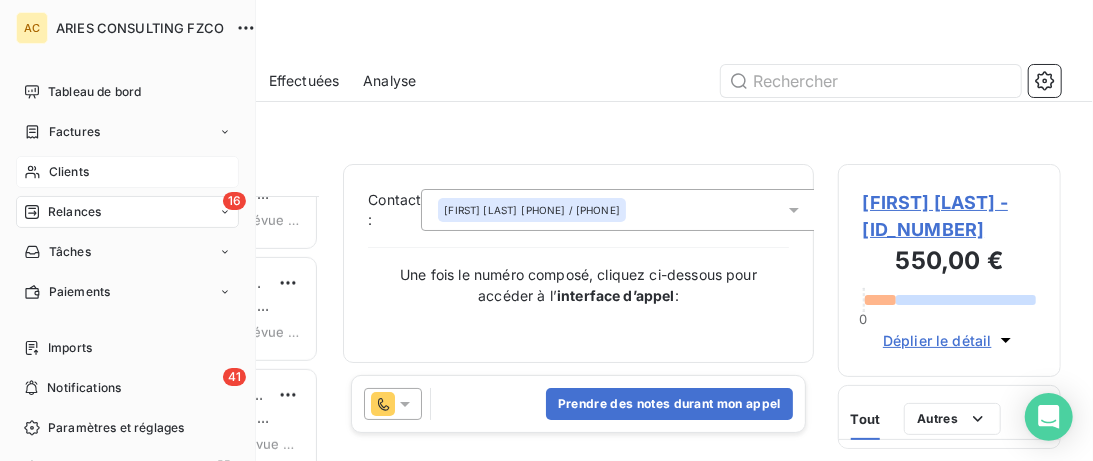 click on "Clients" at bounding box center [127, 172] 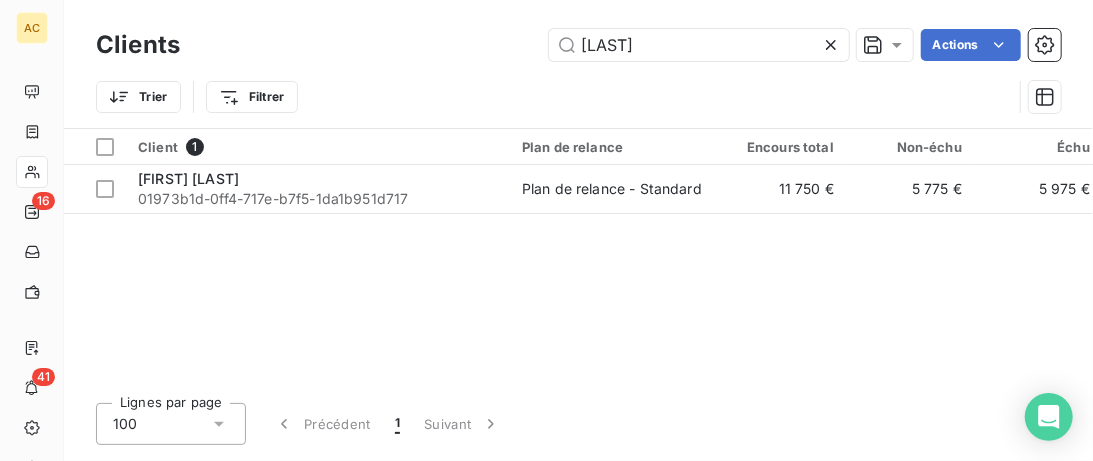 drag, startPoint x: 669, startPoint y: 38, endPoint x: 392, endPoint y: 95, distance: 282.80383 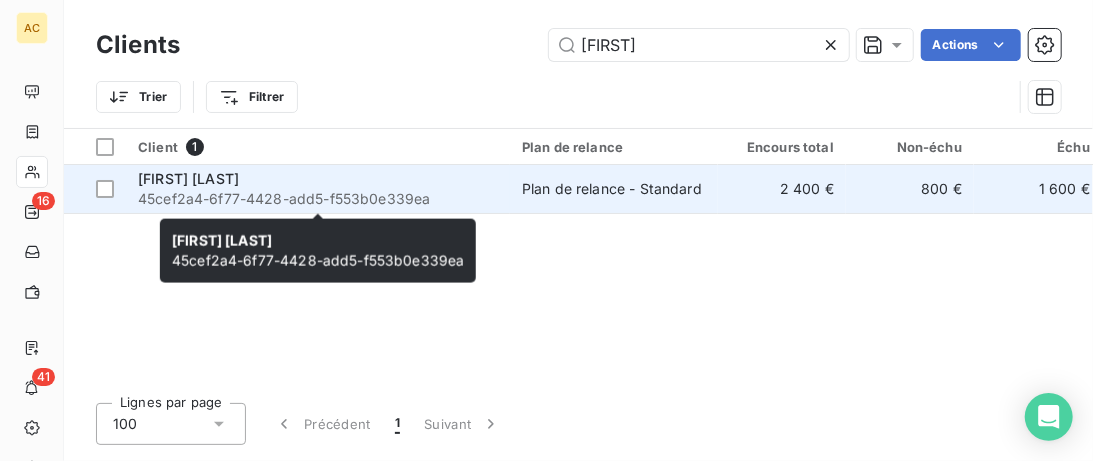 type on "Hayat" 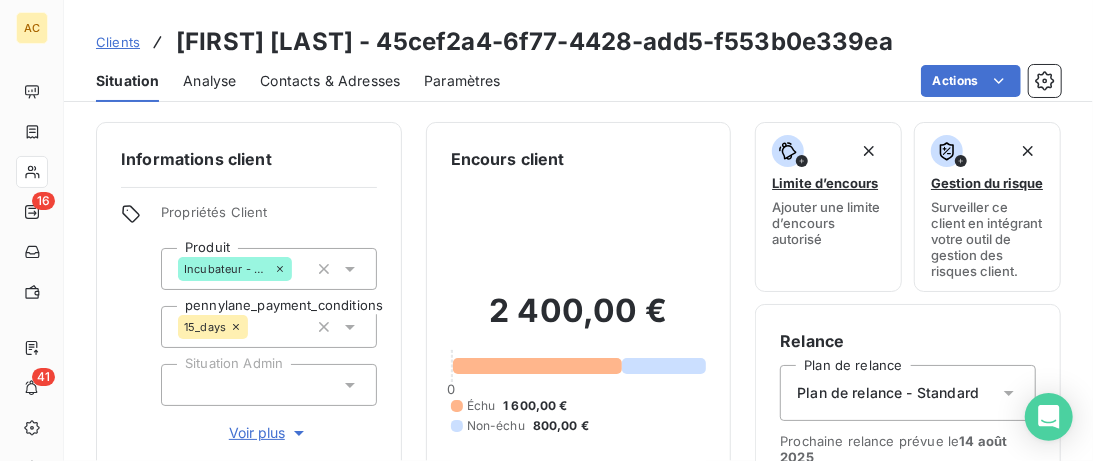 click on "Voir plus" at bounding box center [269, 433] 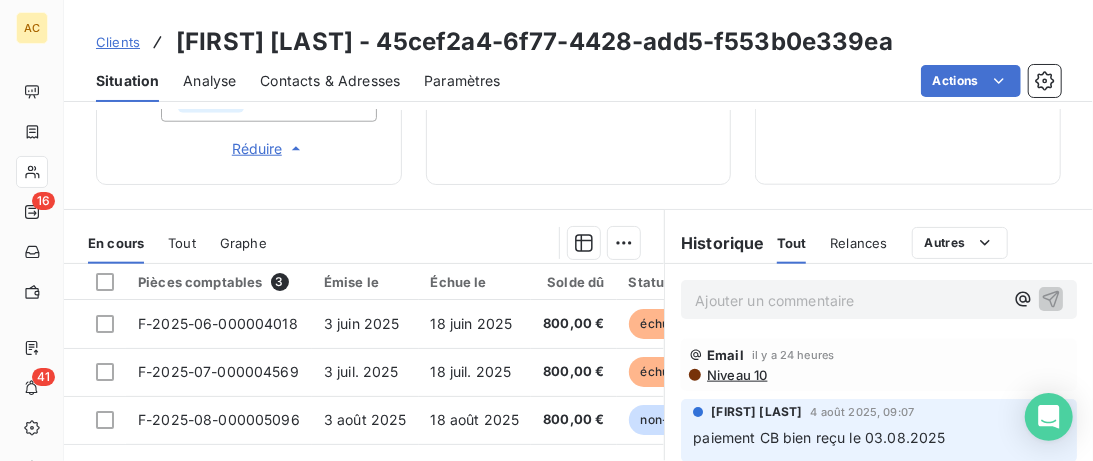 scroll, scrollTop: 1025, scrollLeft: 0, axis: vertical 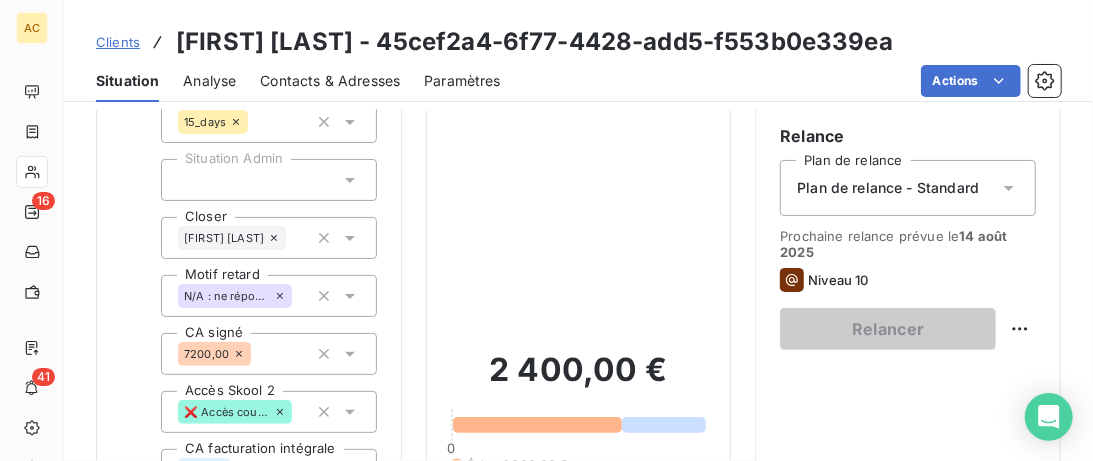 click on "Clients Hayate SAMIINIA - 45cef2a4-6f77-4428-add5-f553b0e339ea" at bounding box center [494, 42] 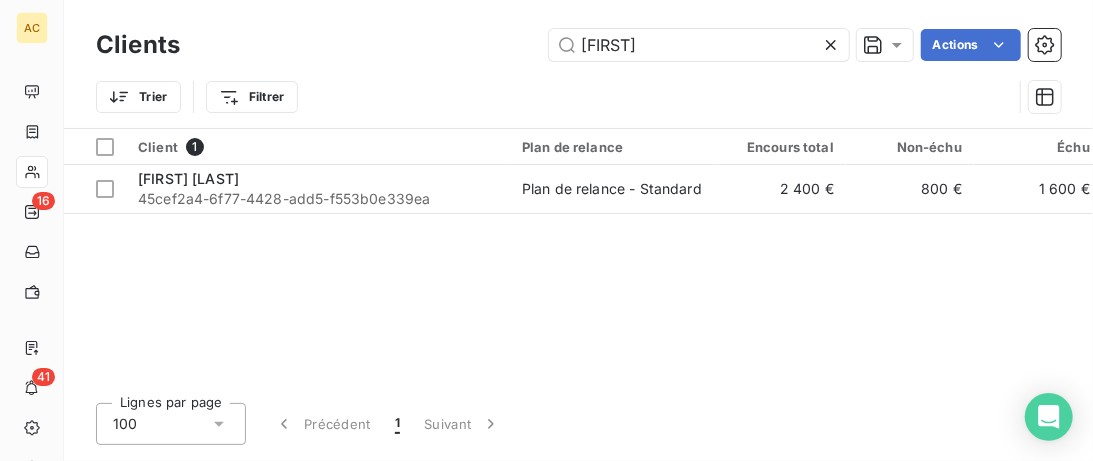 drag, startPoint x: 647, startPoint y: 67, endPoint x: 211, endPoint y: 45, distance: 436.5547 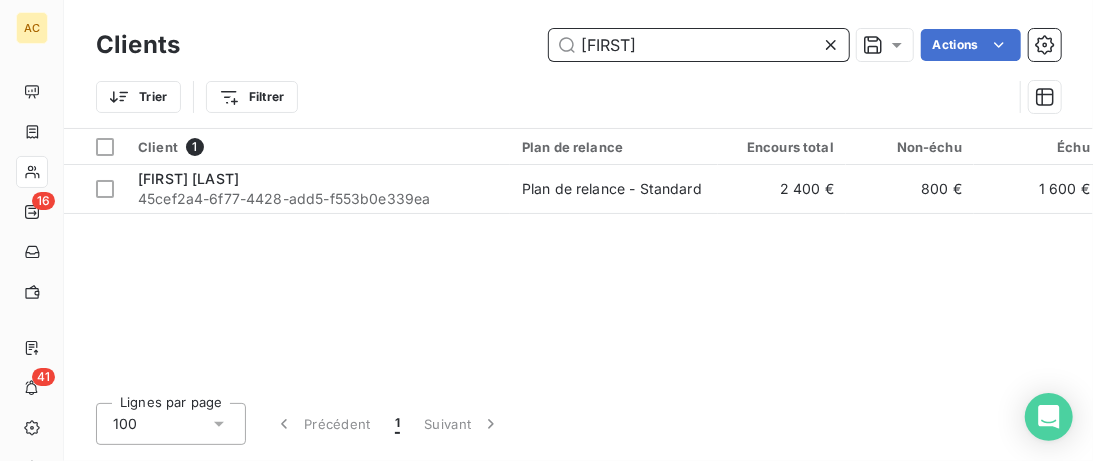 drag, startPoint x: 647, startPoint y: 33, endPoint x: 437, endPoint y: 23, distance: 210.23796 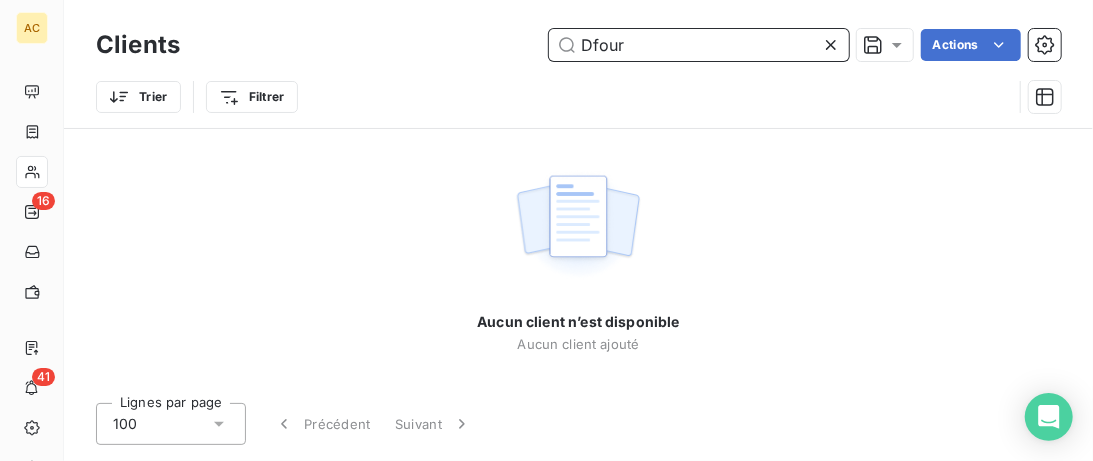 click on "Dfour" at bounding box center [699, 45] 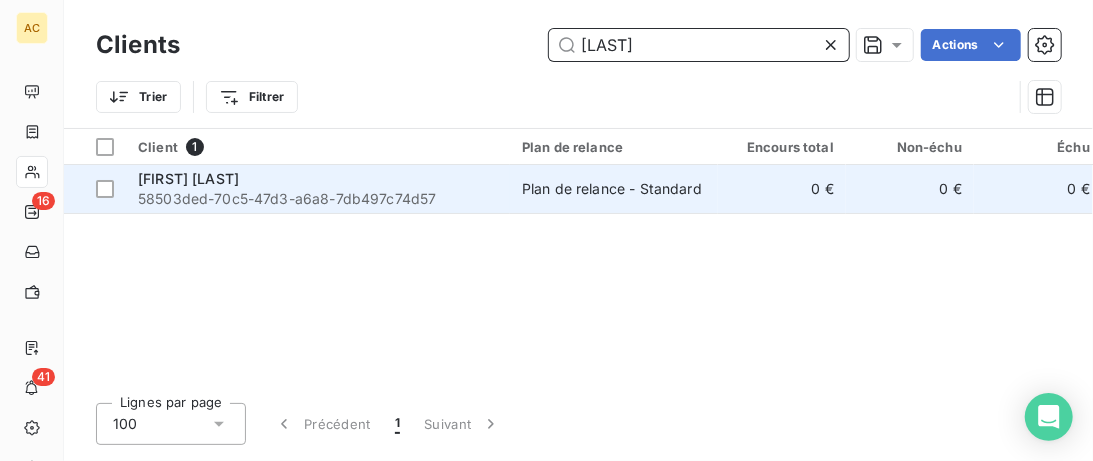 type on "Dufour" 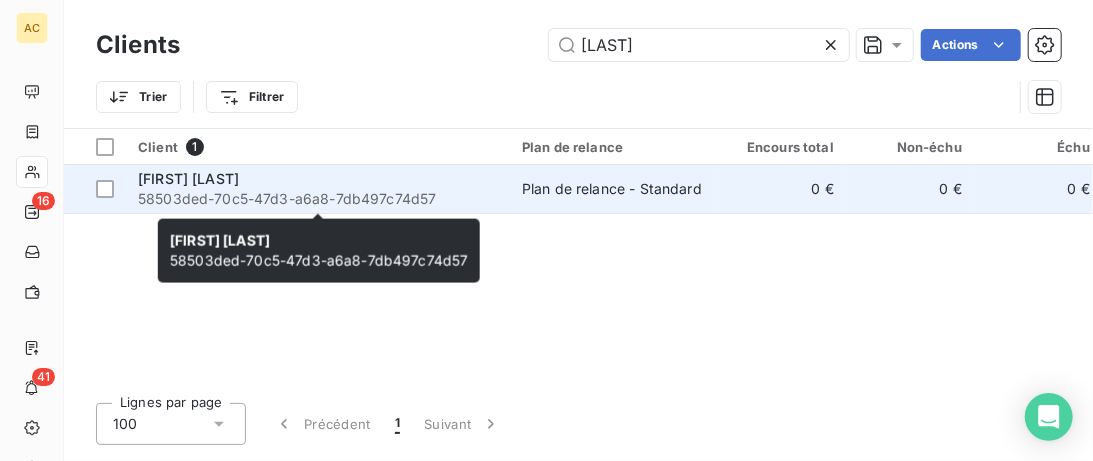 click on "58503ded-70c5-47d3-a6a8-7db497c74d57" at bounding box center (318, 199) 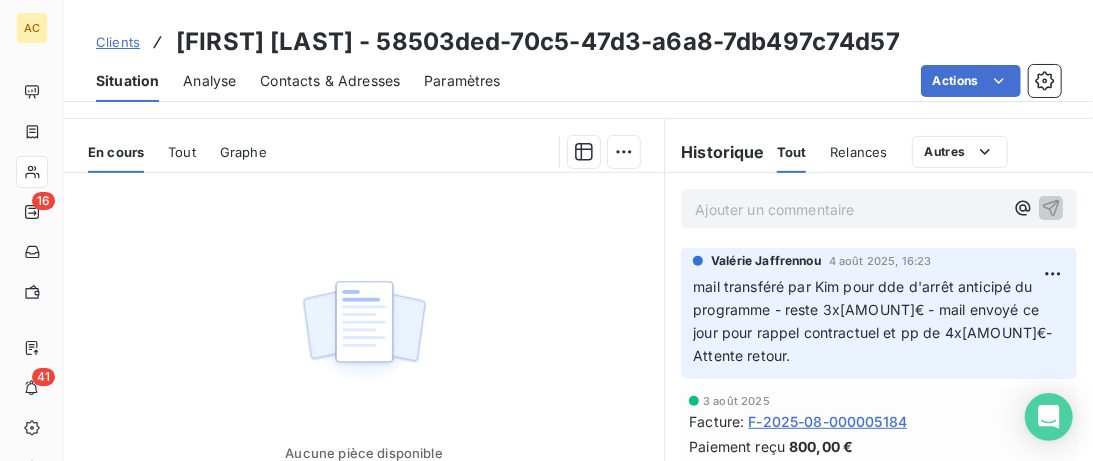 scroll, scrollTop: 307, scrollLeft: 0, axis: vertical 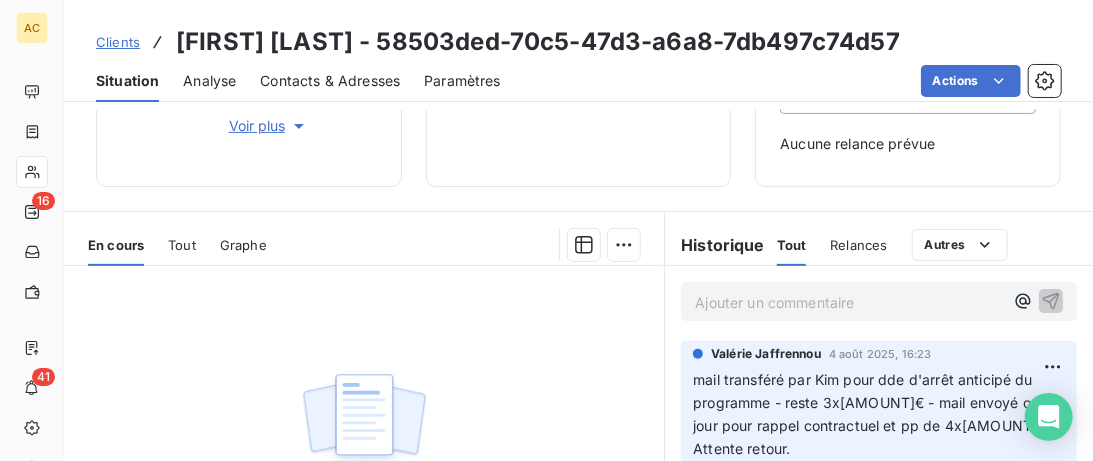 click on "Tout" at bounding box center [182, 245] 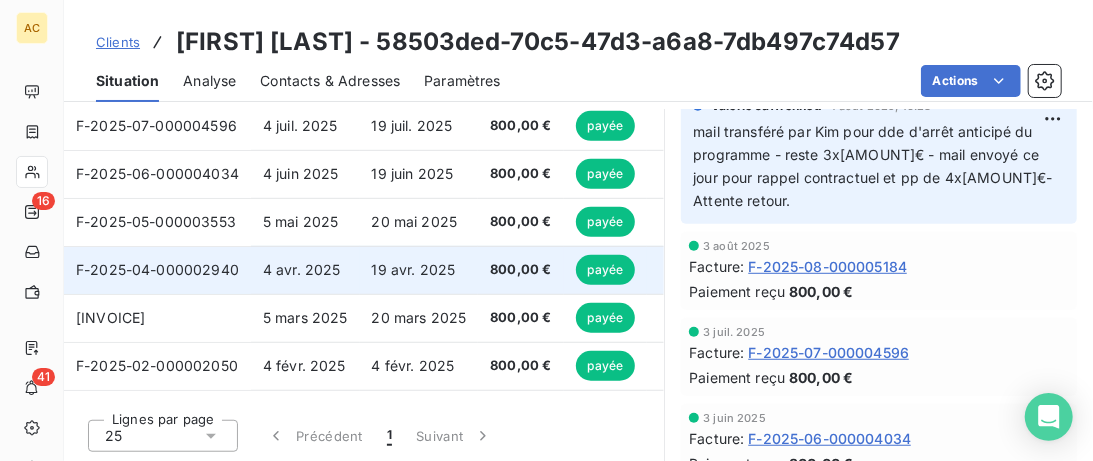 scroll, scrollTop: 350, scrollLeft: 0, axis: vertical 